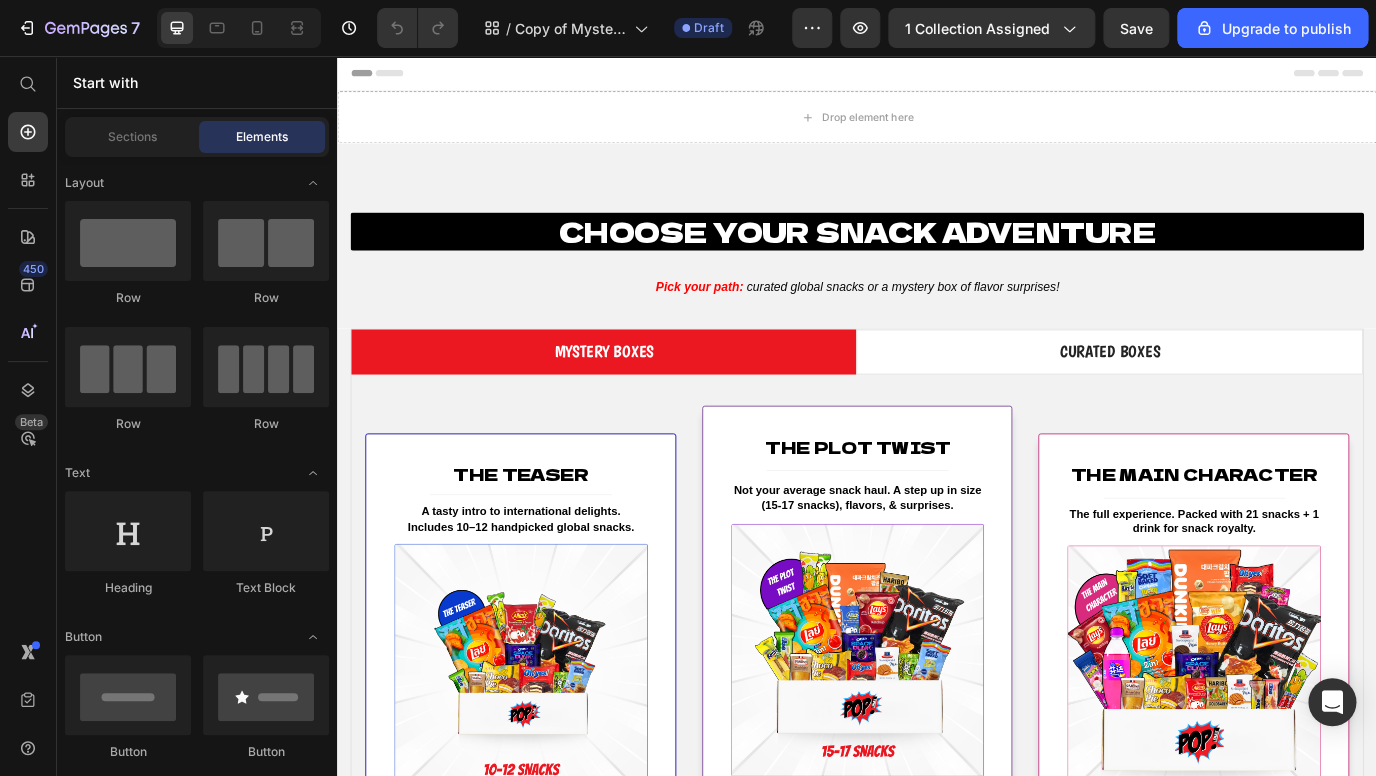 scroll, scrollTop: 0, scrollLeft: 0, axis: both 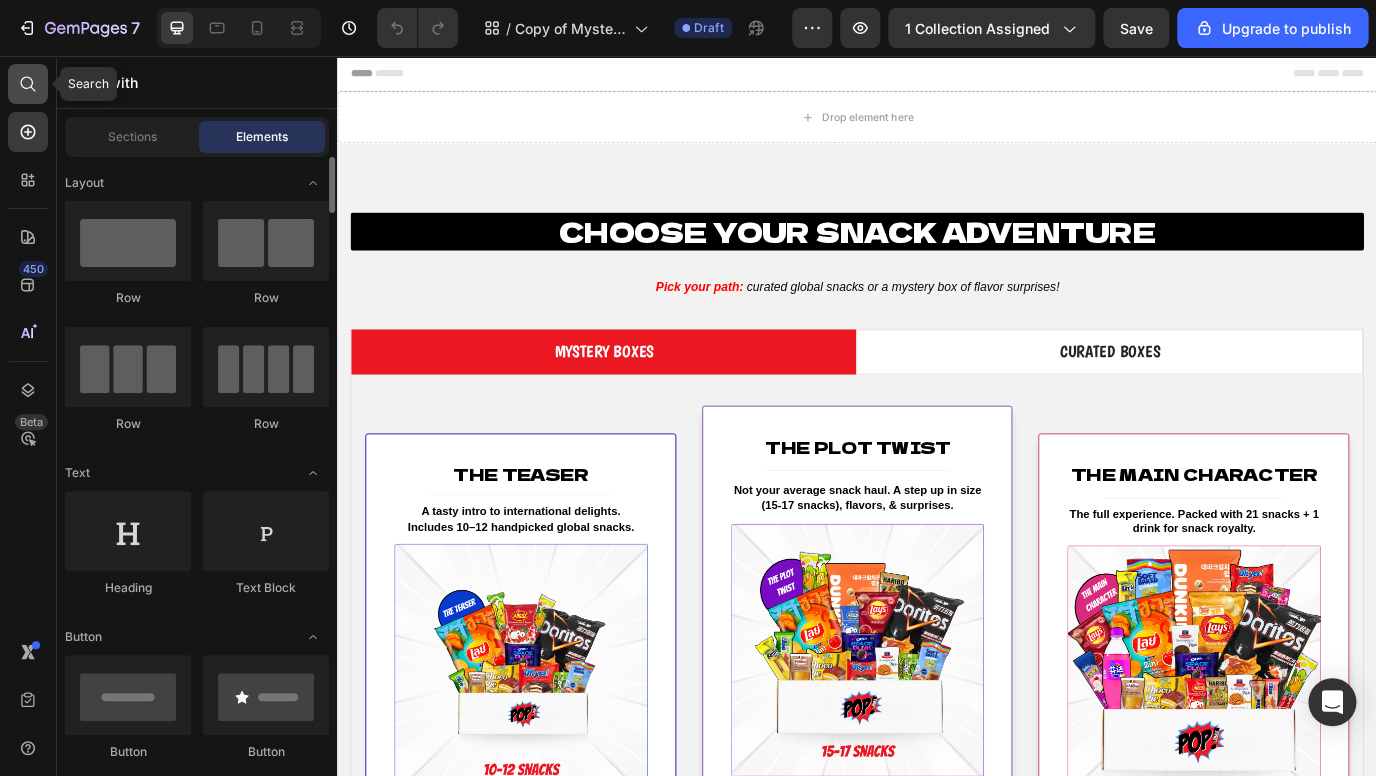 click 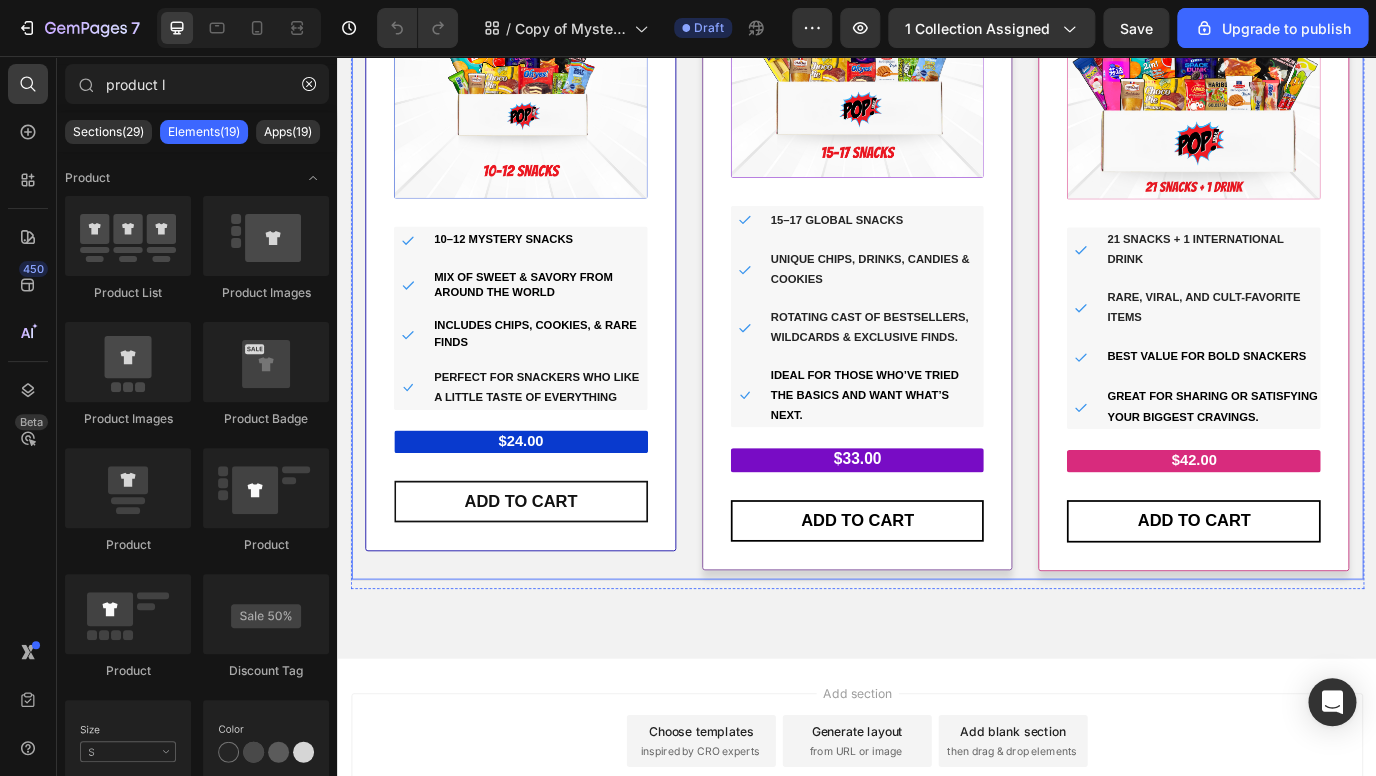 scroll, scrollTop: 843, scrollLeft: 0, axis: vertical 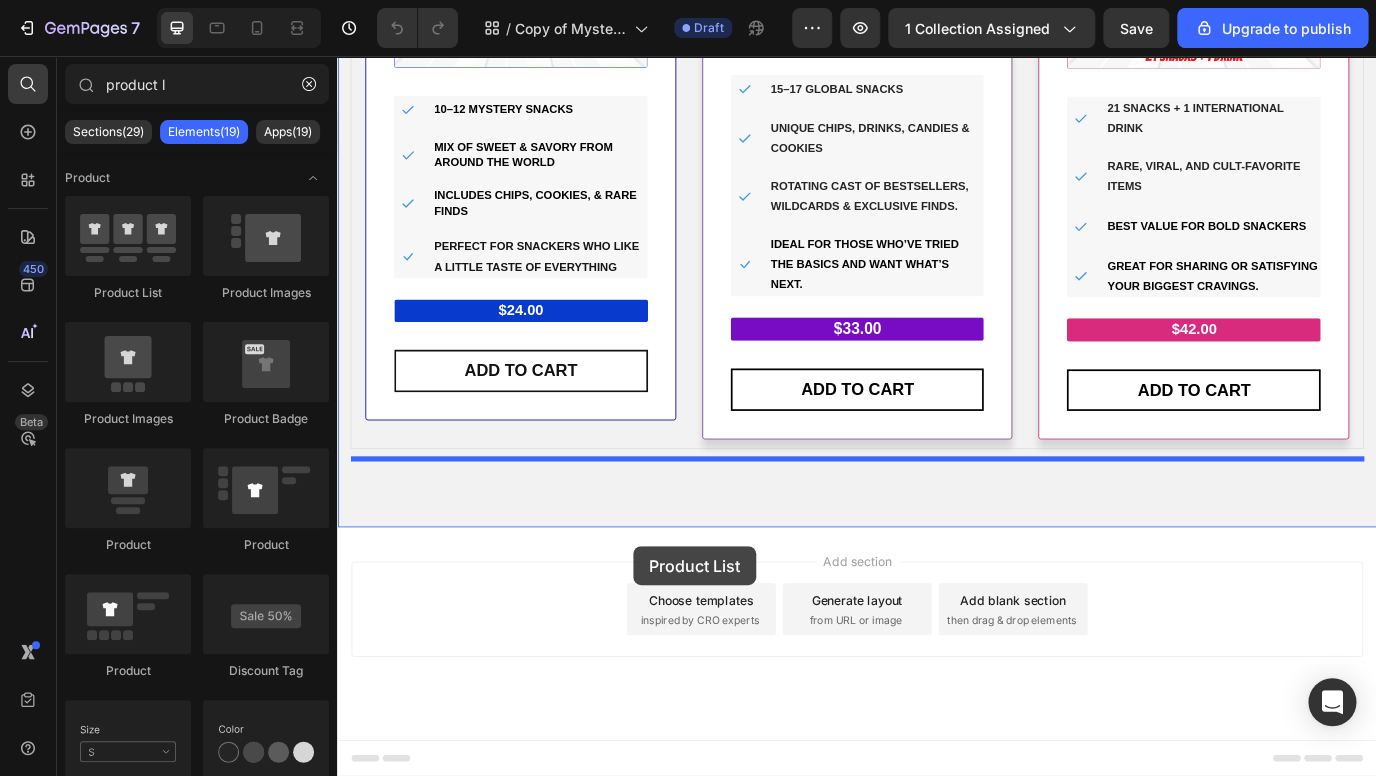 drag, startPoint x: 472, startPoint y: 295, endPoint x: 633, endPoint y: 547, distance: 299.04013 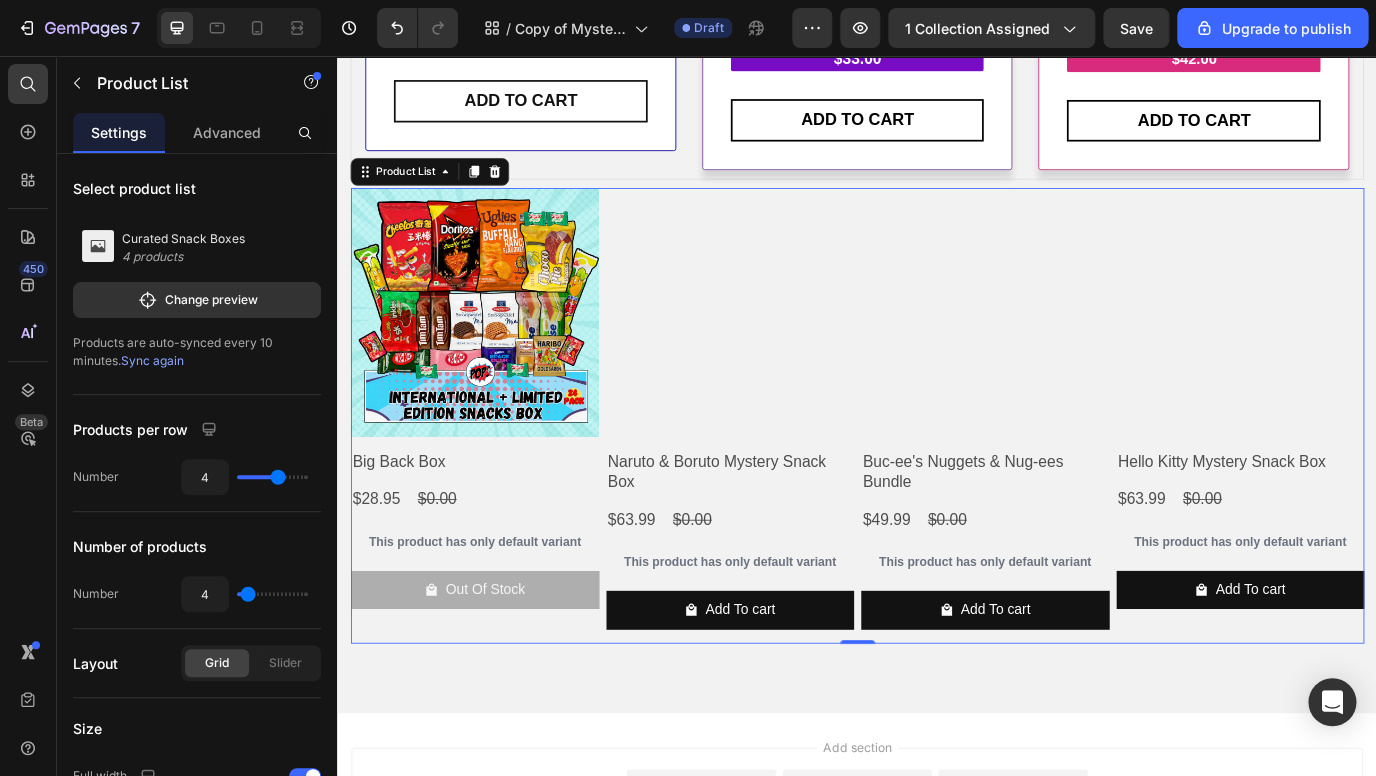 scroll, scrollTop: 1140, scrollLeft: 0, axis: vertical 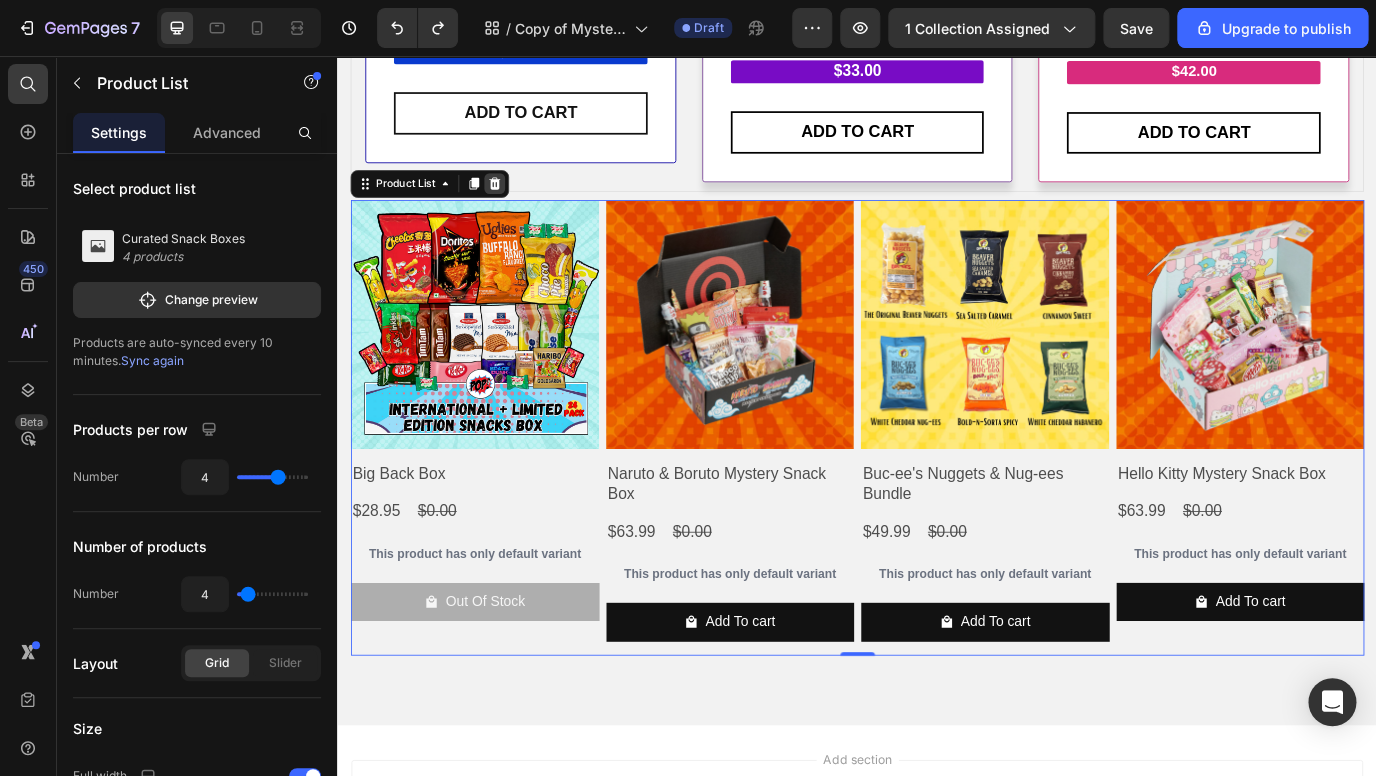 click at bounding box center [518, 204] 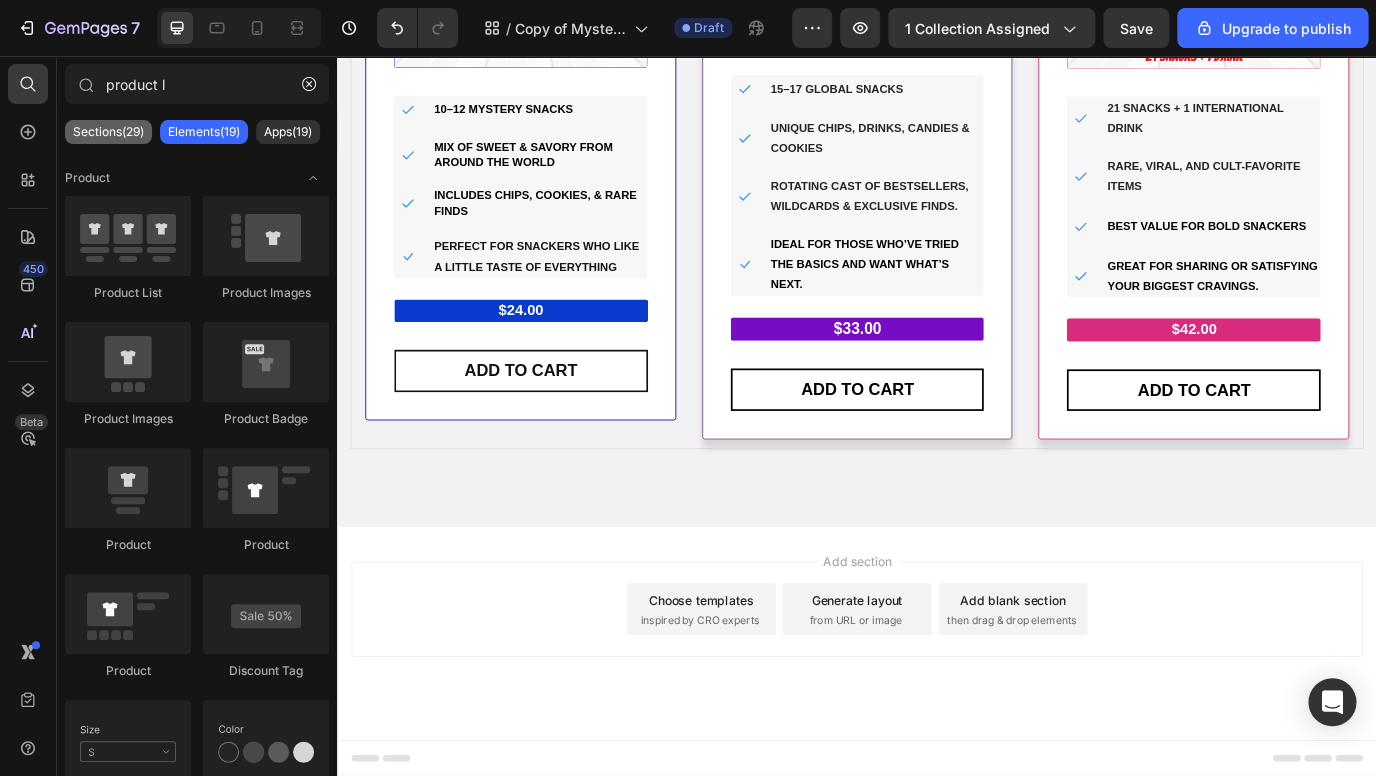 click on "Sections(29)" at bounding box center [108, 132] 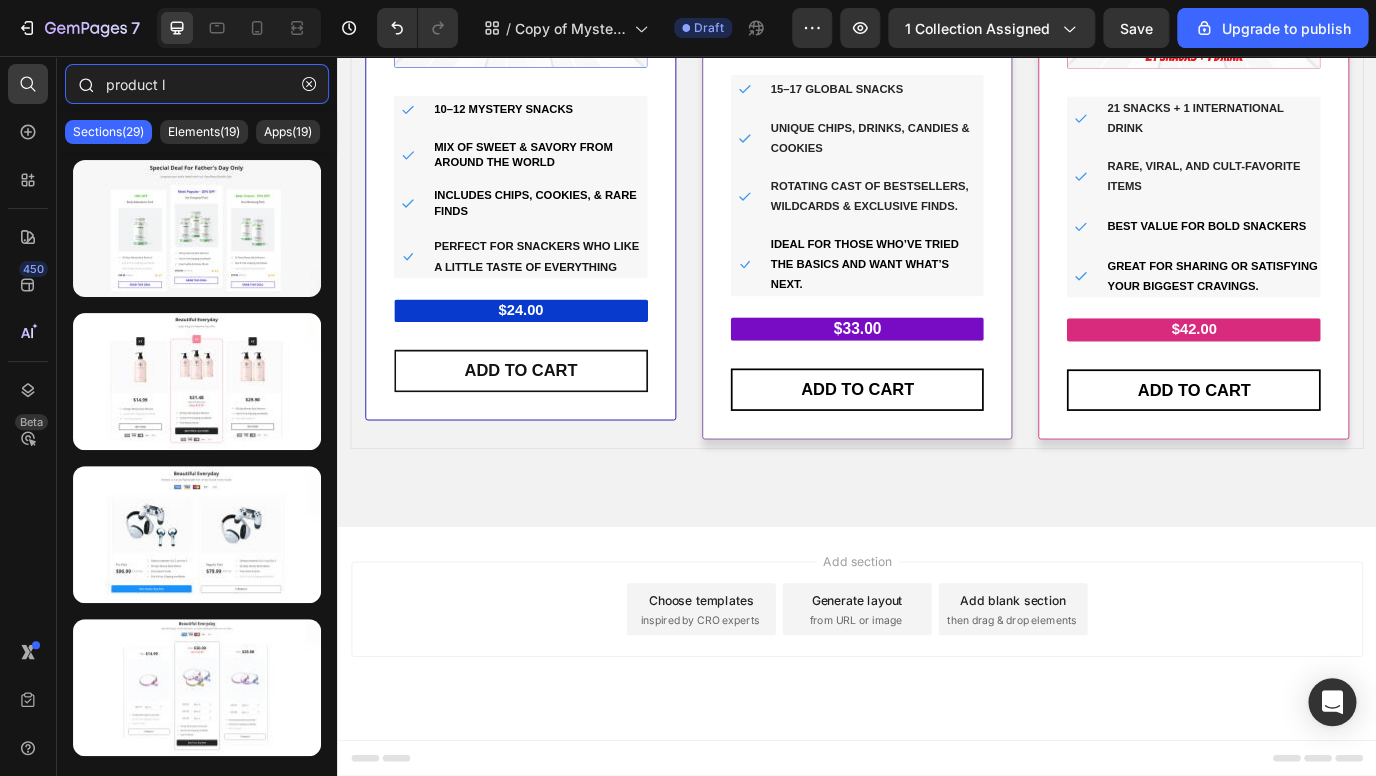 click on "product l" at bounding box center (197, 84) 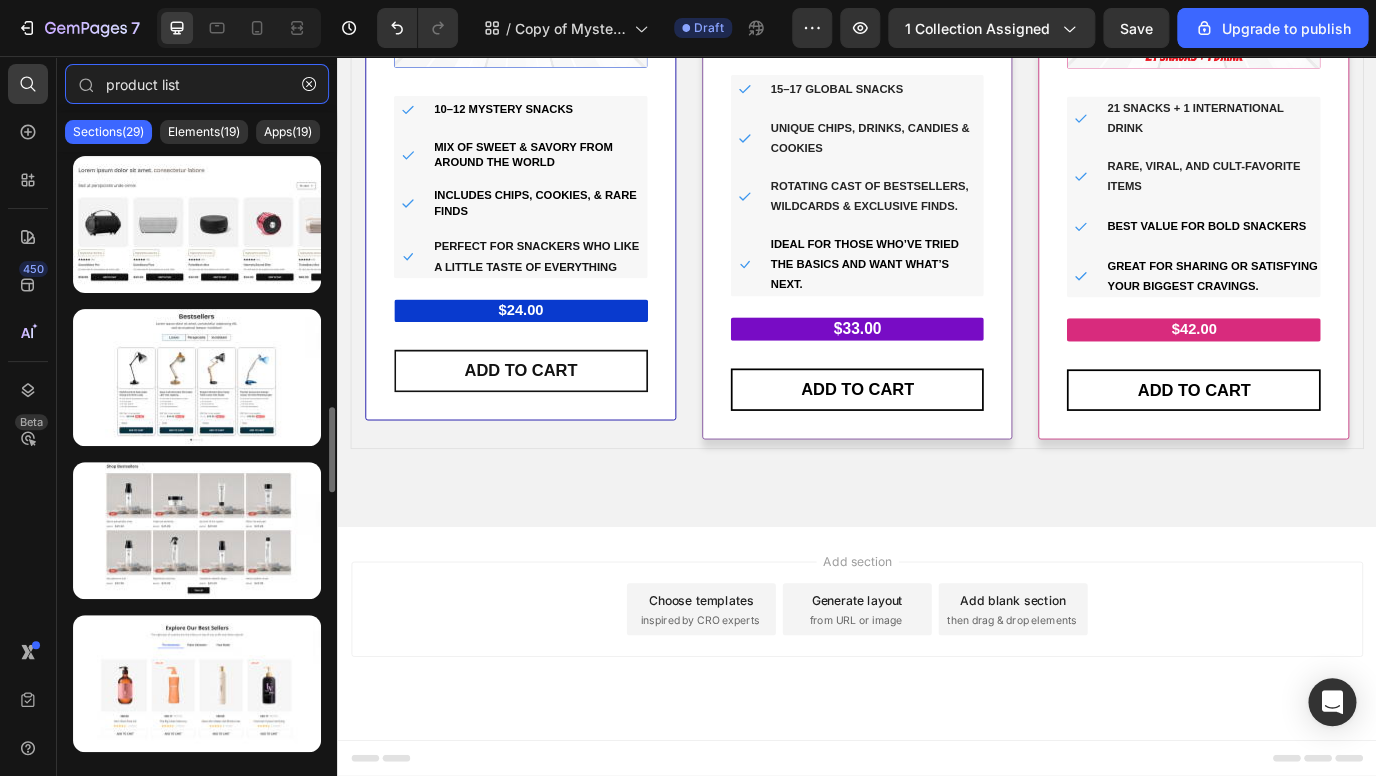 scroll, scrollTop: 1839, scrollLeft: 0, axis: vertical 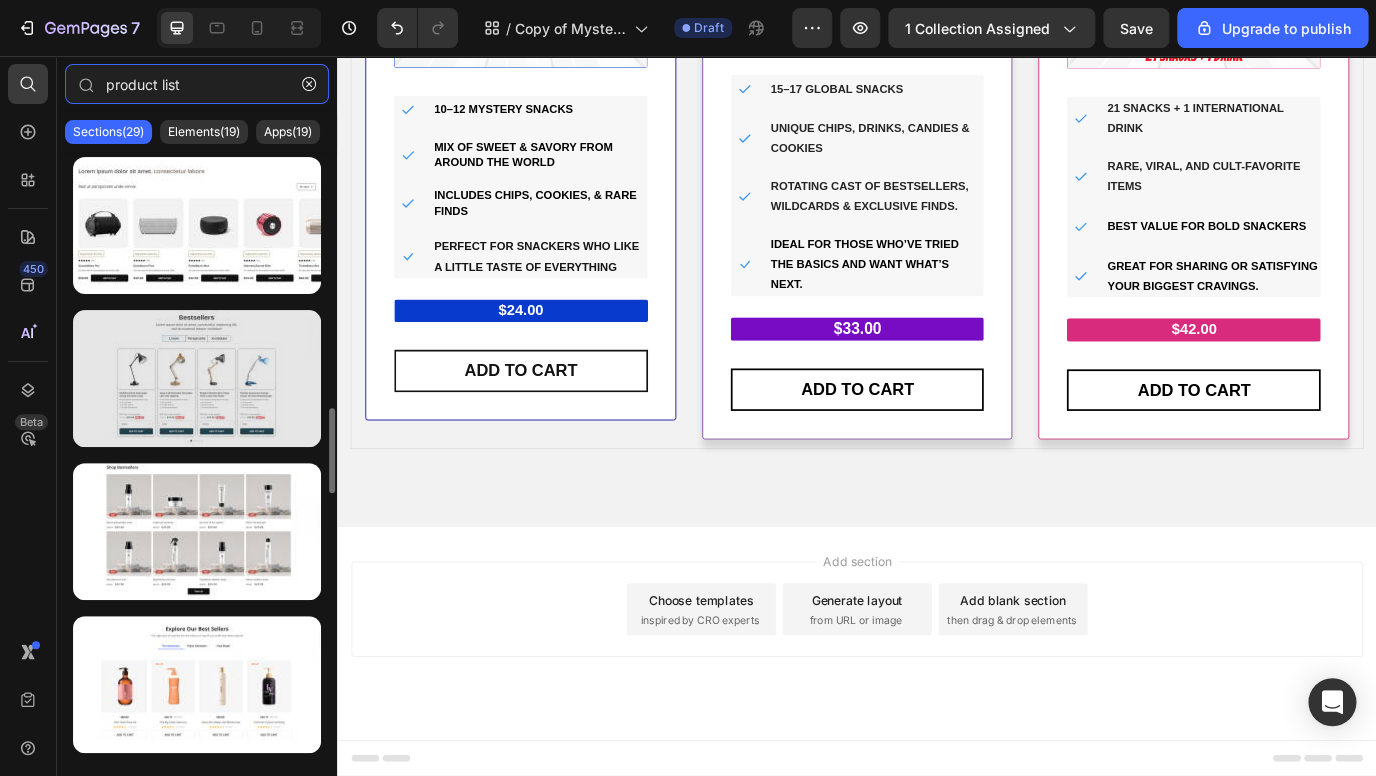 type on "product list" 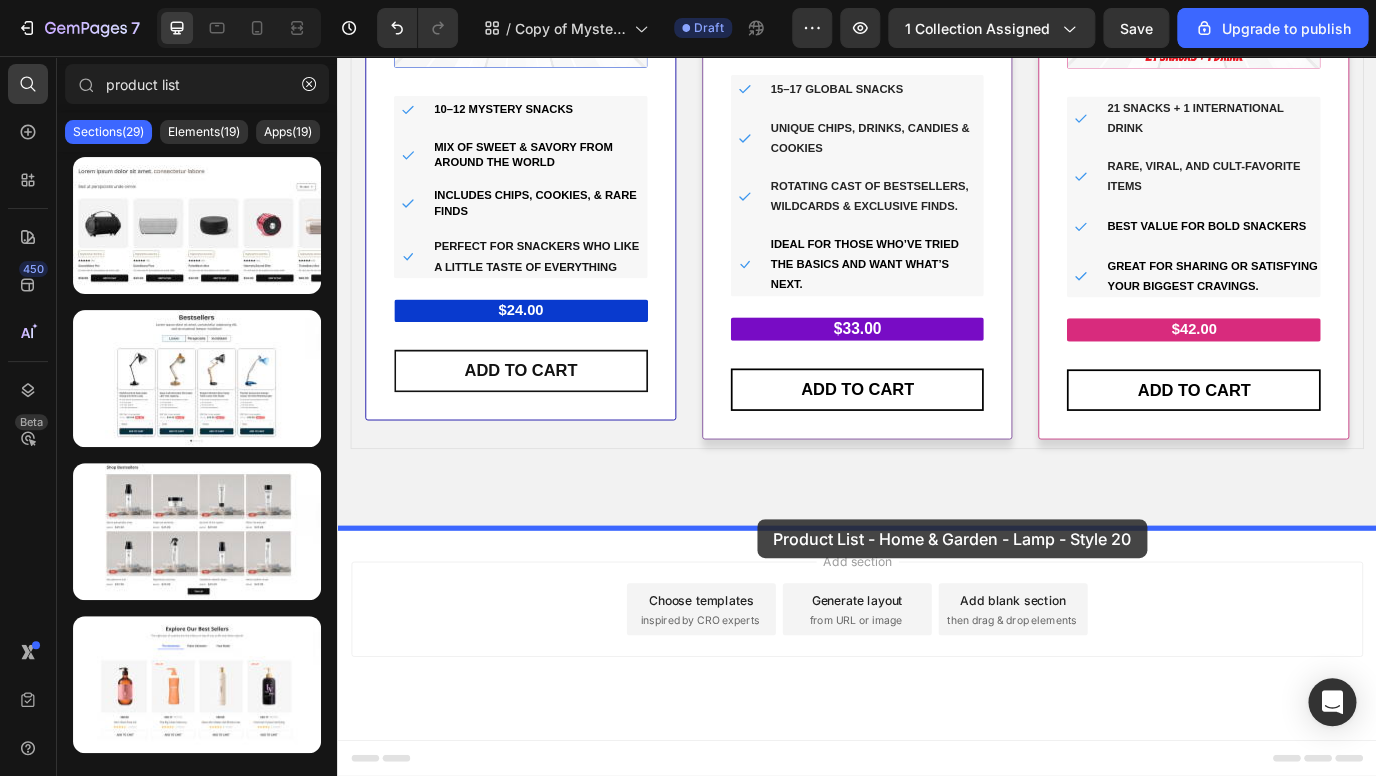 drag, startPoint x: 576, startPoint y: 464, endPoint x: 757, endPoint y: 518, distance: 188.88356 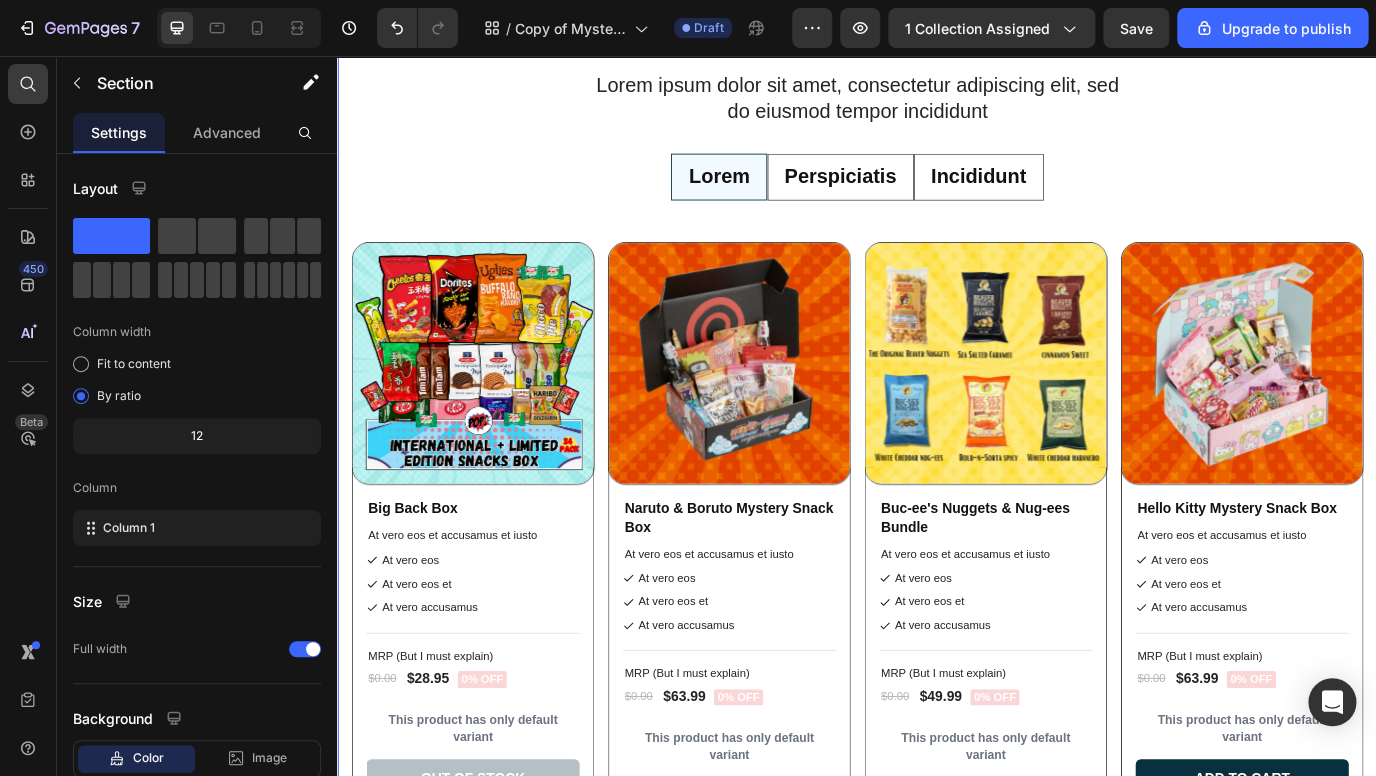 scroll, scrollTop: 1527, scrollLeft: 0, axis: vertical 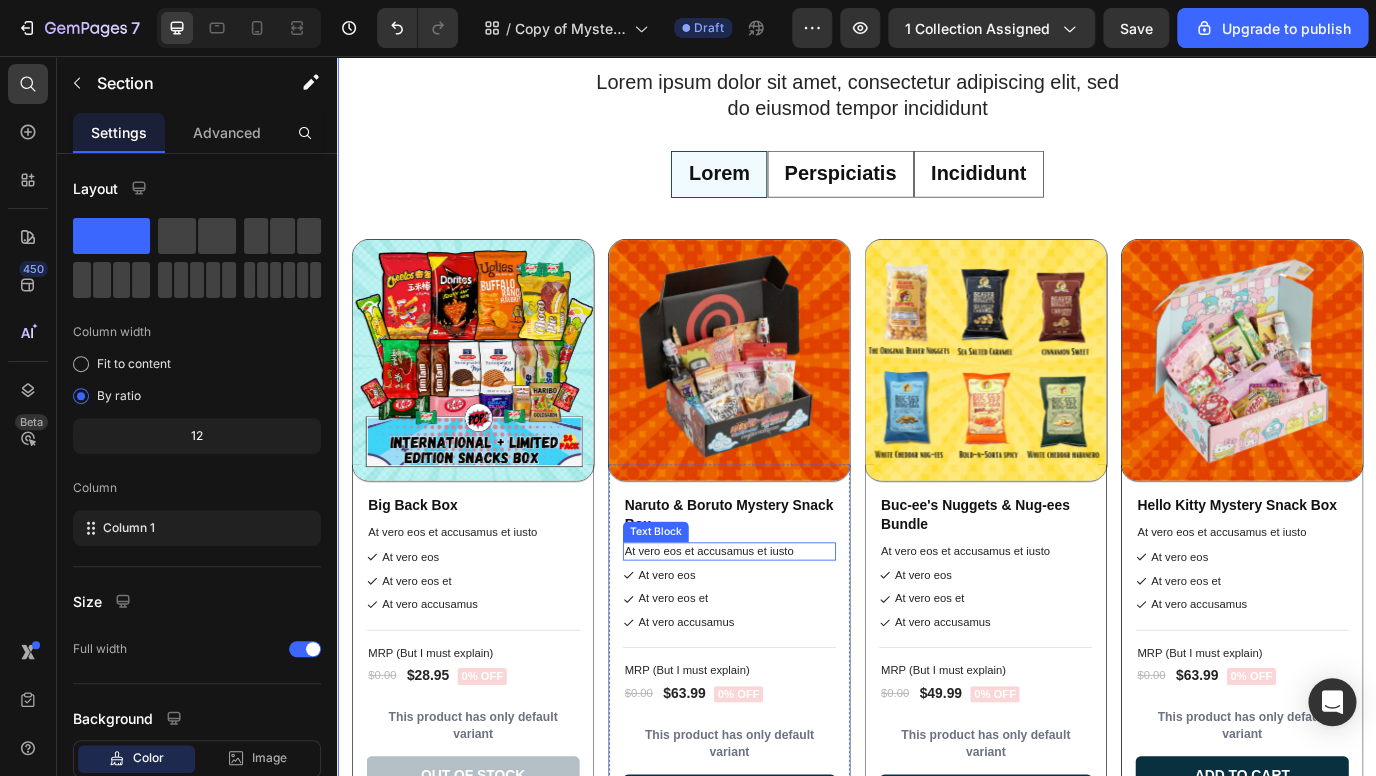 click on "At vero eos" at bounding box center (739, 656) 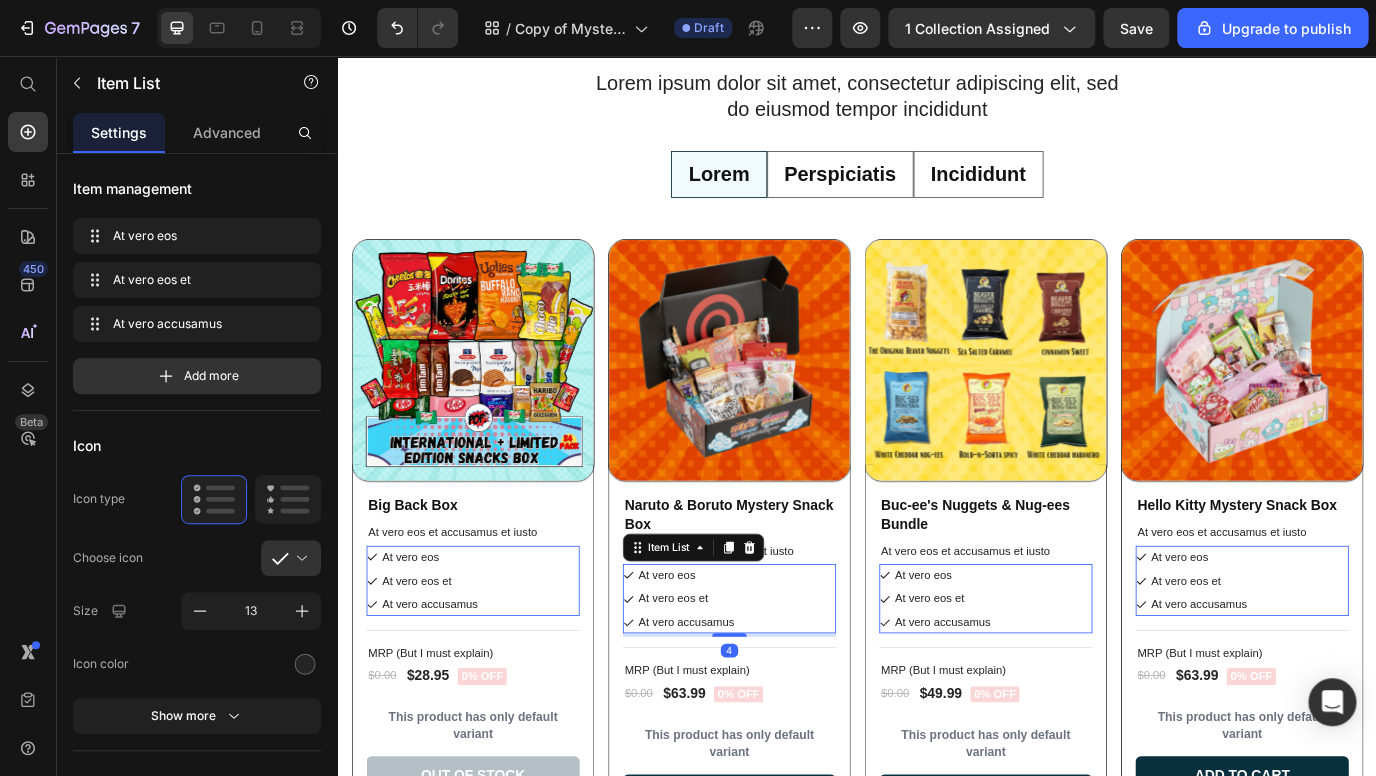 click on "At vero eos
At vero eos et
At vero accusamus" at bounding box center [789, 683] 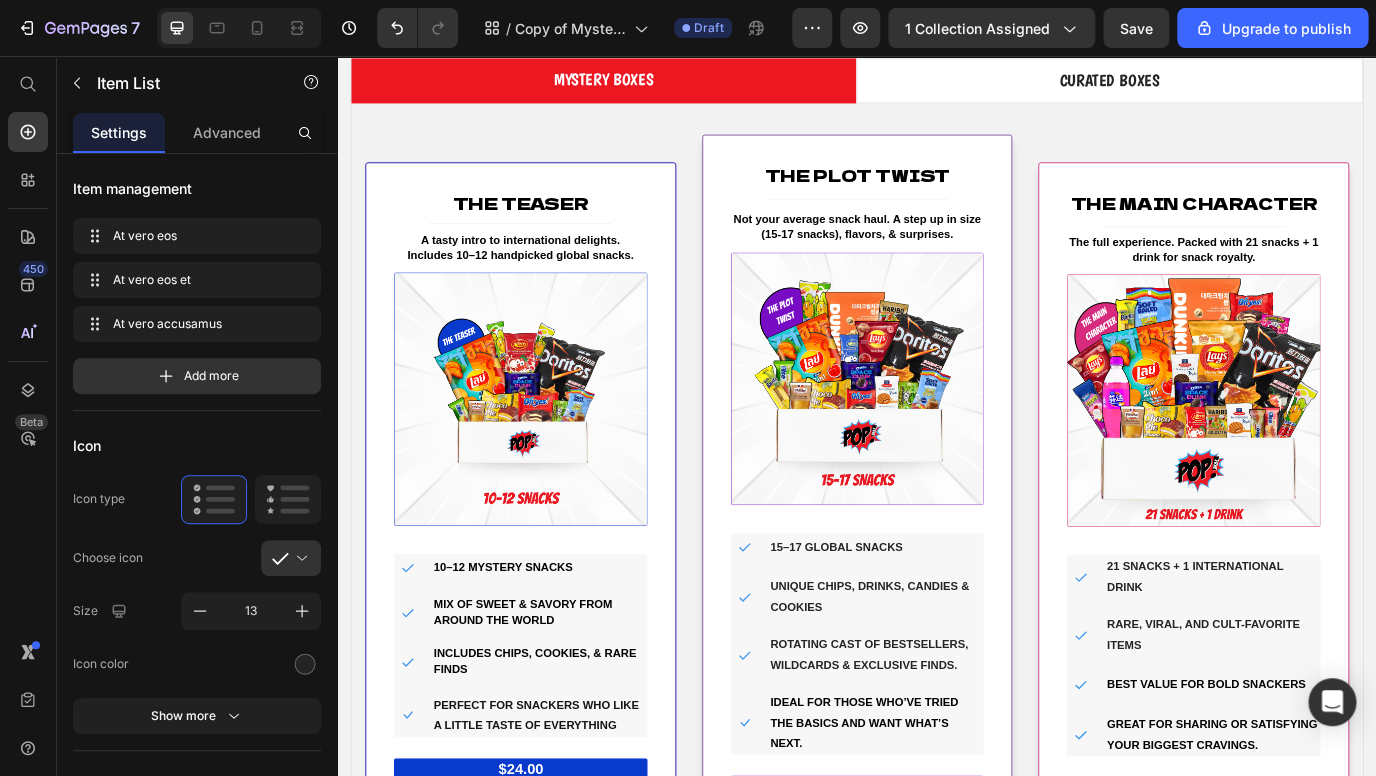 scroll, scrollTop: 133, scrollLeft: 0, axis: vertical 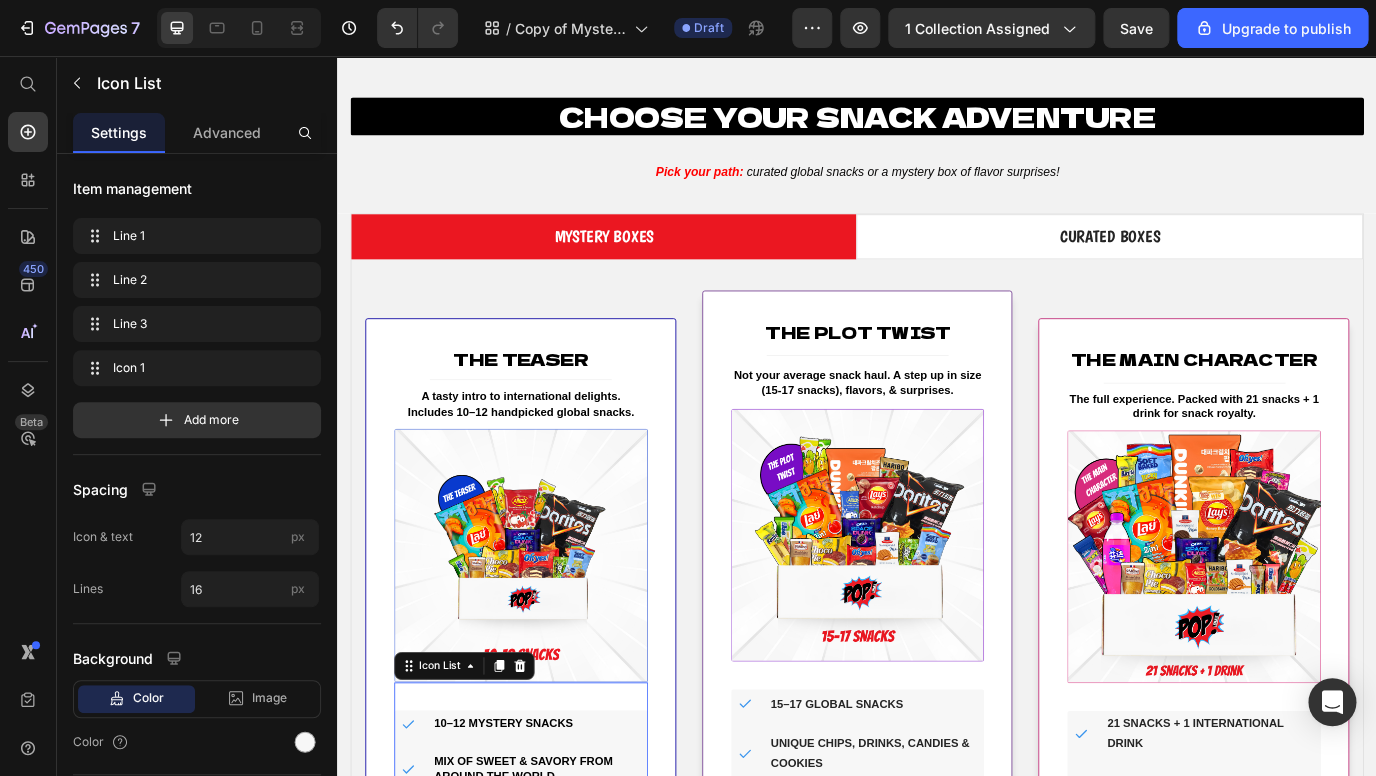 click on "Icon 10–12 mystery snacks Text block" at bounding box center [548, 827] 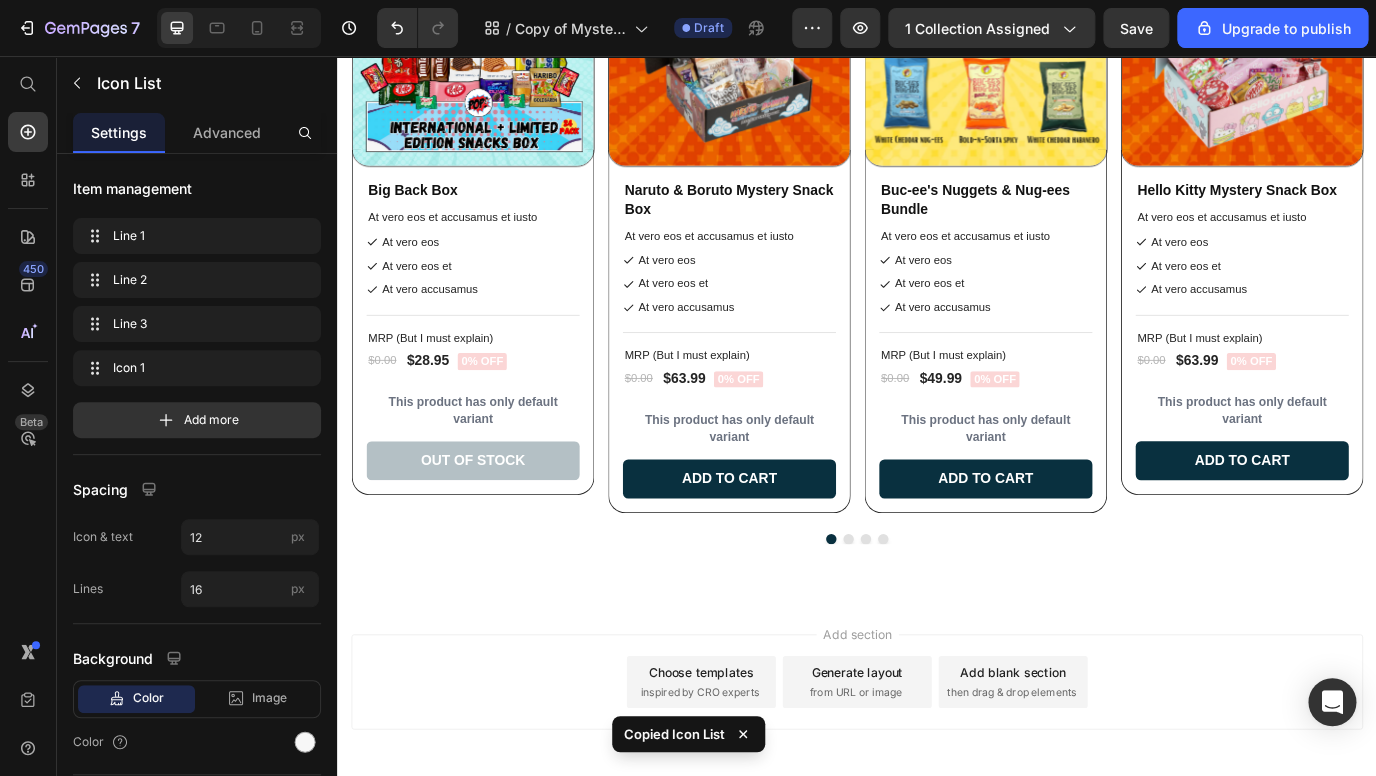 scroll, scrollTop: 1582, scrollLeft: 0, axis: vertical 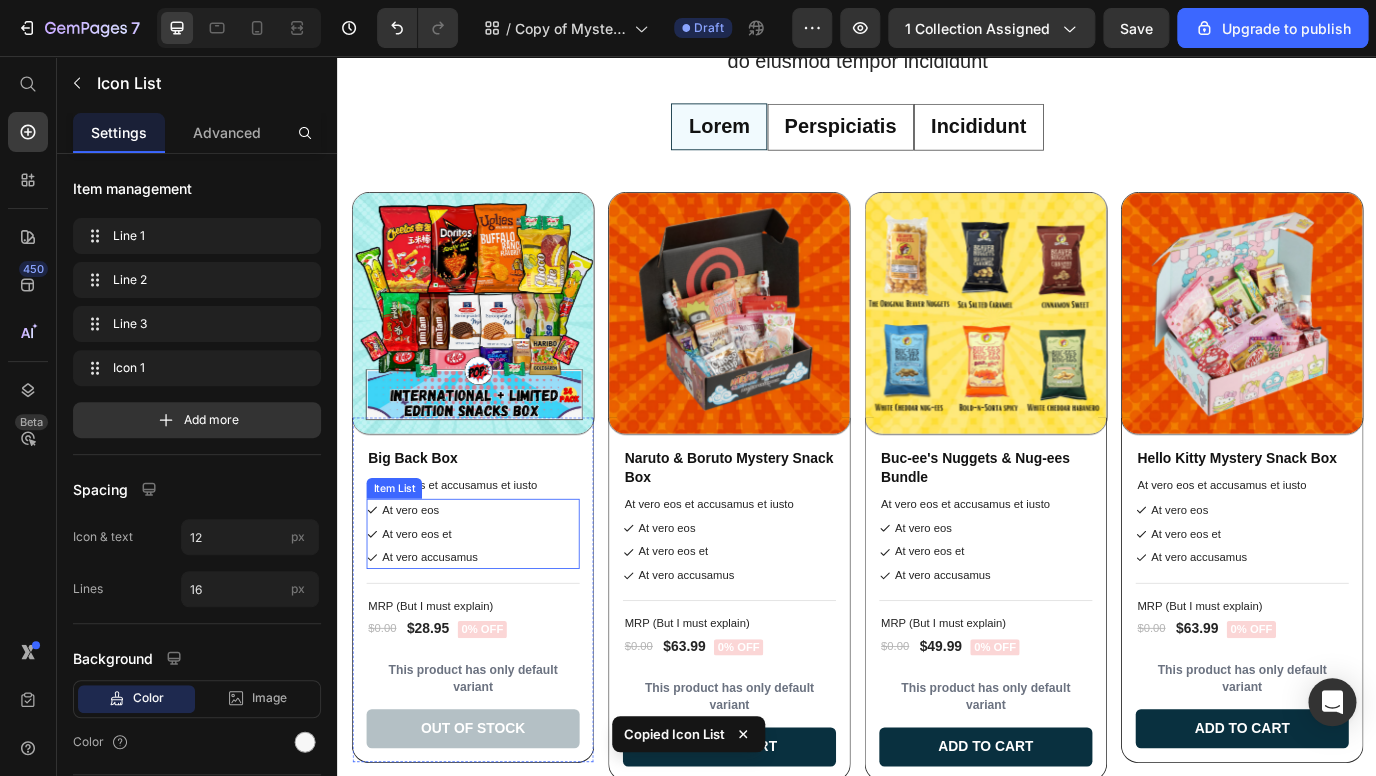 click on "At vero eos
At vero eos et
At vero accusamus" at bounding box center [493, 607] 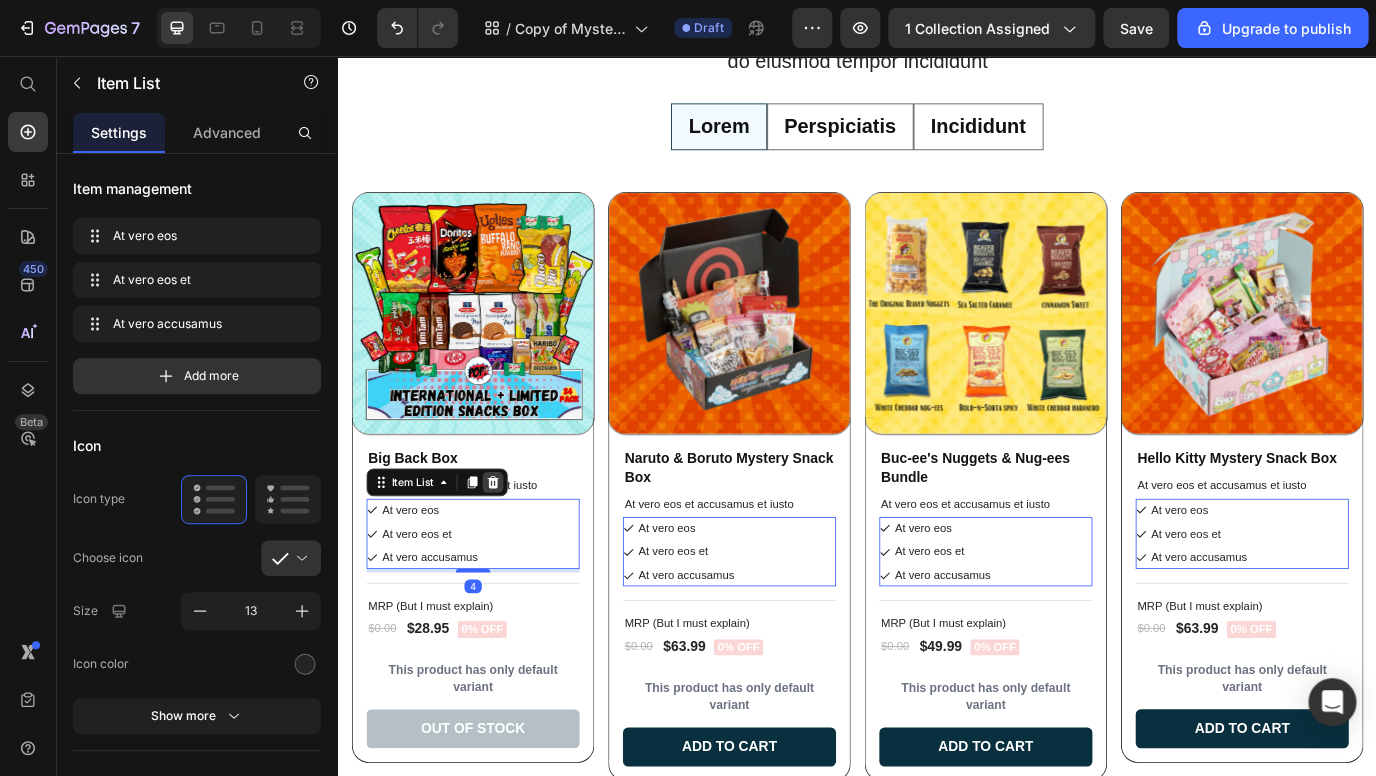 click at bounding box center (516, 548) 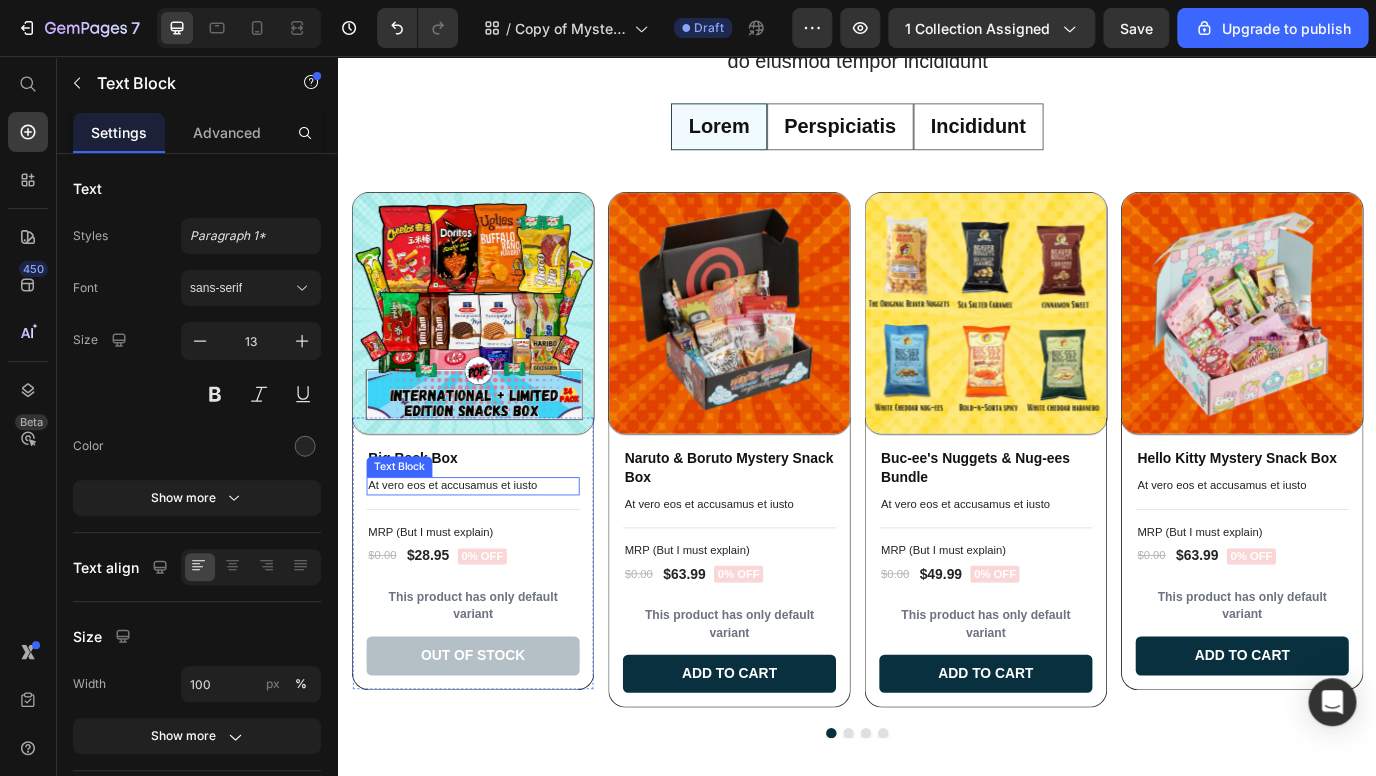 click on "At vero eos et accusamus et iusto" at bounding box center (493, 552) 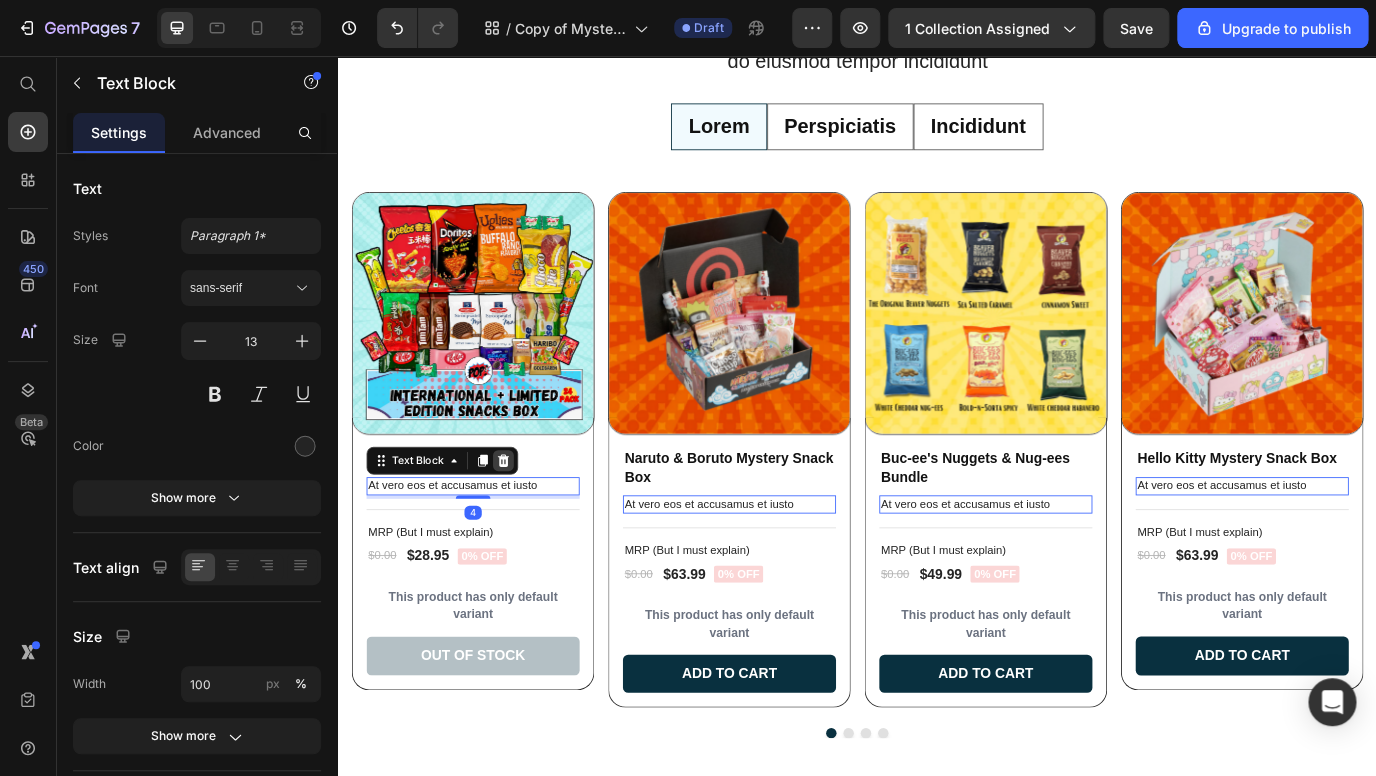 click at bounding box center [528, 523] 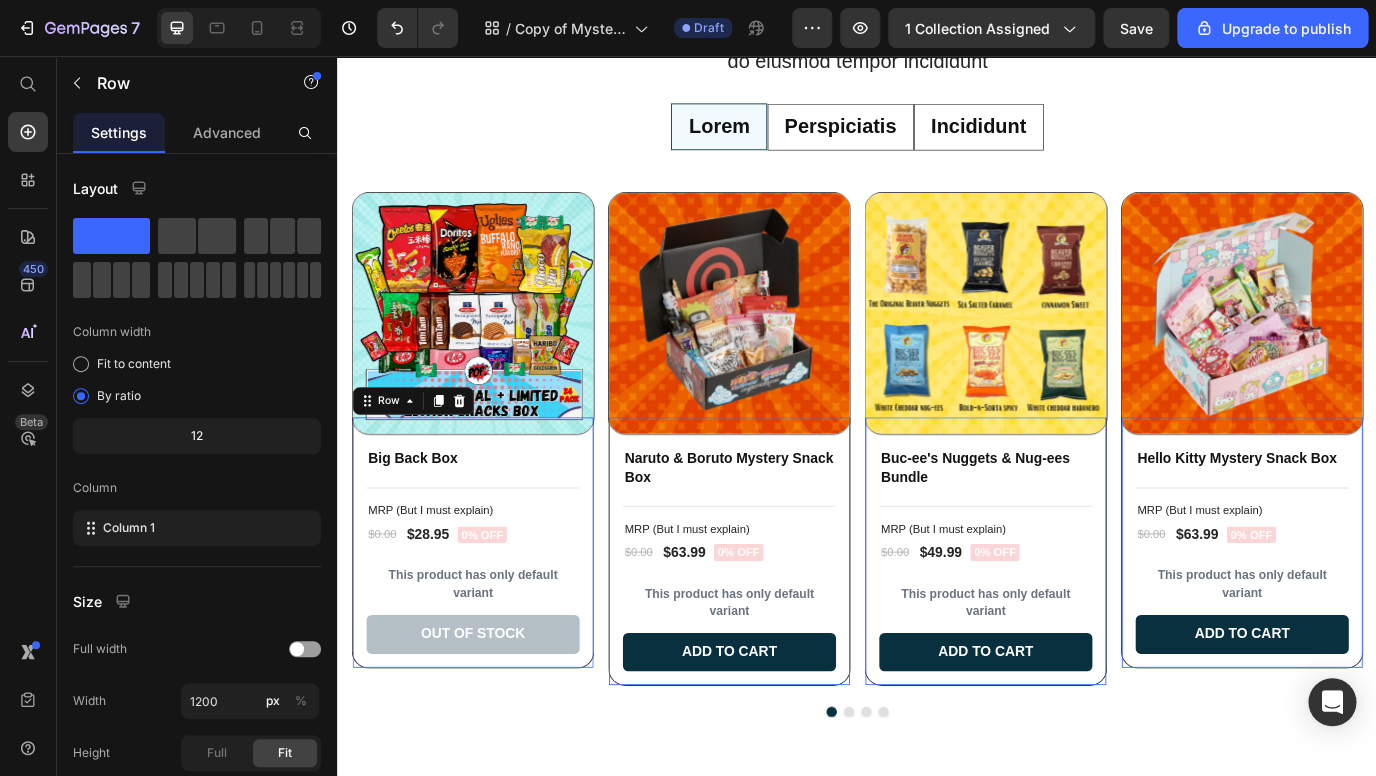 click on "Big Back Box Product Title                Title Line MRP (But I must explain) Text Block $0.00 Product Price $28.95 Product Price 0% off Product Badge Row This product has only default variant Product Variants & Swatches Out of stock Add to Cart" at bounding box center [493, 635] 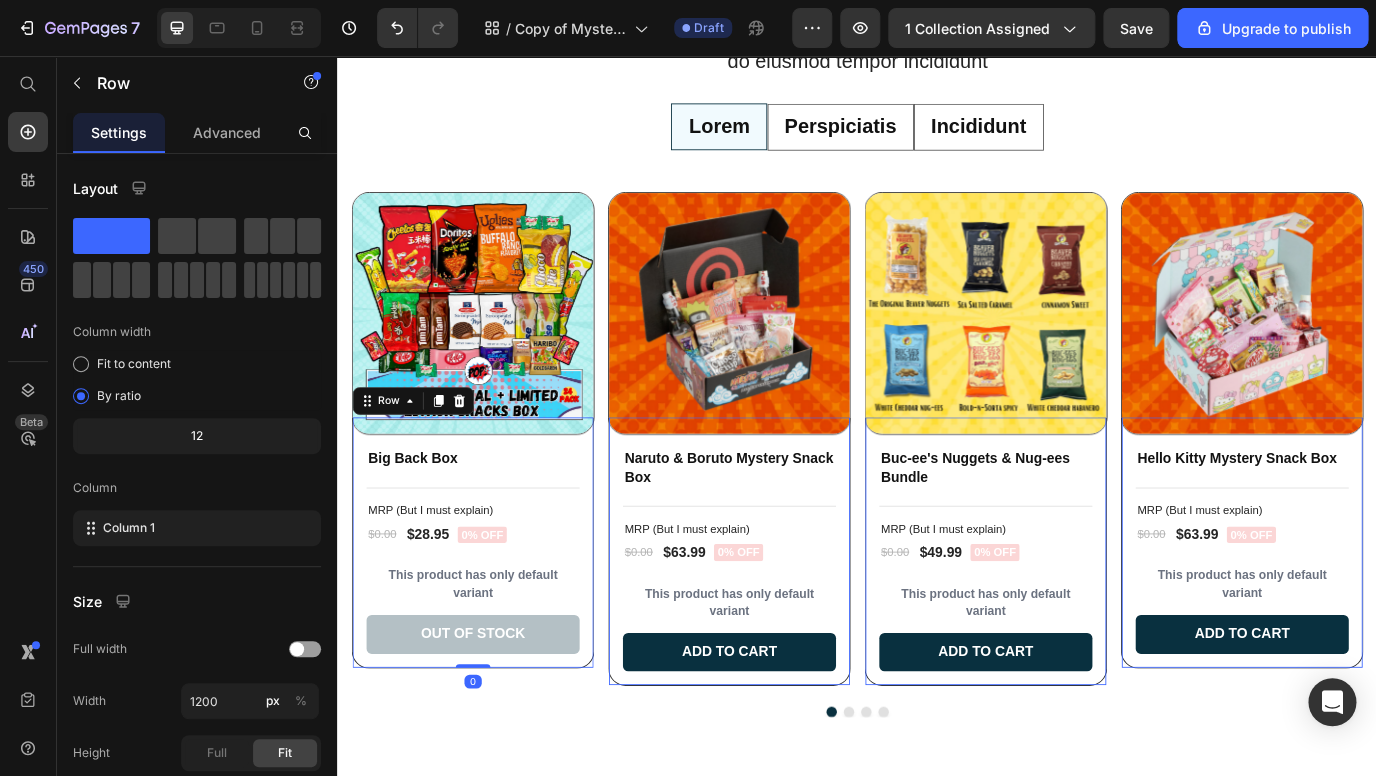 click on "Big Back Box" at bounding box center [493, 521] 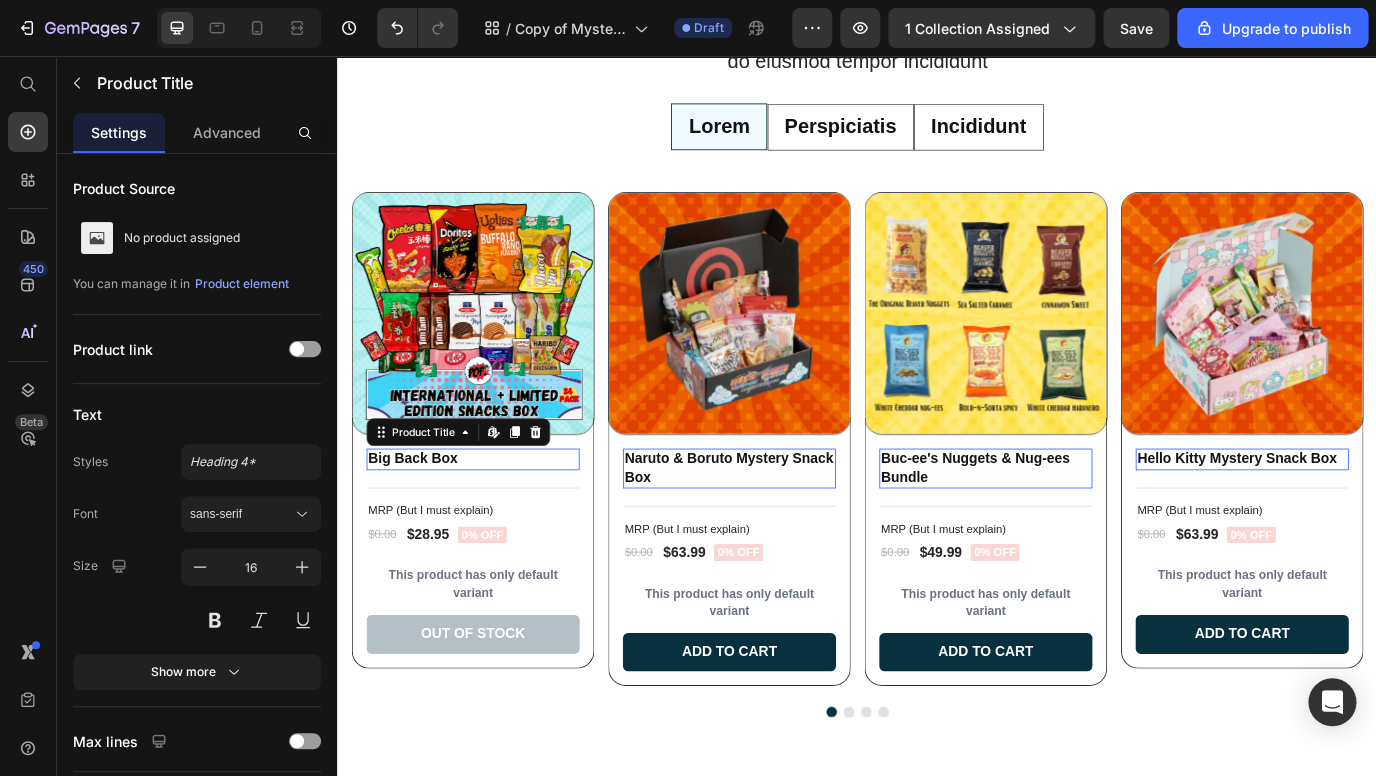 click on "Big Back Box" at bounding box center (493, 521) 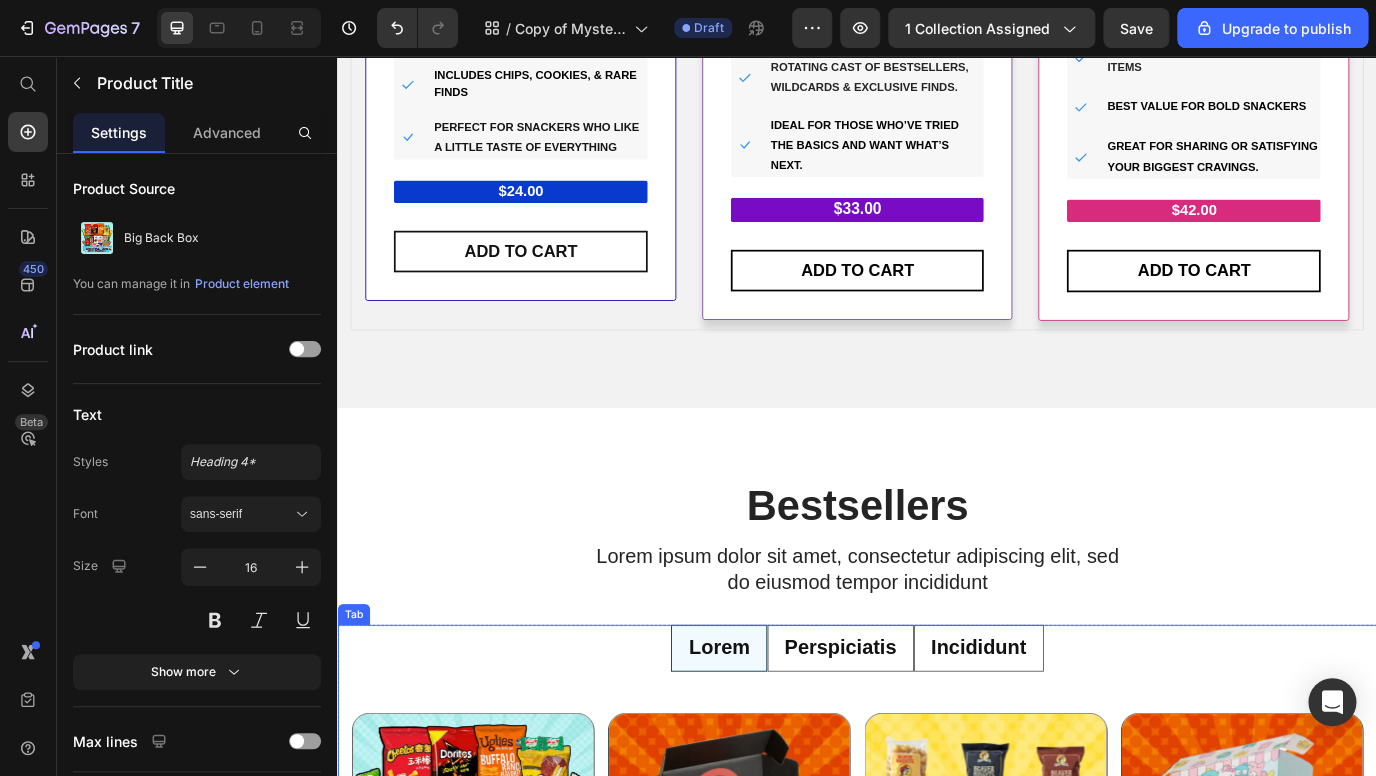 scroll, scrollTop: 740, scrollLeft: 0, axis: vertical 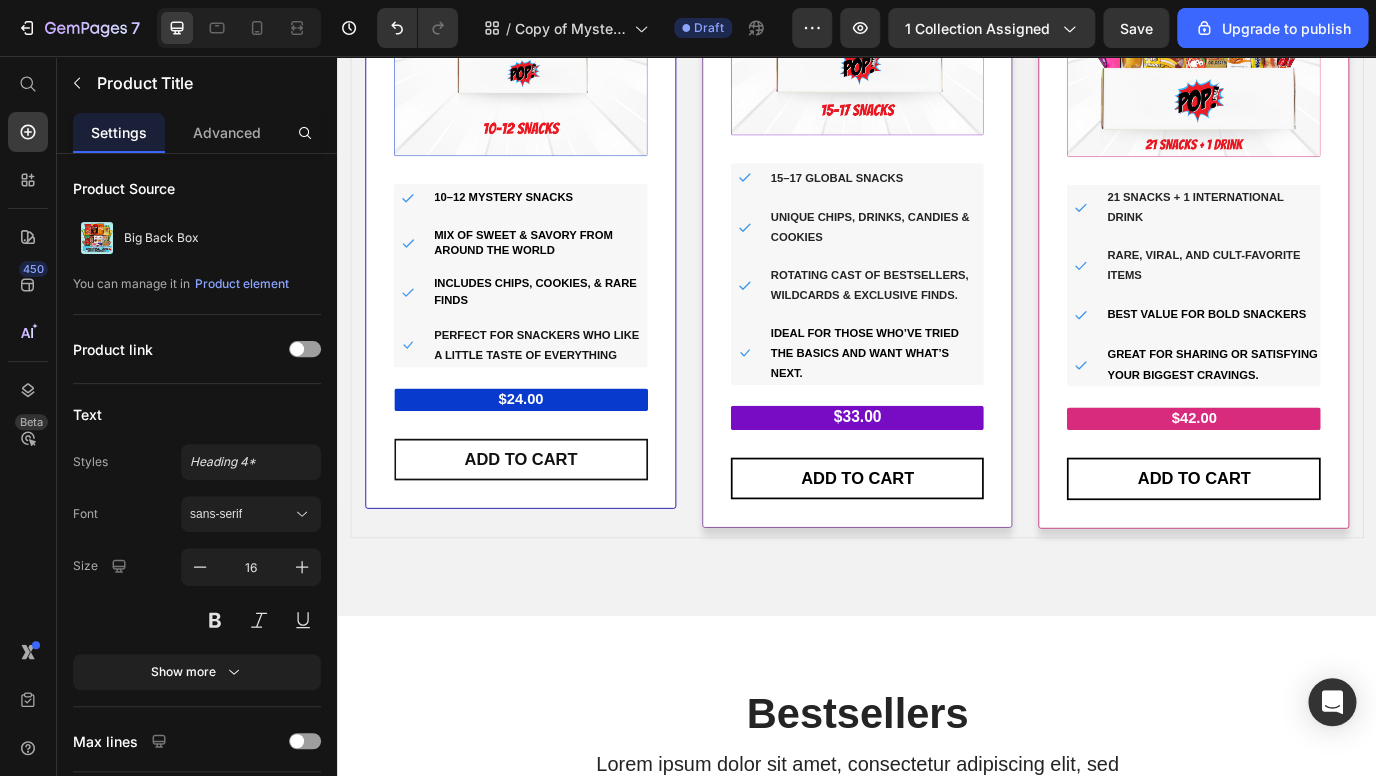 click on "Mix of sweet & savory from around the world" at bounding box center [551, 271] 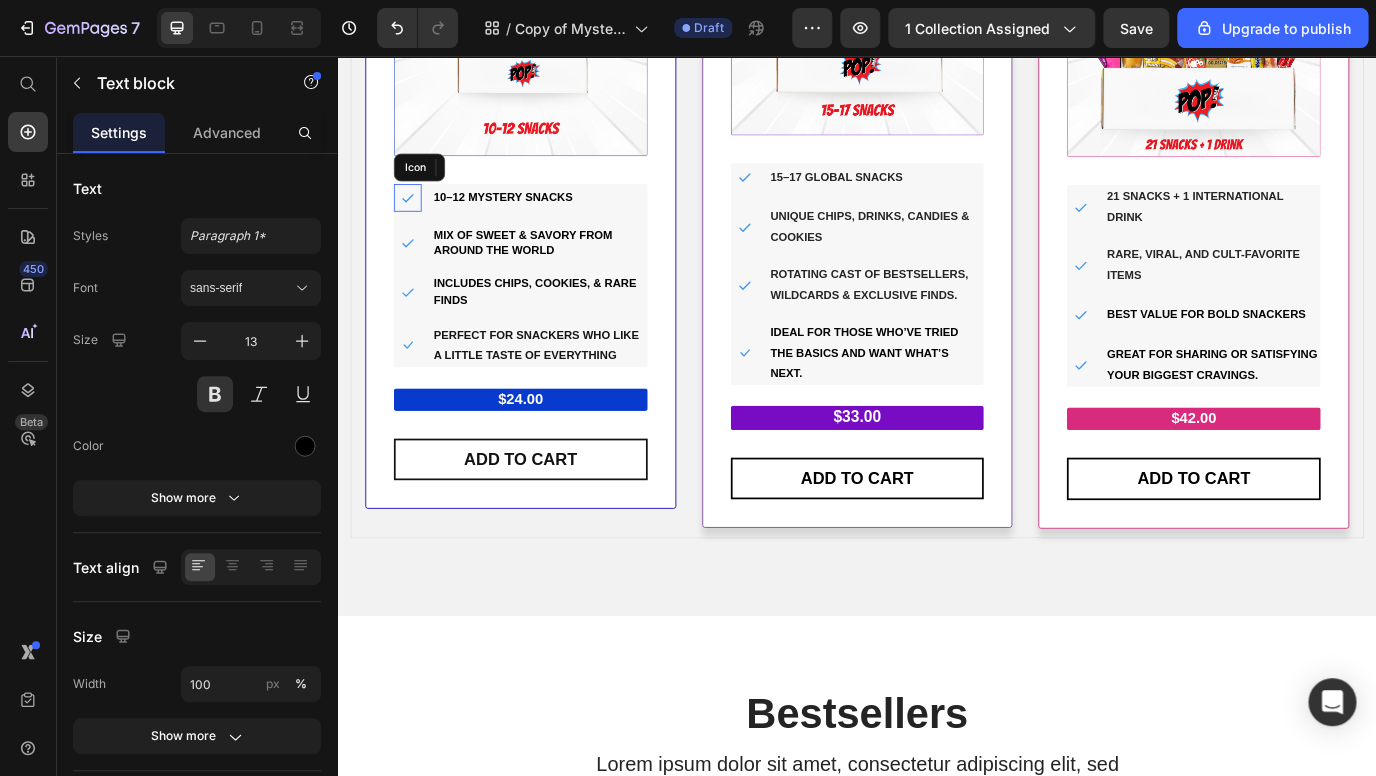 click on "Icon" at bounding box center (418, 220) 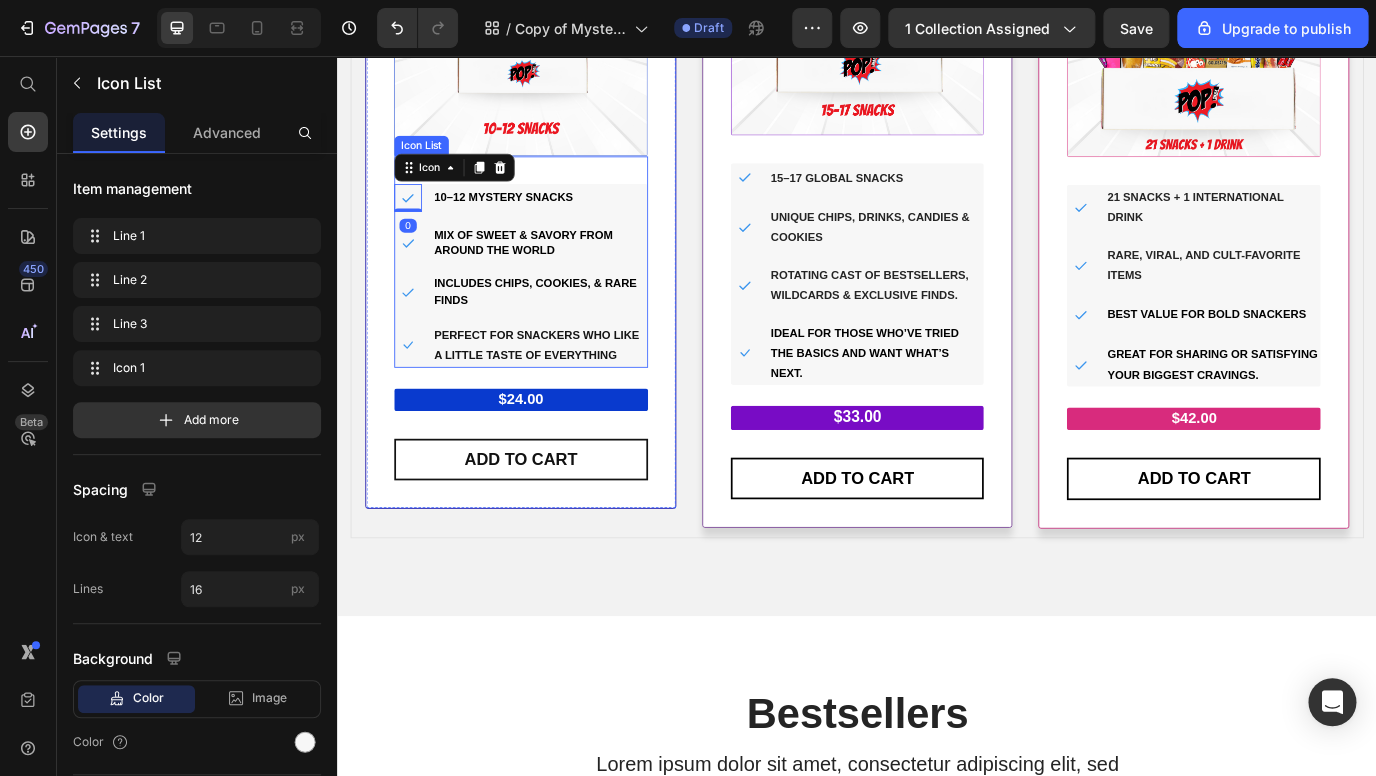 click on "Icon   0 10–12 mystery snacks Text block" at bounding box center (548, 220) 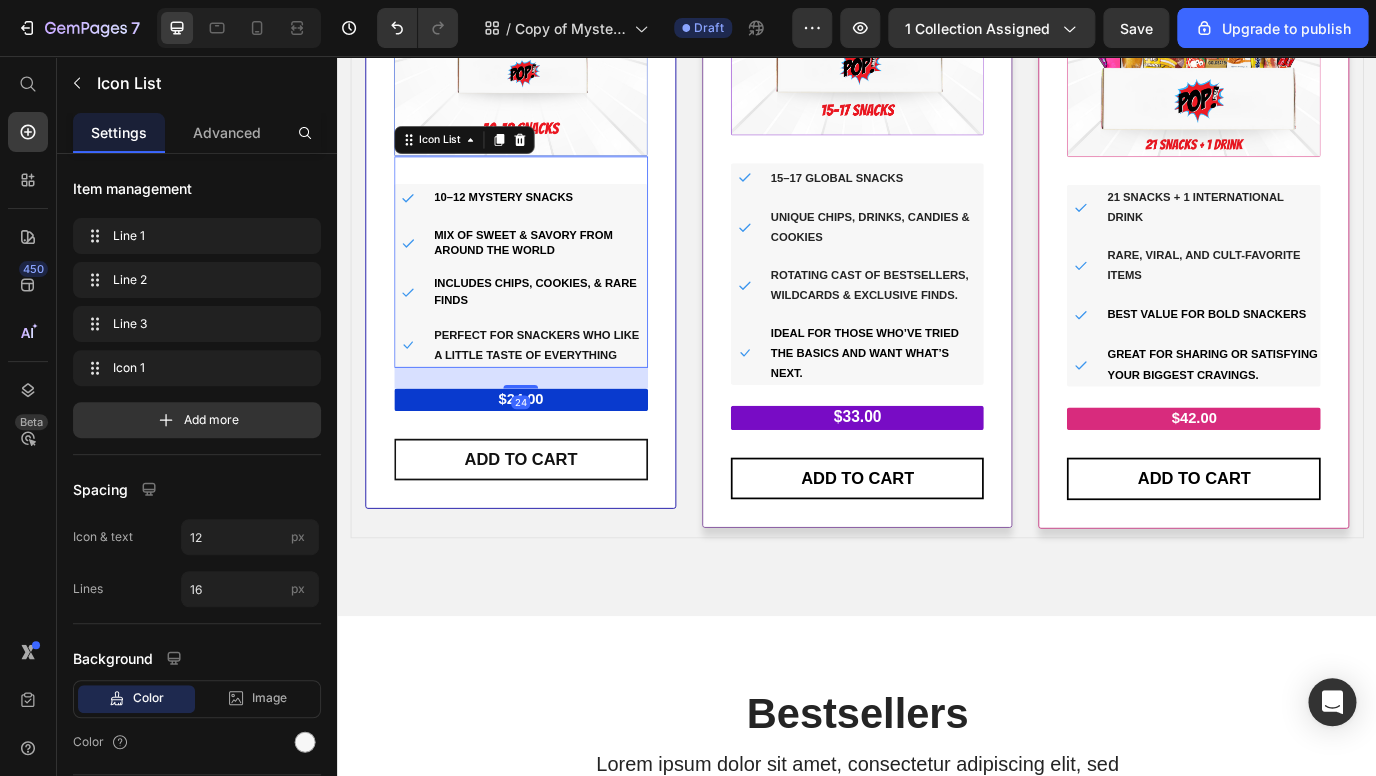 click on "Icon 10–12 mystery snacks Text block" at bounding box center [548, 220] 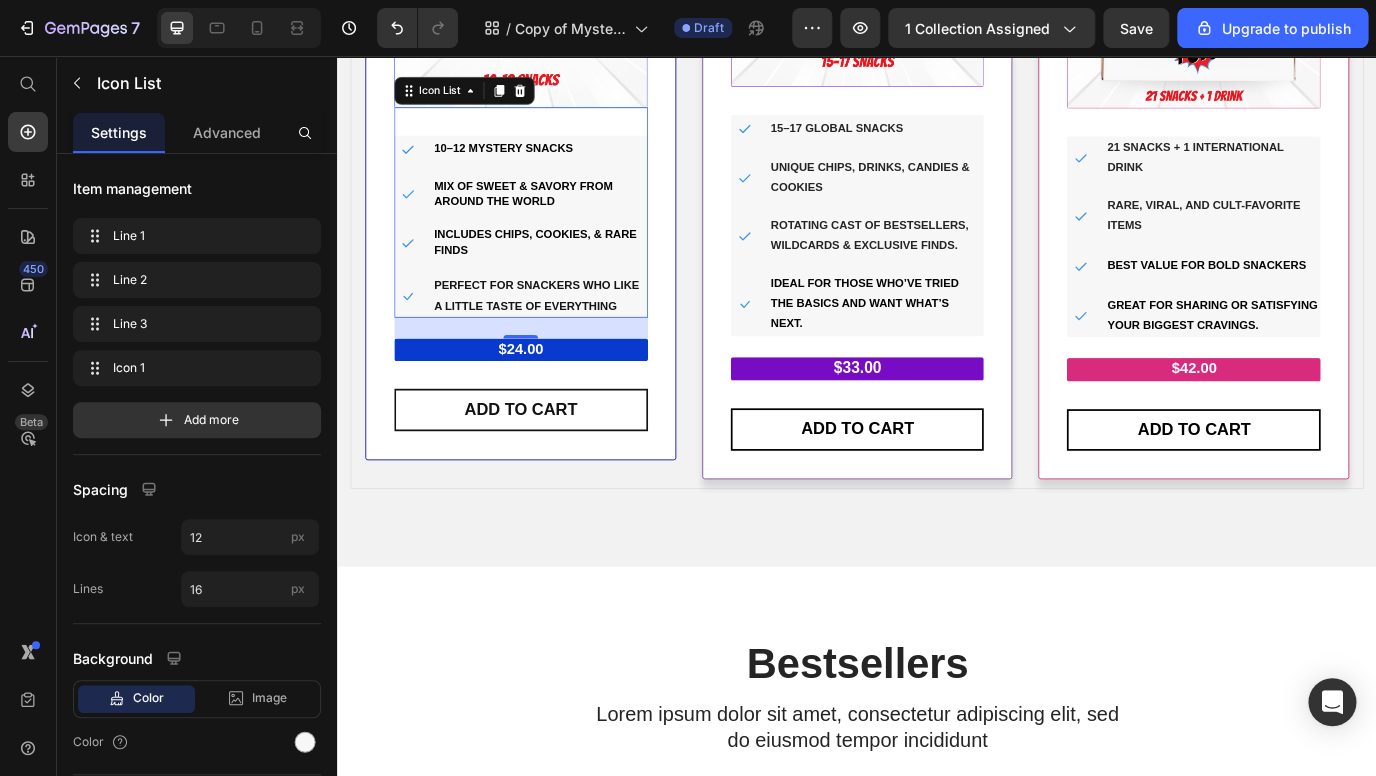 scroll, scrollTop: 790, scrollLeft: 0, axis: vertical 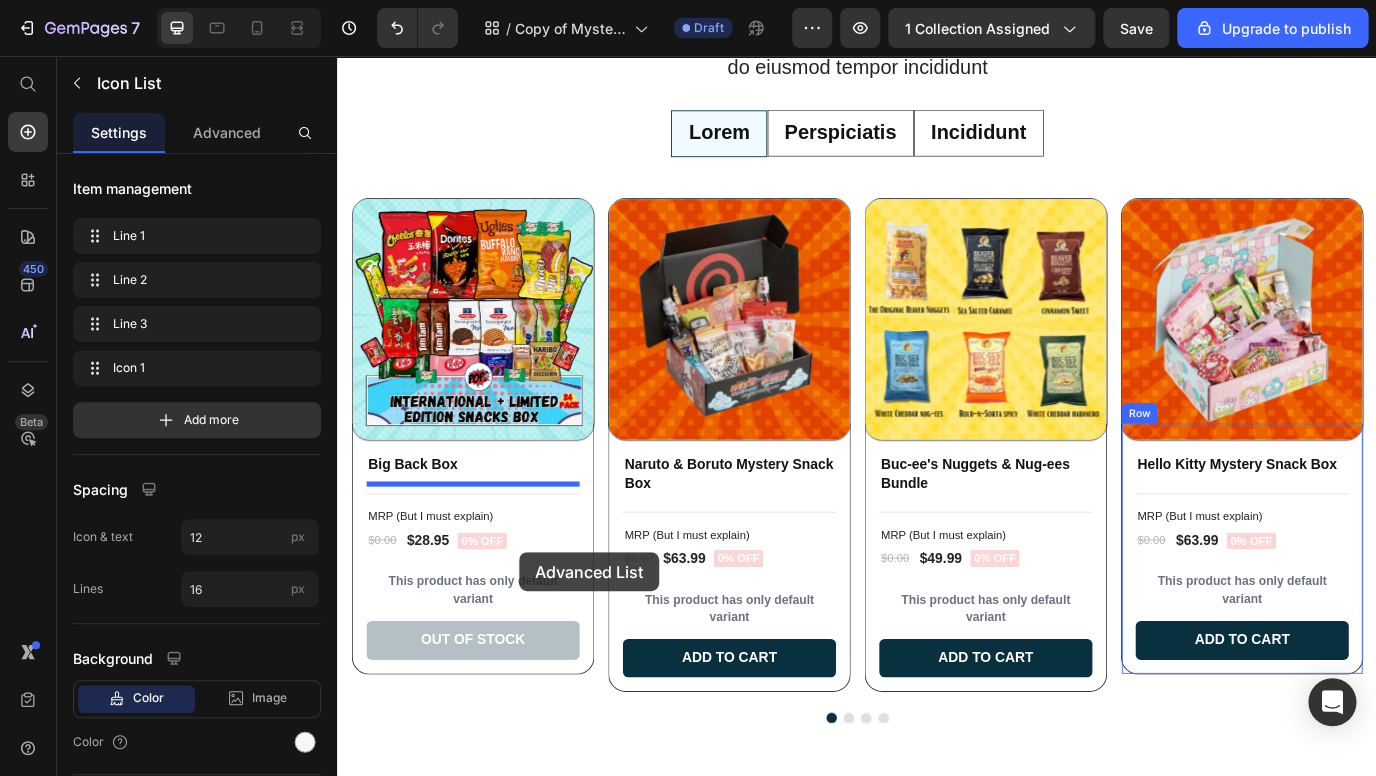 drag, startPoint x: 606, startPoint y: 136, endPoint x: 519, endPoint y: 552, distance: 425 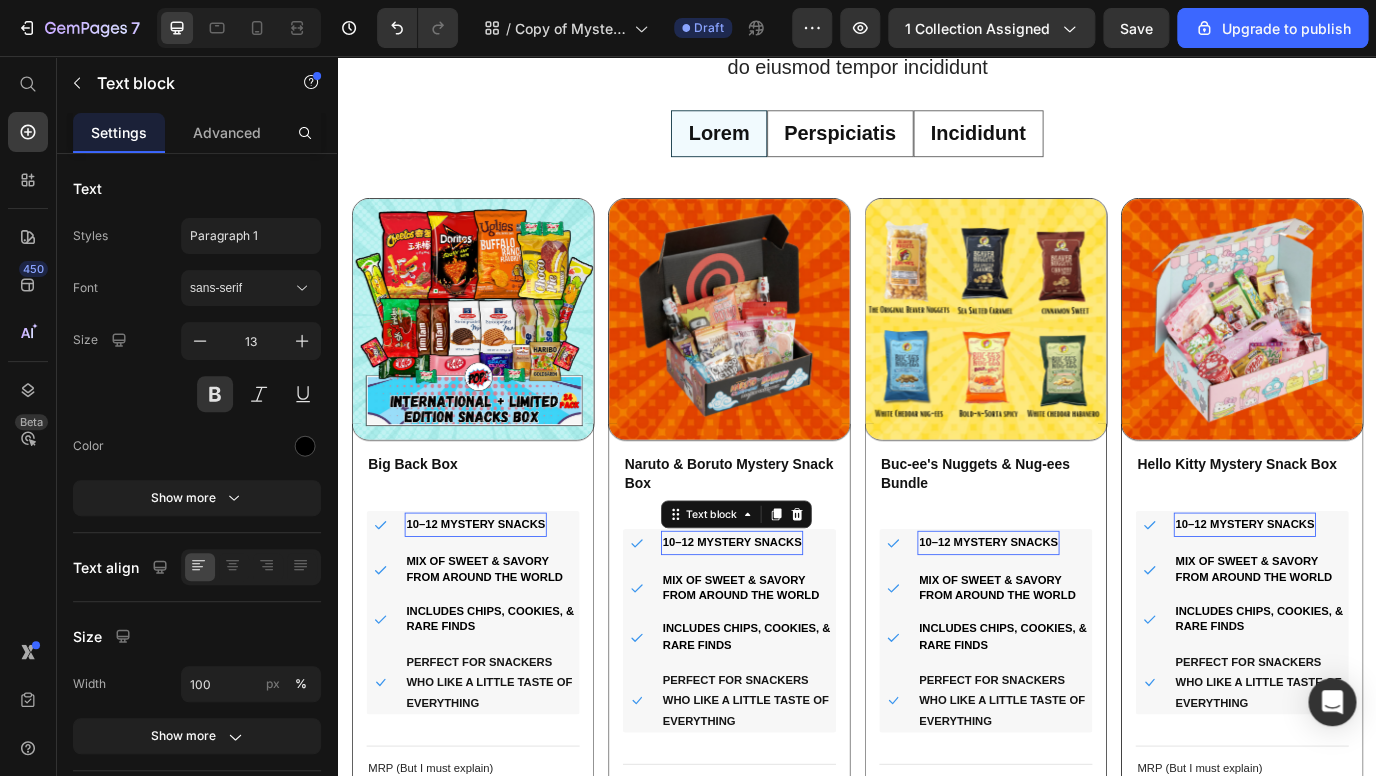 click on "10–12 mystery snacks" at bounding box center [792, 618] 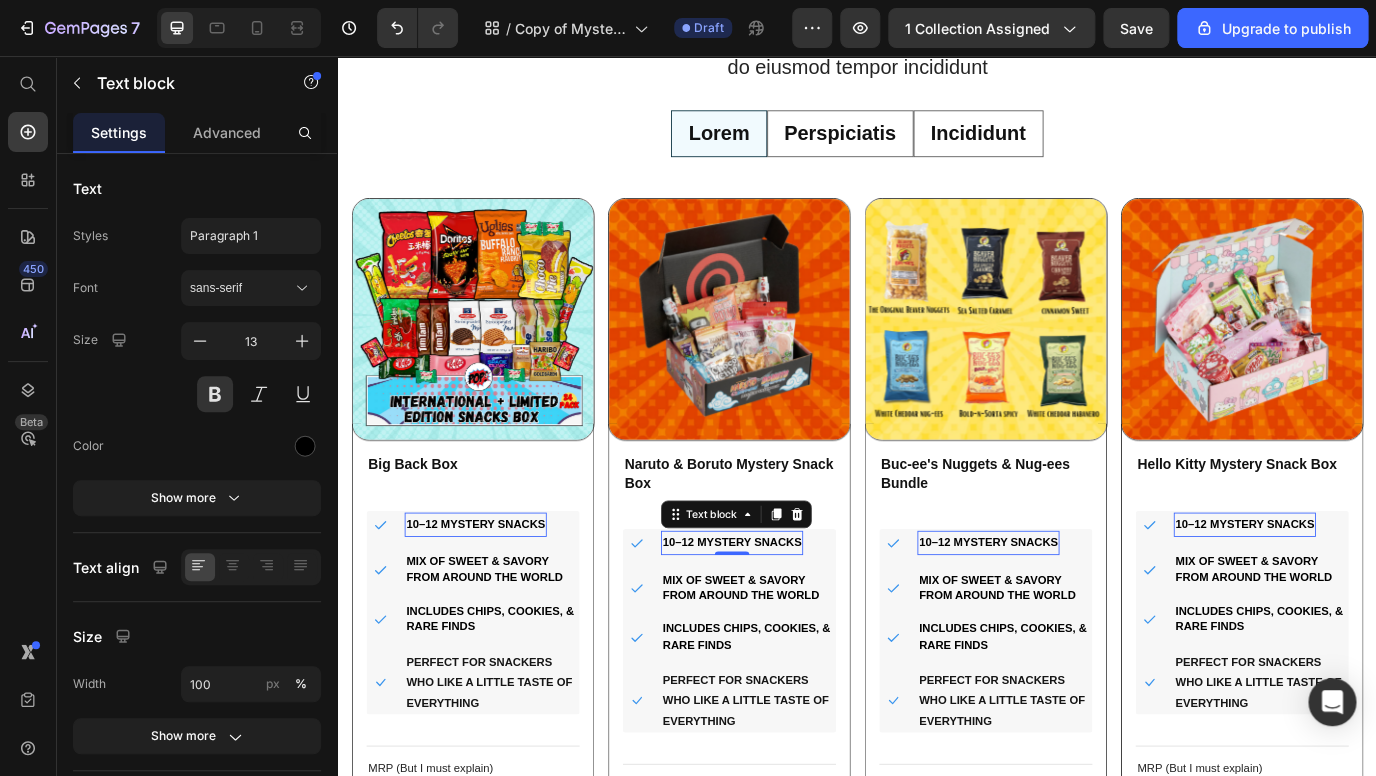 click on "10–12 mystery snacks" at bounding box center [792, 618] 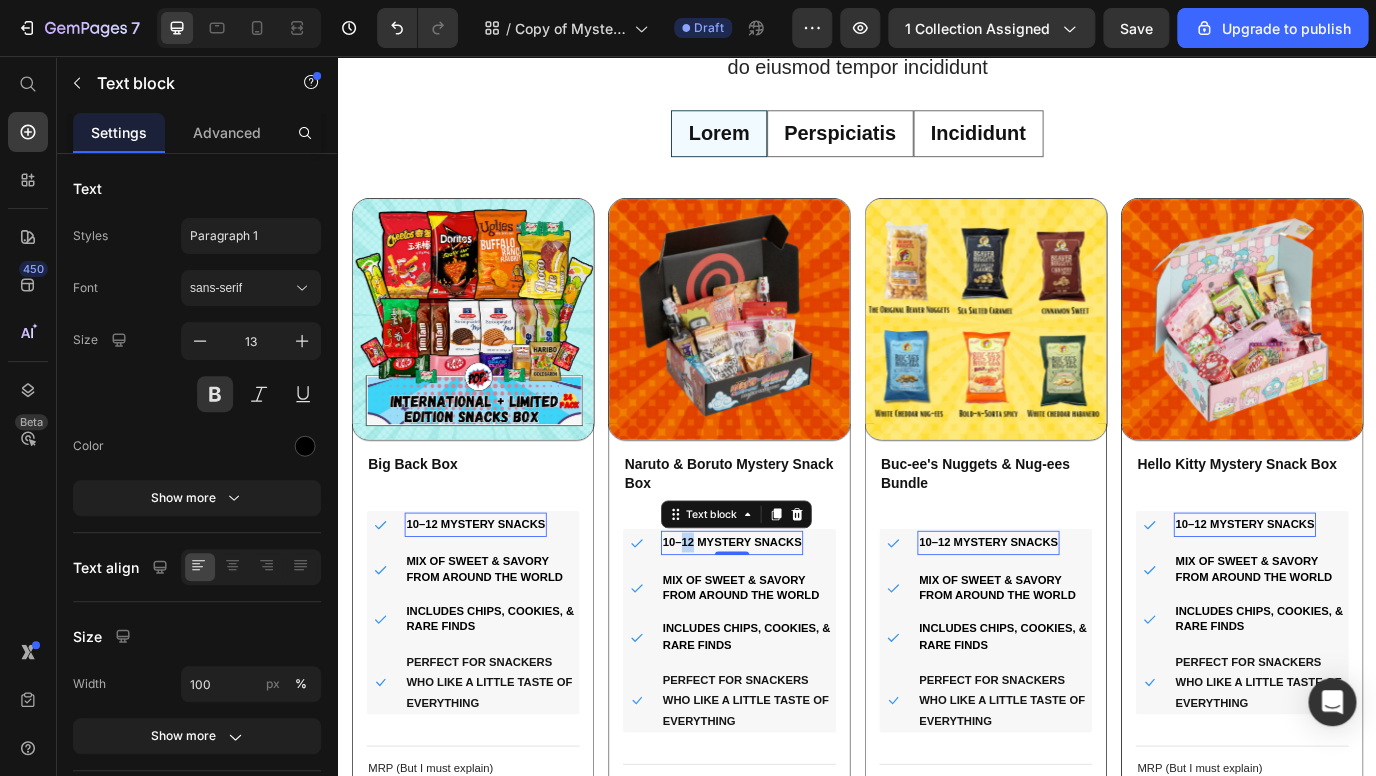 click on "10–12 mystery snacks" at bounding box center [792, 618] 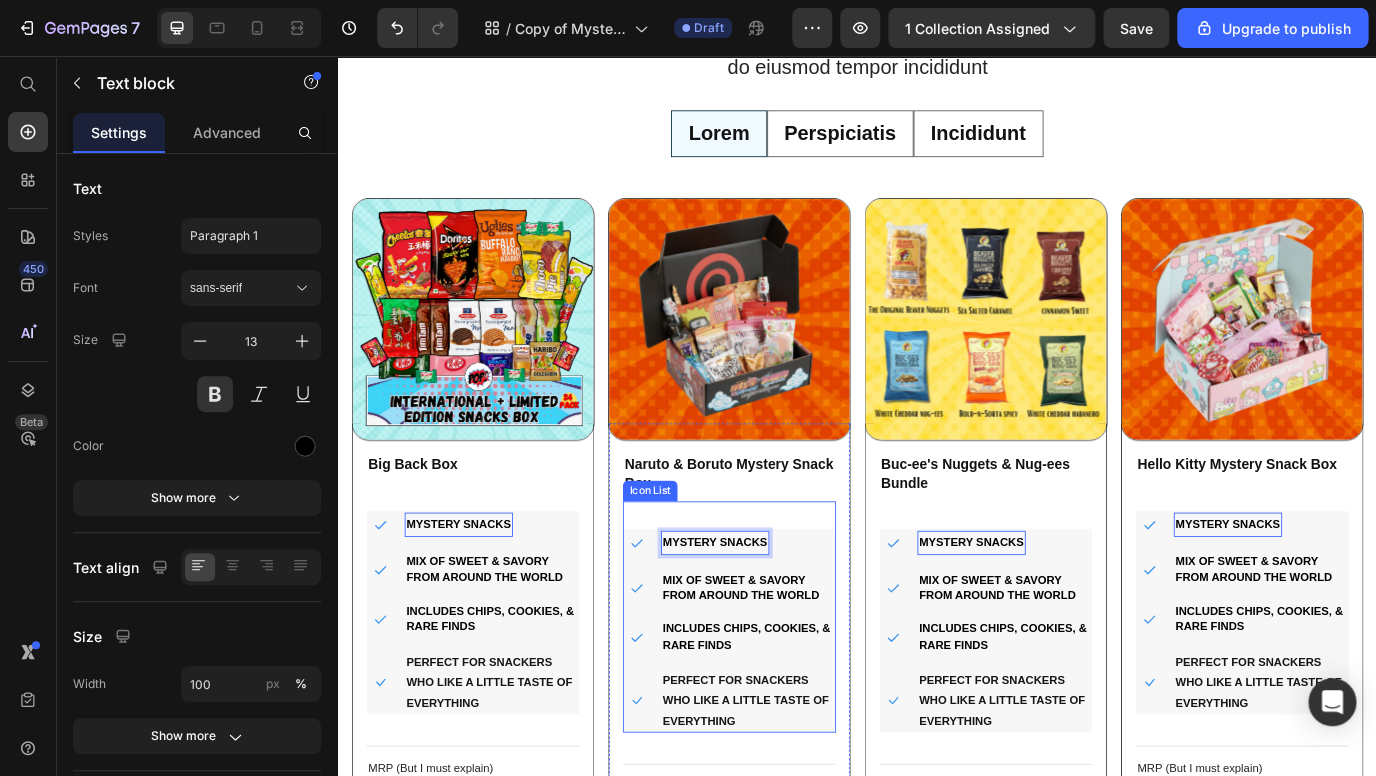click on "Icon  mystery snacks Text block   0" at bounding box center [789, 619] 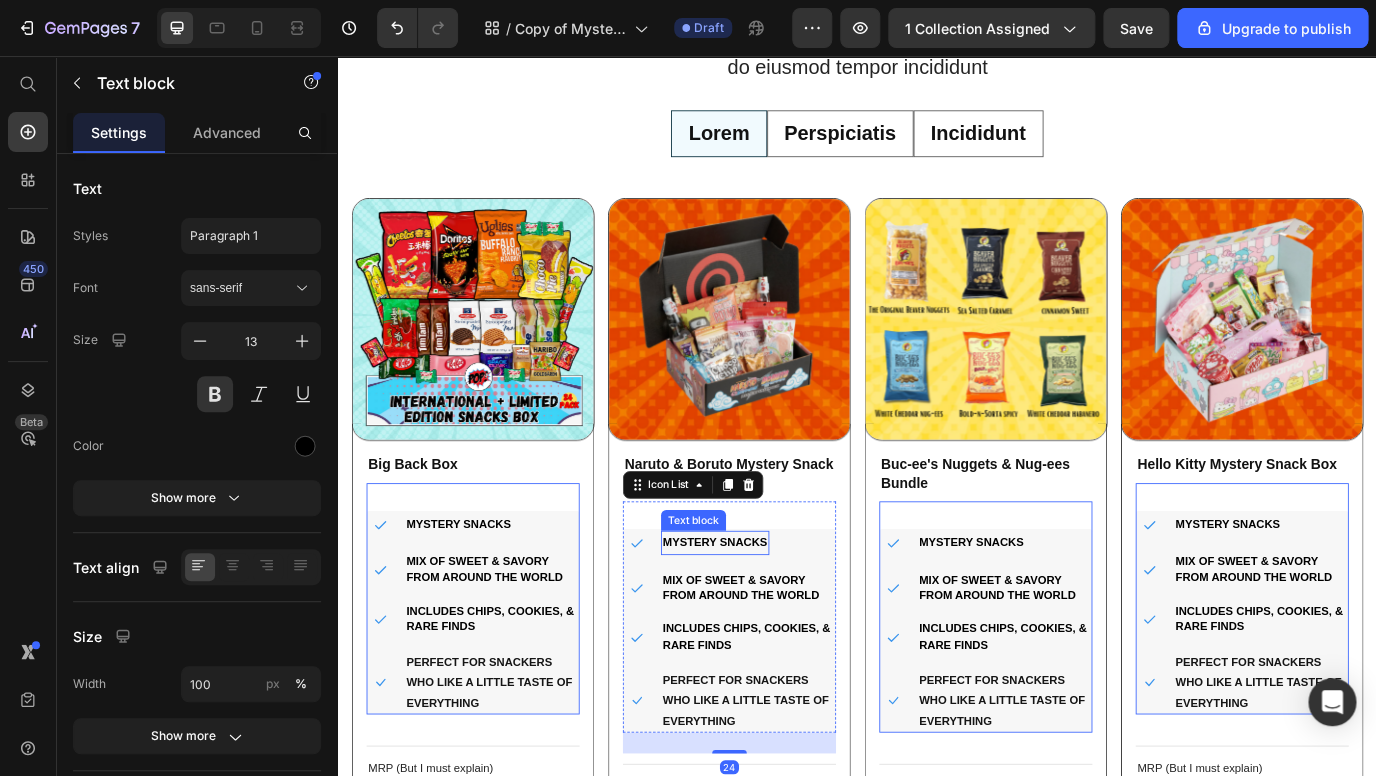 click on "mystery snacks" at bounding box center (772, 618) 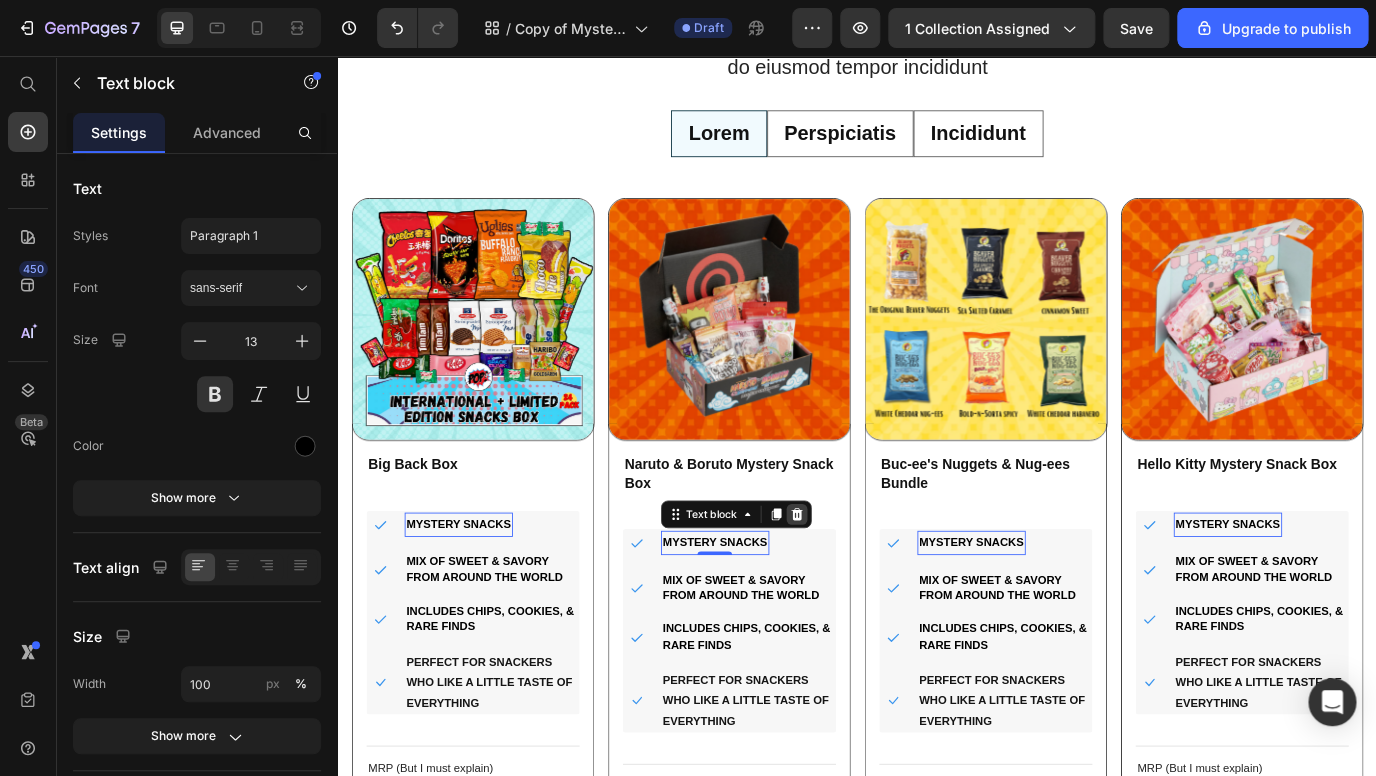 click 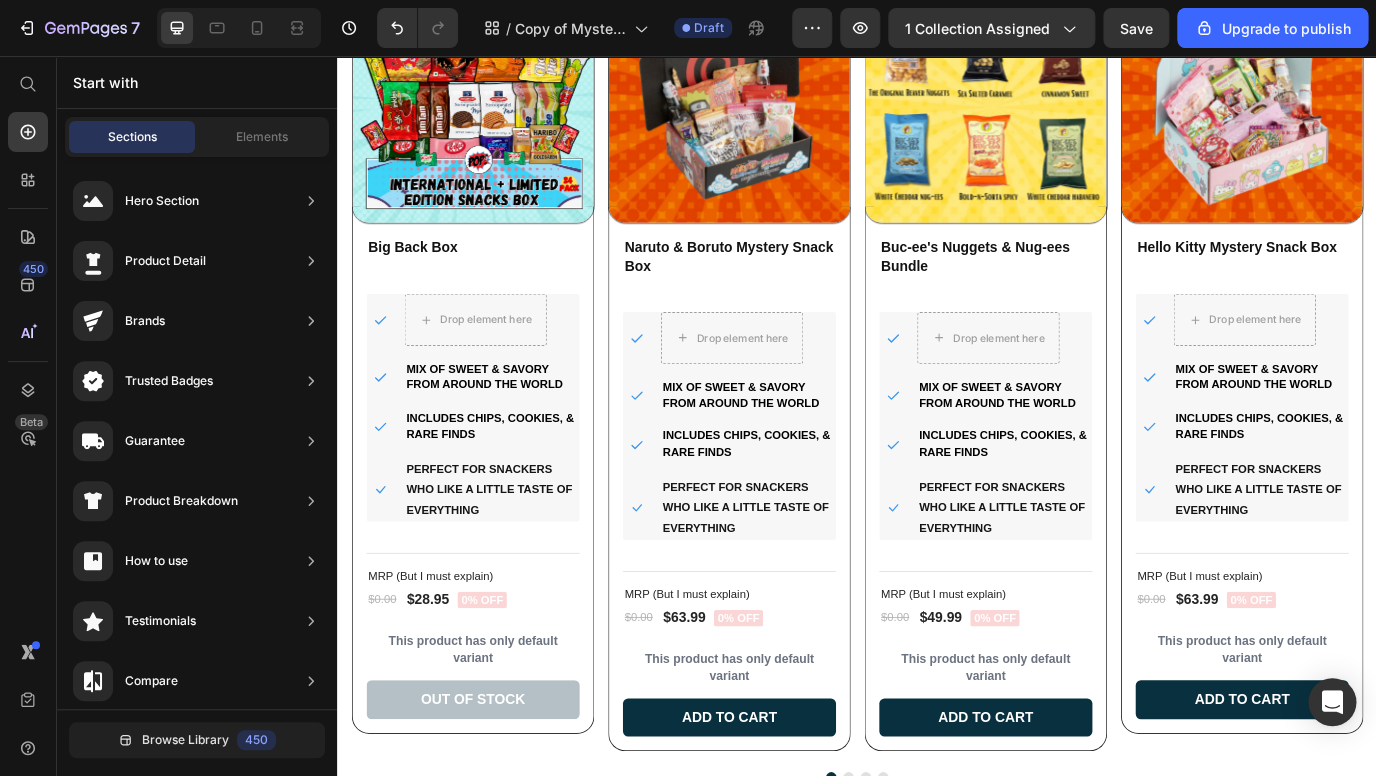 scroll, scrollTop: 1899, scrollLeft: 0, axis: vertical 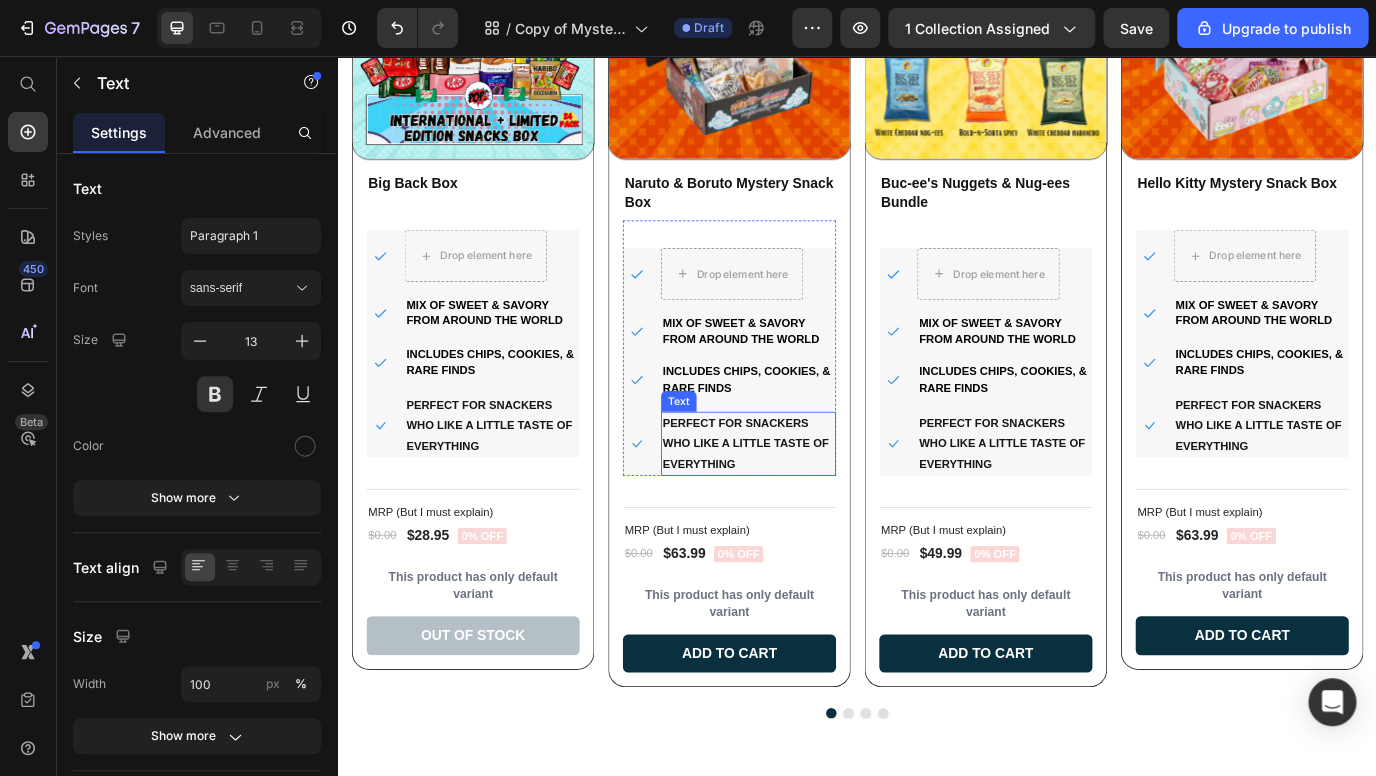 click on "Perfect for snackers who like a little taste of everything" at bounding box center [811, 504] 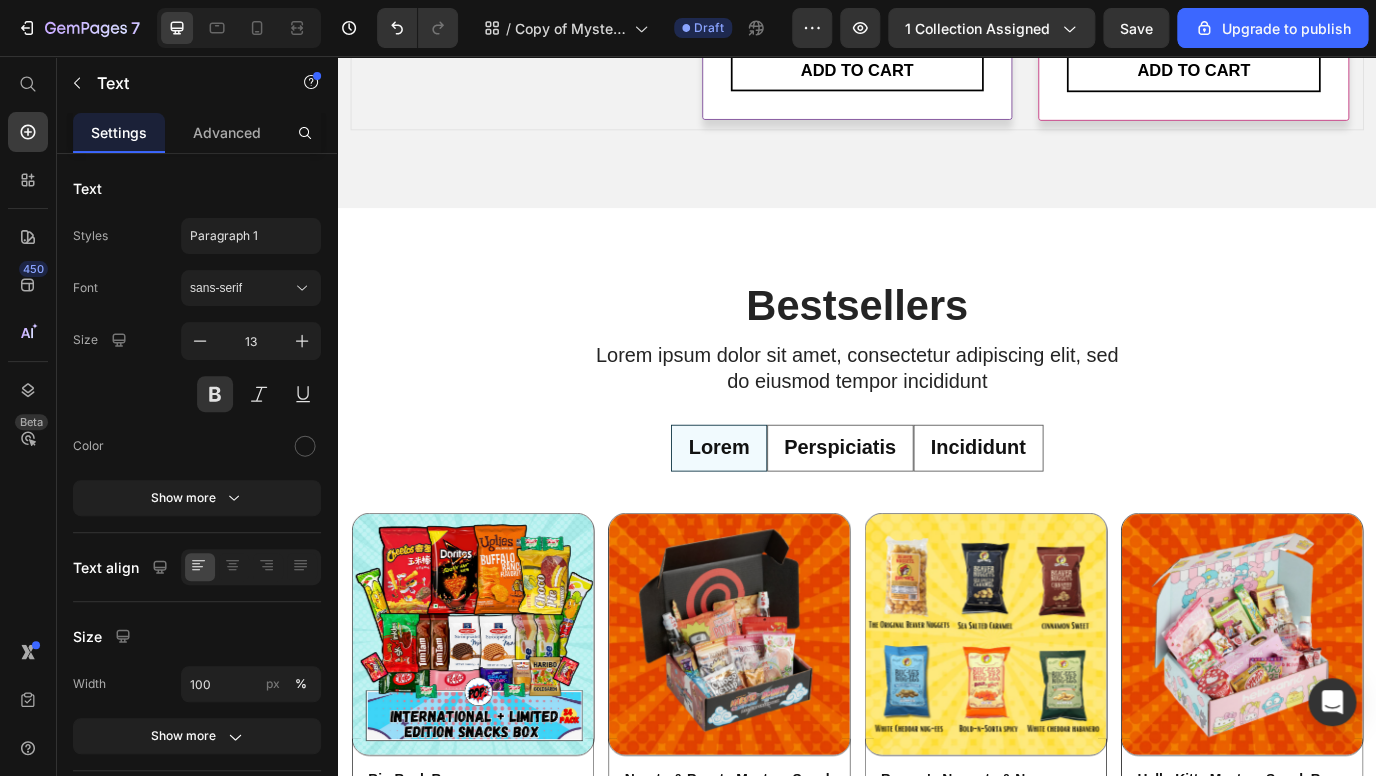 scroll, scrollTop: 1469, scrollLeft: 0, axis: vertical 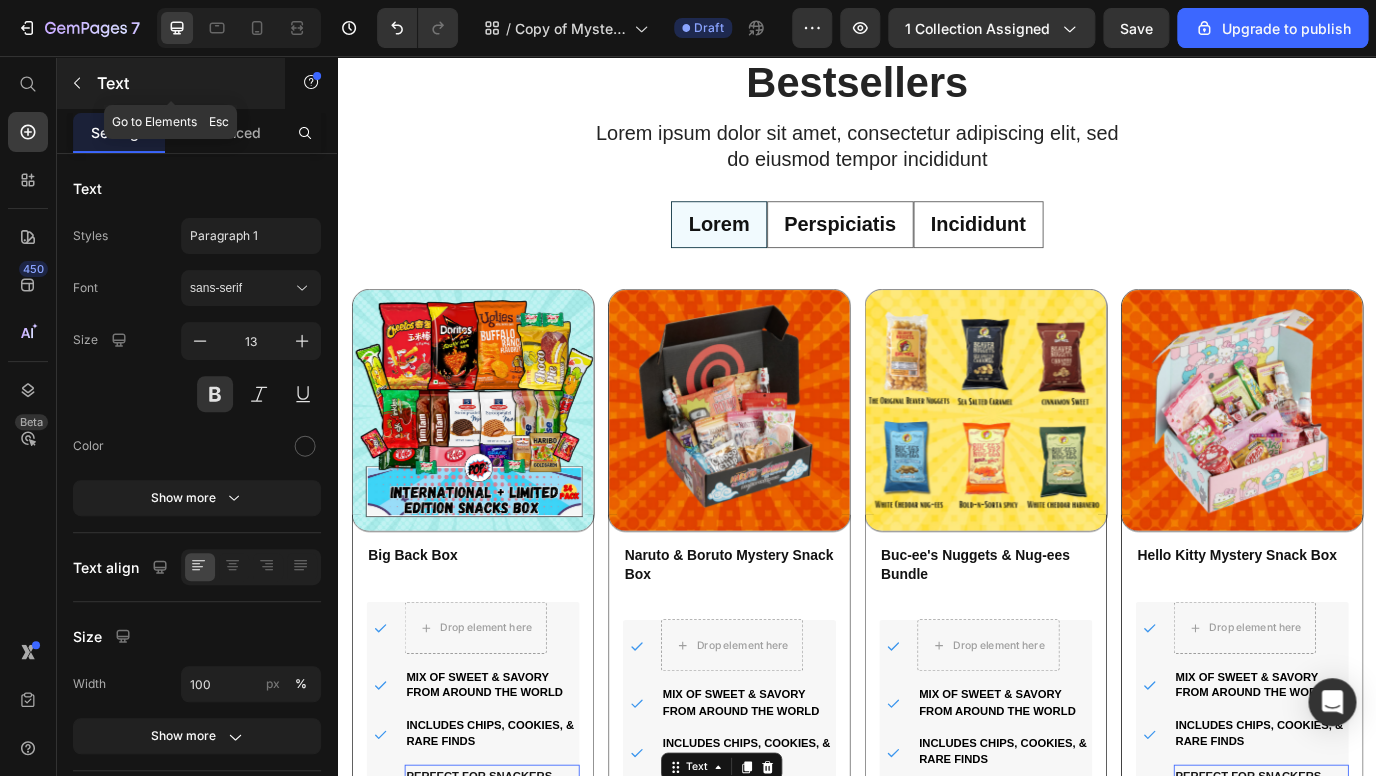 click at bounding box center (77, 83) 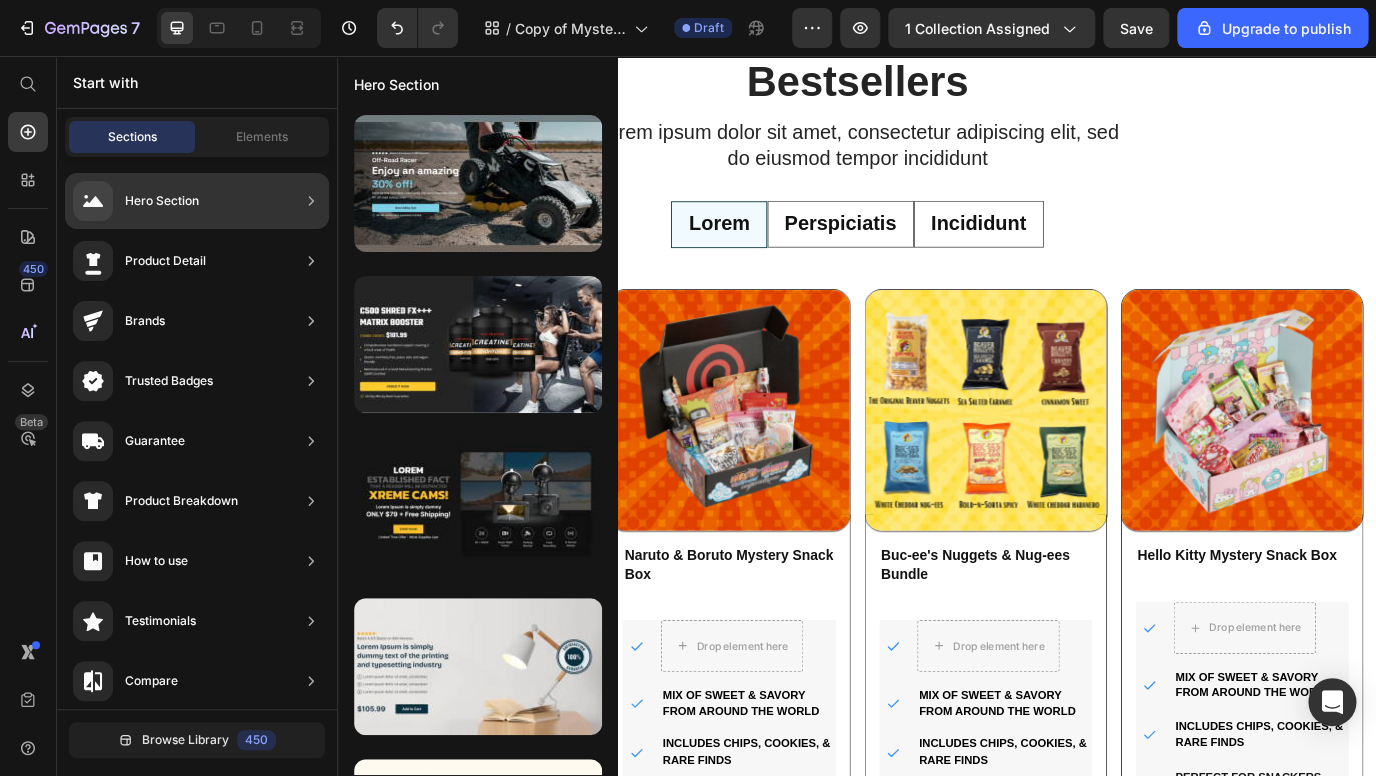 click on "Product Detail" 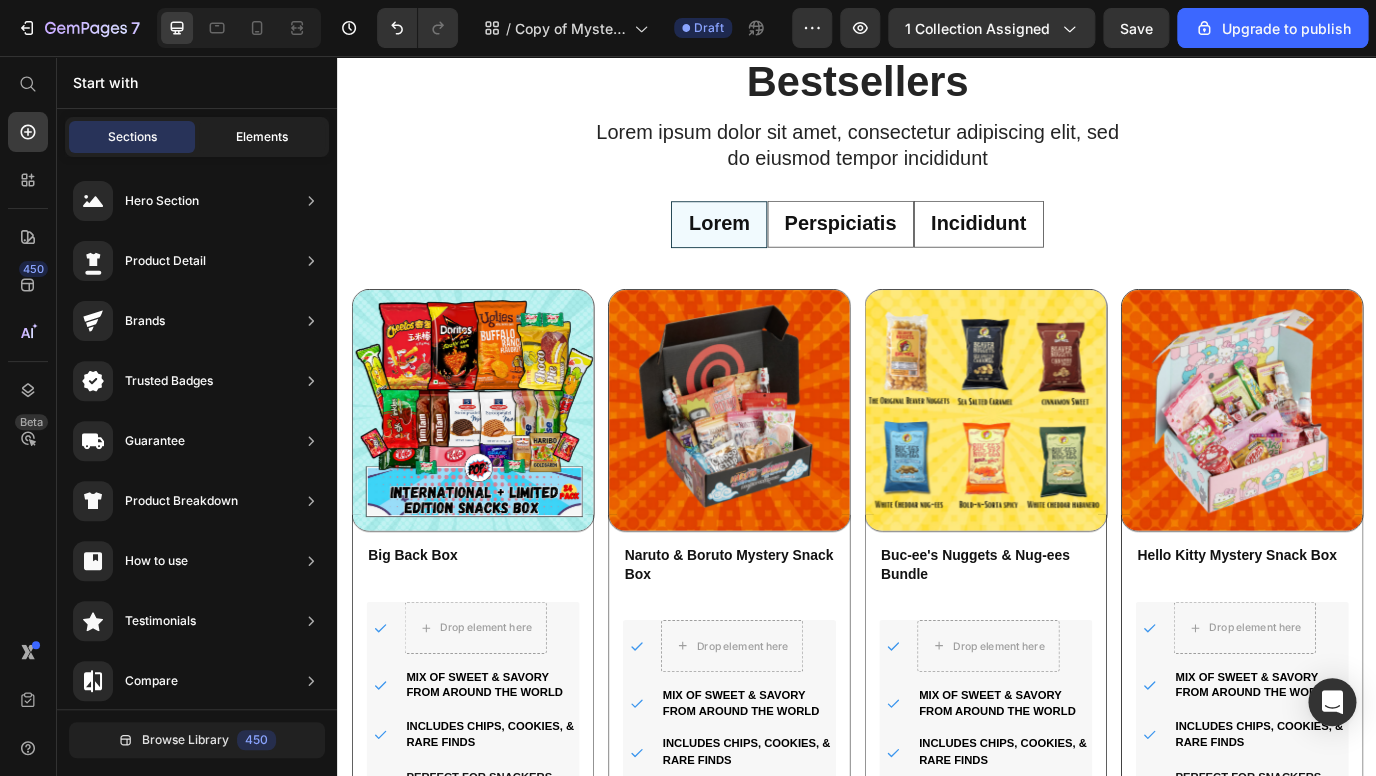 click on "Elements" at bounding box center (262, 137) 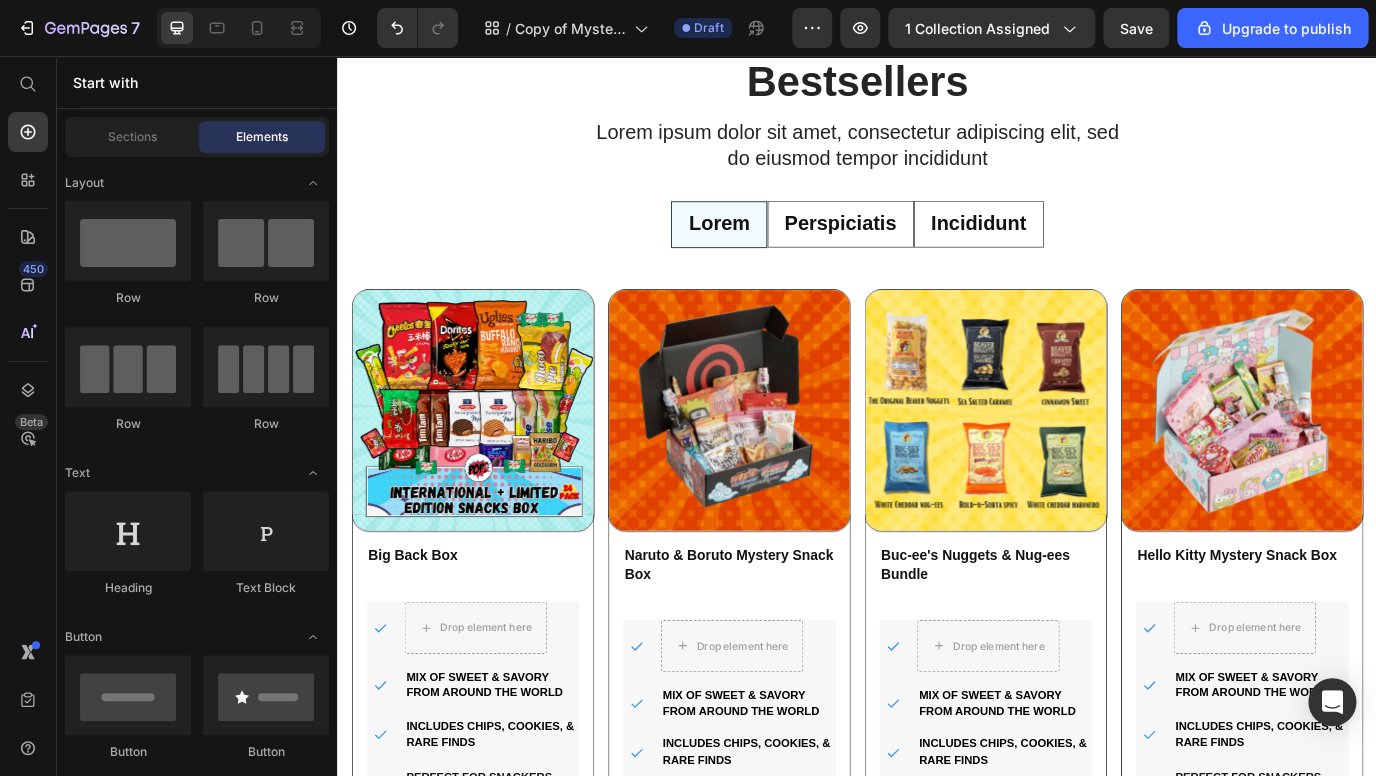 drag, startPoint x: 38, startPoint y: 86, endPoint x: 66, endPoint y: 86, distance: 28 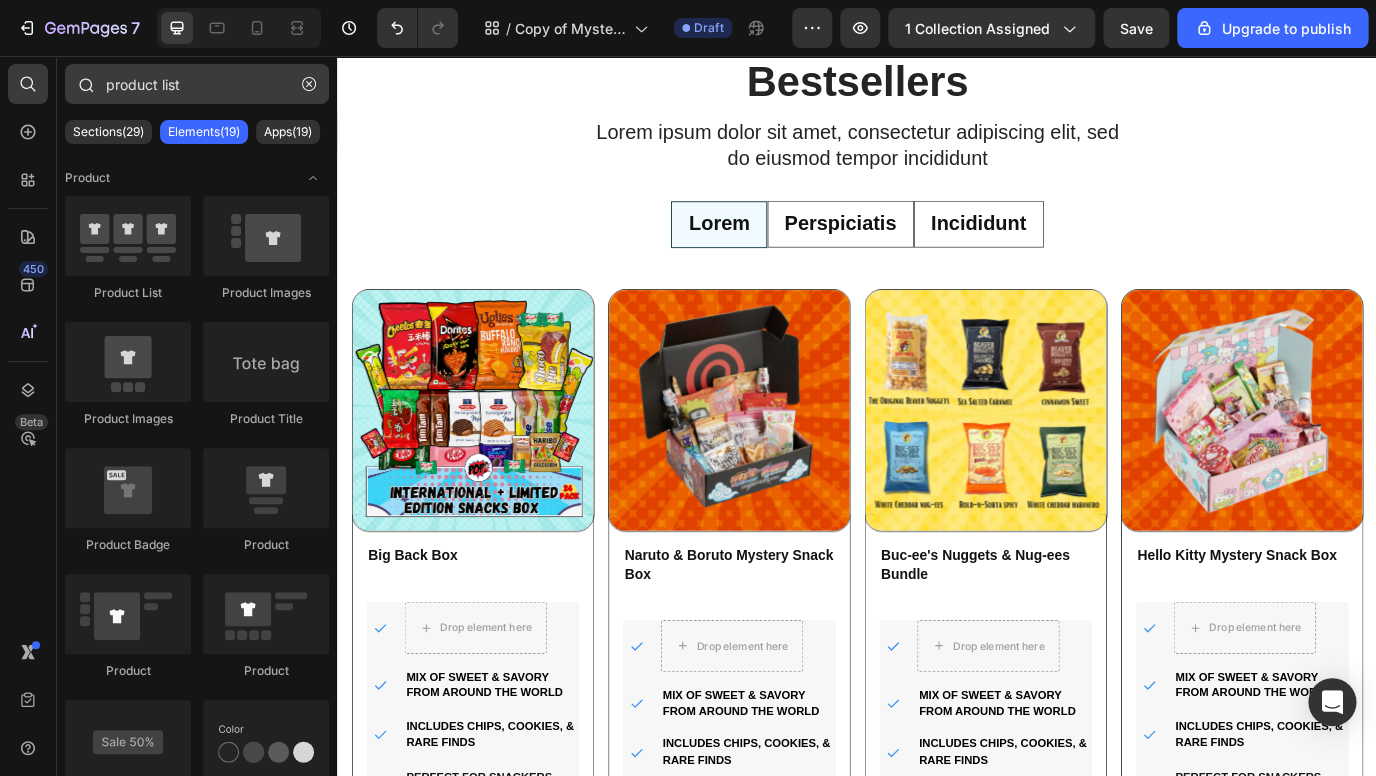 click on "product list" at bounding box center [197, 84] 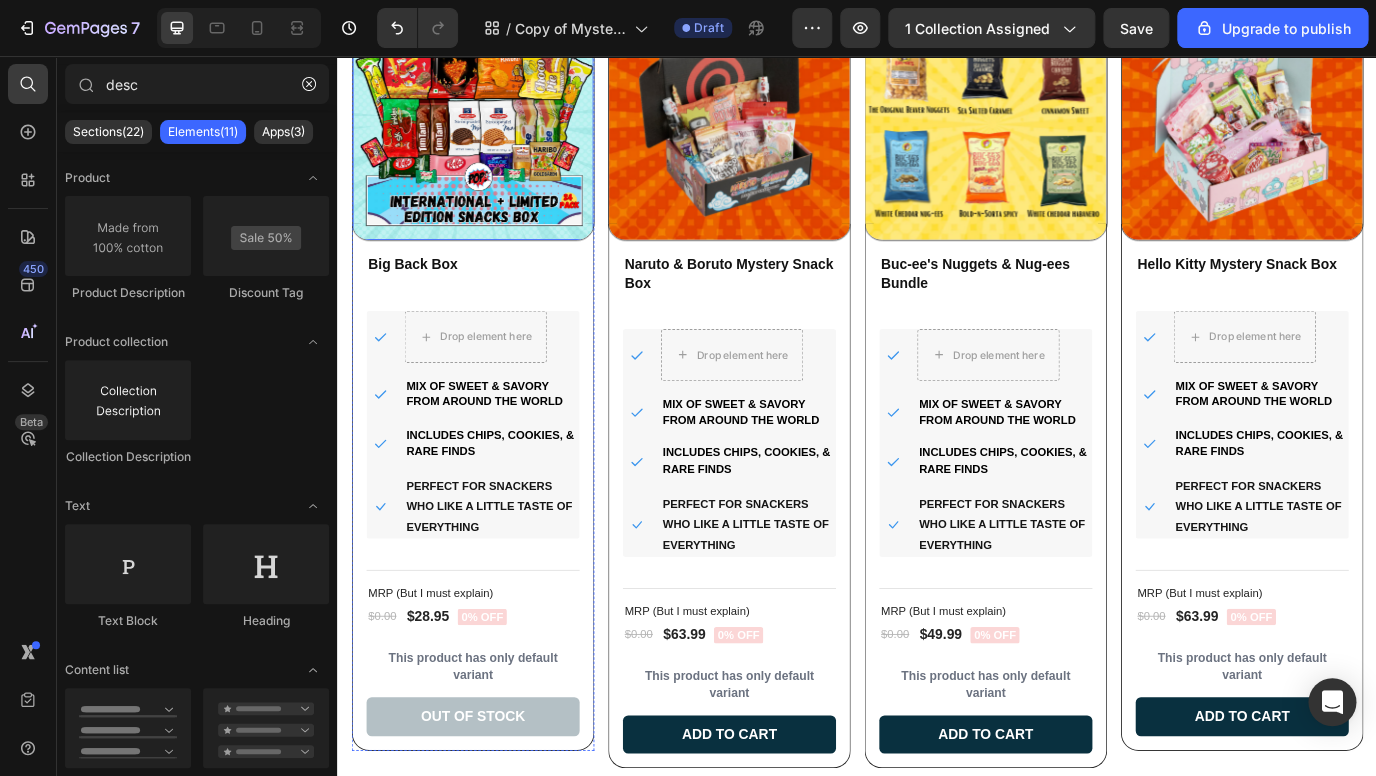scroll, scrollTop: 1889, scrollLeft: 0, axis: vertical 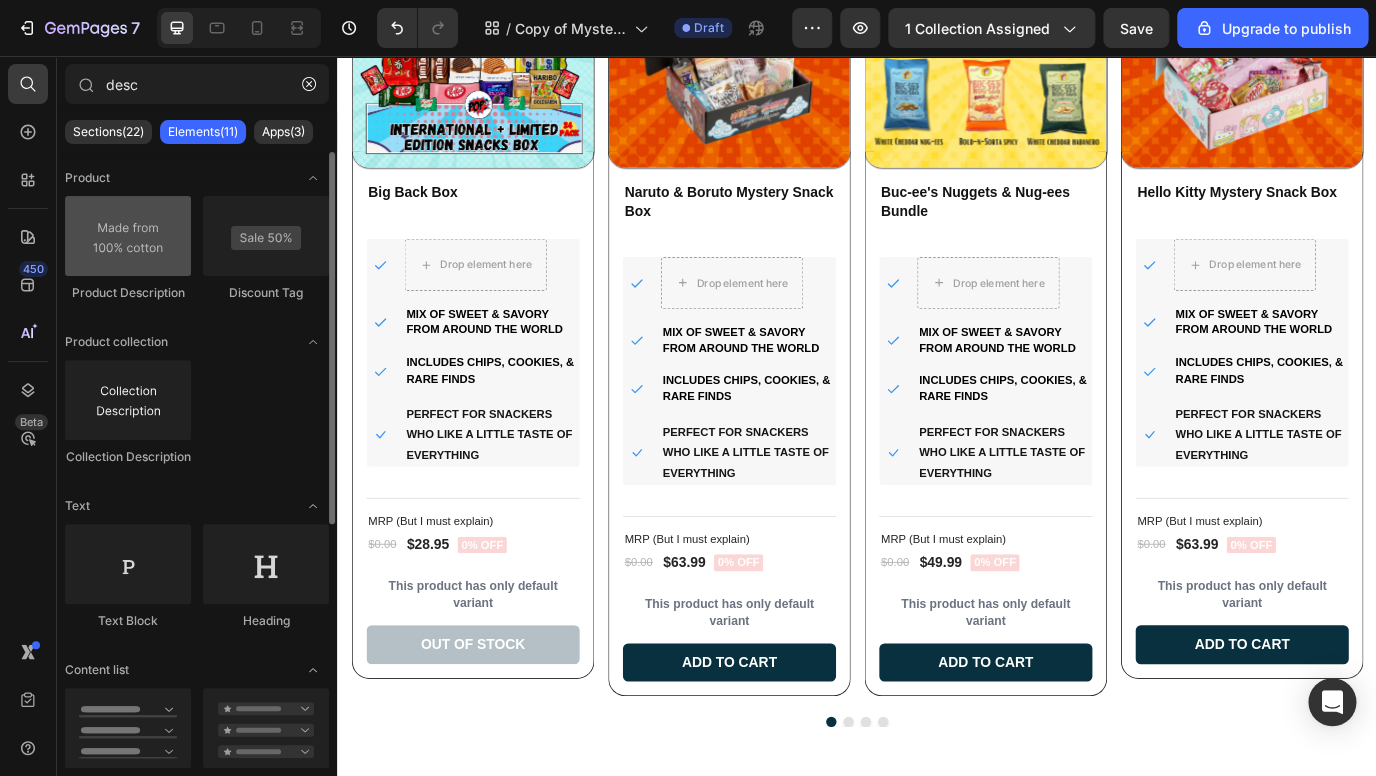 type on "desc" 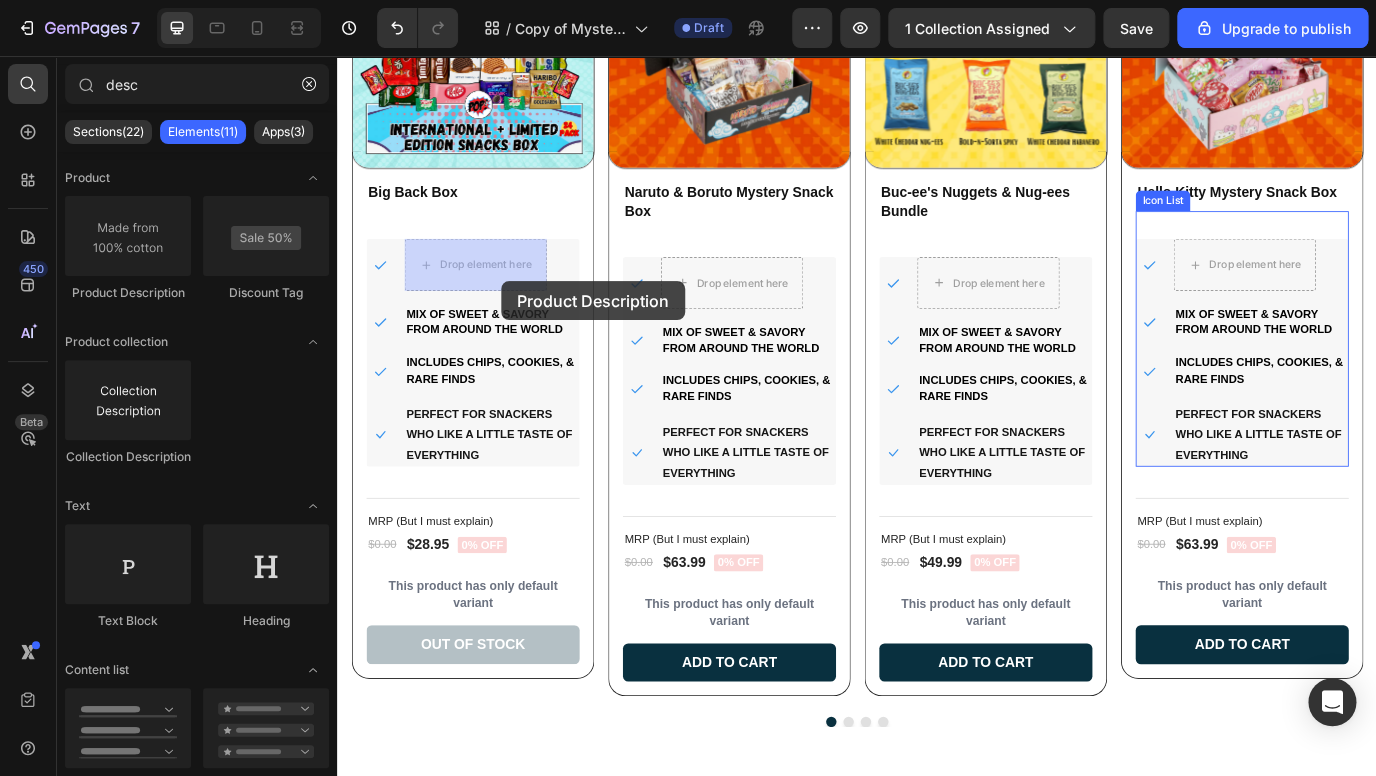 drag, startPoint x: 495, startPoint y: 317, endPoint x: 500, endPoint y: 288, distance: 29.427877 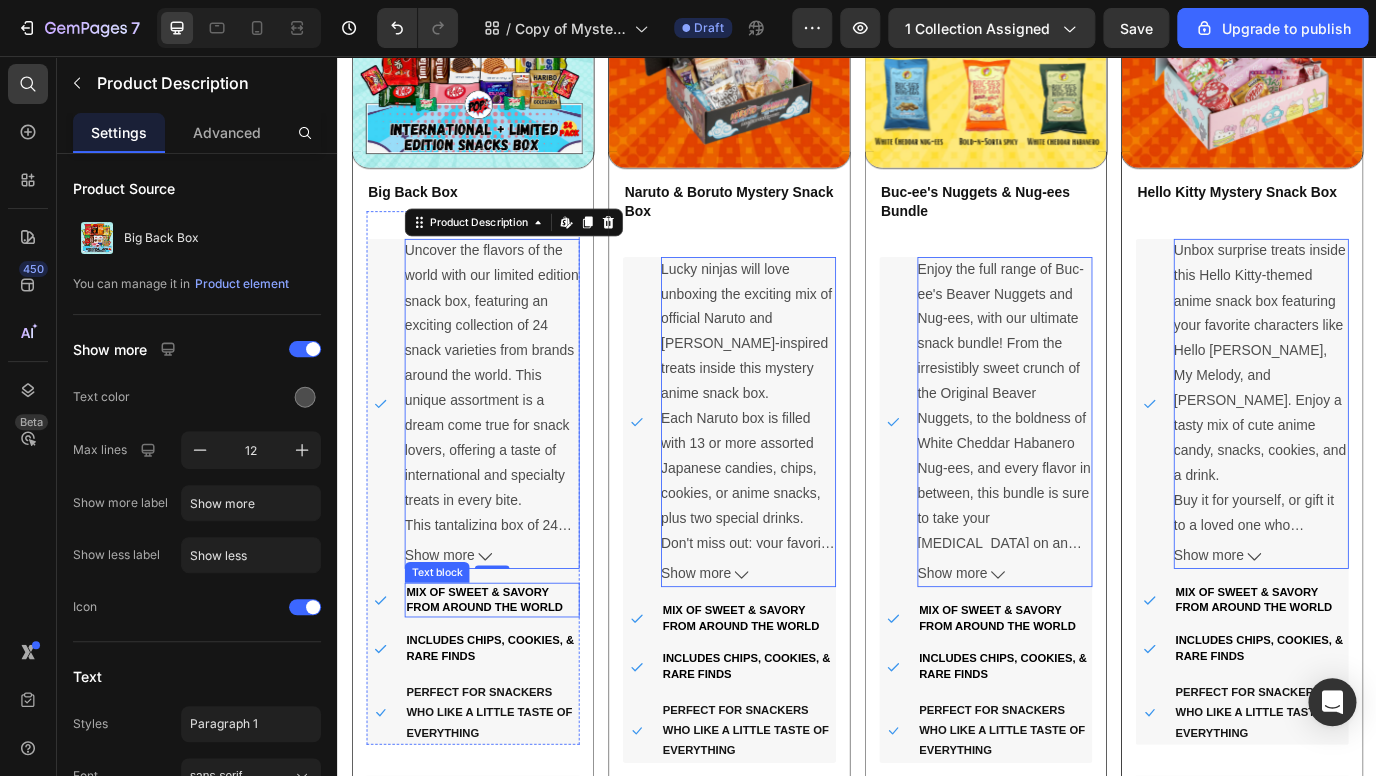 click on "Mix of sweet & savory from around the world" at bounding box center (506, 683) 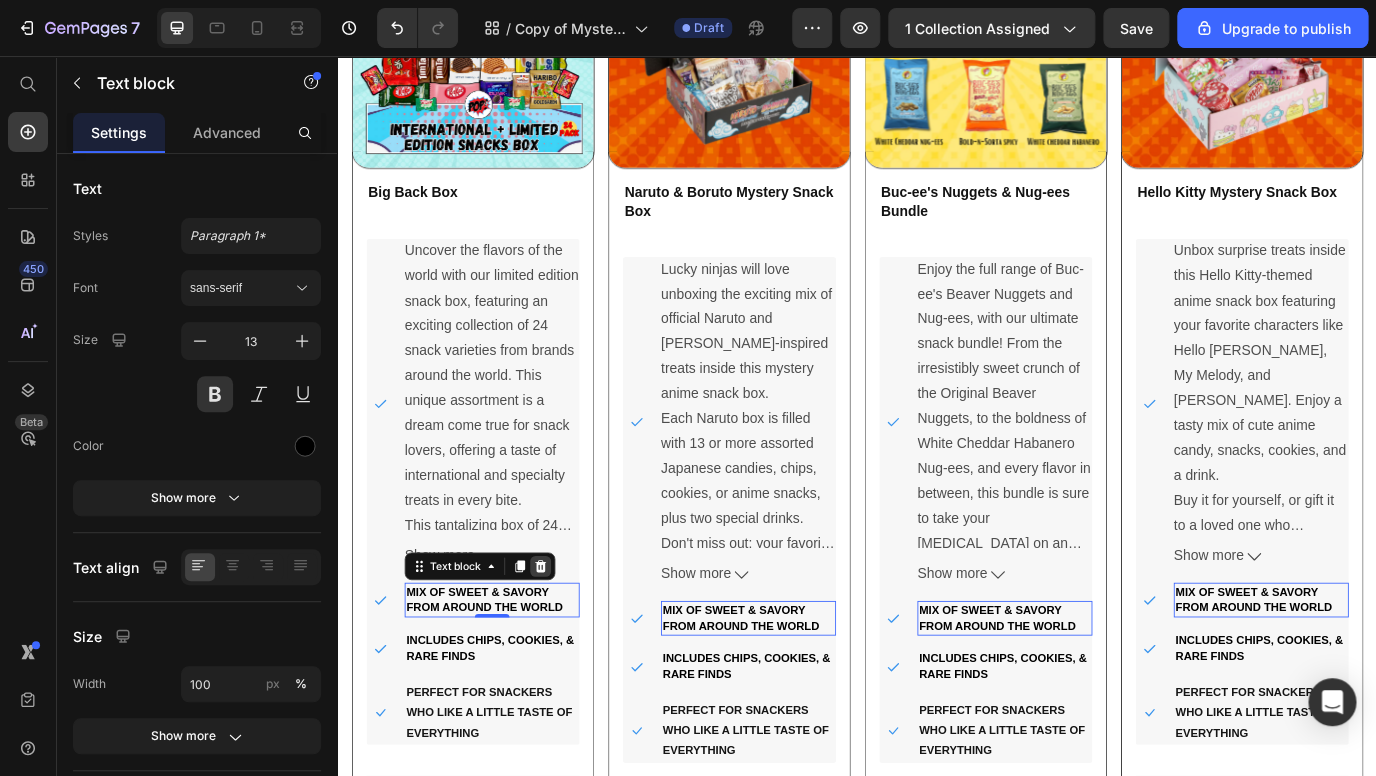click 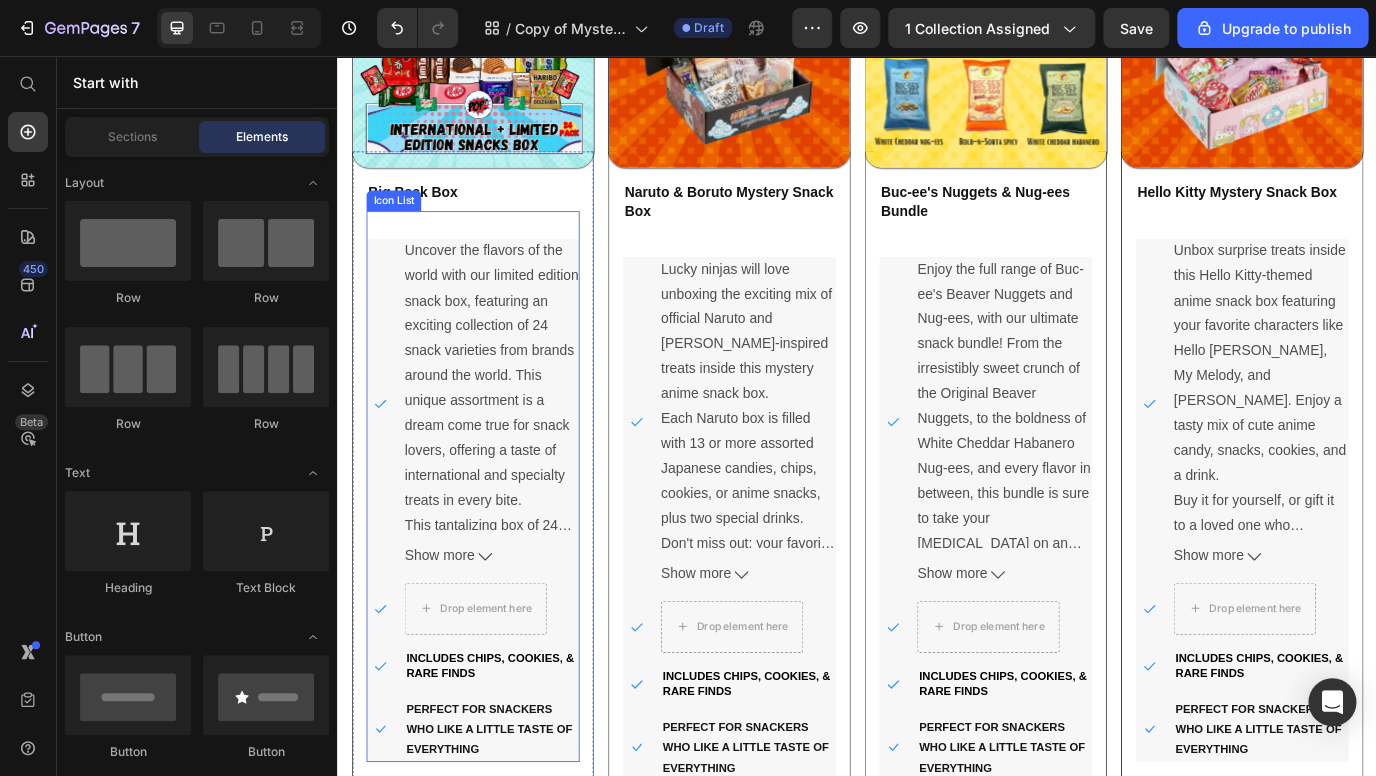 click on "Icon Uncover the flavors of the world with our limited edition snack box, featuring an exciting collection of 24 snack varieties from brands around the world. This unique assortment is a dream come true for snack lovers, offering a taste of international and specialty treats in every bite.
This tantalizing box of 24 snacks includes:
🤤  Japanese Steak Cheetos:  Dive into the fiery, spice-packed flavor of Cheetos from [GEOGRAPHIC_DATA], where the classic cheesy crunch gets a hot and tangy makeover.  Snack Origin: [GEOGRAPHIC_DATA]  🇹🇼 🤤  Sizzlin'   Hot Doritos:  Experience the heat with Doritos Sizzlin' Hot flavor, a bold blend that captures the fiery essence of nacho cheese with an added kick.  Snack Origin: [GEOGRAPHIC_DATA]  🇮🇳 🤤  Uglies [GEOGRAPHIC_DATA] Chips:  Enjoy Uglies Buffalo Ranch Potato Chips that combine the robust taste of buffalo wings with the cool zest of ranch. Snack Origin: [GEOGRAPHIC_DATA] 🇺🇸 🤤  [PERSON_NAME]:  A chocolatey biscuit  from [GEOGRAPHIC_DATA]  🇦🇺 🤤  Daelmans Stroopwafel: 🇳🇱" at bounding box center (493, 552) 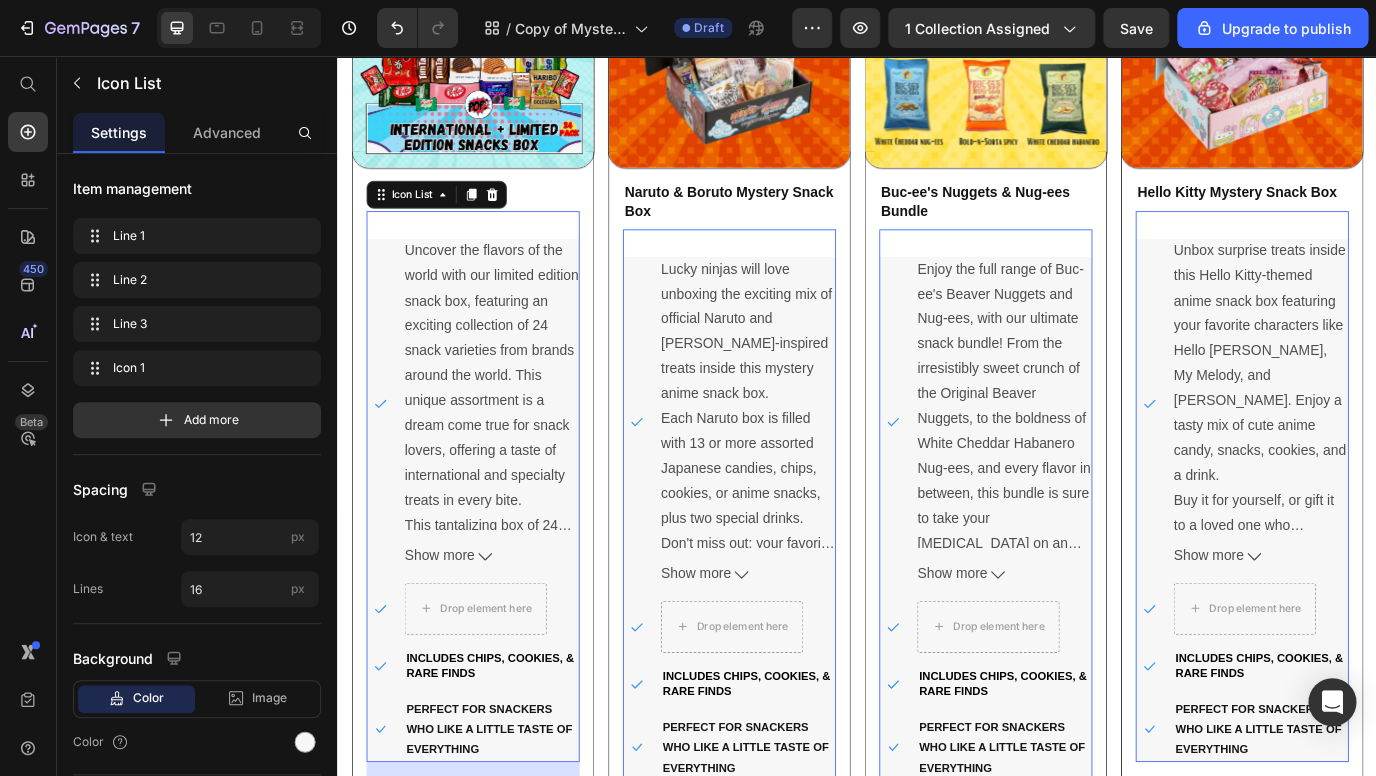 click on "Icon Uncover the flavors of the world with our limited edition snack box, featuring an exciting collection of 24 snack varieties from brands around the world. This unique assortment is a dream come true for snack lovers, offering a taste of international and specialty treats in every bite.
This tantalizing box of 24 snacks includes:
🤤  Japanese Steak Cheetos:  Dive into the fiery, spice-packed flavor of Cheetos from [GEOGRAPHIC_DATA], where the classic cheesy crunch gets a hot and tangy makeover.  Snack Origin: [GEOGRAPHIC_DATA]  🇹🇼 🤤  Sizzlin'   Hot Doritos:  Experience the heat with Doritos Sizzlin' Hot flavor, a bold blend that captures the fiery essence of nacho cheese with an added kick.  Snack Origin: [GEOGRAPHIC_DATA]  🇮🇳 🤤  Uglies [GEOGRAPHIC_DATA] Chips:  Enjoy Uglies Buffalo Ranch Potato Chips that combine the robust taste of buffalo wings with the cool zest of ranch. Snack Origin: [GEOGRAPHIC_DATA] 🇺🇸 🤤  [PERSON_NAME]:  A chocolatey biscuit  from [GEOGRAPHIC_DATA]  🇦🇺 🤤  Daelmans Stroopwafel: 🇳🇱" at bounding box center (493, 552) 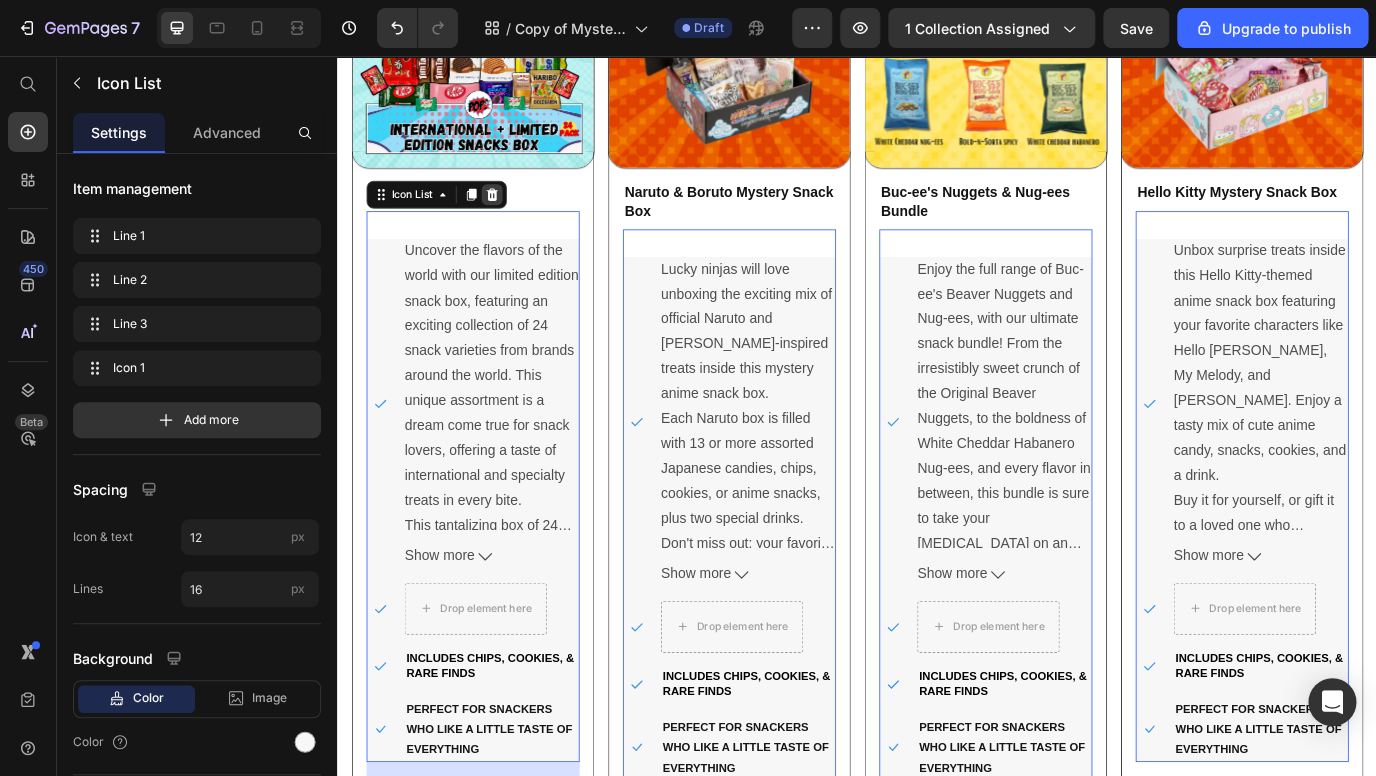 click 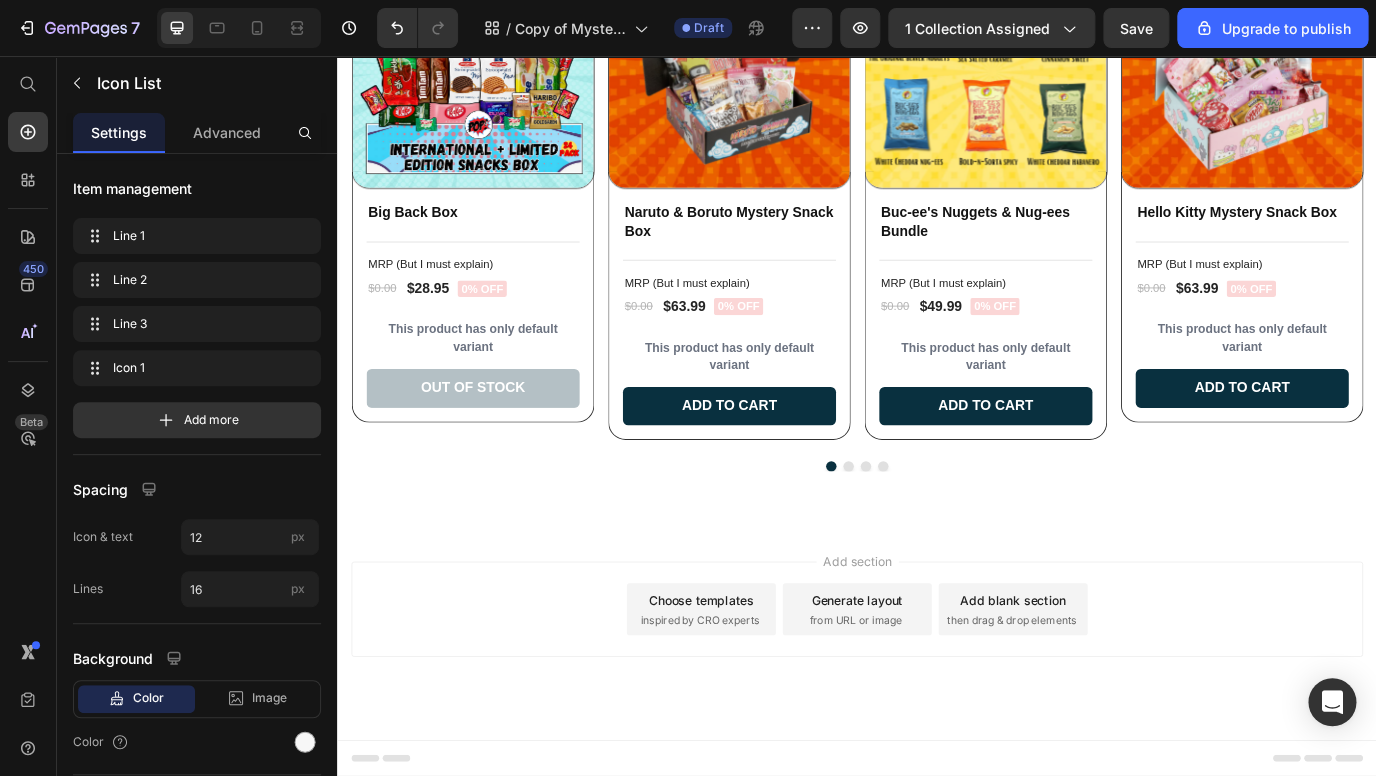 scroll, scrollTop: 1866, scrollLeft: 0, axis: vertical 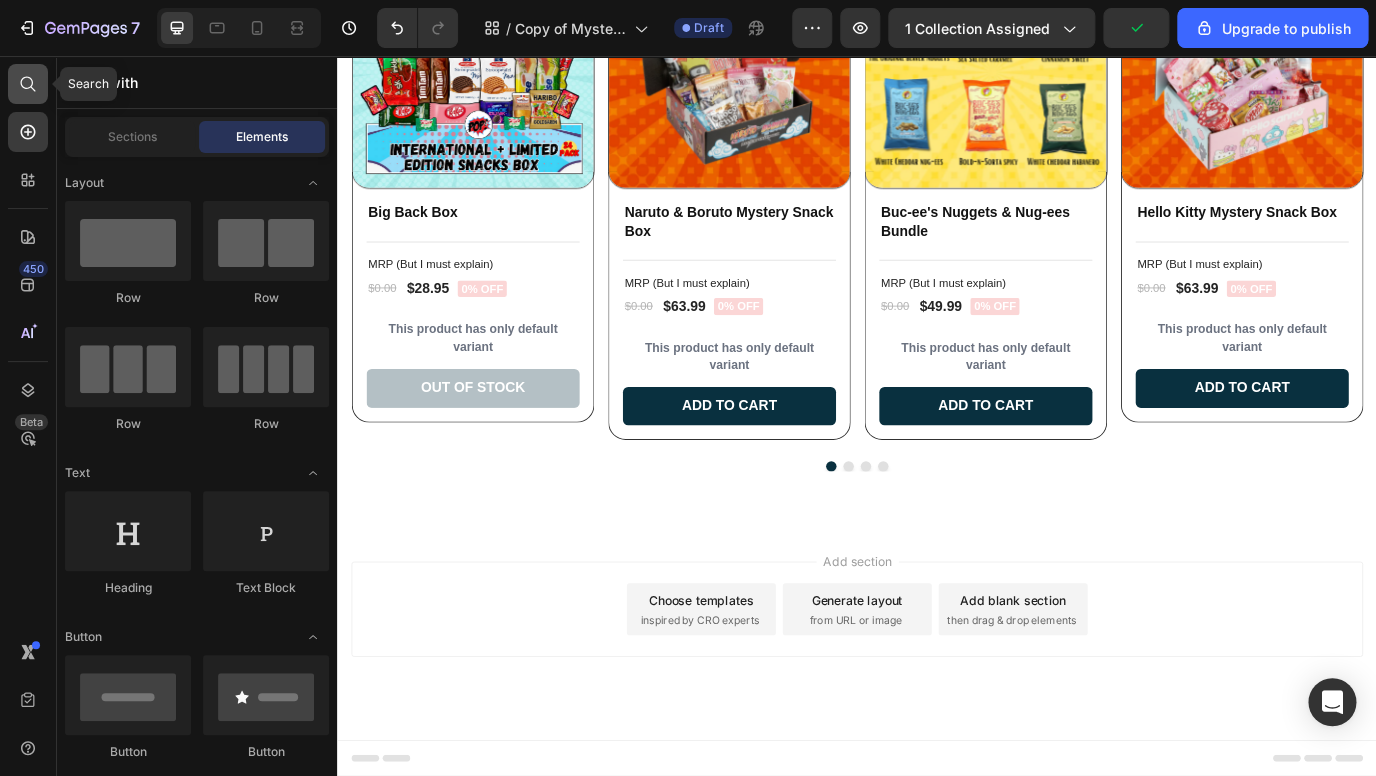 click 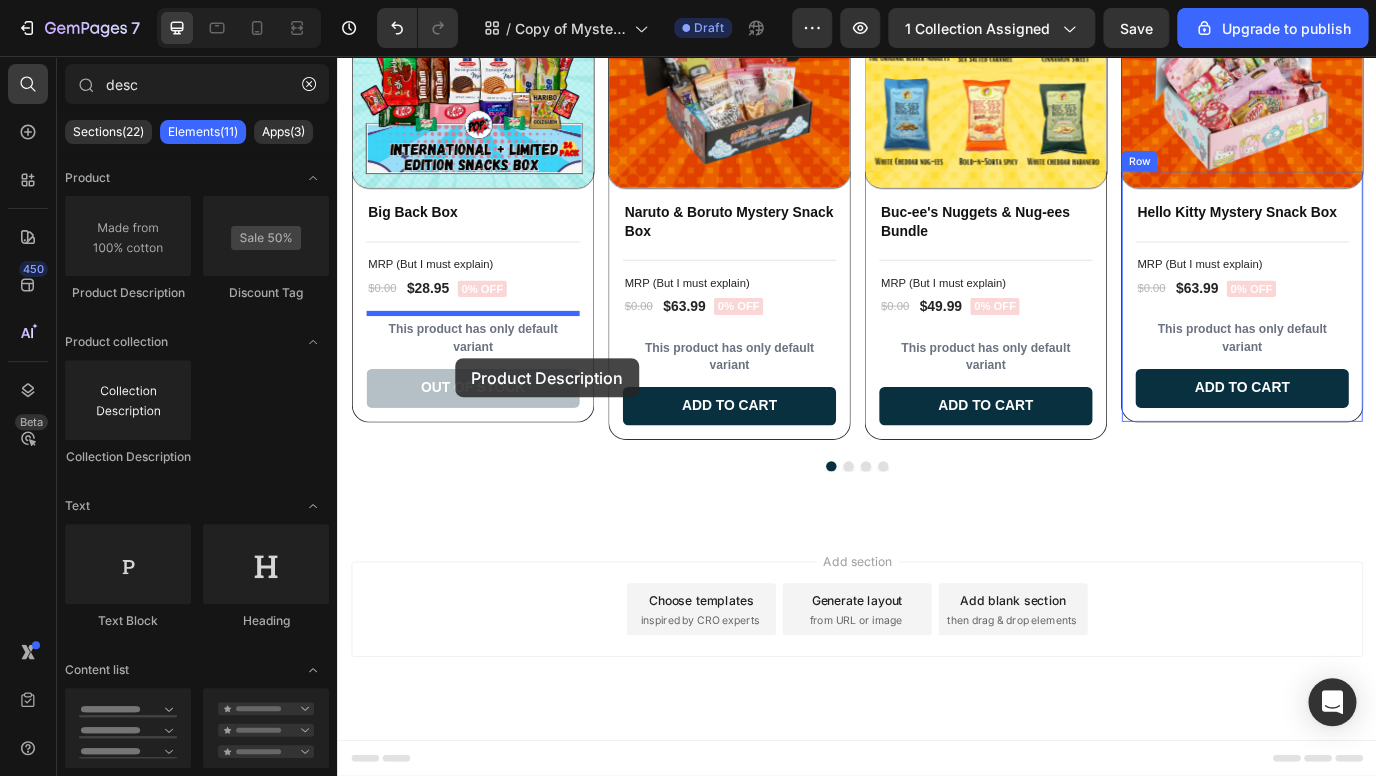 drag, startPoint x: 461, startPoint y: 278, endPoint x: 455, endPoint y: 358, distance: 80.224686 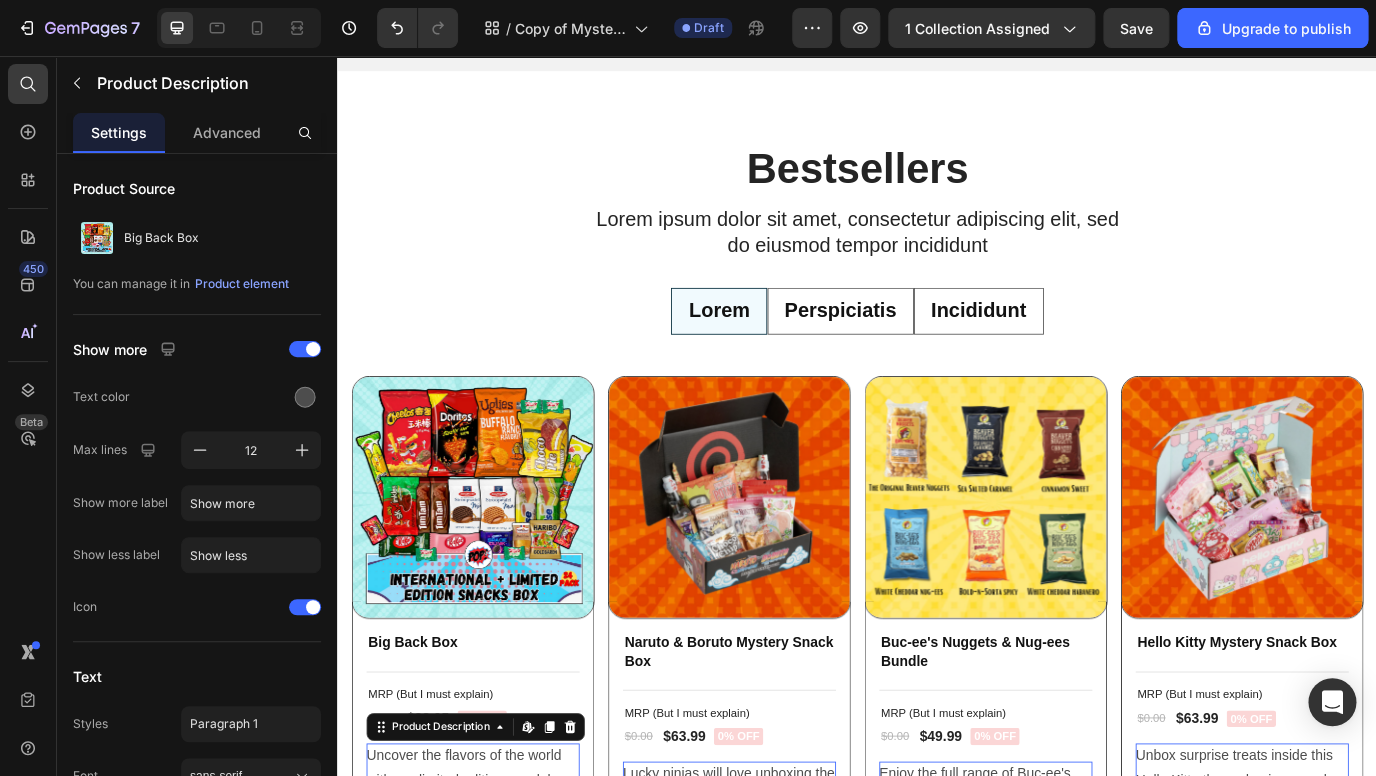 scroll, scrollTop: 1374, scrollLeft: 0, axis: vertical 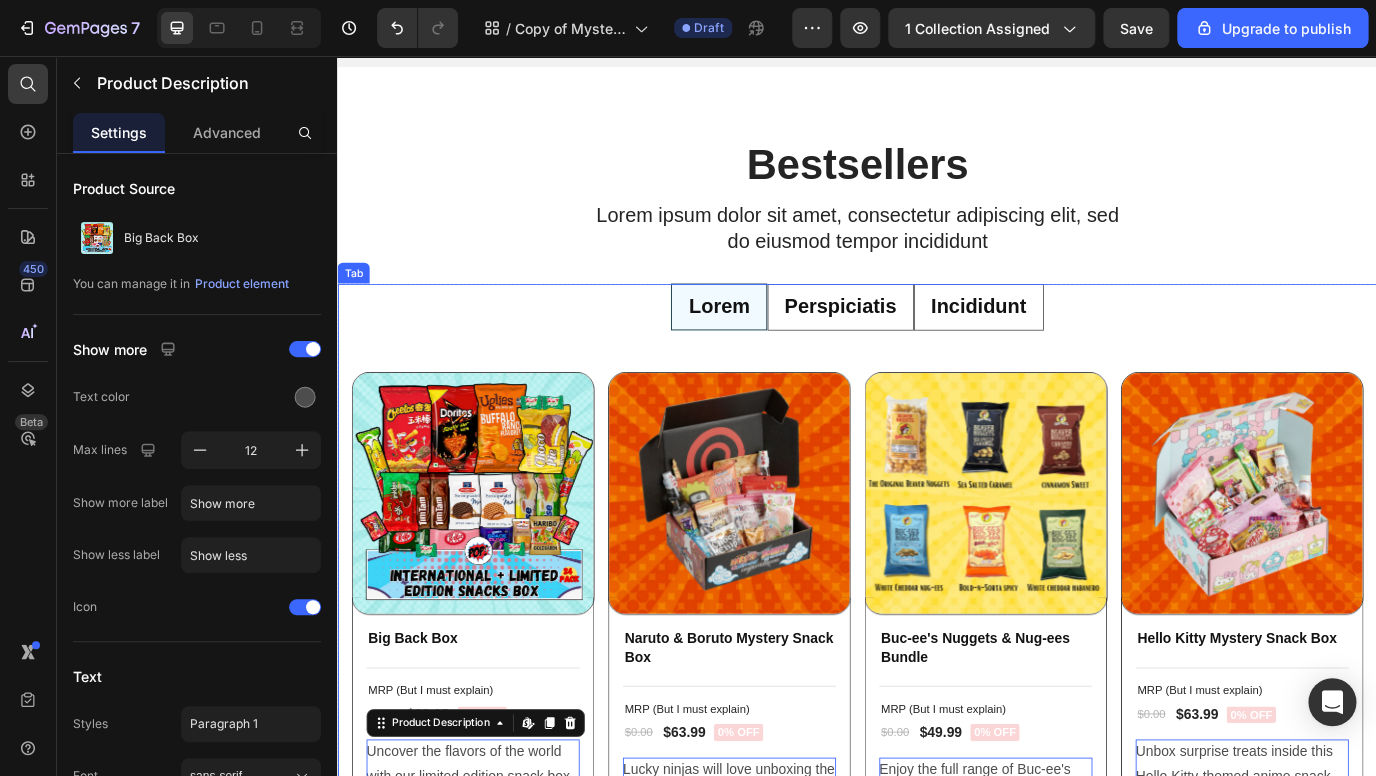 click on "Perspiciatis" at bounding box center [917, 346] 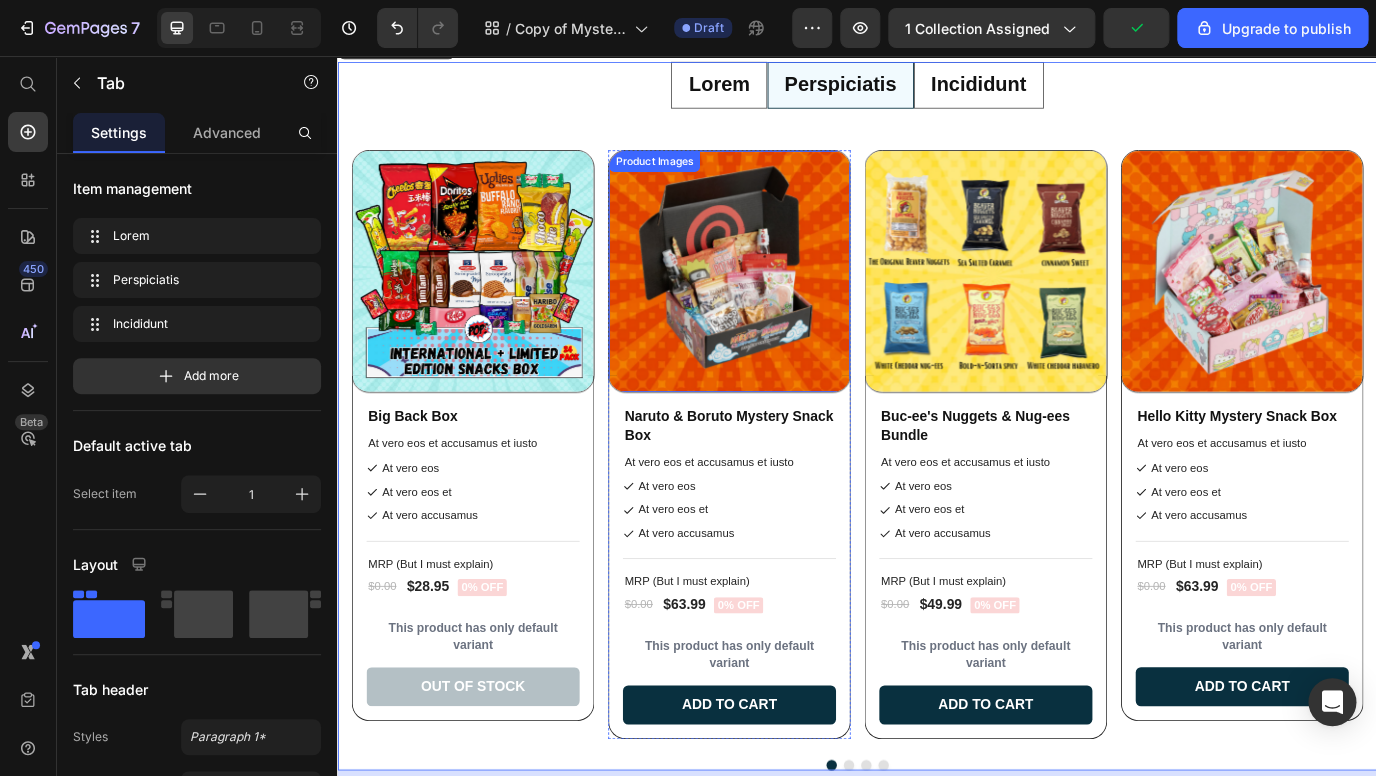 scroll, scrollTop: 1633, scrollLeft: 0, axis: vertical 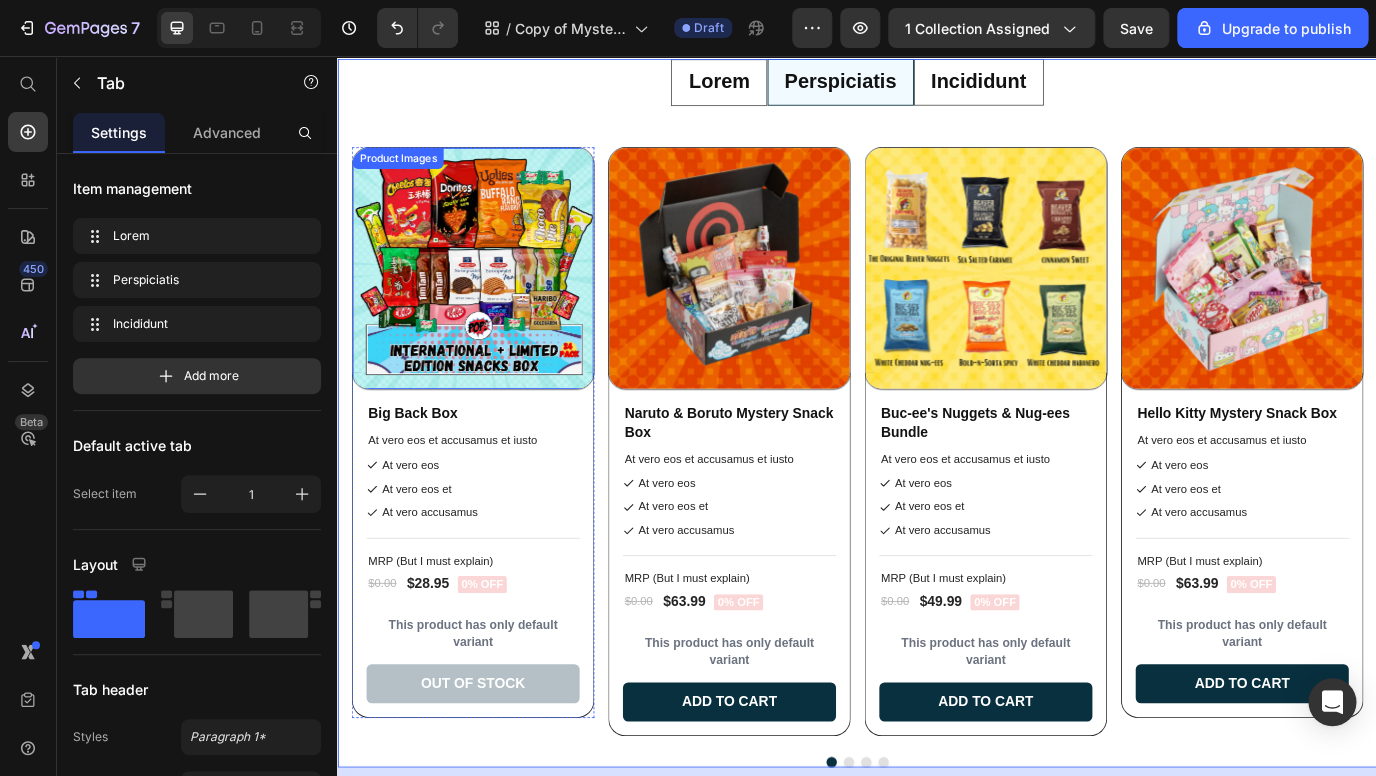 click at bounding box center [493, 302] 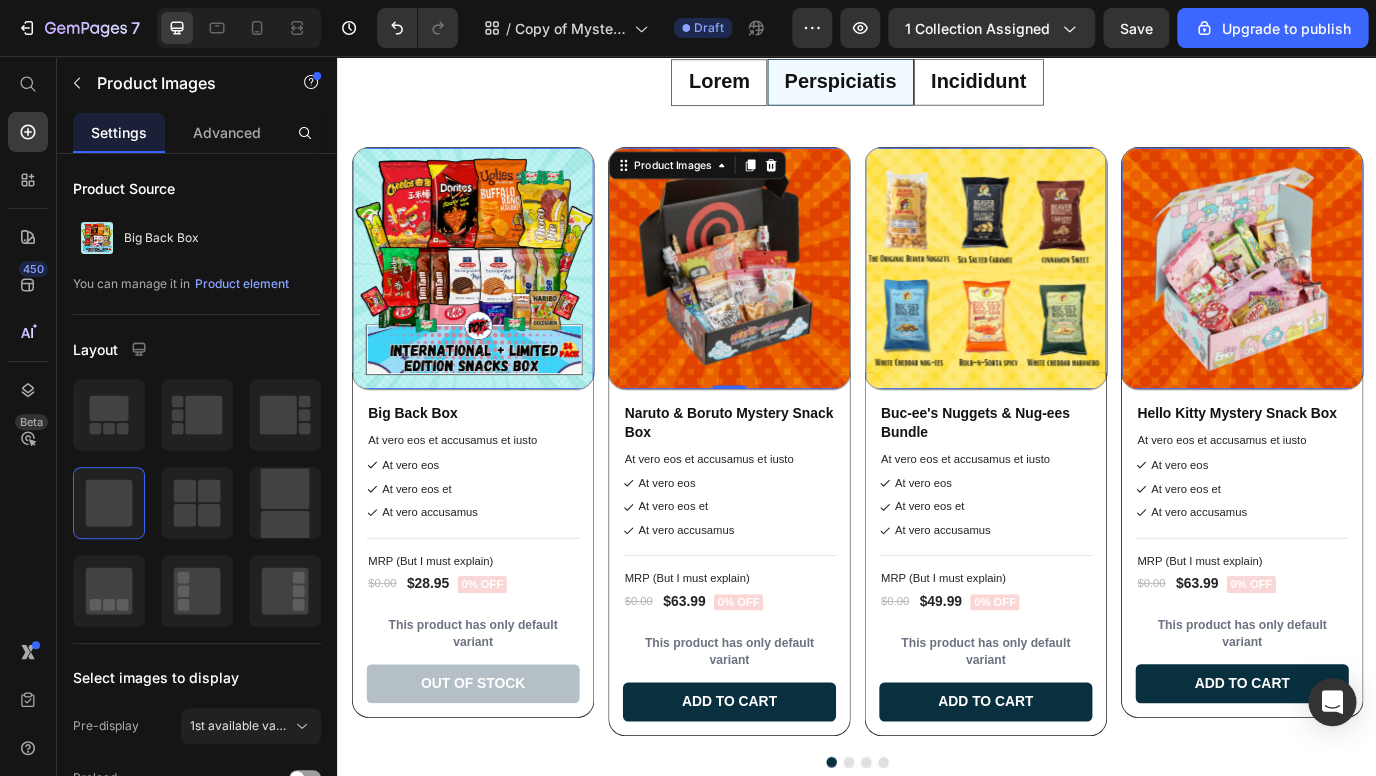click on "Product Images   0" at bounding box center (789, 302) 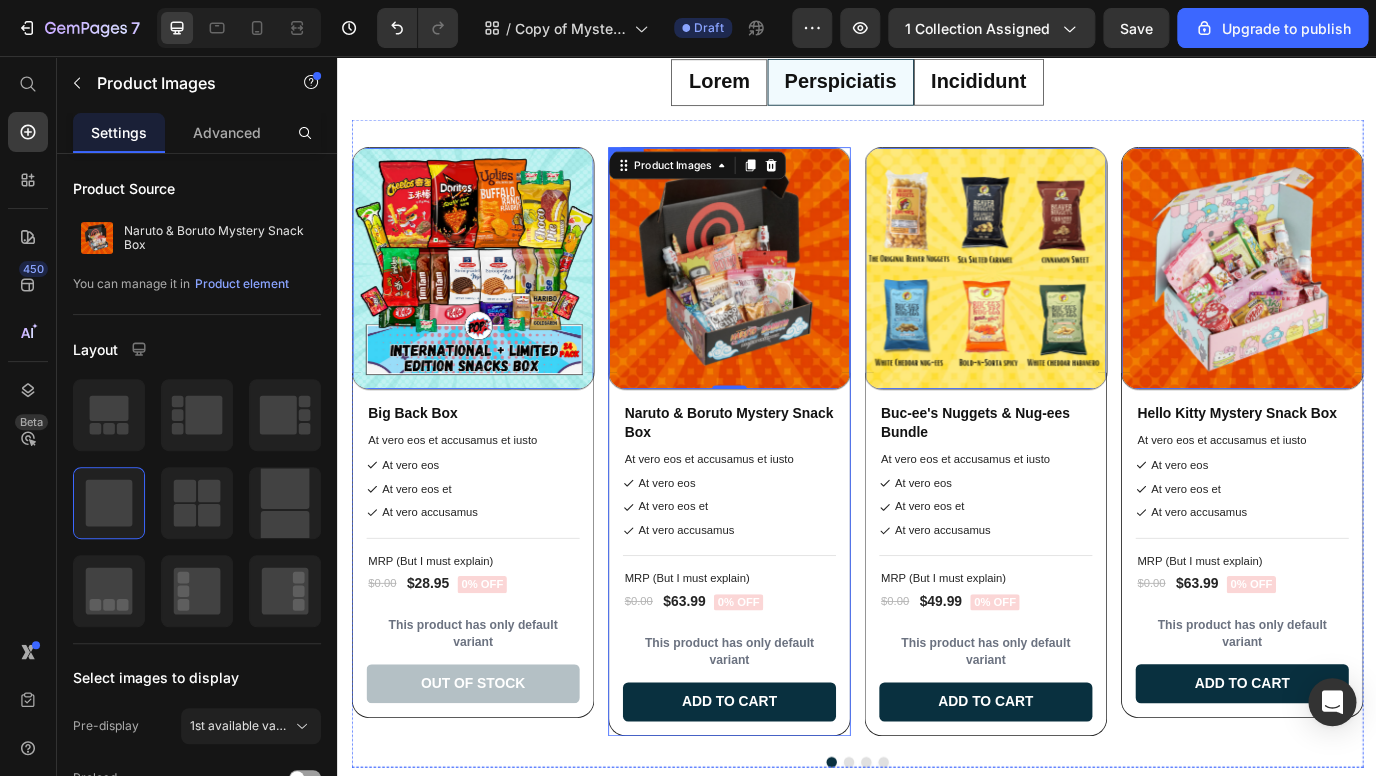 click on "Product Images   0 Naruto & Boruto Mystery Snack Box Product Title At vero eos et accusamus et iusto Text Block
At vero eos
At vero eos et
At vero accusamus Item List                Title Line MRP (But I must explain) Text Block $0.00 Product Price $63.99 Product Price 0% off Product Badge Row This product has only default variant Product Variants & Swatches Add to cart Add to Cart Row Row" at bounding box center [789, 502] 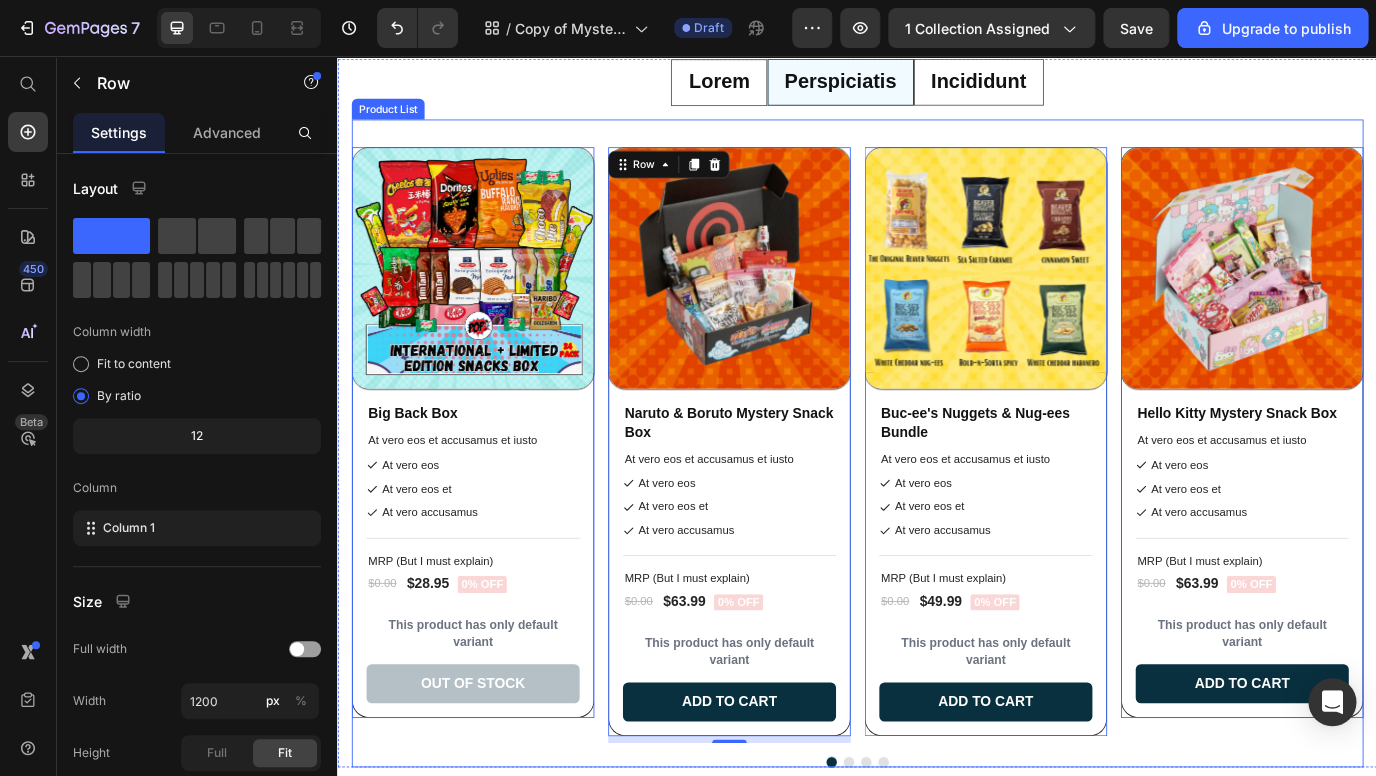 click on "Product Images Big Back Box Product Title At vero eos et accusamus et iusto Text Block
At vero eos
At vero eos et
At vero accusamus Item List                Title Line MRP (But I must explain) Text Block $0.00 Product Price $28.95 Product Price 0% off Product Badge Row This product has only default variant Product Variants & Swatches Out of stock Add to Cart Row Row   0 Product Images Naruto & Boruto Mystery Snack Box Product Title At vero eos et accusamus et iusto Text Block
At vero eos
At vero eos et
At vero accusamus Item List                Title Line MRP (But I must explain) Text Block $0.00 Product Price $63.99 Product Price 0% off Product Badge Row This product has only default variant Product Variants & Swatches Add to cart Add to Cart Row Row   8 Product Images Buc-ee's Nuggets & Nug-ees Bundle Product Title At vero eos et accusamus et iusto Text Block
At vero eos
Item List" at bounding box center (937, 504) 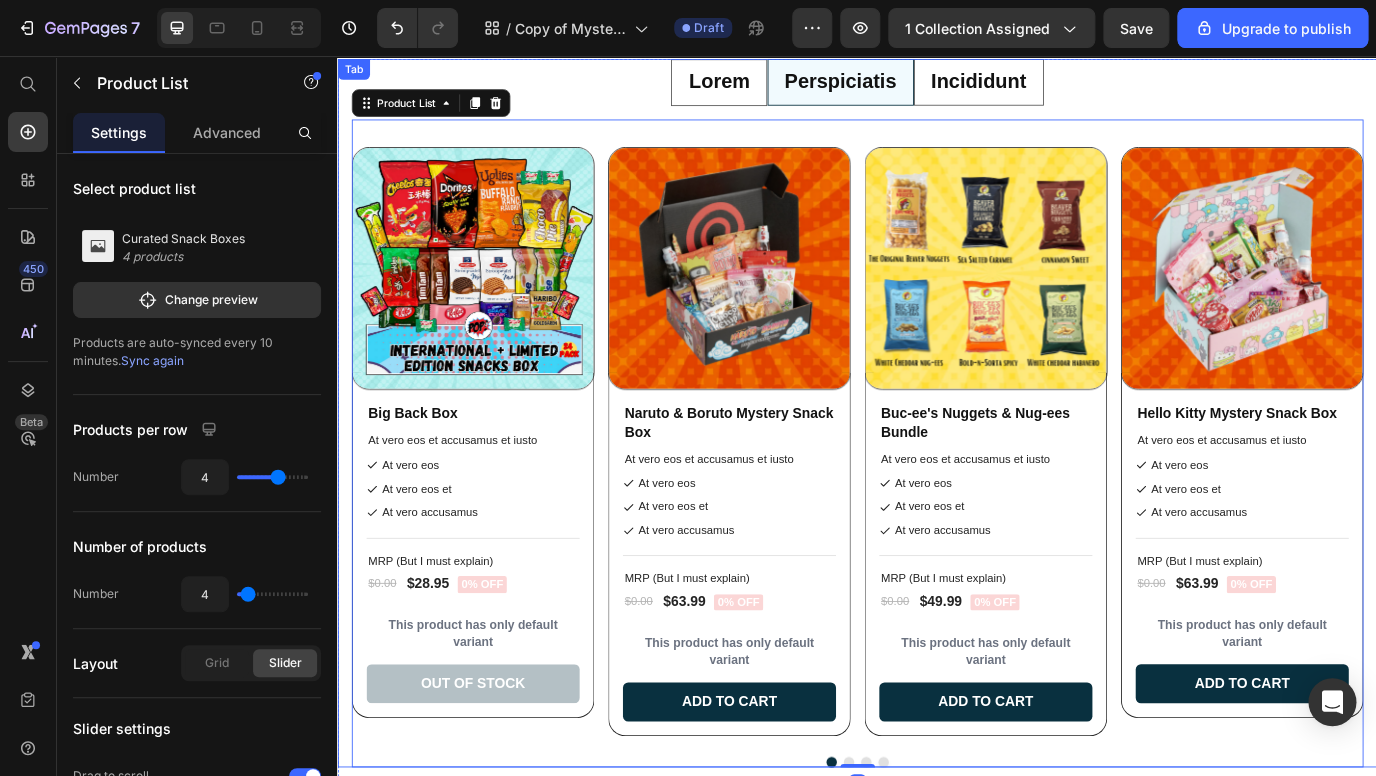 click on "Incididunt" at bounding box center [1077, 87] 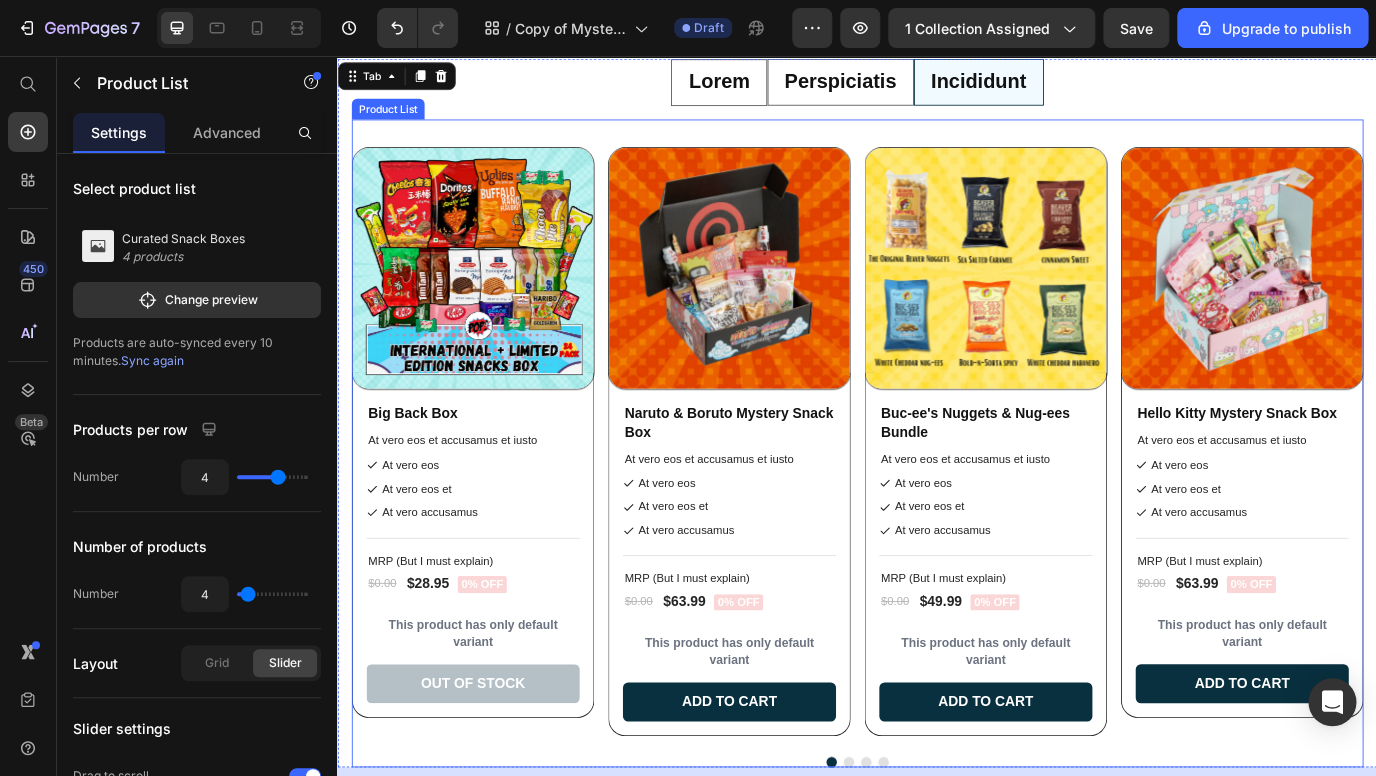 click on "Product Images Big Back Box Product Title At vero eos et accusamus et iusto Text Block
At vero eos
At vero eos et
At vero accusamus Item List                Title Line MRP (But I must explain) Text Block $0.00 Product Price $28.95 Product Price 0% off Product Badge Row This product has only default variant Product Variants & Swatches Out of stock Add to Cart Row Row Product Images Naruto & Boruto Mystery Snack Box Product Title At vero eos et accusamus et iusto Text Block
At vero eos
At vero eos et
At vero accusamus Item List                Title Line MRP (But I must explain) Text Block $0.00 Product Price $63.99 Product Price 0% off Product Badge Row This product has only default variant Product Variants & Swatches Add to cart Add to Cart Row Row Product Images Buc-ee's Nuggets & Nug-ees Bundle Product Title At vero eos et accusamus et iusto Text Block
At vero eos
At vero eos et Row" at bounding box center [937, 504] 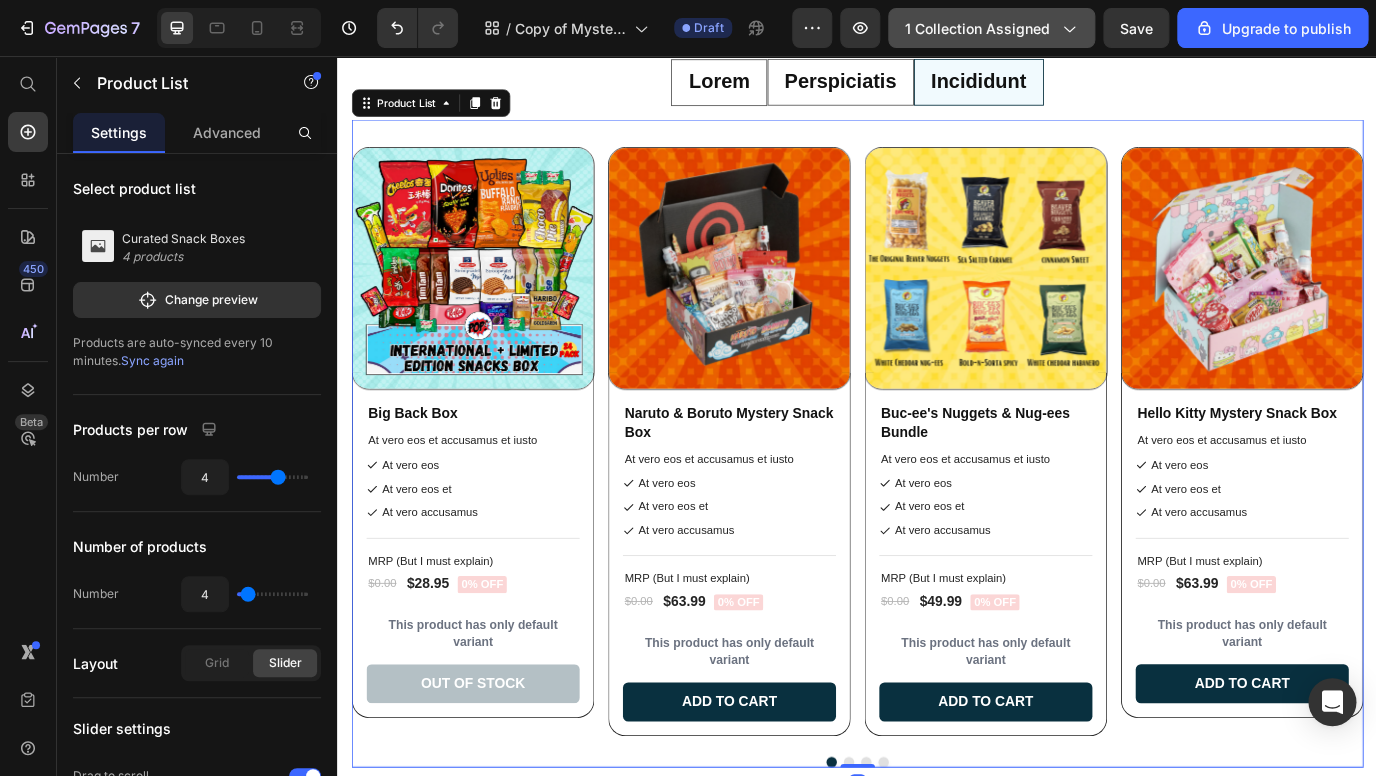click on "1 collection assigned" at bounding box center (991, 28) 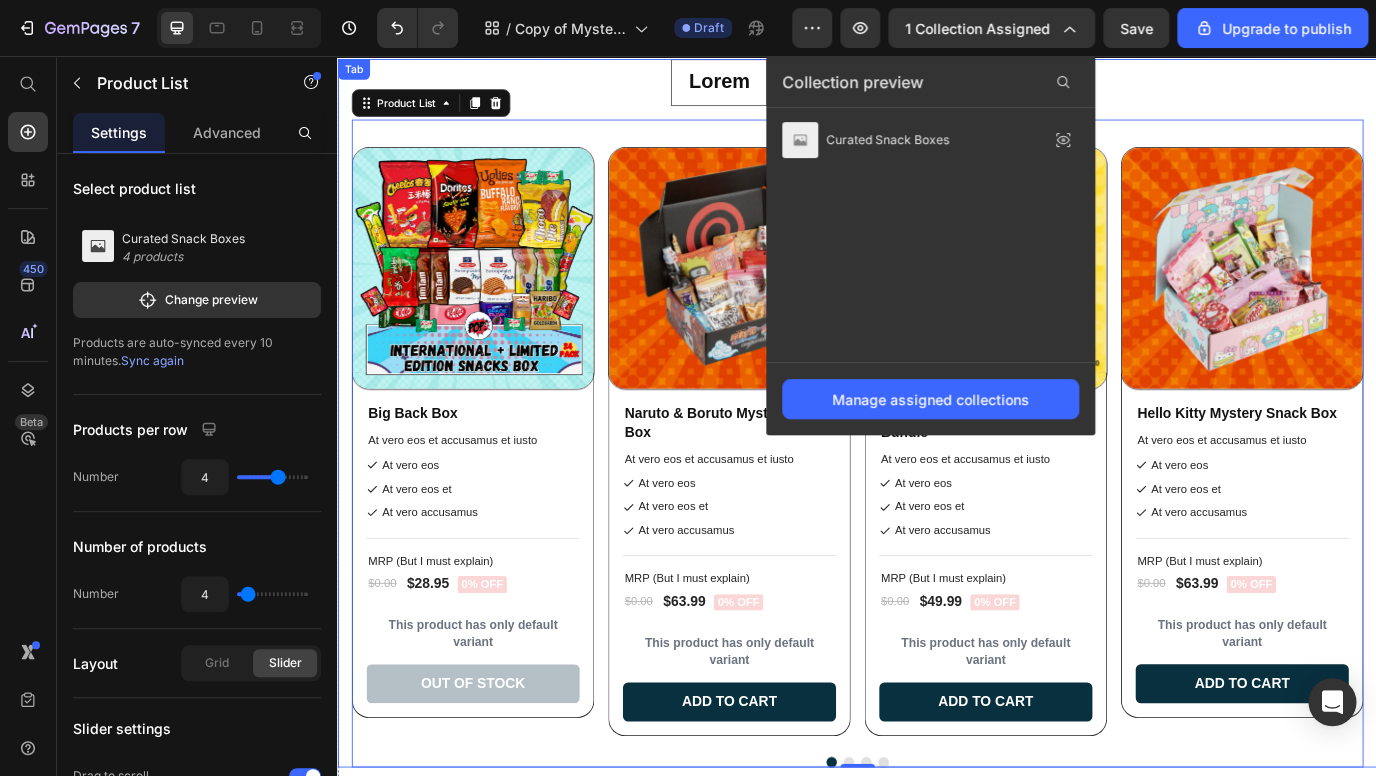 click on "Lorem" at bounding box center [777, 87] 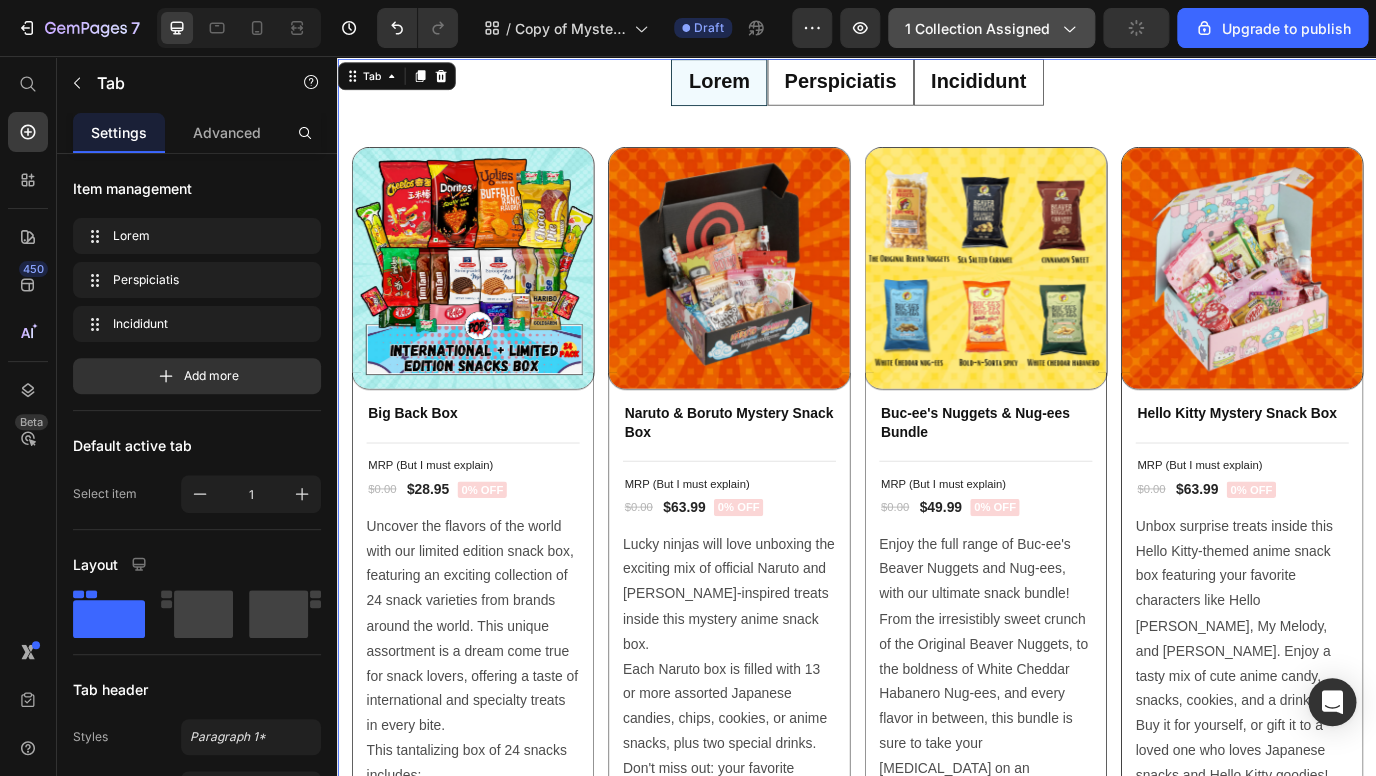click on "1 collection assigned" at bounding box center [991, 28] 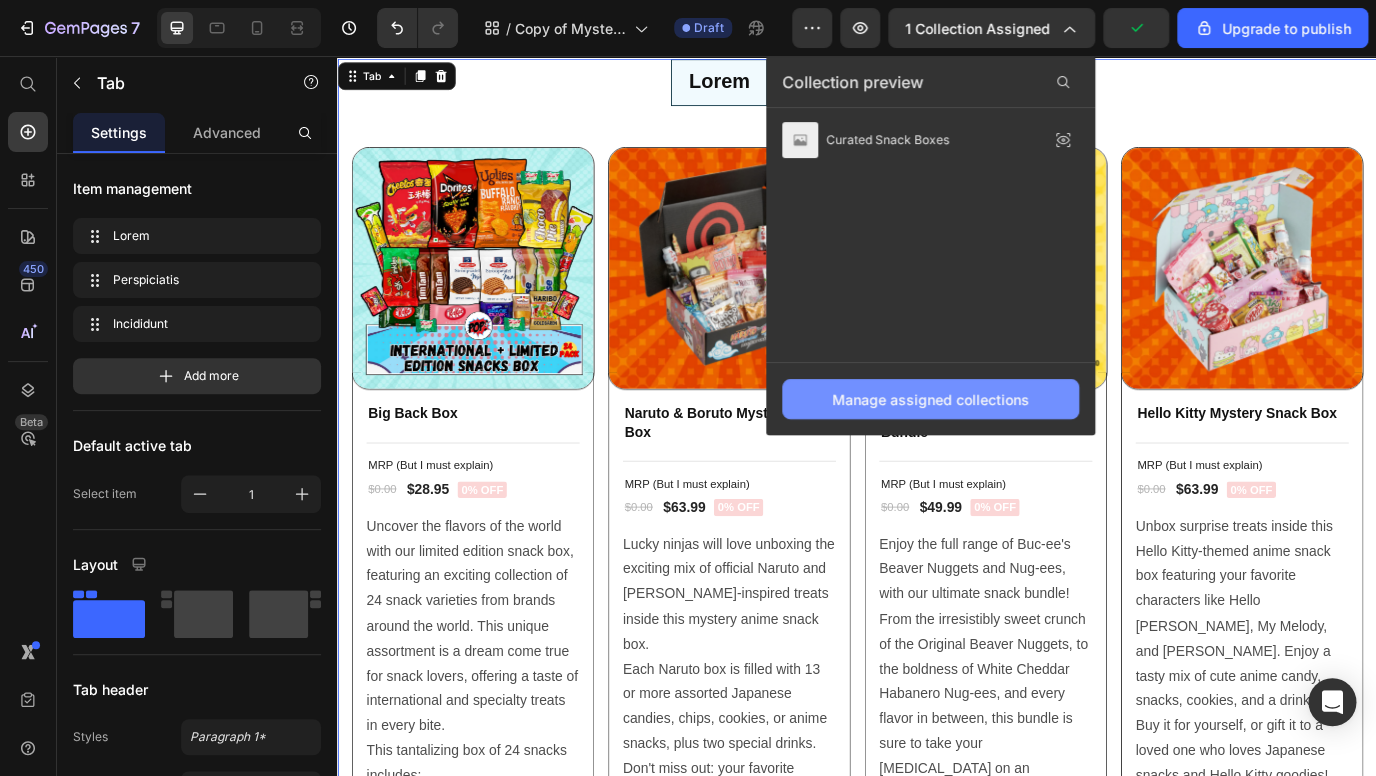click on "Manage assigned collections" at bounding box center (930, 399) 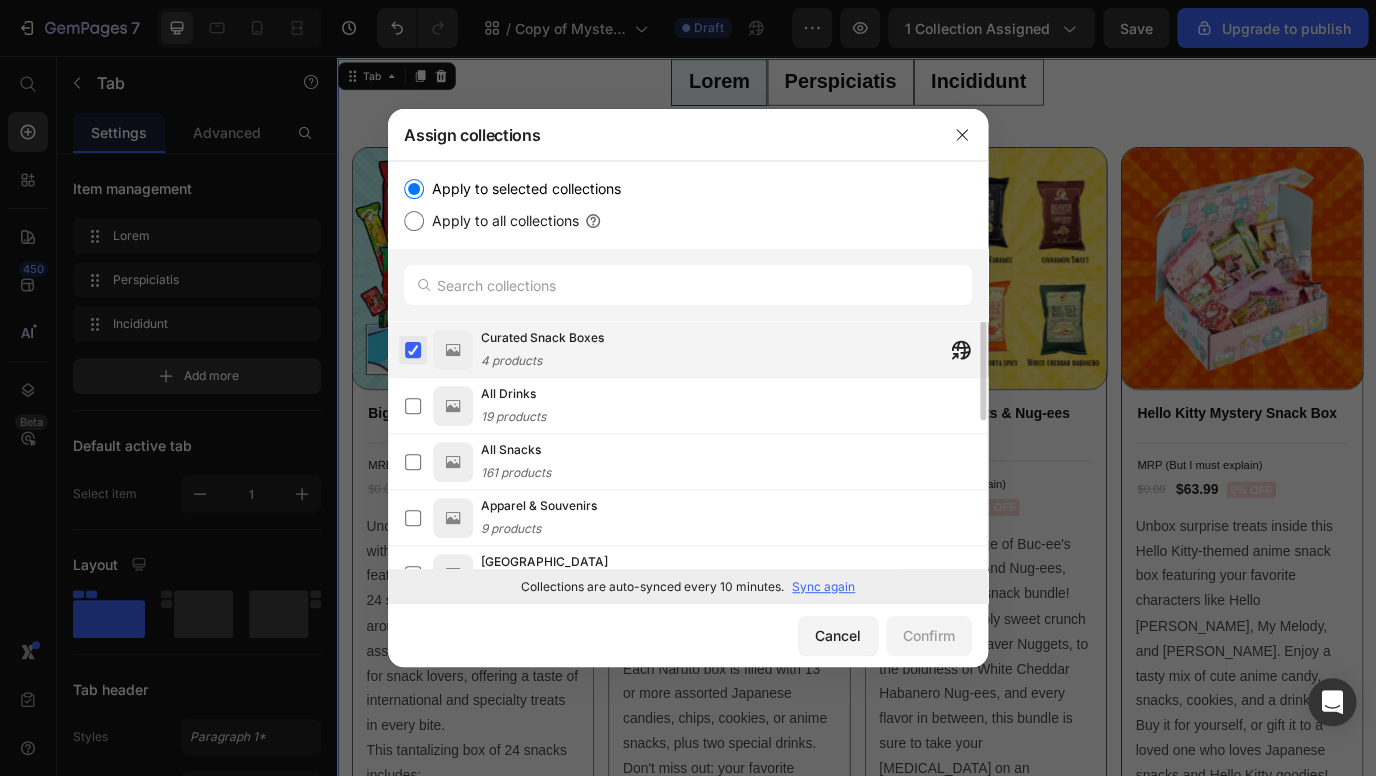 click at bounding box center [413, 350] 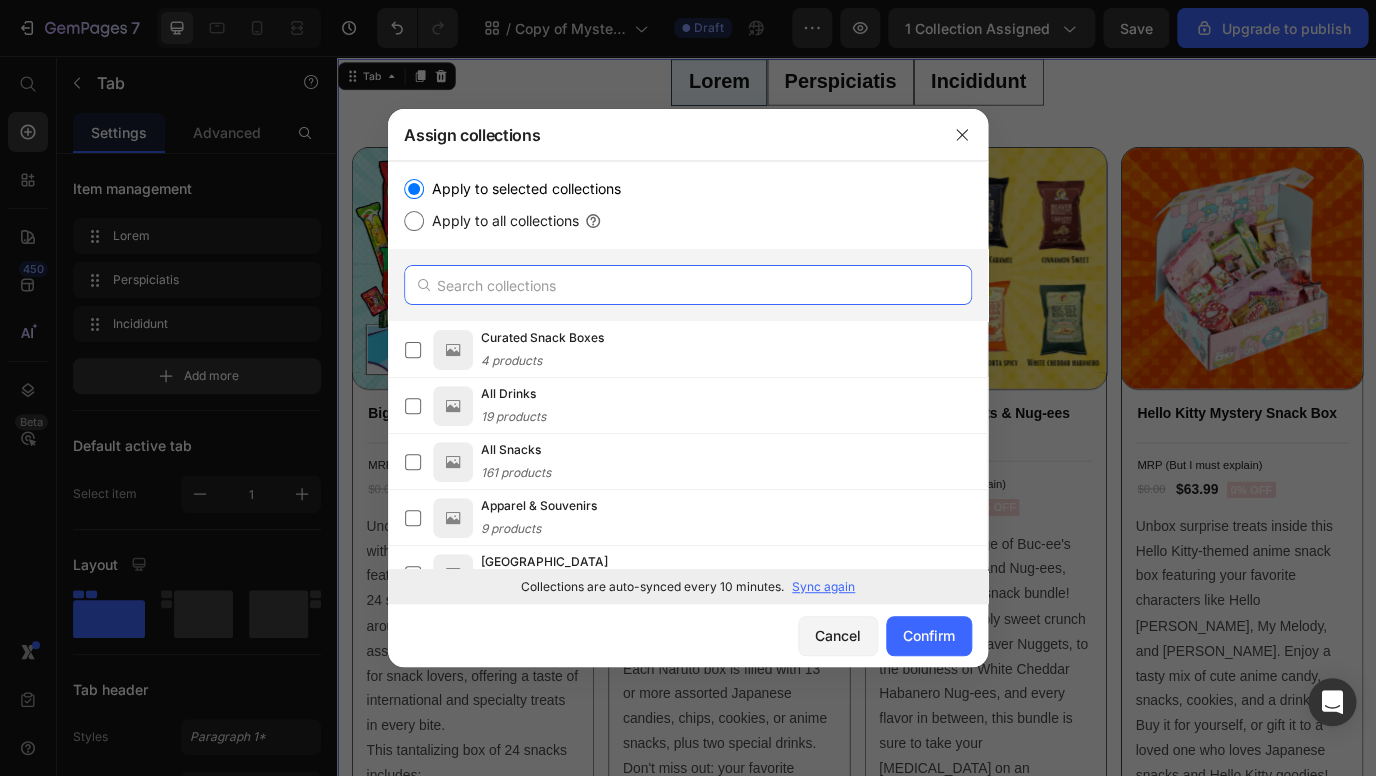 click at bounding box center (688, 285) 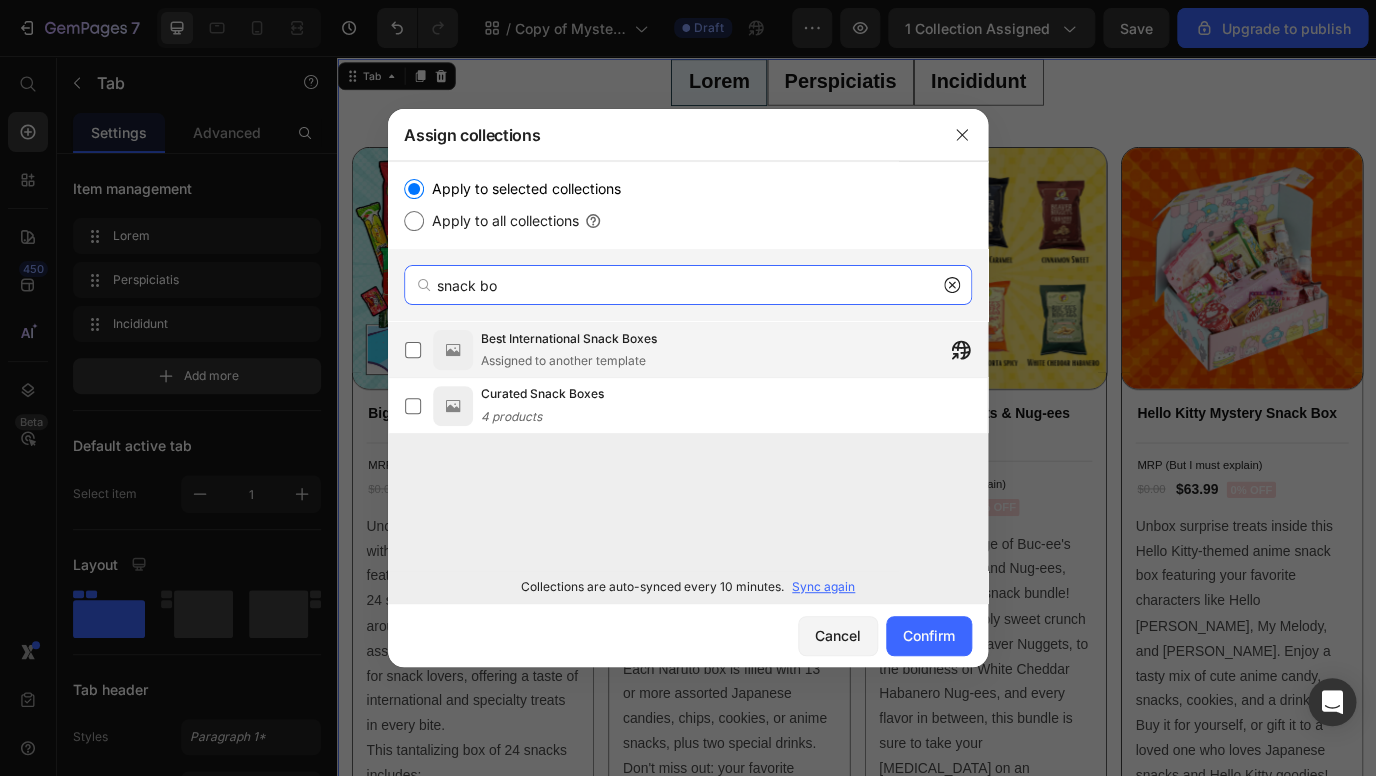 type on "snack bo" 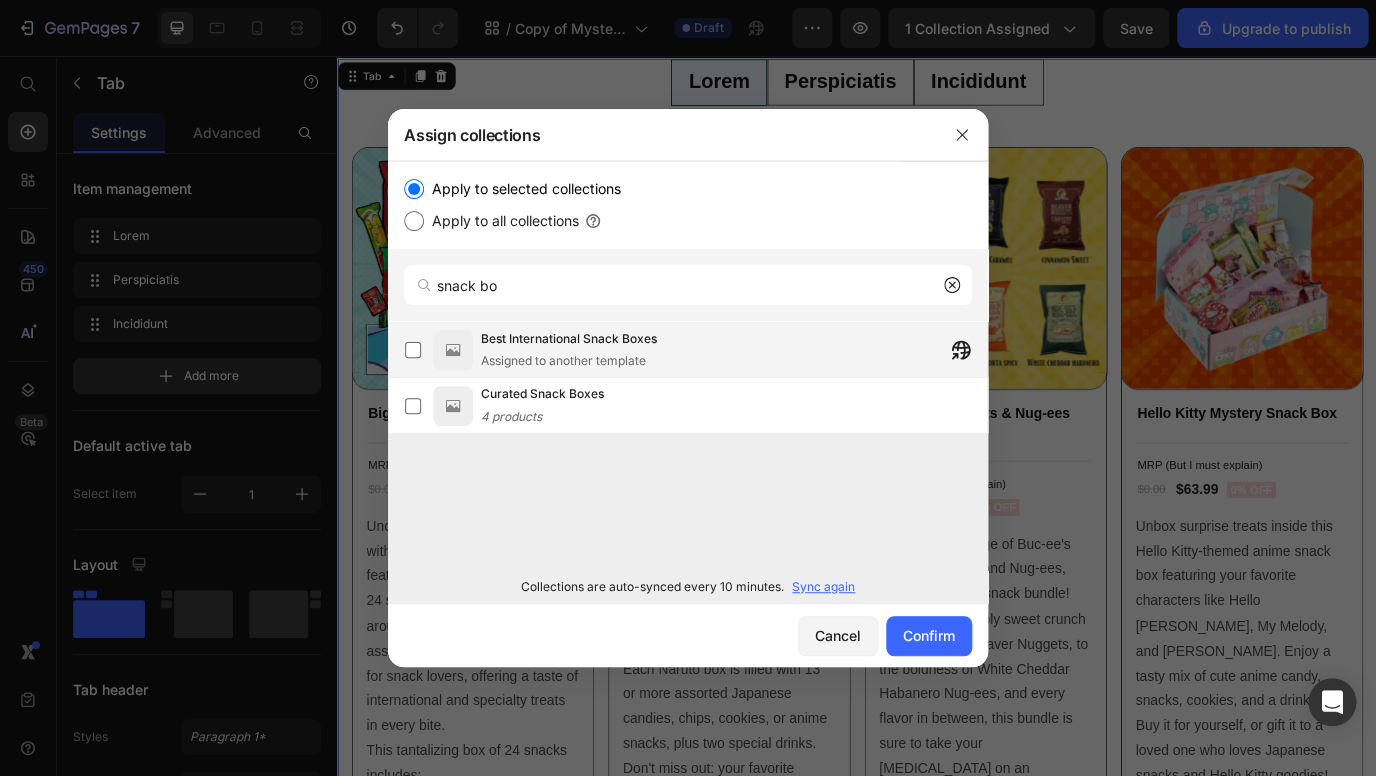 click on "Best International Snack Boxes" at bounding box center (569, 339) 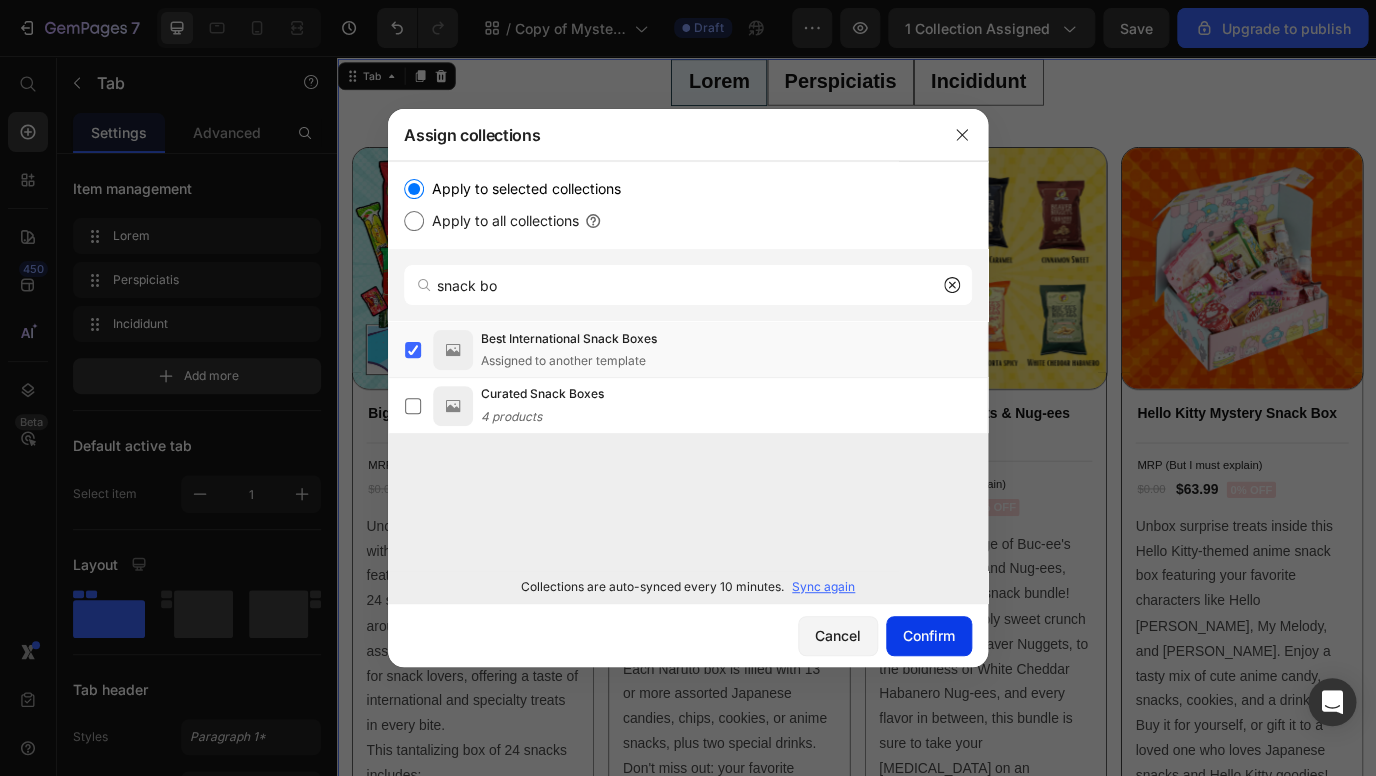 click on "Confirm" at bounding box center [929, 635] 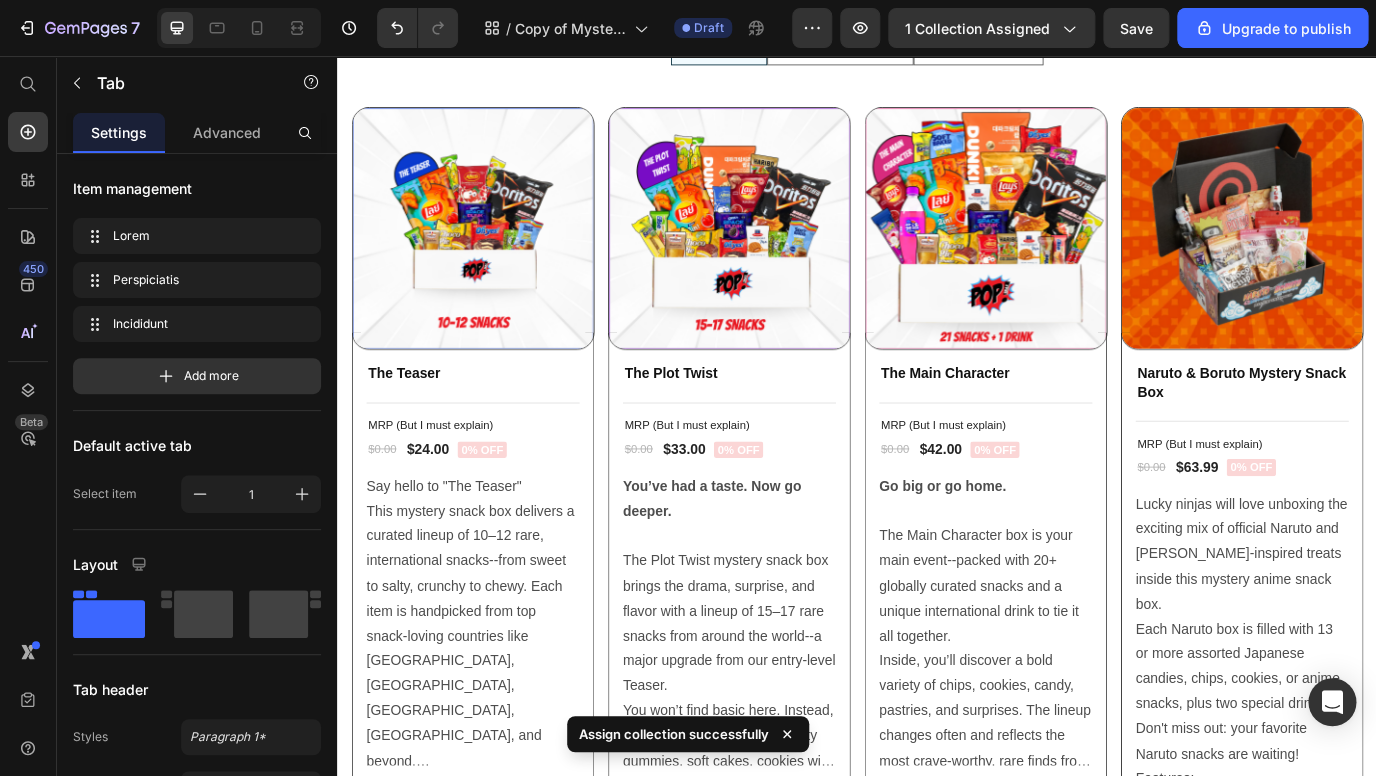 scroll, scrollTop: 1547, scrollLeft: 0, axis: vertical 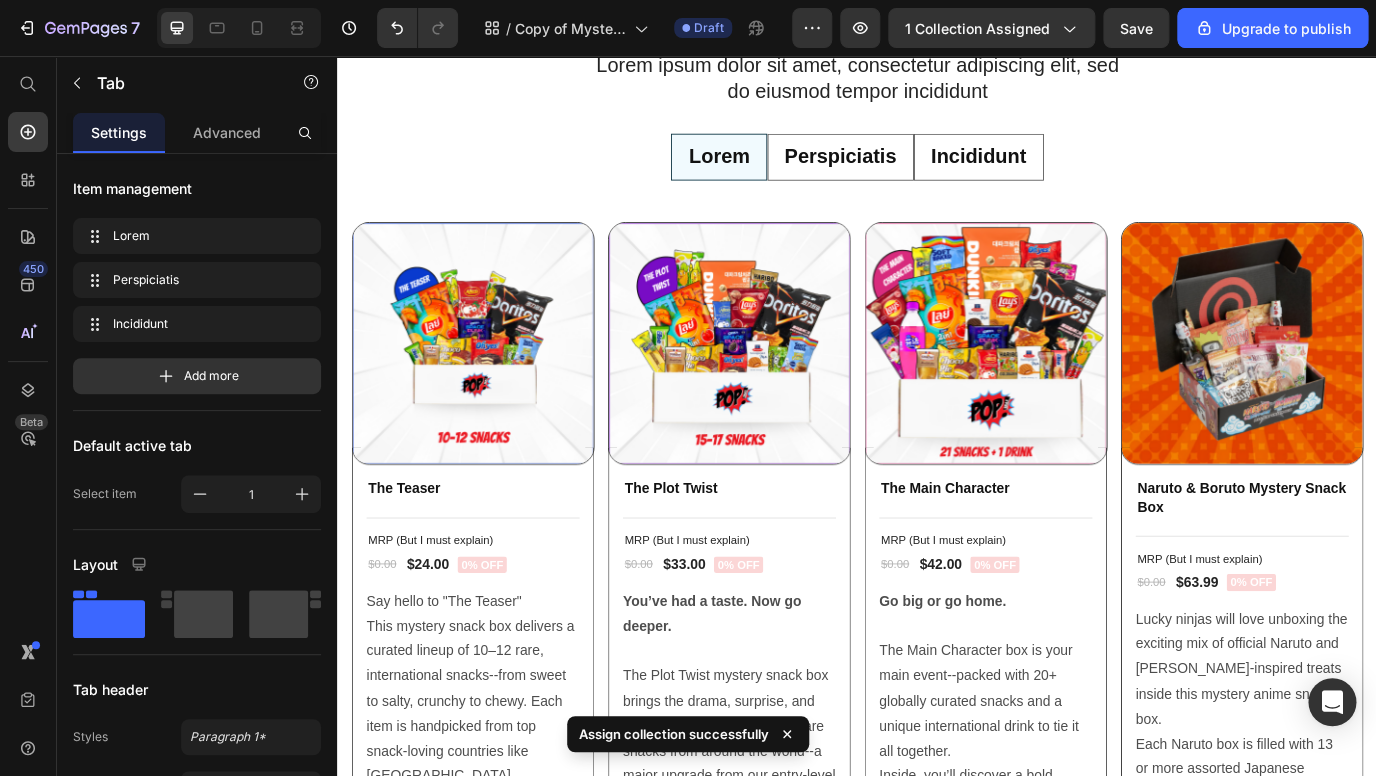 click on "Perspiciatis" at bounding box center [917, 173] 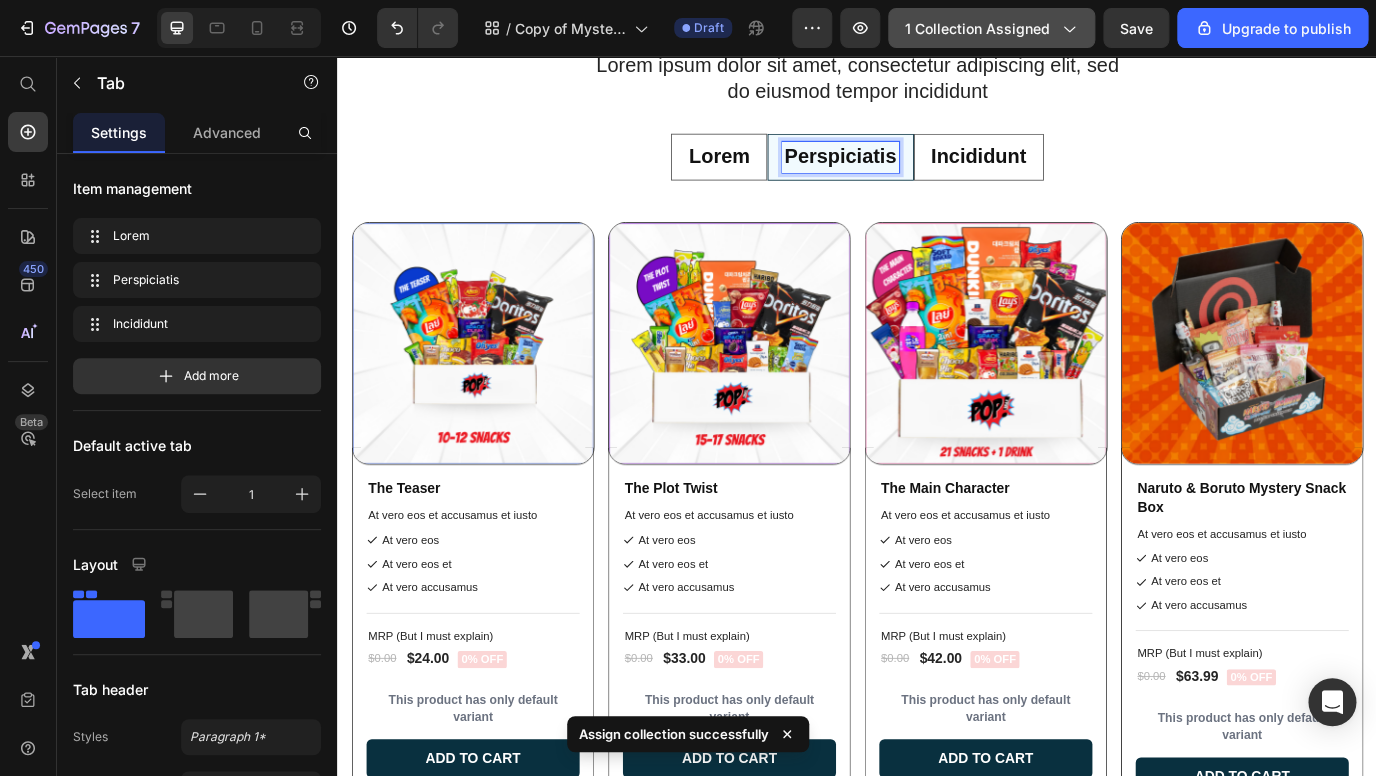 click on "1 collection assigned" 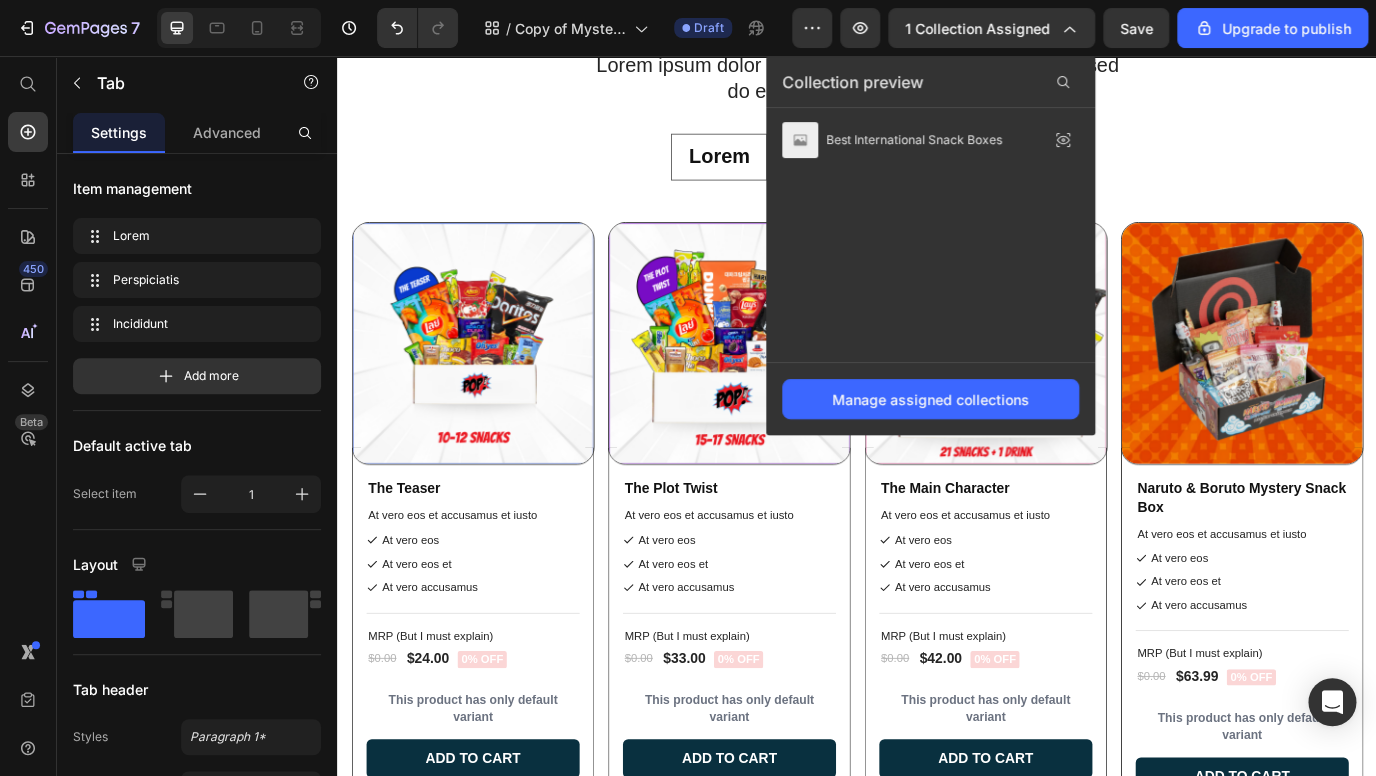 click on "Lorem Perspiciatis Incididunt" at bounding box center [937, 173] 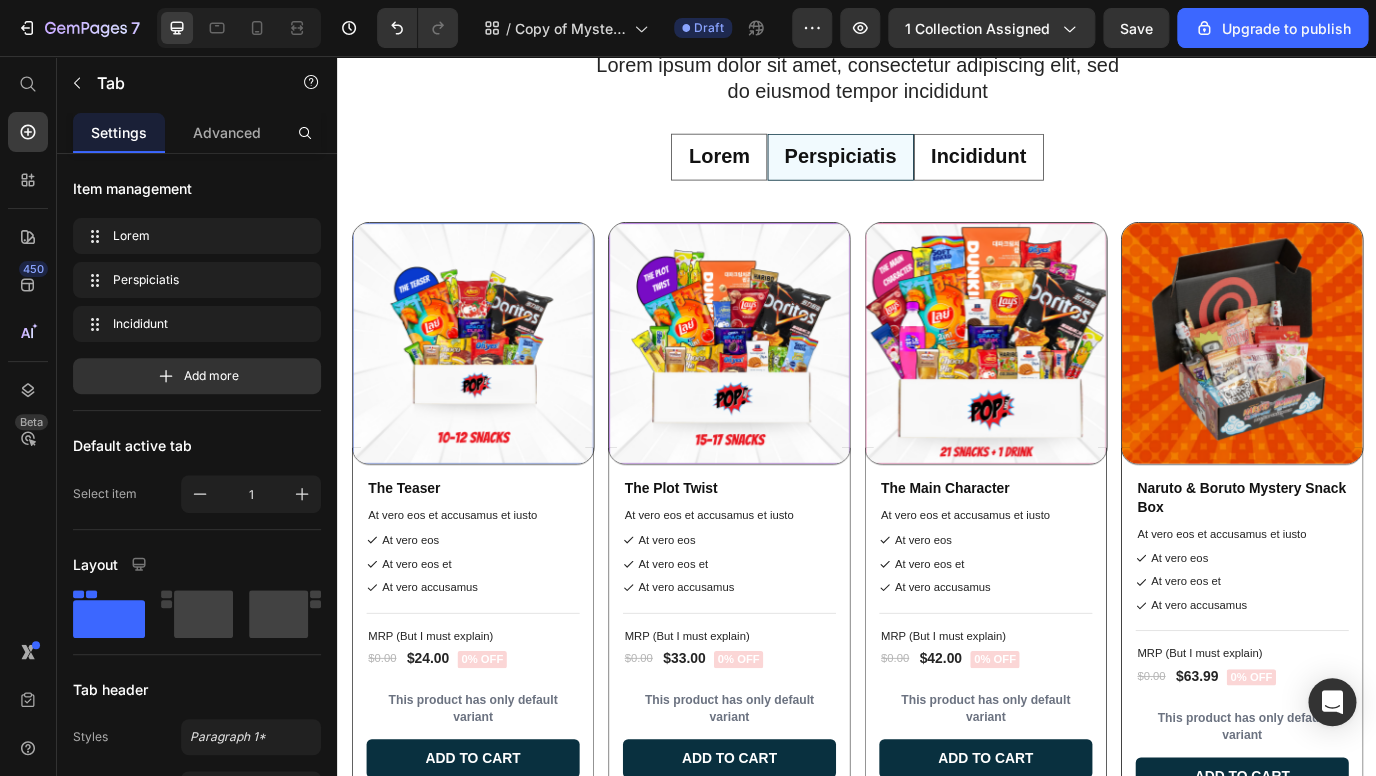 click on "Lorem Perspiciatis Incididunt" at bounding box center (937, 173) 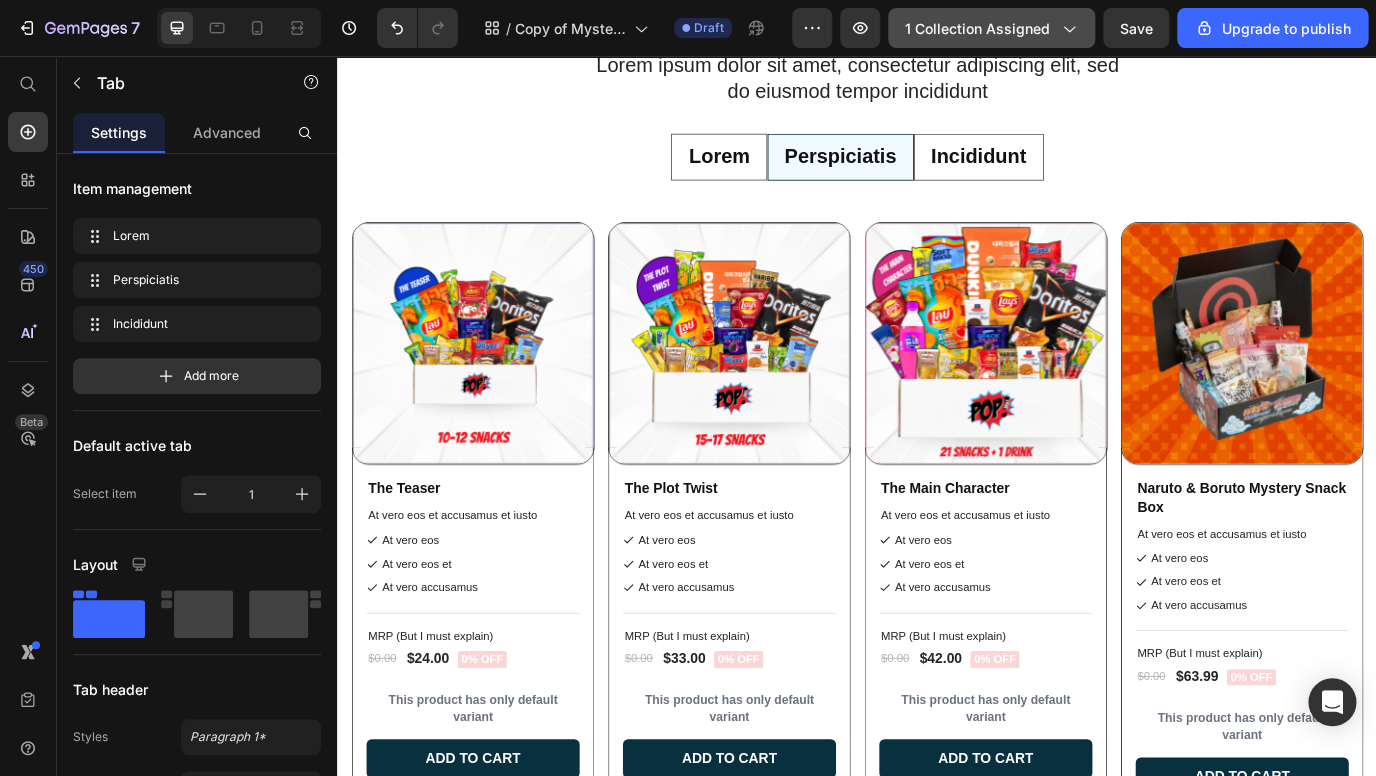 click on "1 collection assigned" at bounding box center (991, 28) 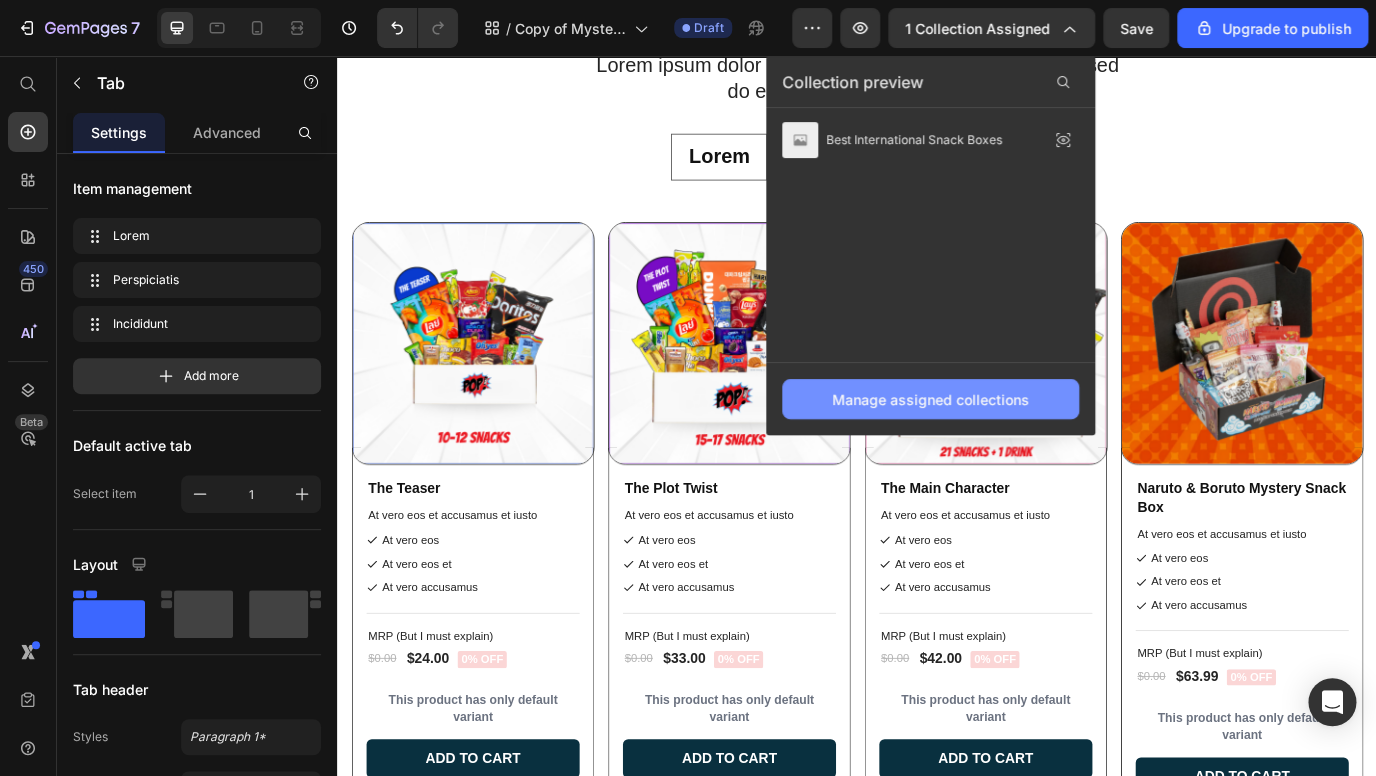 click on "Manage assigned collections" at bounding box center (930, 399) 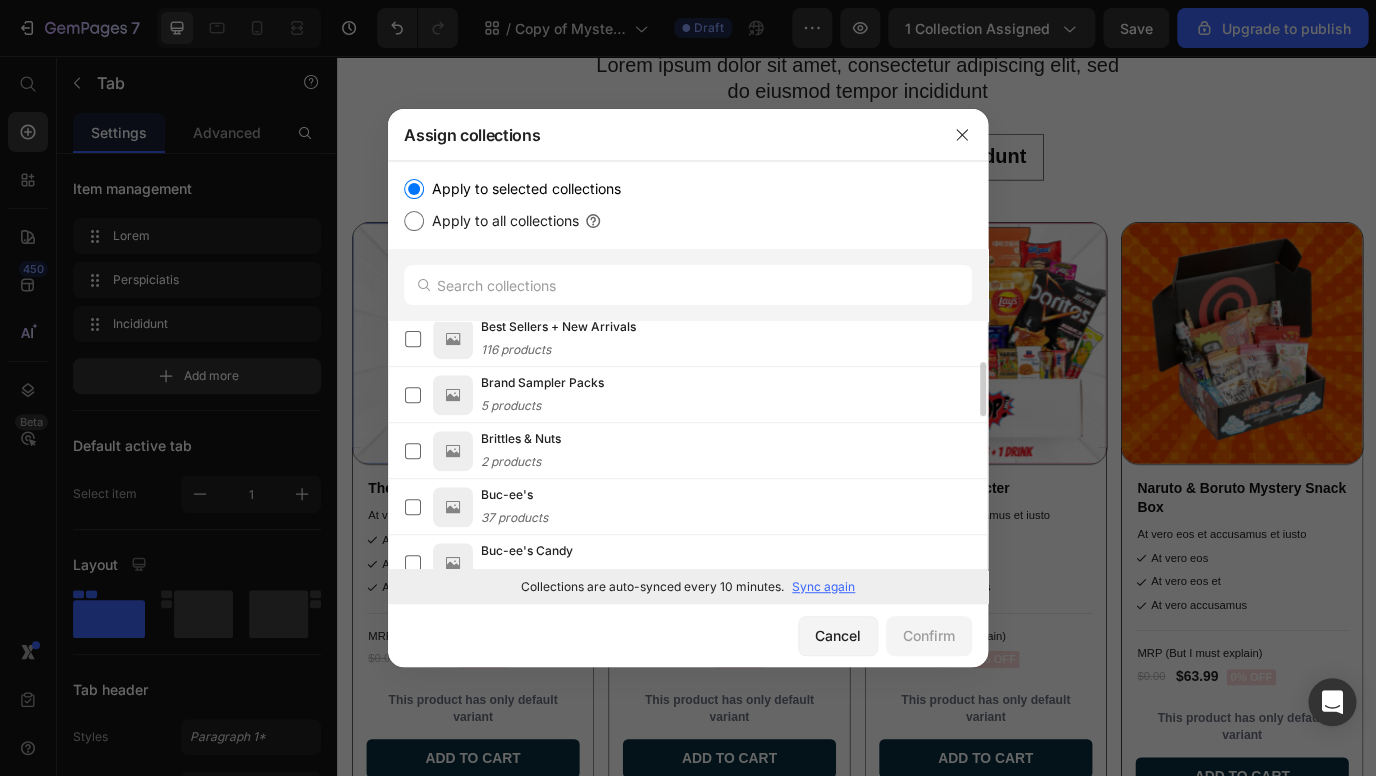 scroll, scrollTop: 432, scrollLeft: 0, axis: vertical 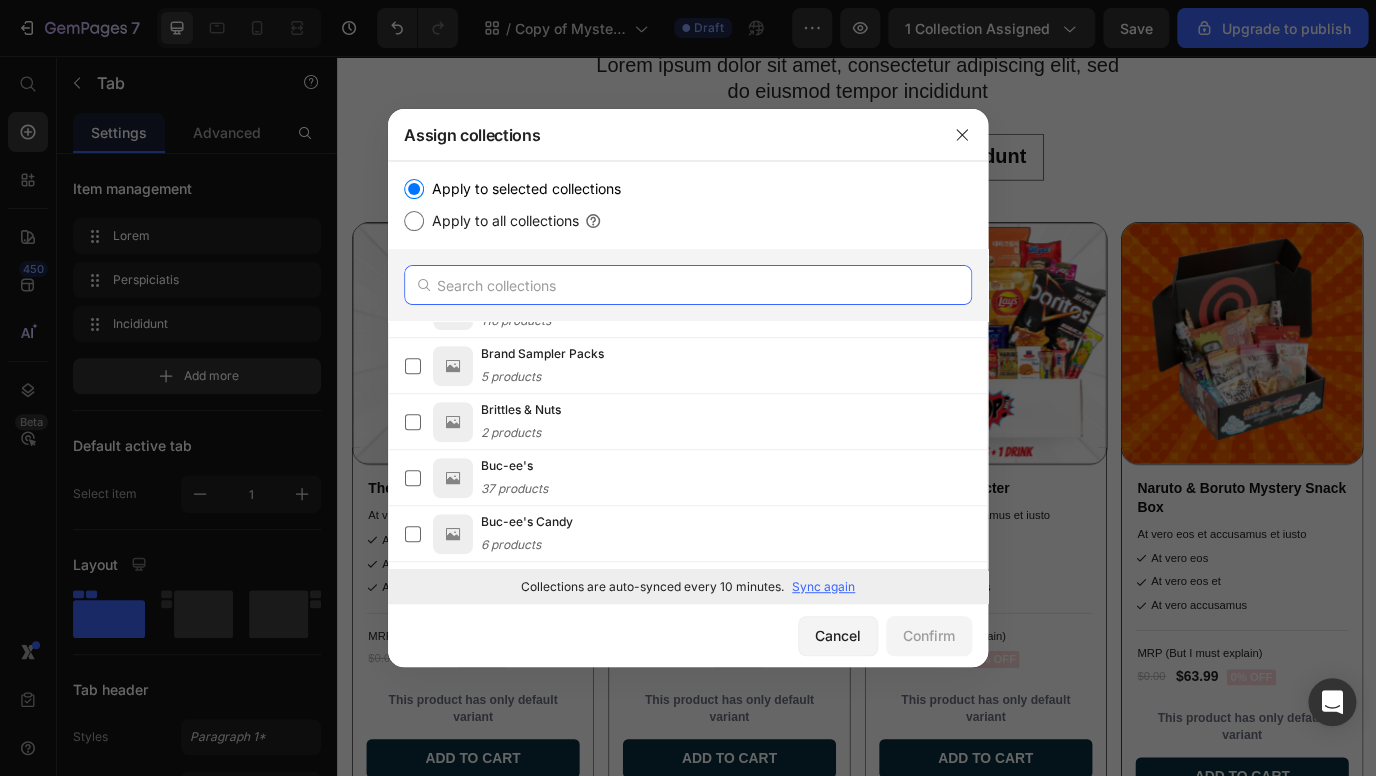 click at bounding box center (688, 285) 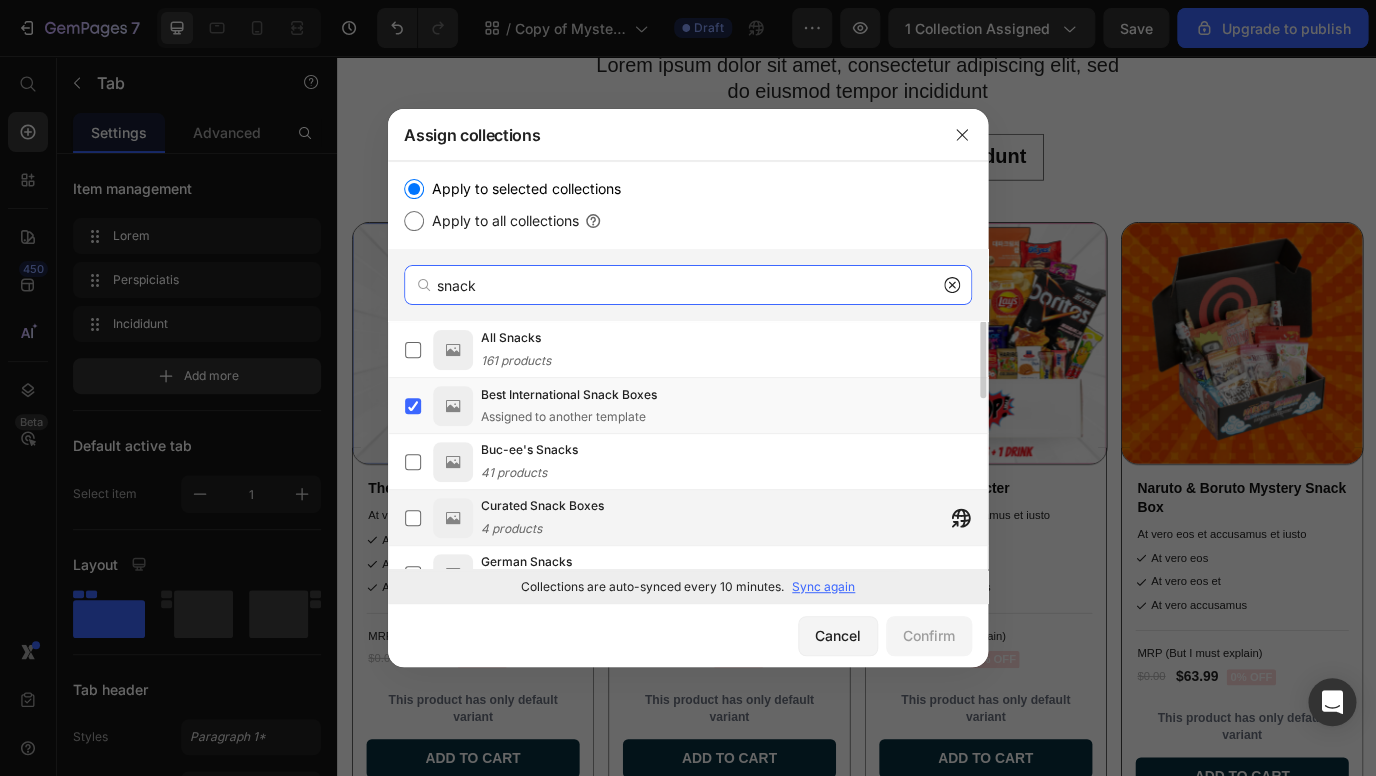 type on "snack" 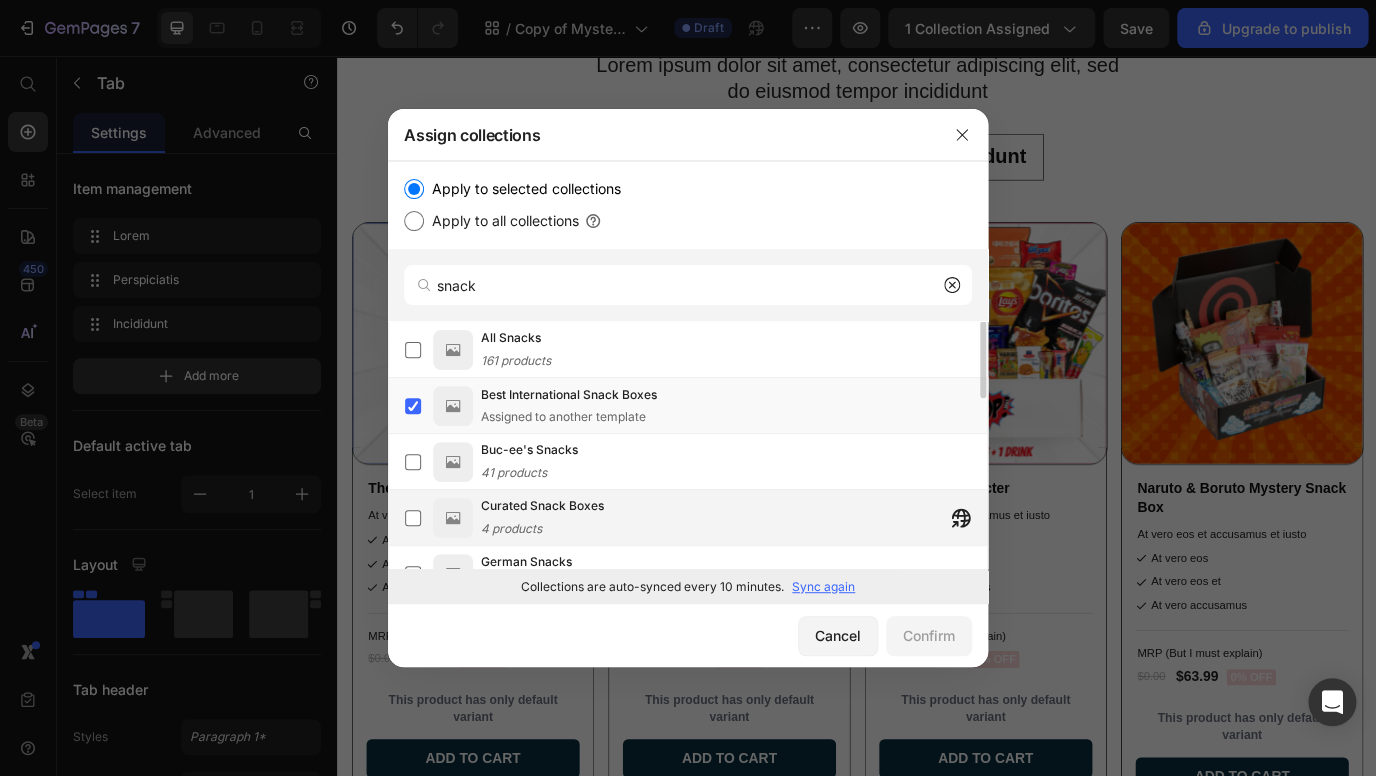 click on "Curated Snack Boxes 4 products" at bounding box center (542, 518) 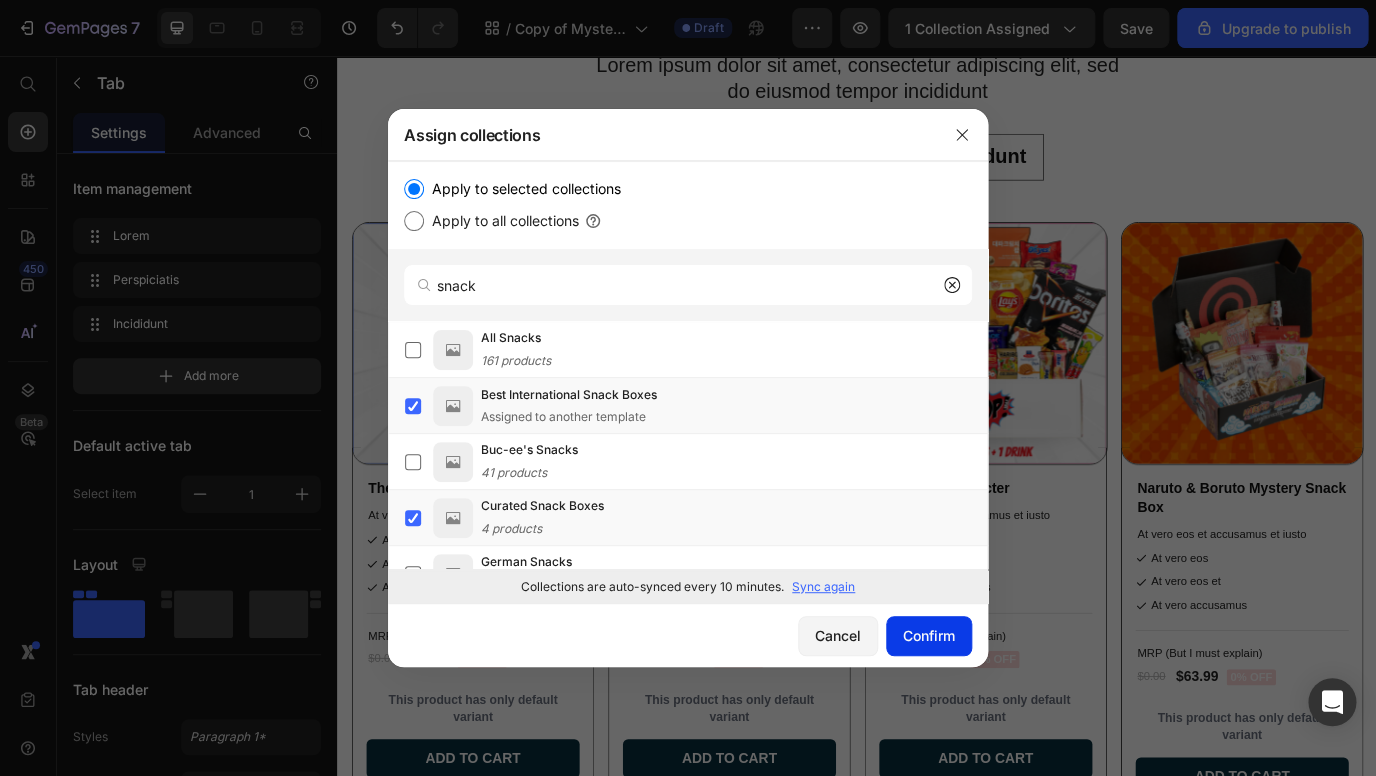 click on "Confirm" at bounding box center (929, 635) 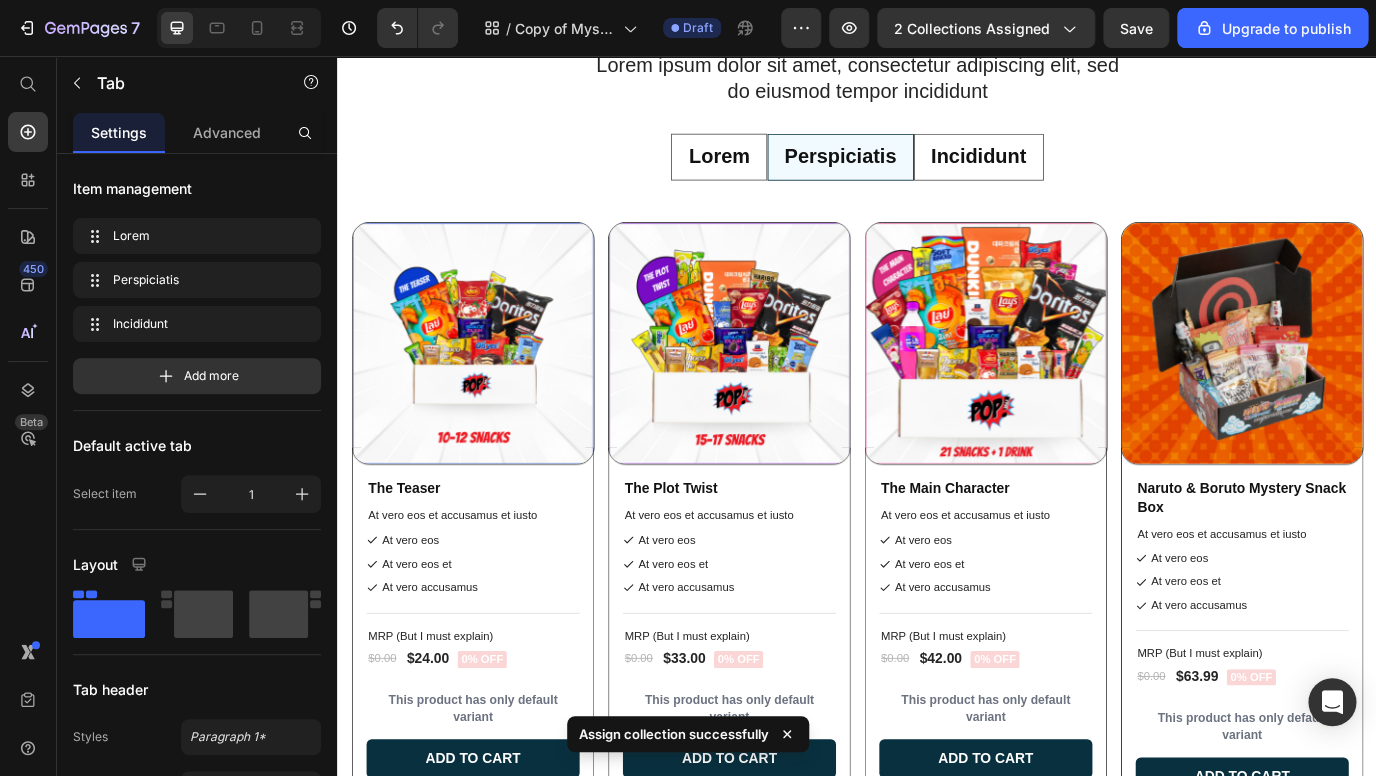 click on "Lorem" at bounding box center (777, 173) 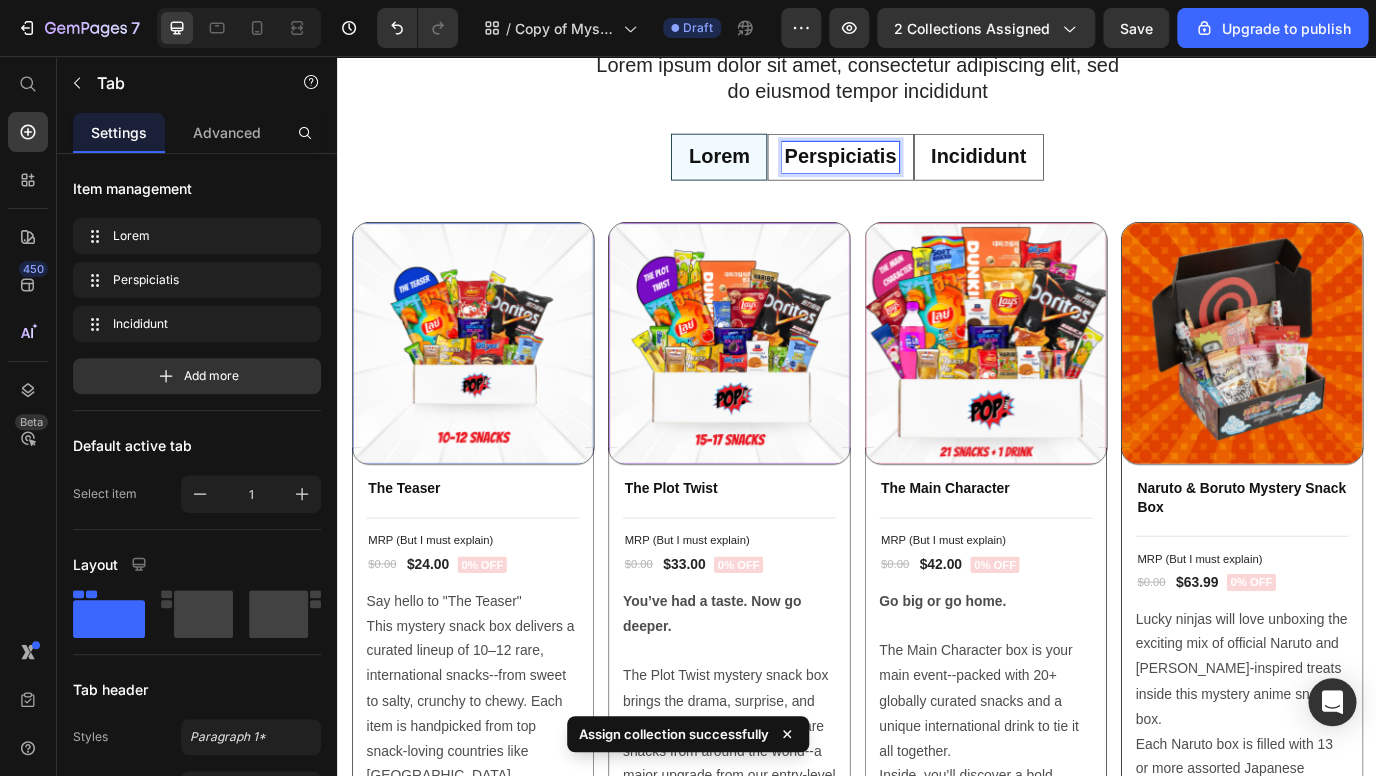 click on "Perspiciatis" at bounding box center (917, 173) 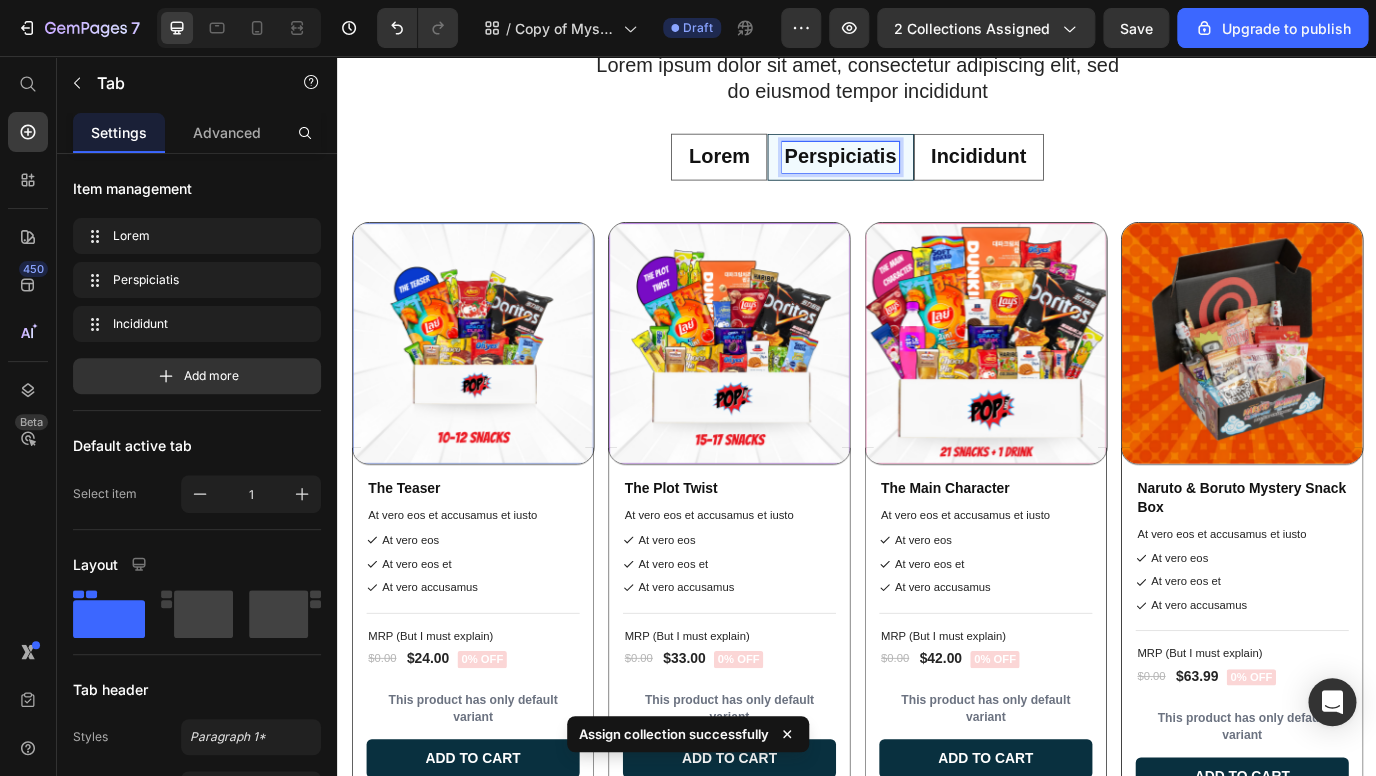 click on "Incididunt" at bounding box center [1077, 173] 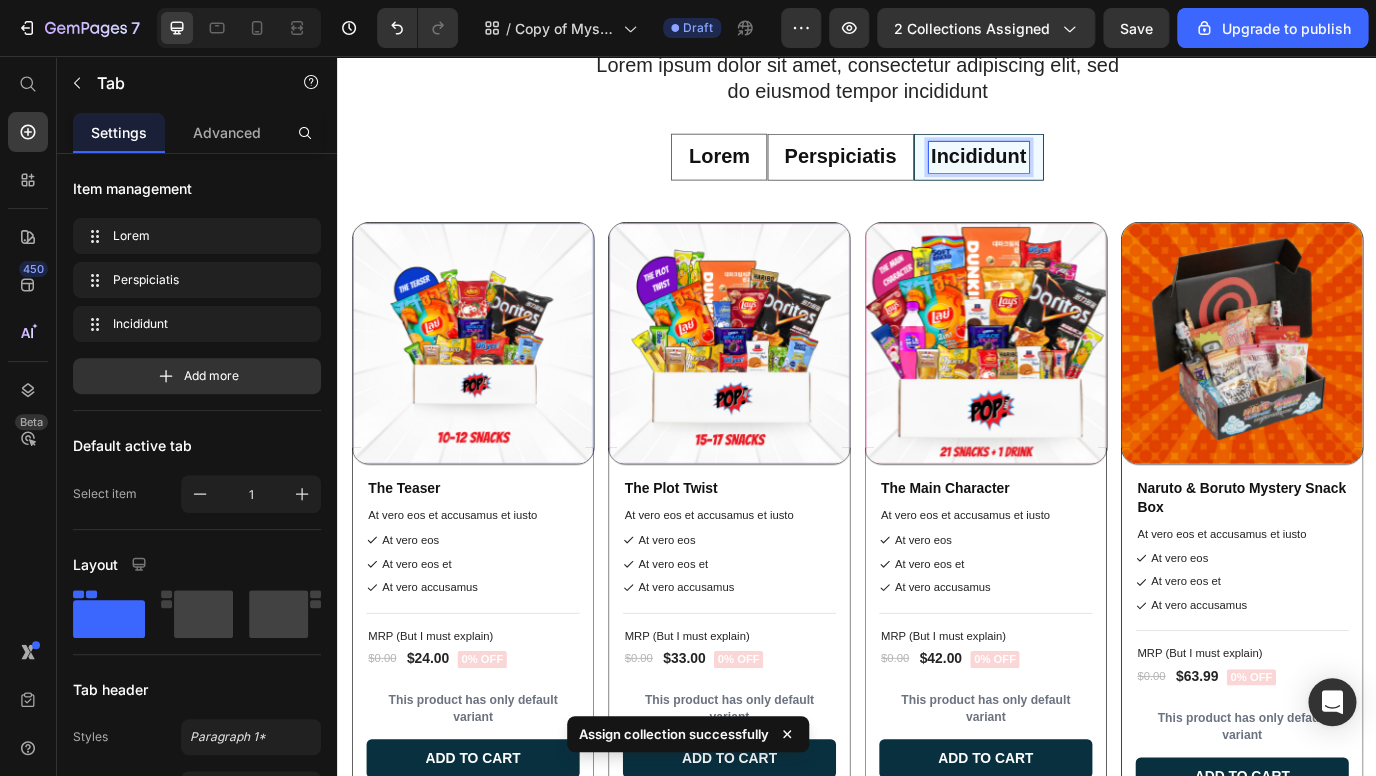 click on "Perspiciatis" at bounding box center [917, 173] 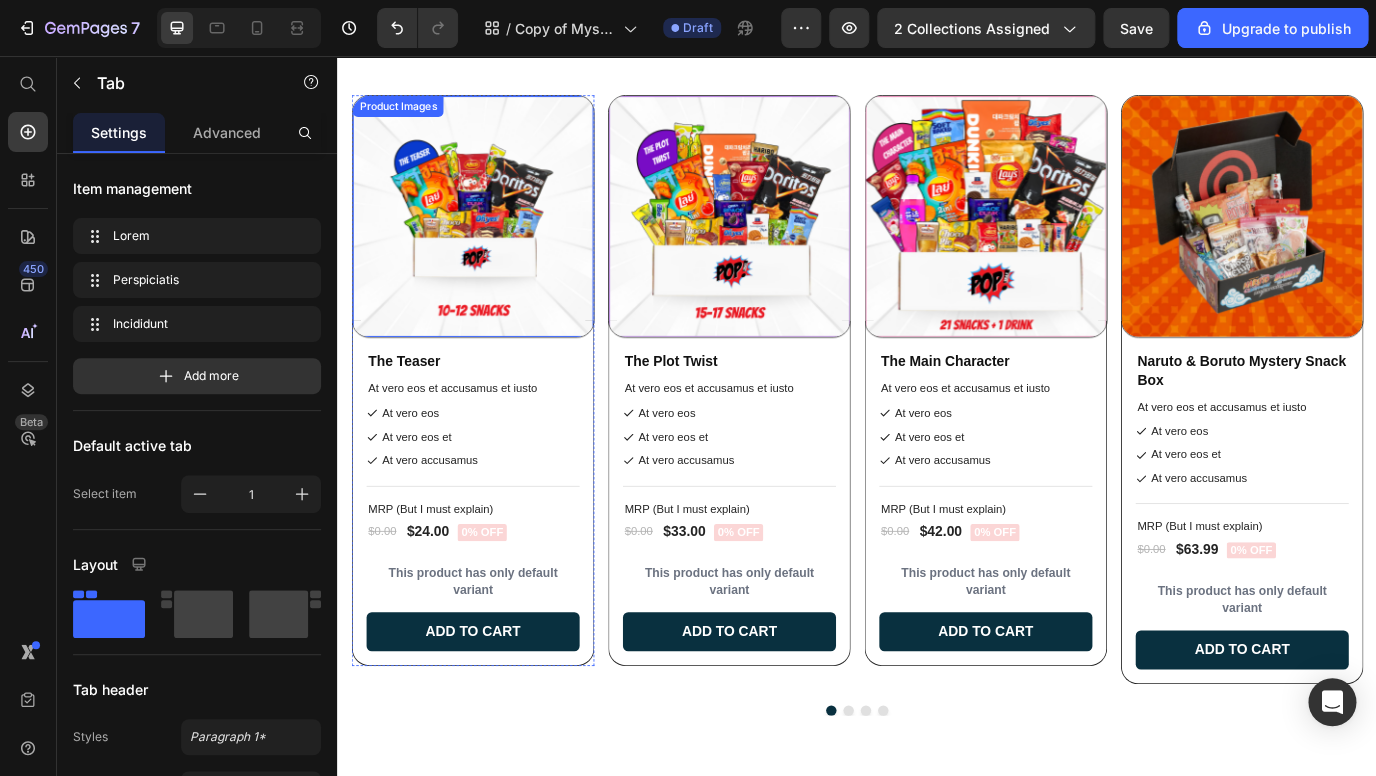 scroll, scrollTop: 1703, scrollLeft: 0, axis: vertical 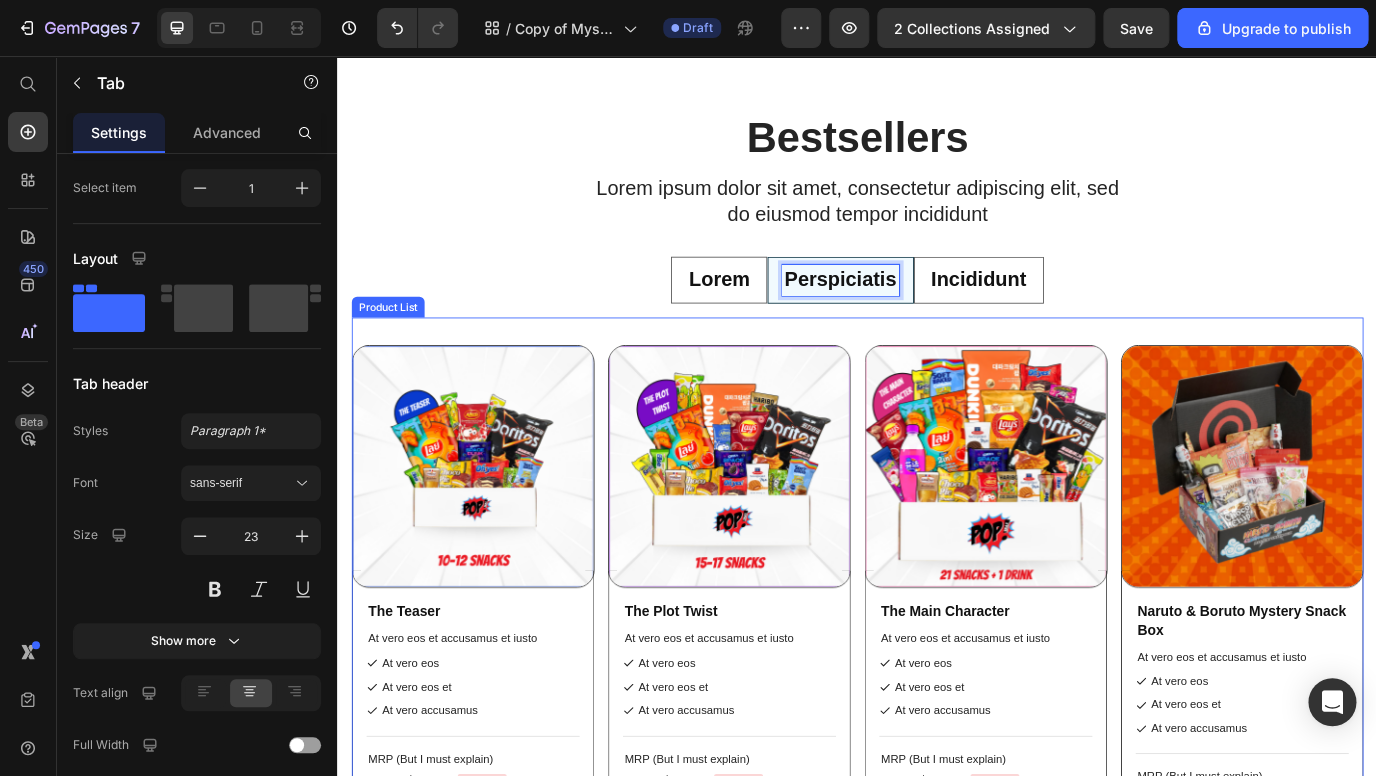 click on "Product Images The Teaser Product Title                Title Line MRP (But I must explain) Text Block $0.00 Product Price $24.00 Product Price 0% off Product Badge Row Say hello to "The Teaser"
This mystery snack box delivers a curated lineup of 10–12 rare, international snacks--from sweet to salty, crunchy to chewy. Each item is handpicked from top snack-loving countries like [GEOGRAPHIC_DATA], [GEOGRAPHIC_DATA], [GEOGRAPHIC_DATA], [GEOGRAPHIC_DATA], and beyond.
Inside, you  might  find a fizzy candy from [GEOGRAPHIC_DATA], a buttery French crepe, or chips in flavors you’ve never seen in U.S. stores. But that’s the thrill--it’s a surprise every time.
Perfect for gifting, snacking on-the-go, or sampling the world one bite at a time.
Why You’ll Love It:
🌍 Features 10–12 globally sourced snacks
📦 Rotating selections, updated frequently
🤫 Mystery-style: images shown are examples only
🚫 No subscription needed, no hassle--buy once & enjoy!
🎉 Makes a fun gift or self-treat Show more Product Description Add to cart Row Row" at bounding box center [937, 724] 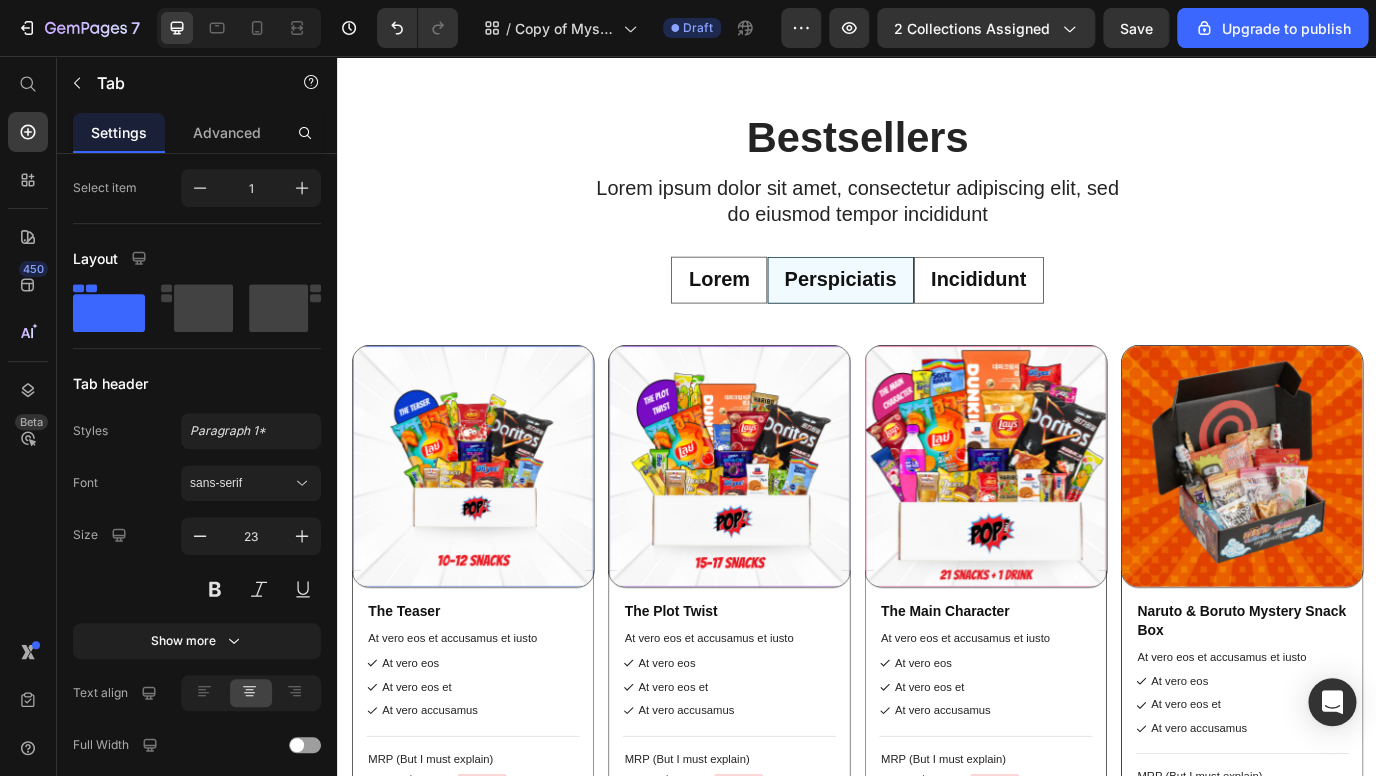 click on "Lorem" at bounding box center [777, 315] 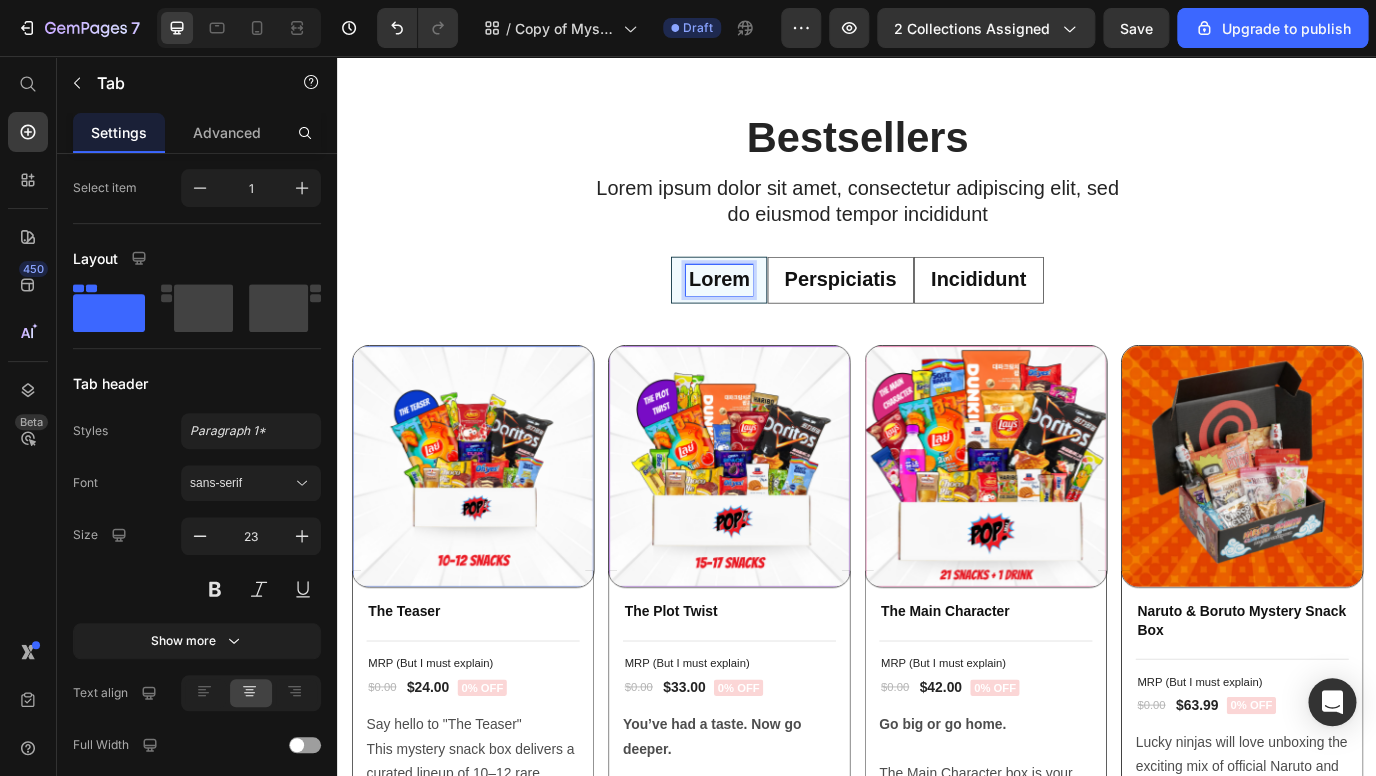 scroll, scrollTop: 306, scrollLeft: 0, axis: vertical 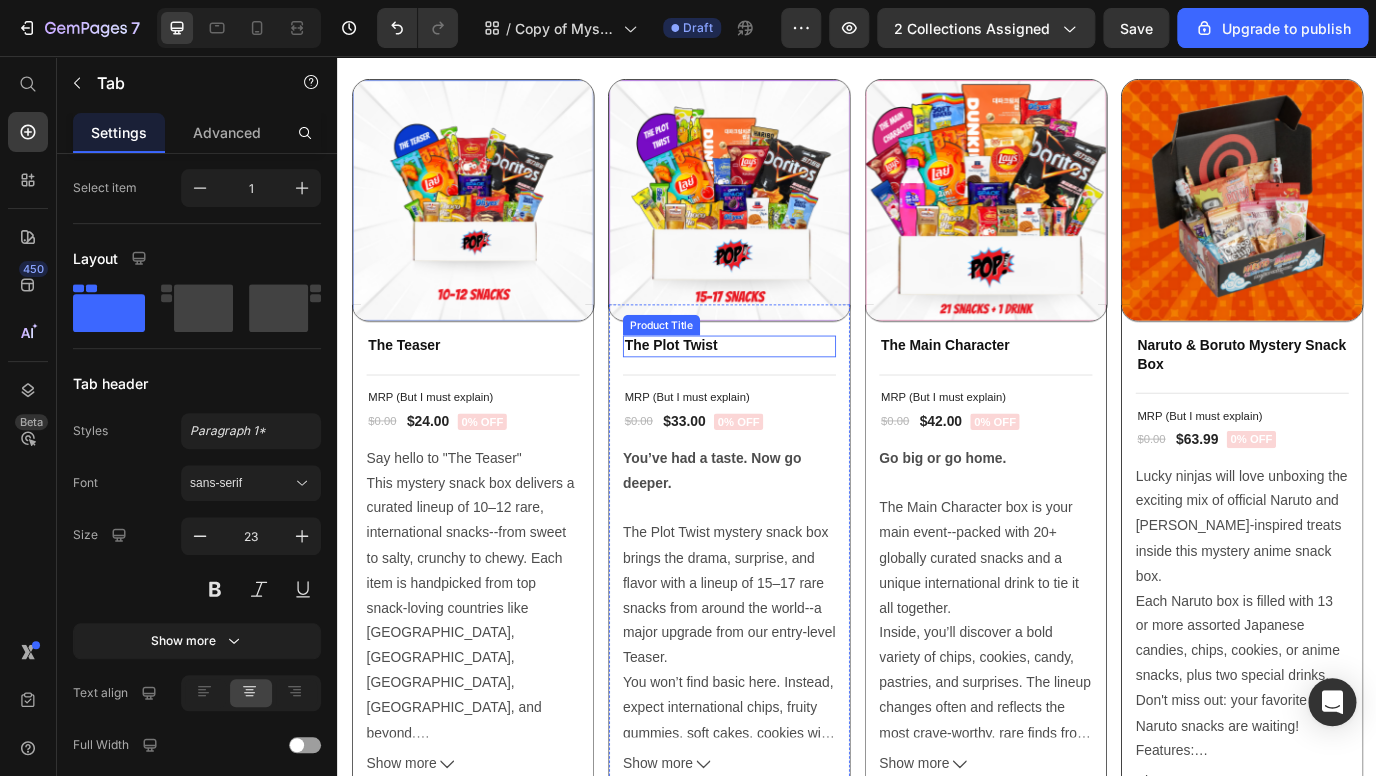 click on "You’ve had a taste. Now go deeper. The Plot Twist mystery snack box brings the drama, surprise, and flavor with a lineup of 15–17 rare snacks from around the world--a major upgrade from our entry-level Teaser.
You won’t find basic here. Instead, expect international chips, fruity gummies, soft cakes, cookies with creamy centers, and even unexpected flavor combos from places like [GEOGRAPHIC_DATA], [GEOGRAPHIC_DATA], [GEOGRAPHIC_DATA], and [GEOGRAPHIC_DATA]. Some are sweet. Some are savory. Some are… confusingly delicious.
Images shown are examples only--every box is a surprise, hand-packed from our rotating global inventory.
Why You’ll Love It:
🌍 15–17 globally curated snacks in every box
🍬 A mix of chips, candy, cookies, cakes & more
📦 Rotating selections, updated frequently
🎁 No subscription required—just grab & snack
🎉 Makes a fun gift or self-treat" at bounding box center (789, 675) 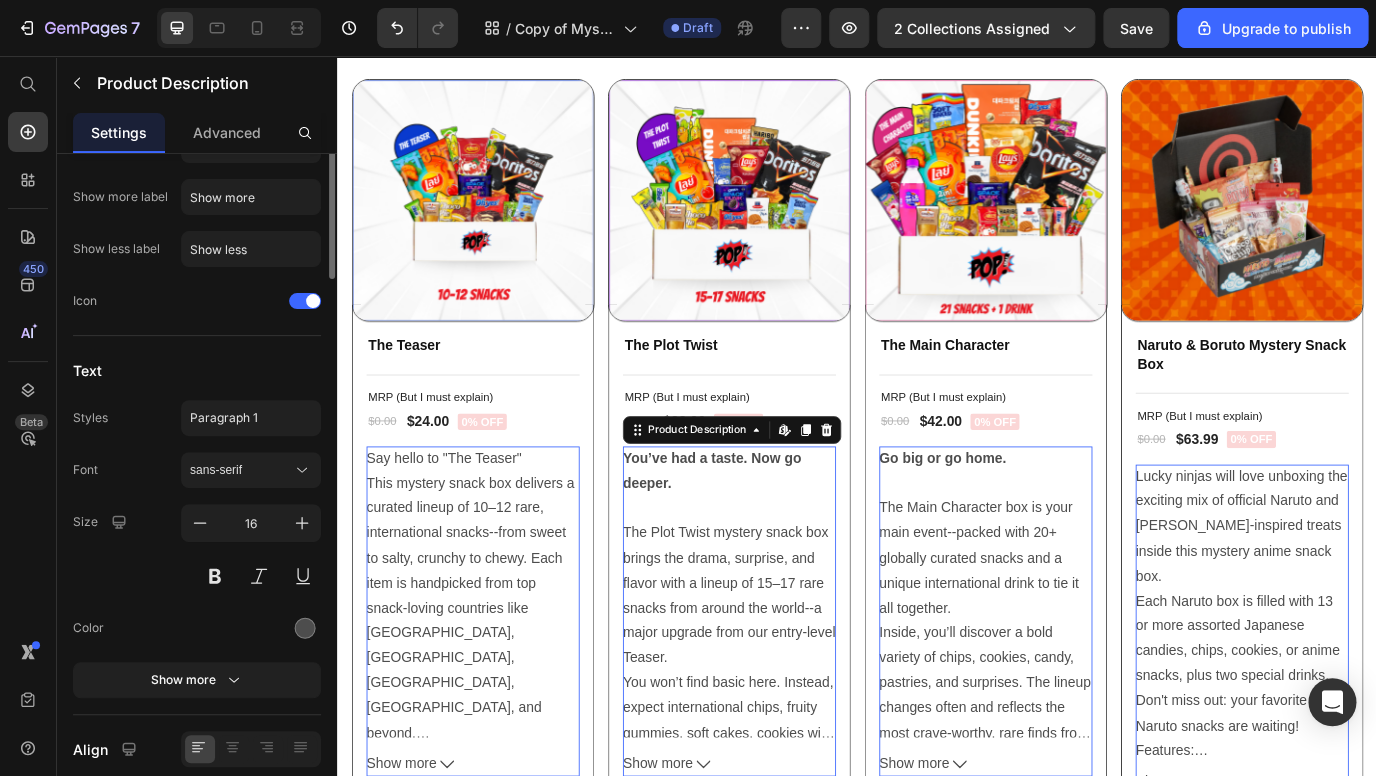 scroll, scrollTop: 0, scrollLeft: 0, axis: both 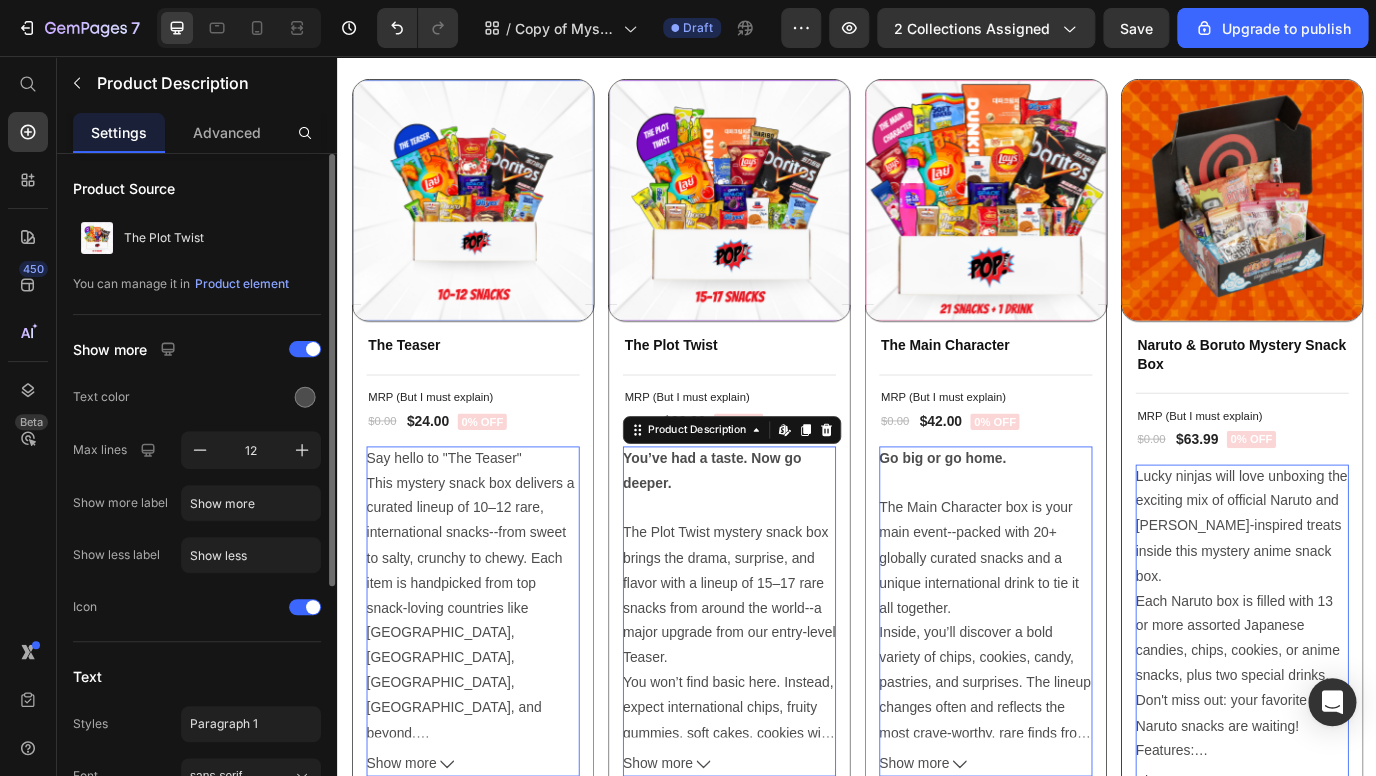 click on "You’ve had a taste. Now go deeper. The Plot Twist mystery snack box brings the drama, surprise, and flavor with a lineup of 15–17 rare snacks from around the world--a major upgrade from our entry-level Teaser.
You won’t find basic here. Instead, expect international chips, fruity gummies, soft cakes, cookies with creamy centers, and even unexpected flavor combos from places like [GEOGRAPHIC_DATA], [GEOGRAPHIC_DATA], [GEOGRAPHIC_DATA], and [GEOGRAPHIC_DATA]. Some are sweet. Some are savory. Some are… confusingly delicious.
Images shown are examples only--every box is a surprise, hand-packed from our rotating global inventory.
Why You’ll Love It:
🌍 15–17 globally curated snacks in every box
🍬 A mix of chips, candy, cookies, cakes & more
📦 Rotating selections, updated frequently
🎁 No subscription required—just grab & snack
🎉 Makes a fun gift or self-treat" at bounding box center (789, 675) 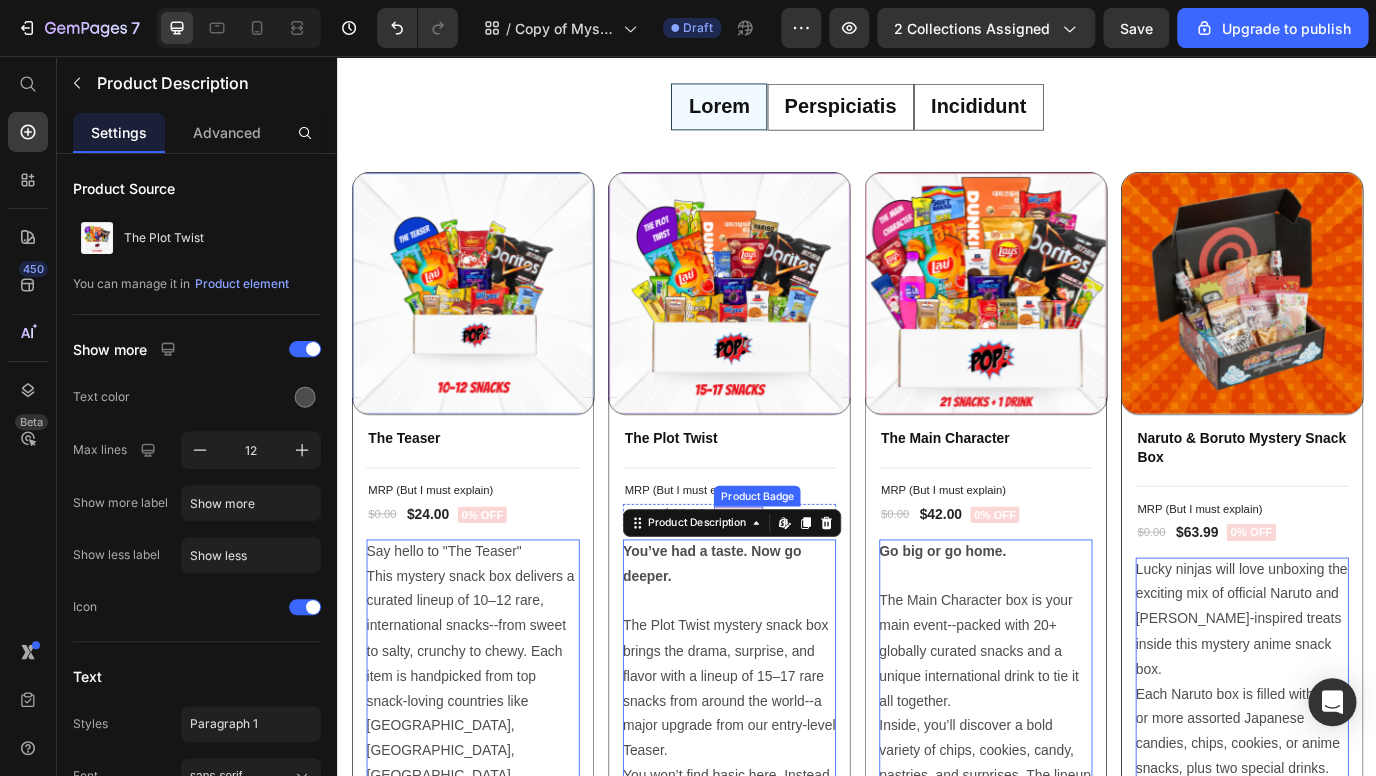 scroll, scrollTop: 1650, scrollLeft: 0, axis: vertical 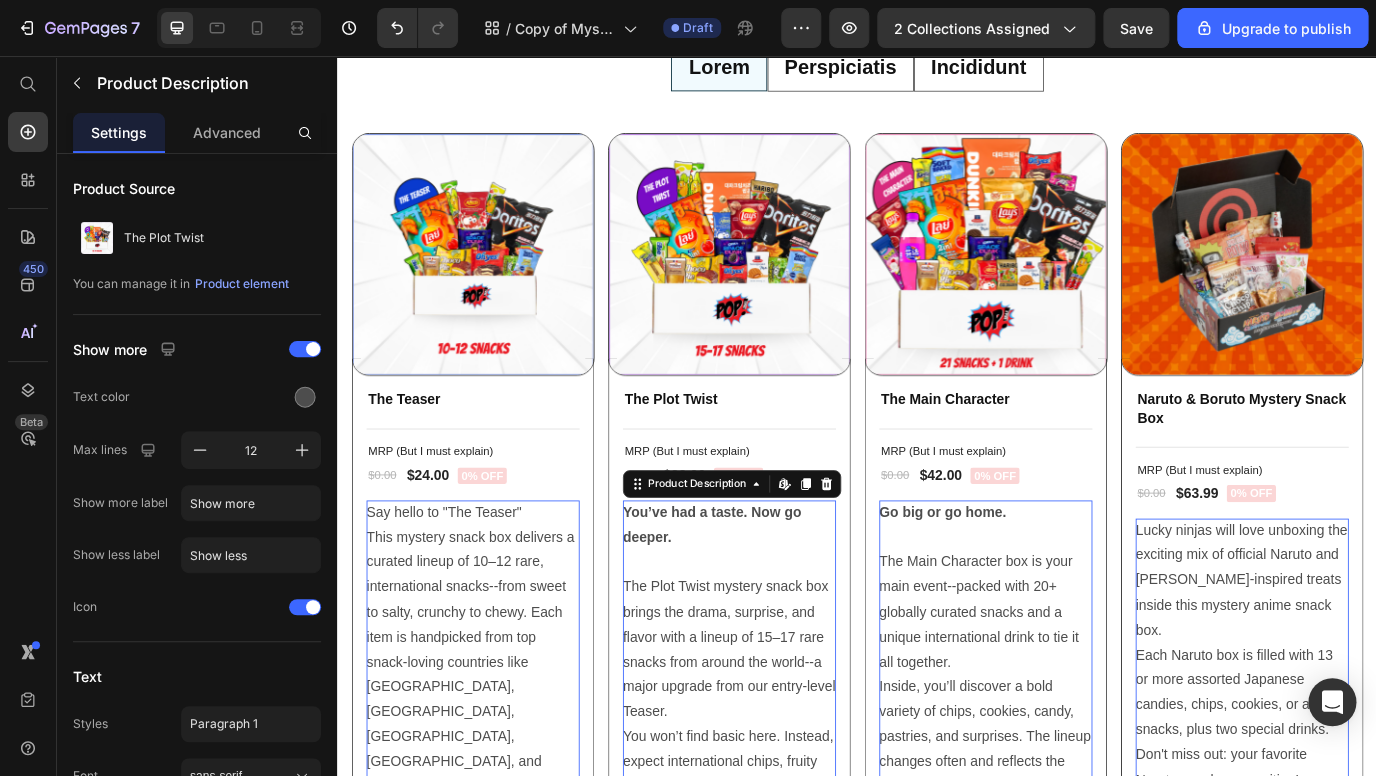 click on "You’ve had a taste. Now go deeper. The Plot Twist mystery snack box brings the drama, surprise, and flavor with a lineup of 15–17 rare snacks from around the world--a major upgrade from our entry-level Teaser.
You won’t find basic here. Instead, expect international chips, fruity gummies, soft cakes, cookies with creamy centers, and even unexpected flavor combos from places like [GEOGRAPHIC_DATA], [GEOGRAPHIC_DATA], [GEOGRAPHIC_DATA], and [GEOGRAPHIC_DATA]. Some are sweet. Some are savory. Some are… confusingly delicious.
Images shown are examples only--every box is a surprise, hand-packed from our rotating global inventory.
Why You’ll Love It:
🌍 15–17 globally curated snacks in every box
🍬 A mix of chips, candy, cookies, cakes & more
📦 Rotating selections, updated frequently
🎁 No subscription required—just grab & snack
🎉 Makes a fun gift or self-treat" at bounding box center (789, 737) 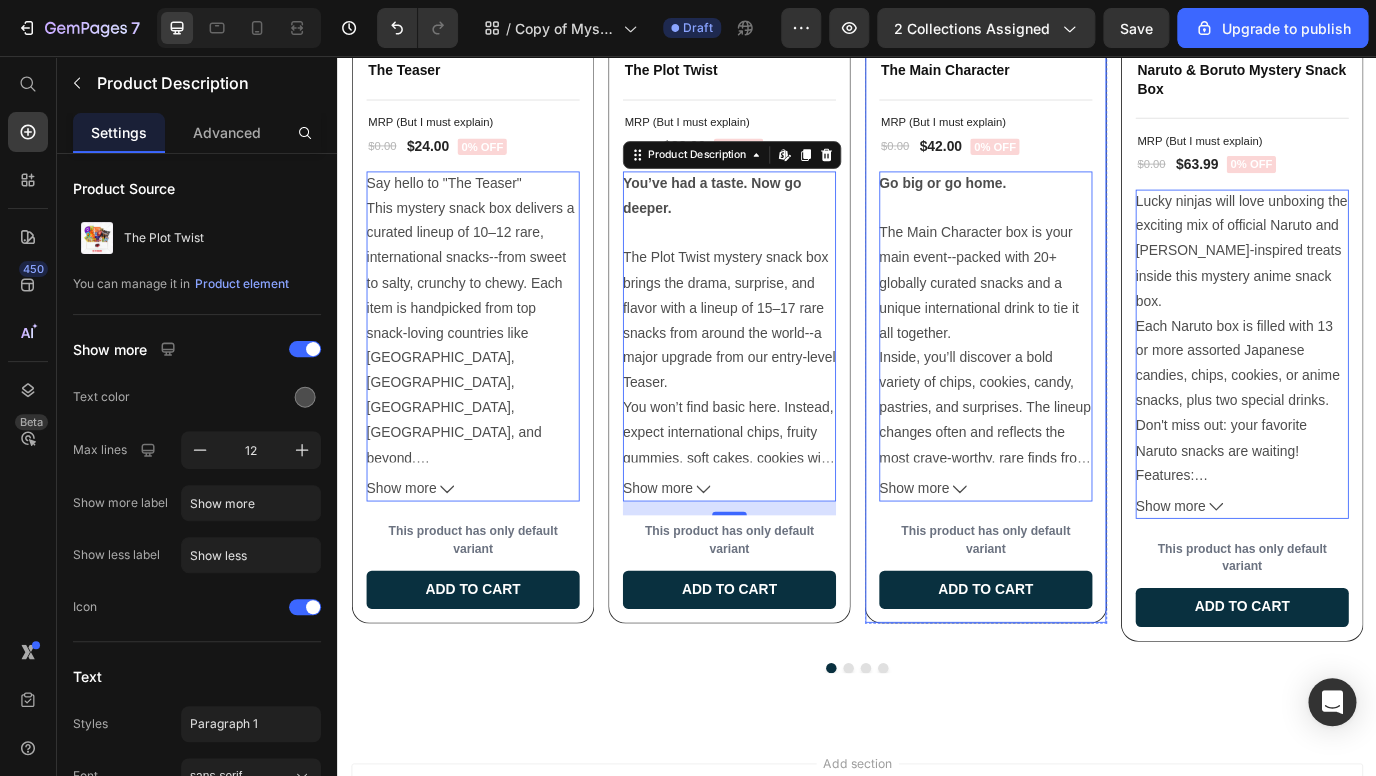 scroll, scrollTop: 2010, scrollLeft: 0, axis: vertical 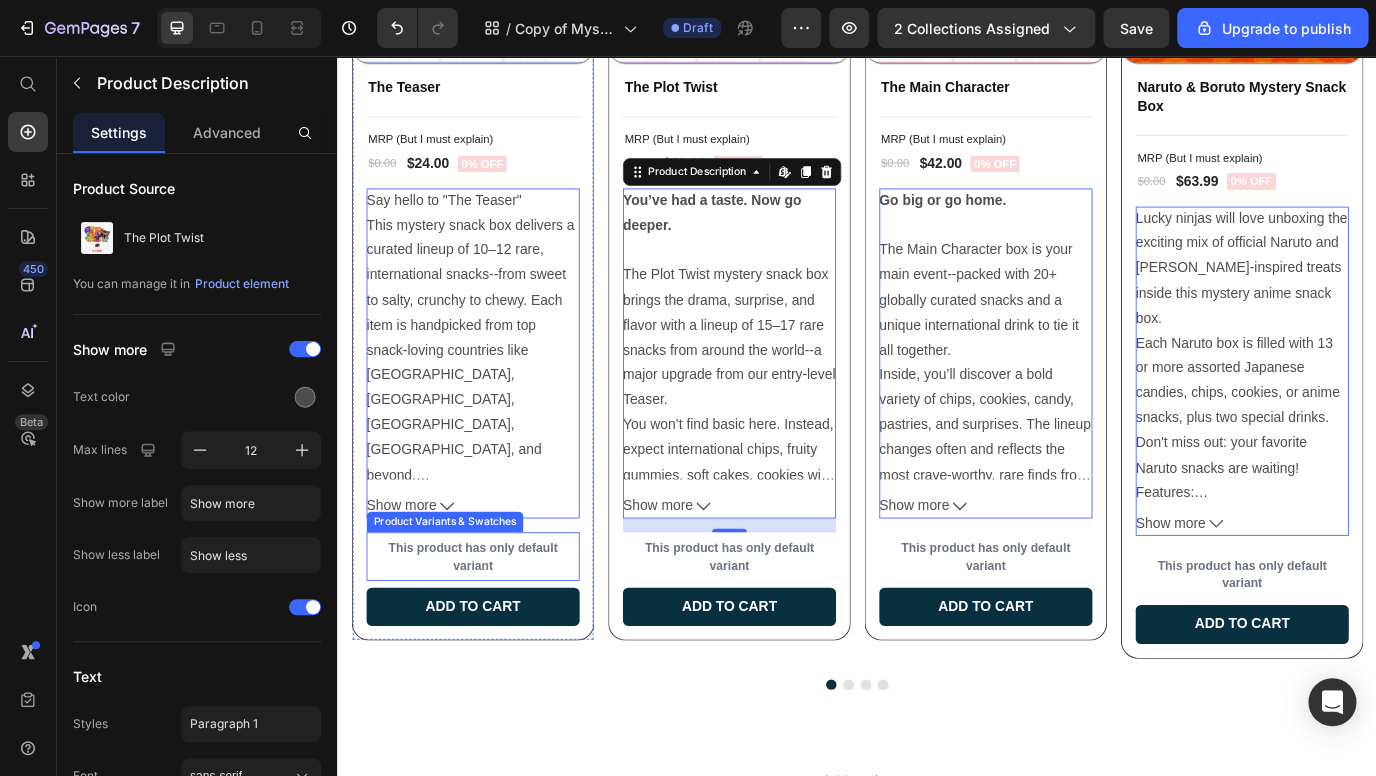 click on "This product has only default variant" at bounding box center (493, 634) 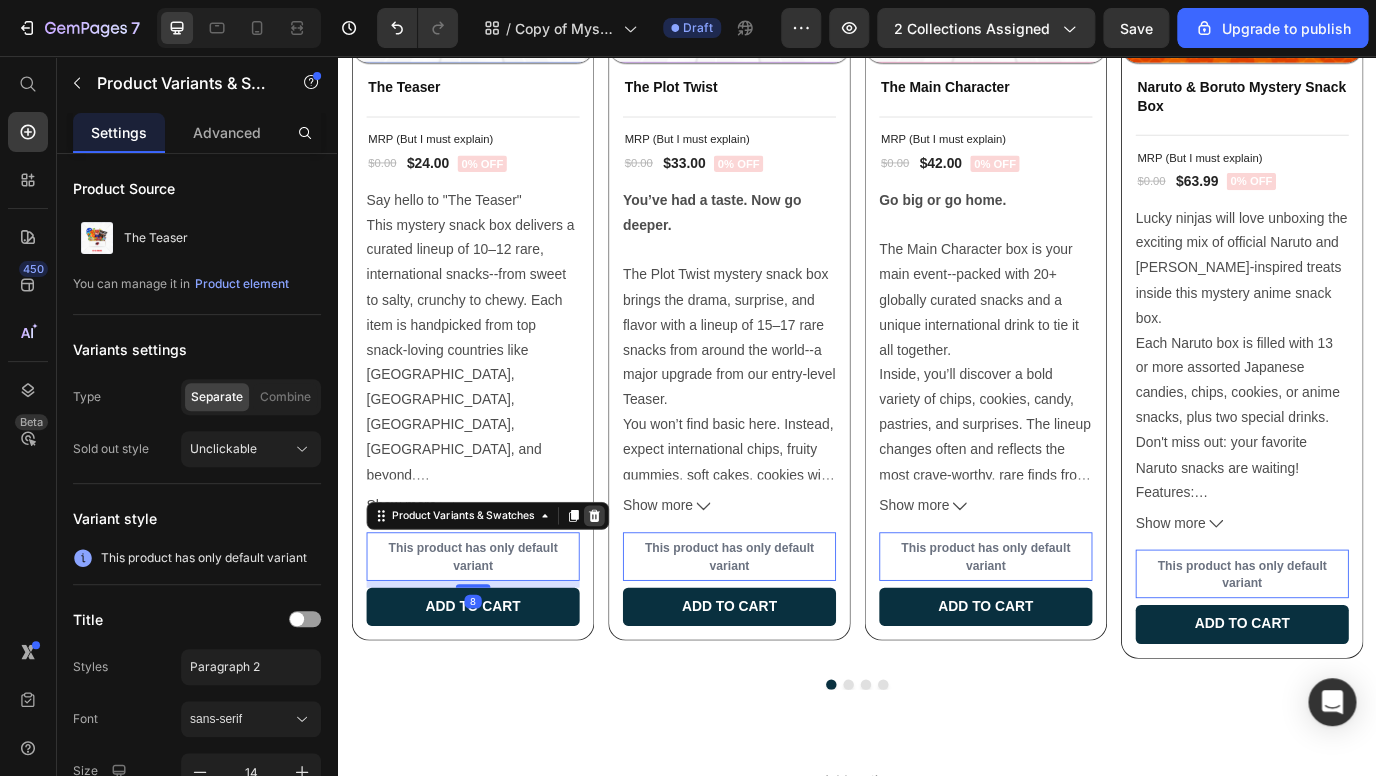 click 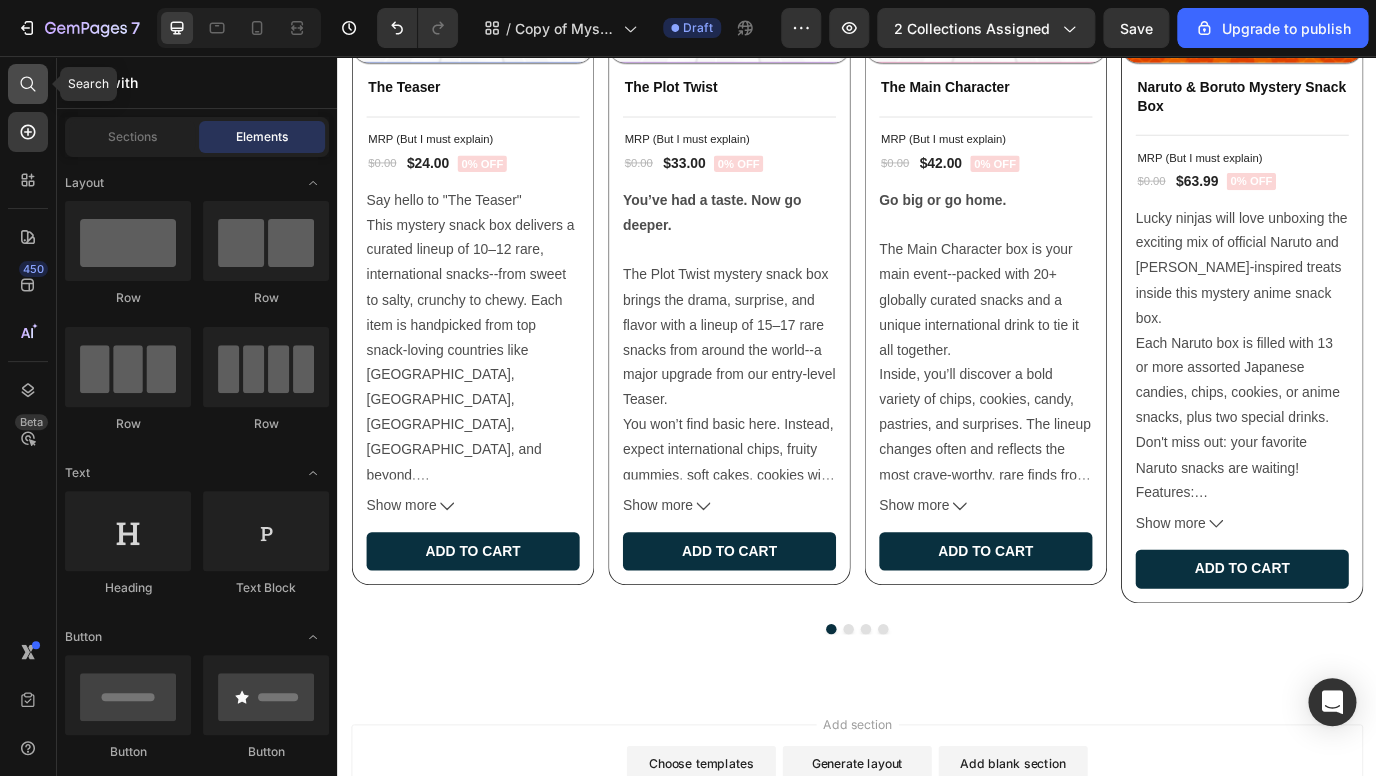 click 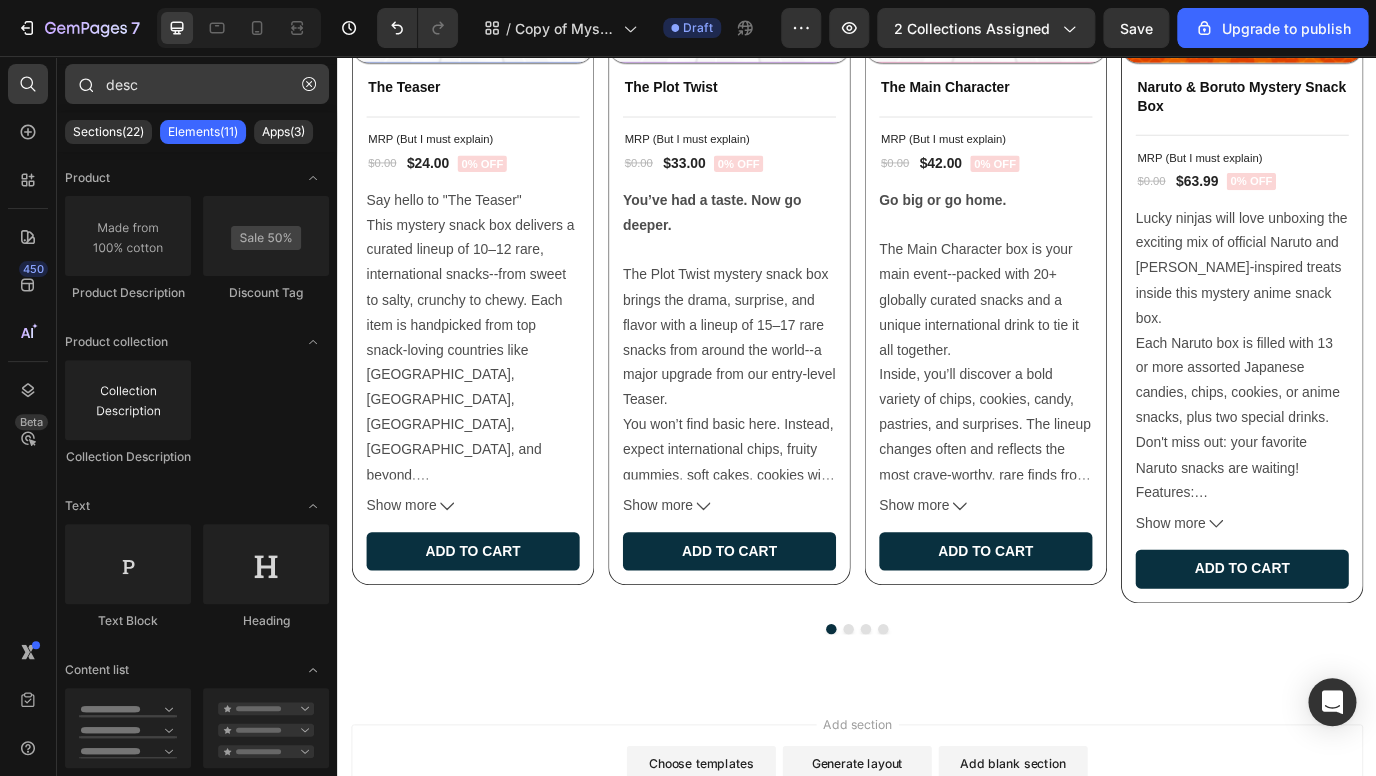 click on "desc" at bounding box center [197, 84] 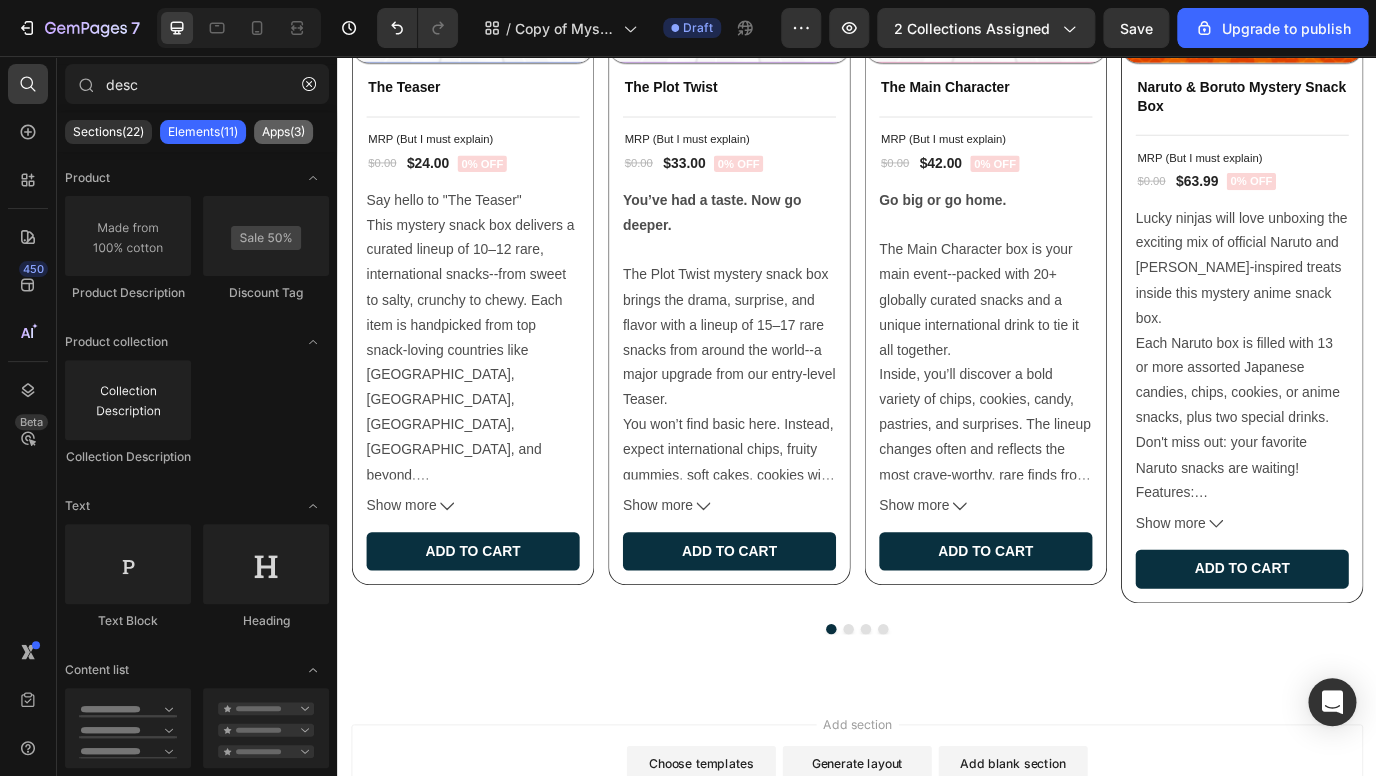 click on "Apps(3)" at bounding box center [283, 132] 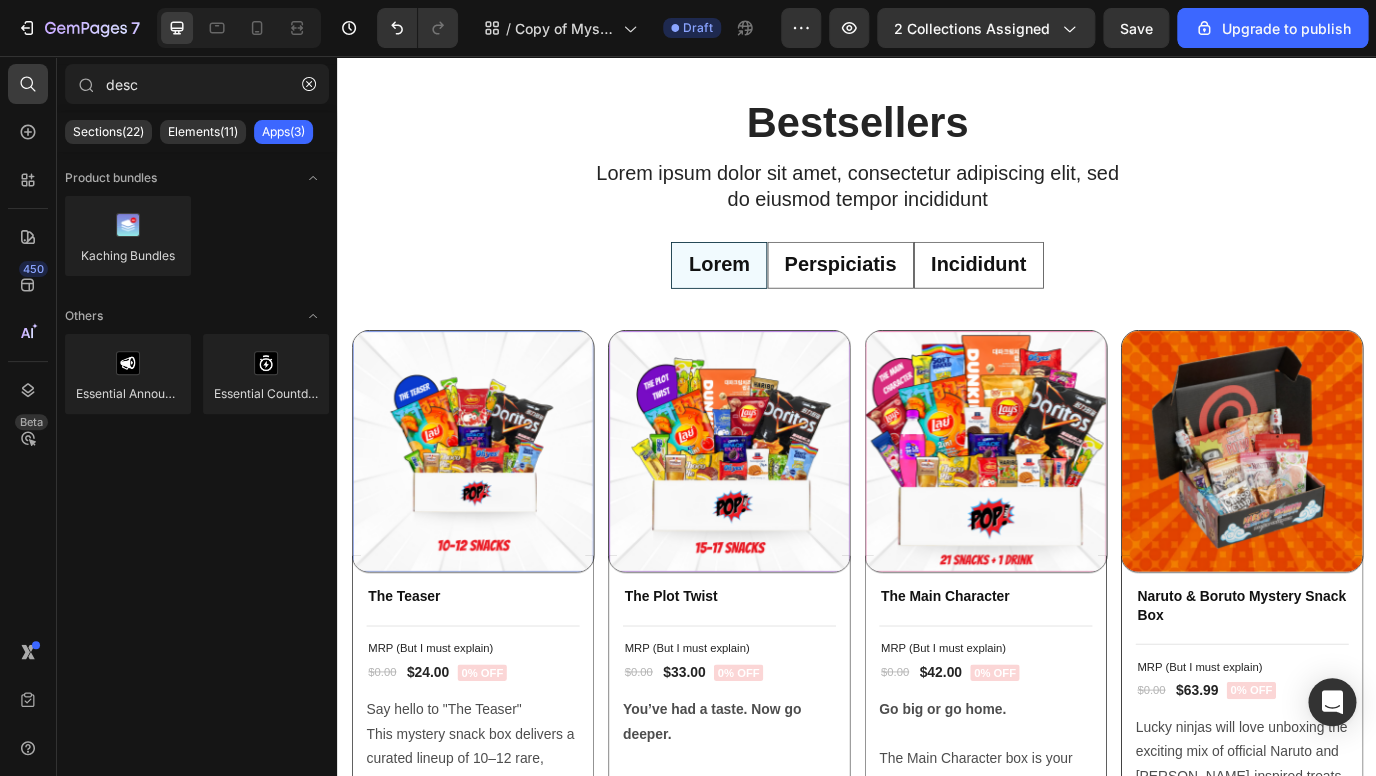 scroll, scrollTop: 1478, scrollLeft: 0, axis: vertical 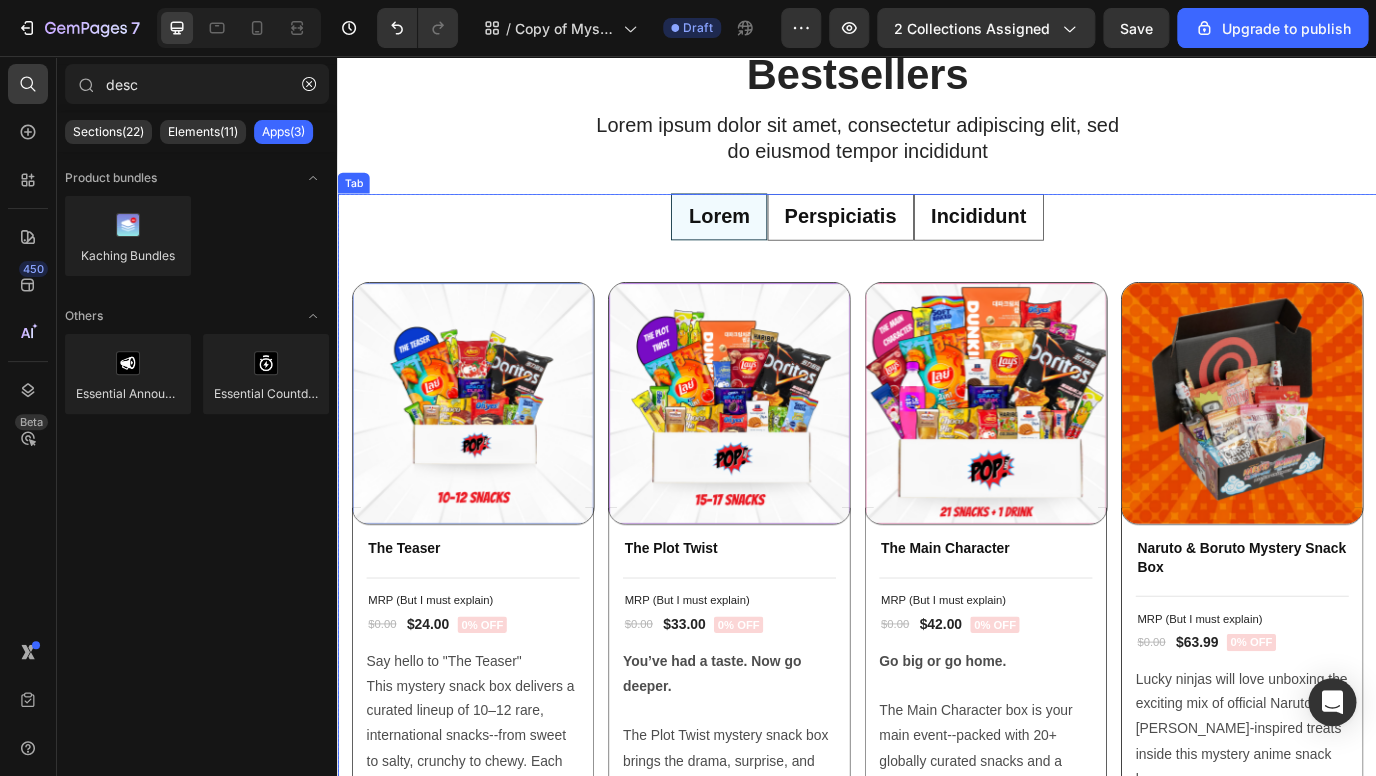 click on "Lorem" at bounding box center (777, 242) 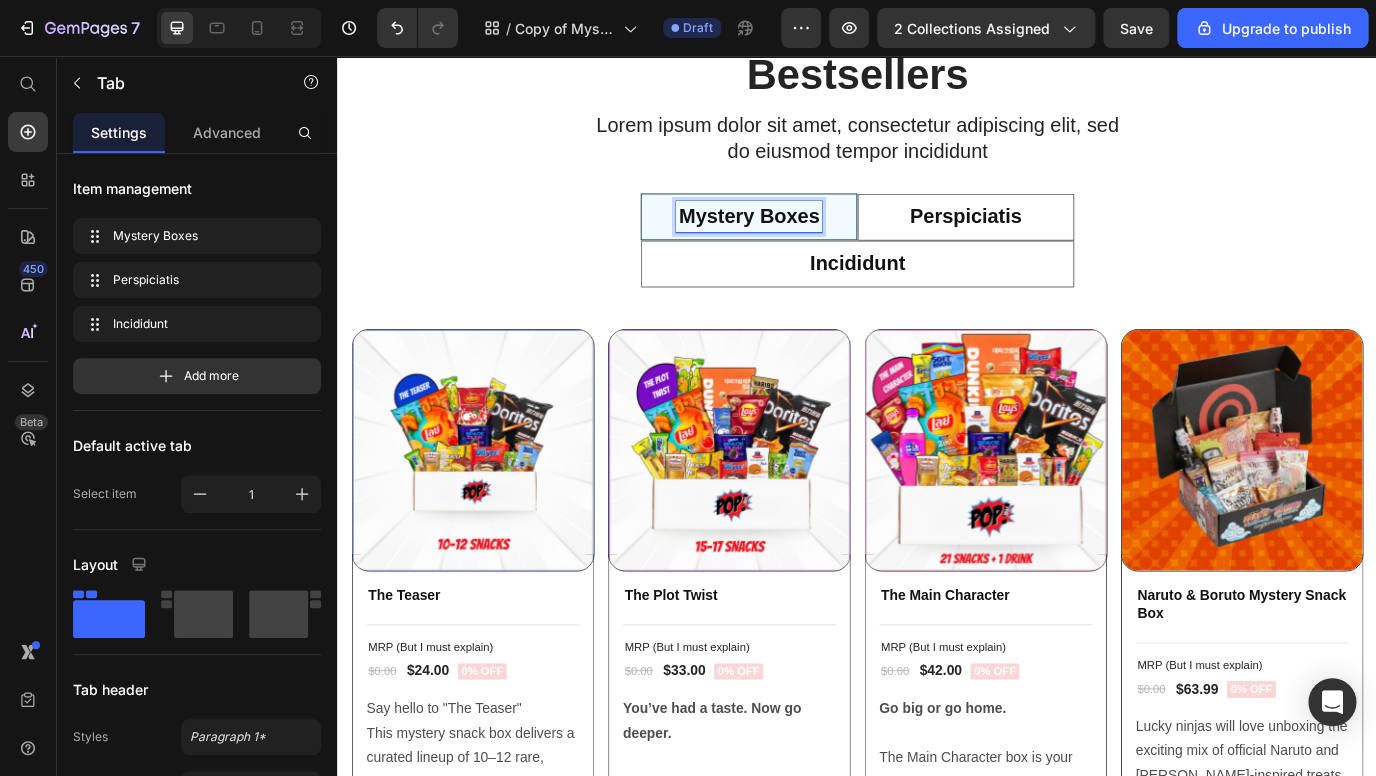 click on "Perspiciatis" at bounding box center (1061, 242) 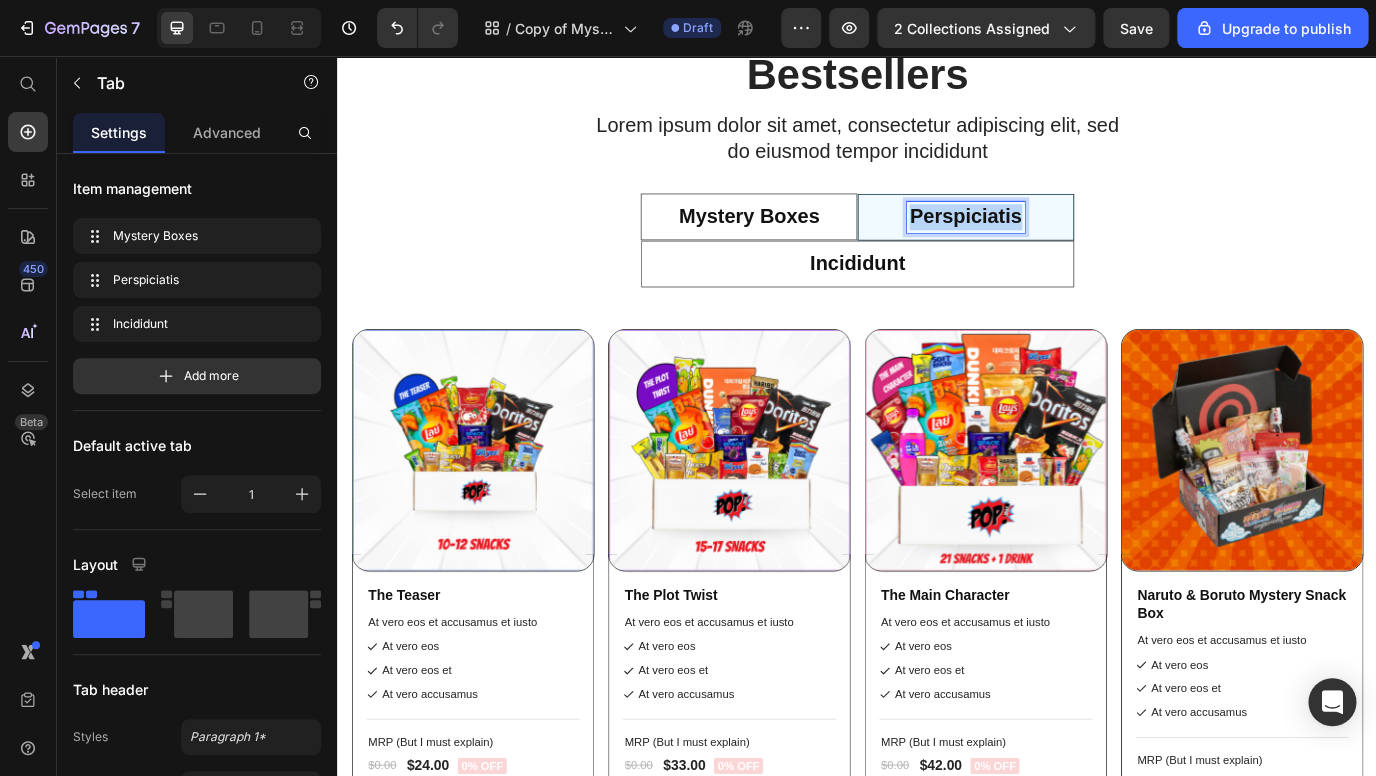 click on "Perspiciatis" at bounding box center (1061, 242) 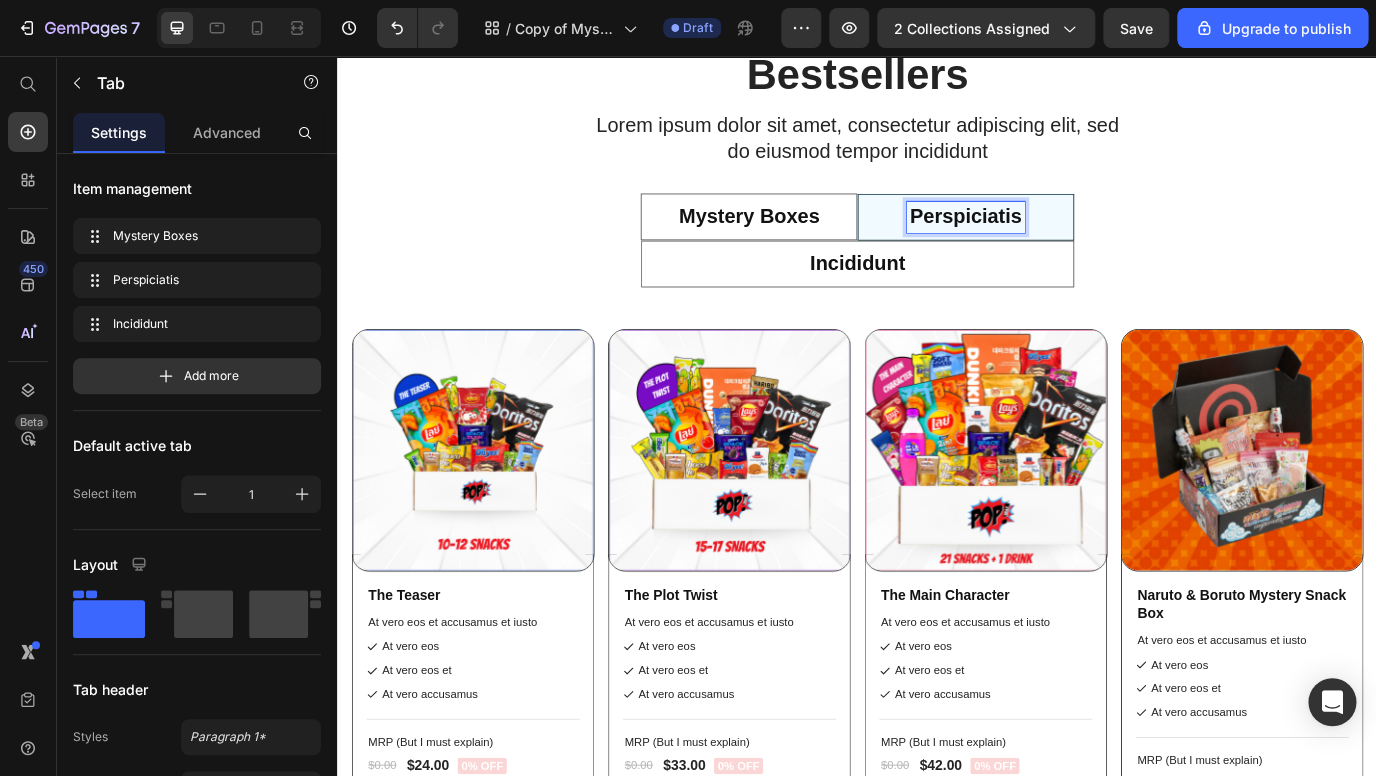 click on "Perspiciatis" at bounding box center (1061, 242) 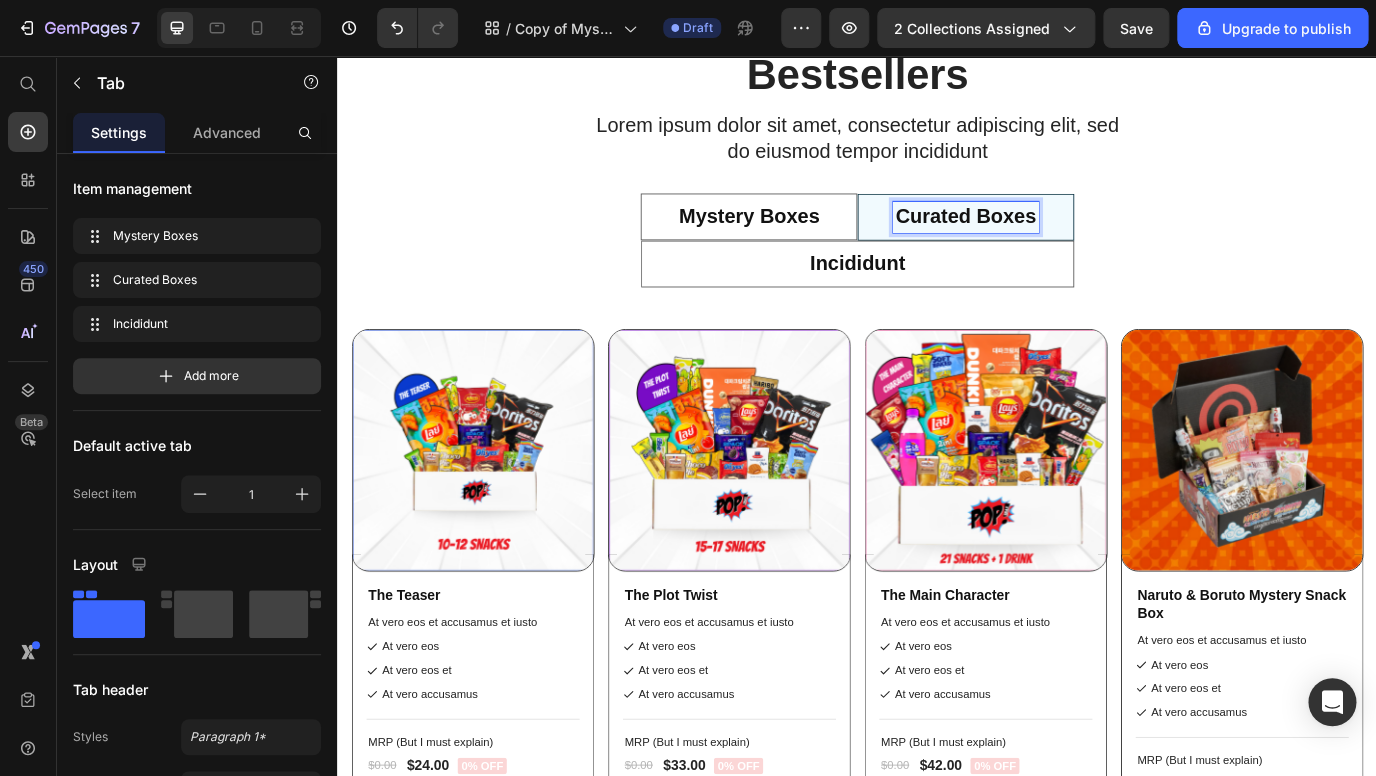 click on "Incididunt" at bounding box center (937, 296) 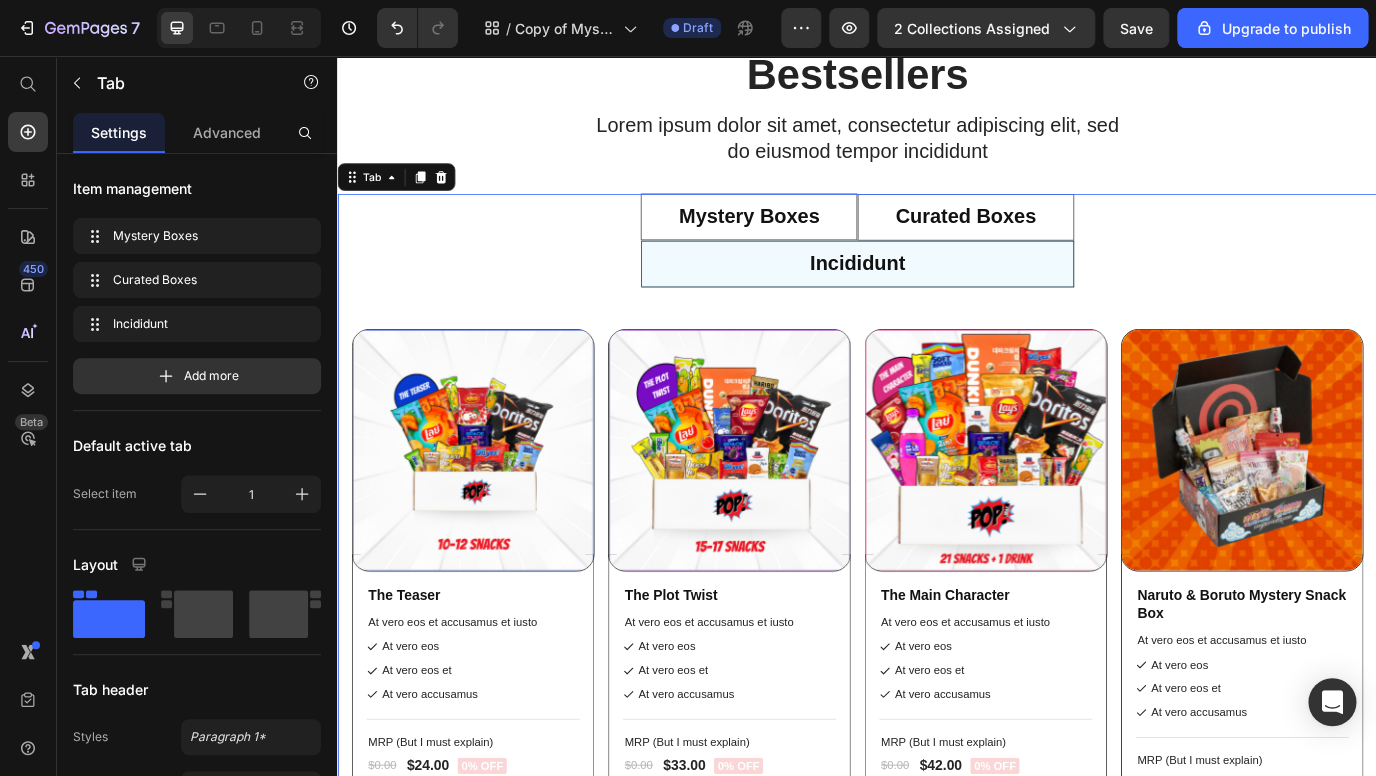 click on "Incididunt" at bounding box center (937, 296) 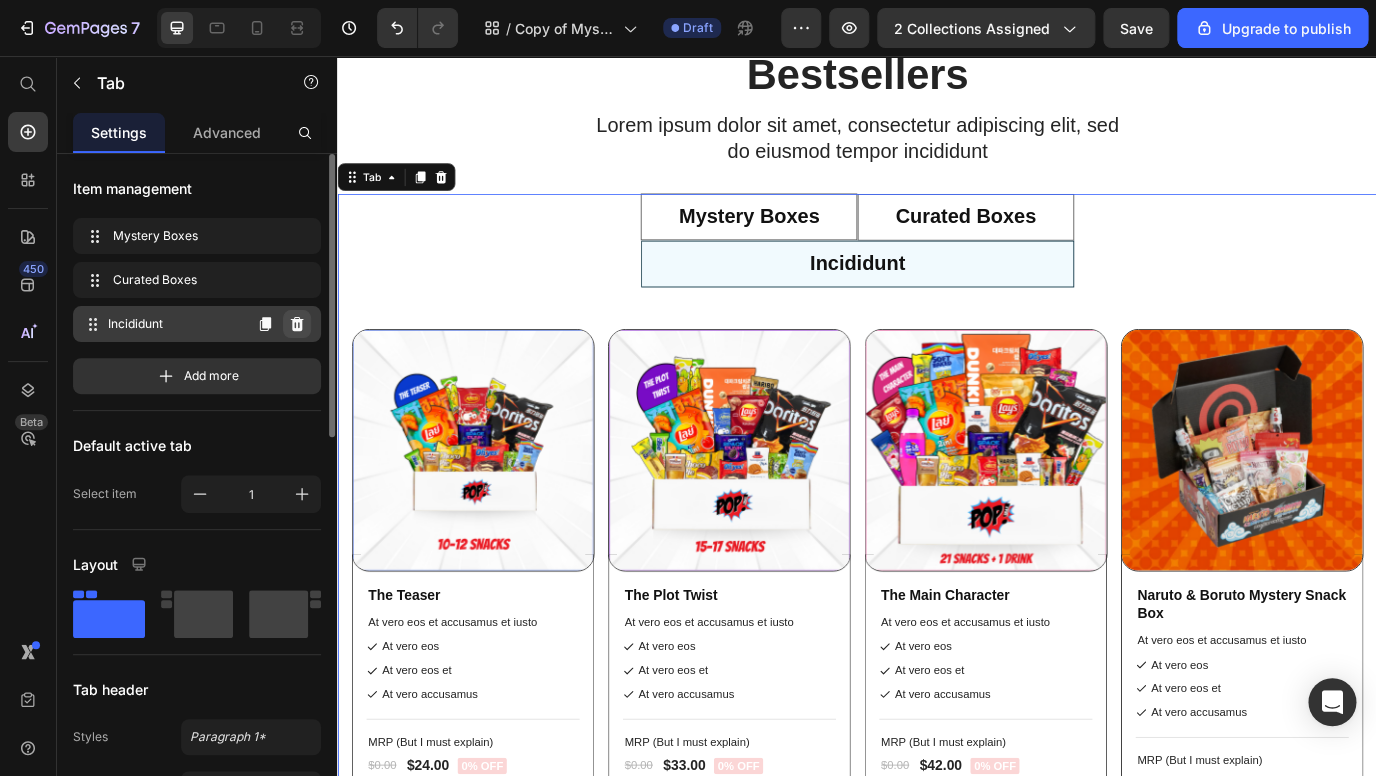 click 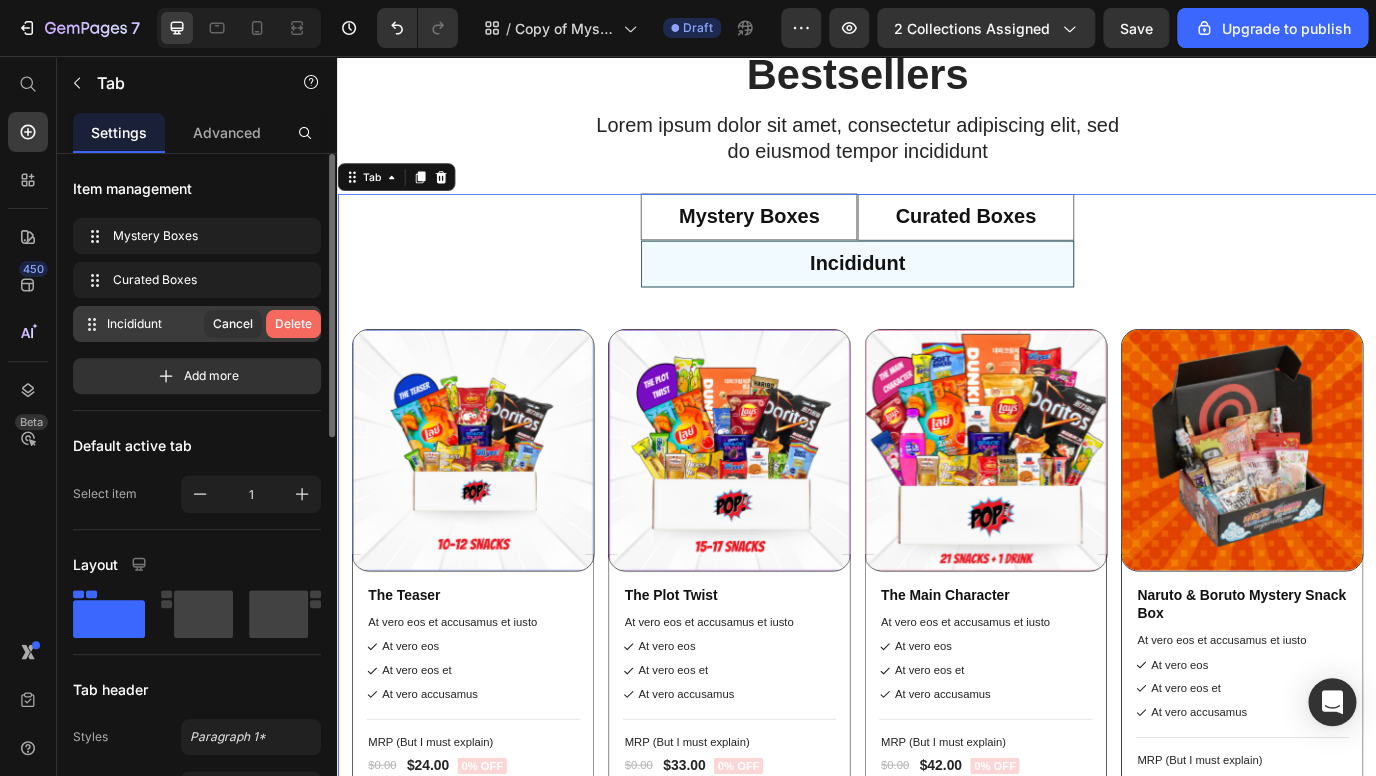 click on "Delete" at bounding box center [293, 324] 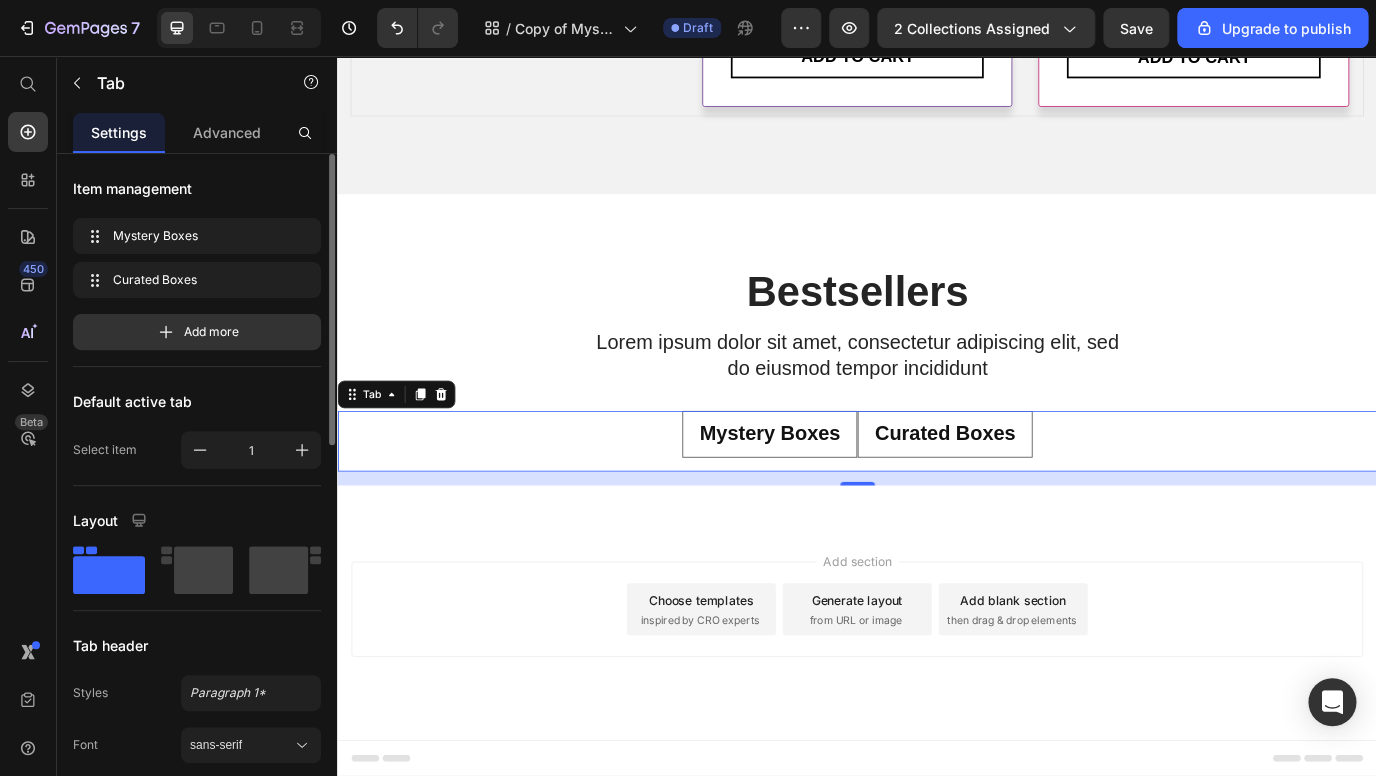 scroll, scrollTop: 1228, scrollLeft: 0, axis: vertical 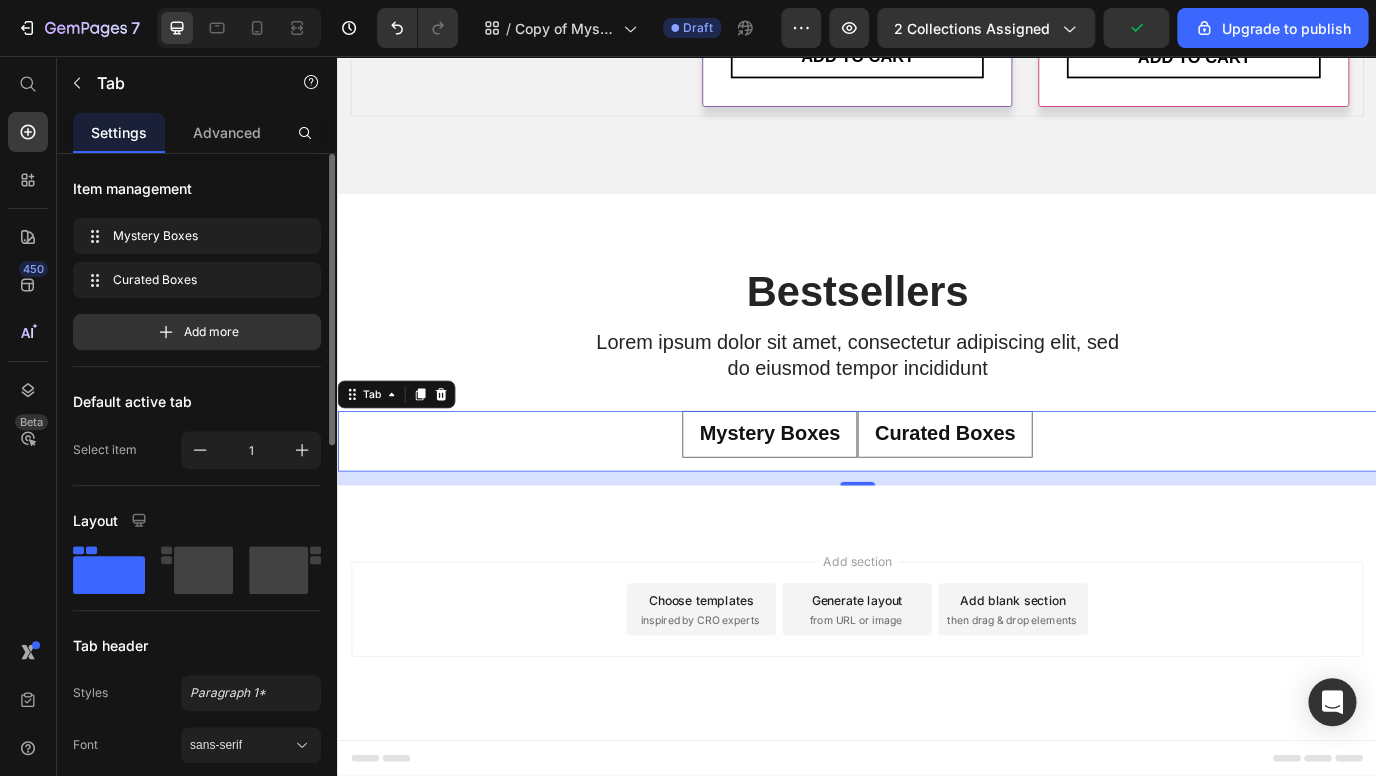 click on "Curated Boxes" at bounding box center [1038, 493] 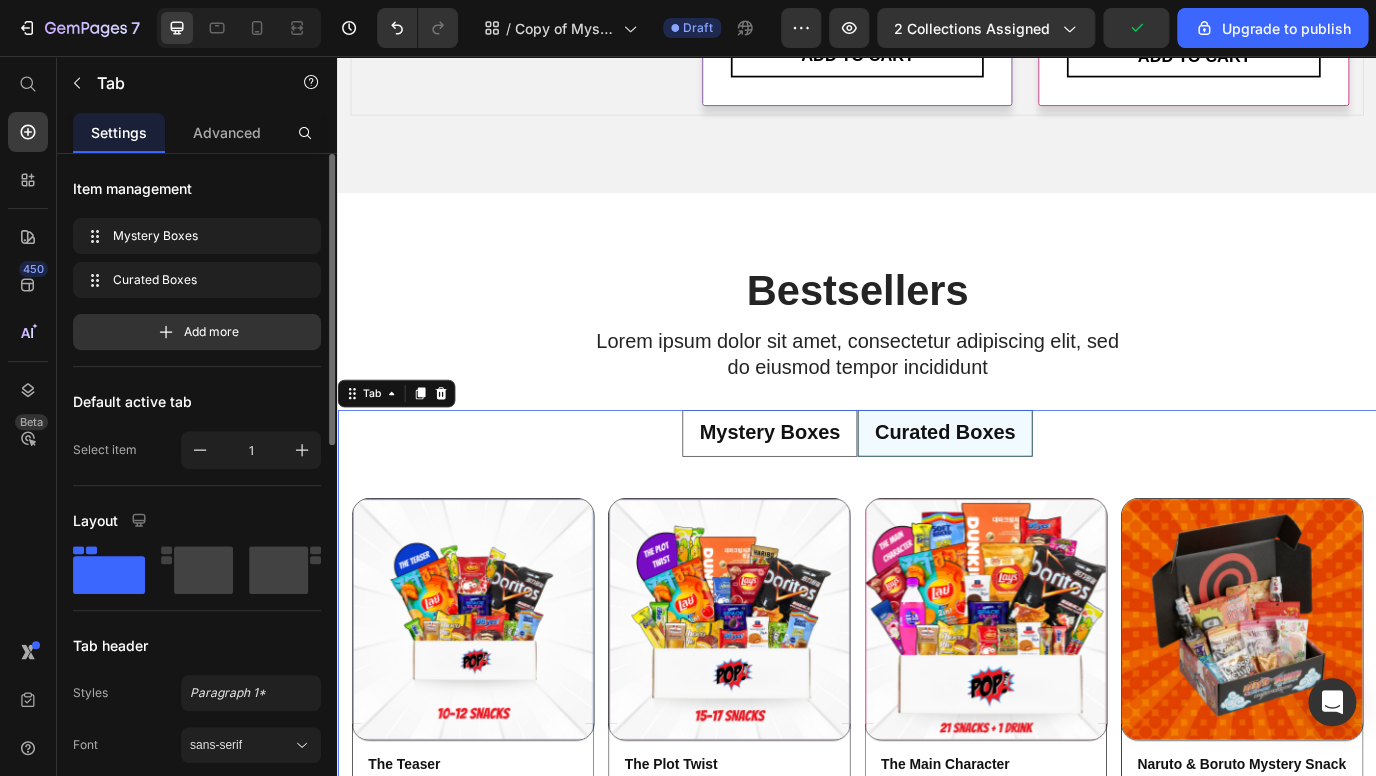 click on "Mystery Boxes" at bounding box center (836, 492) 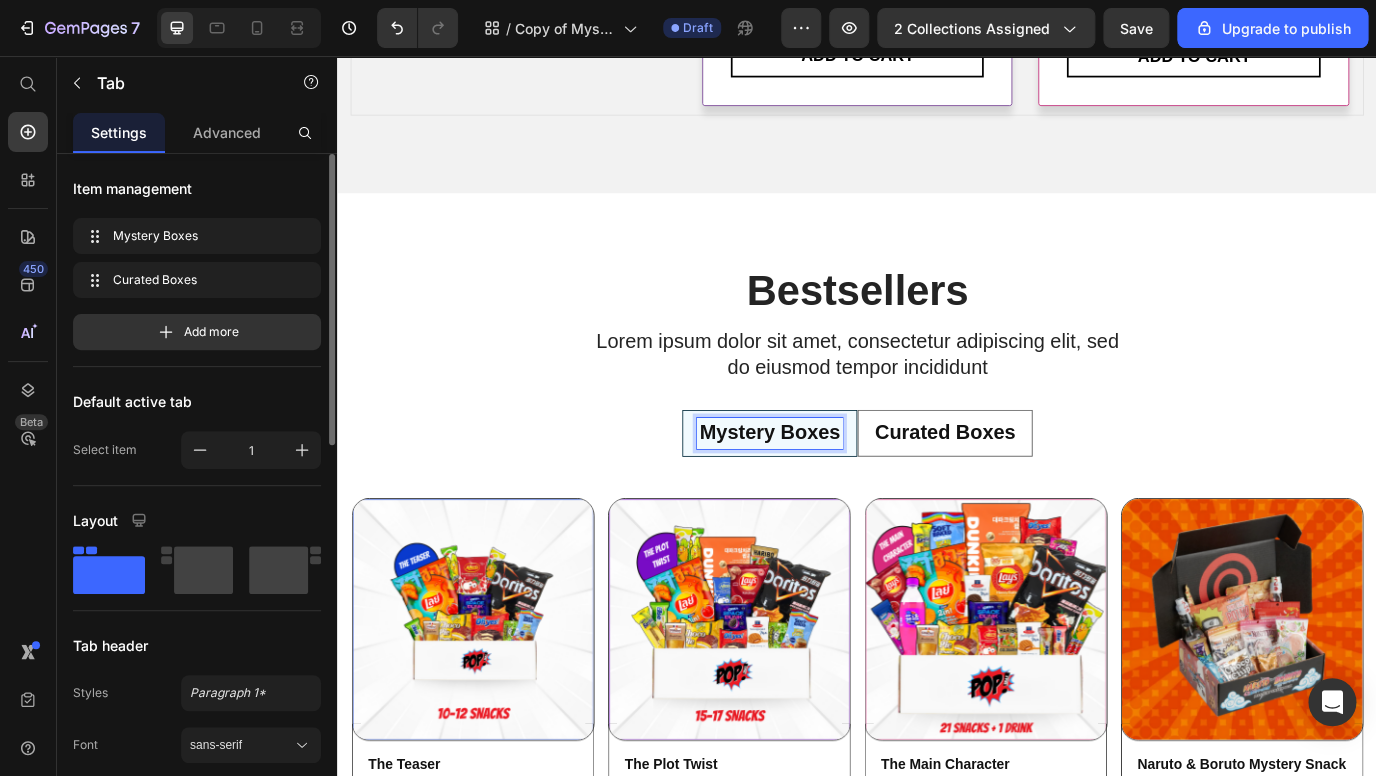 click on "Curated Boxes" at bounding box center (1038, 492) 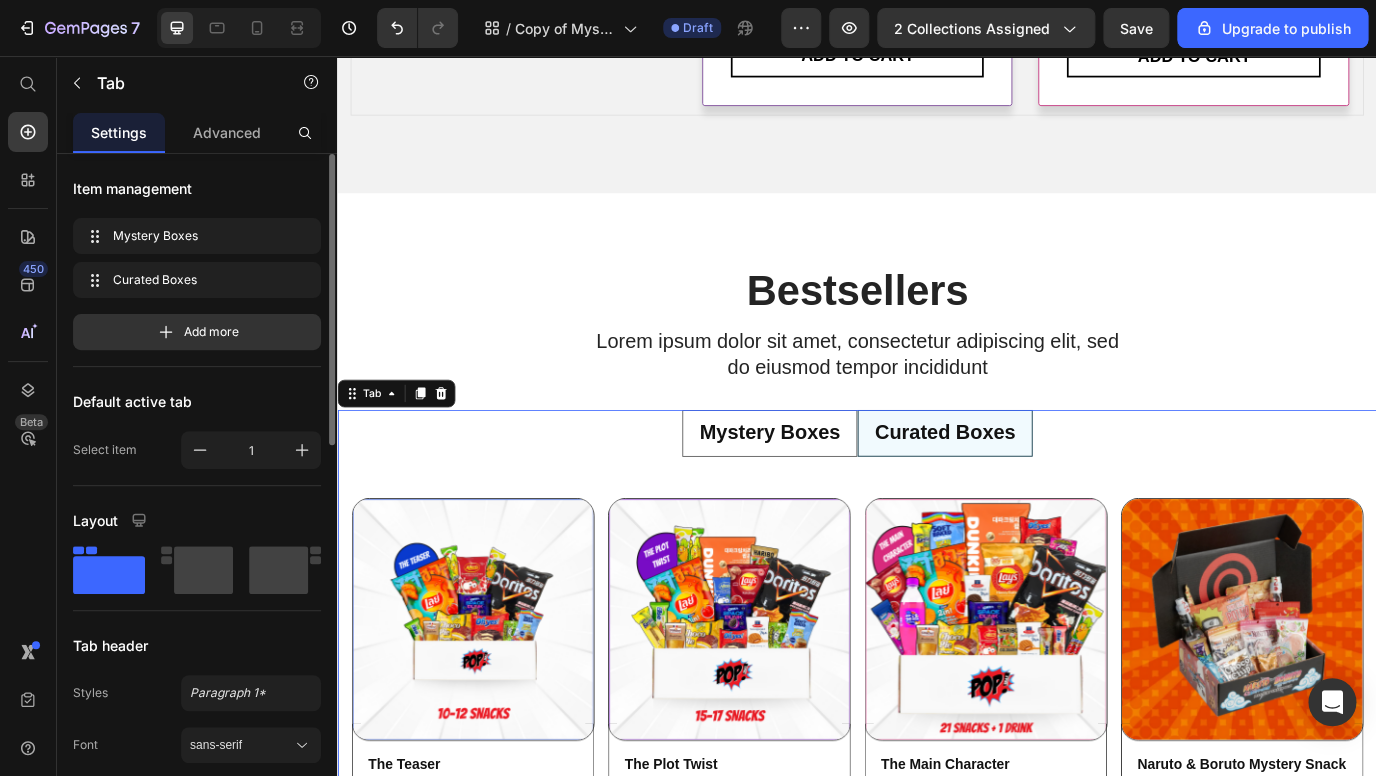 click on "Mystery Boxes" at bounding box center (836, 492) 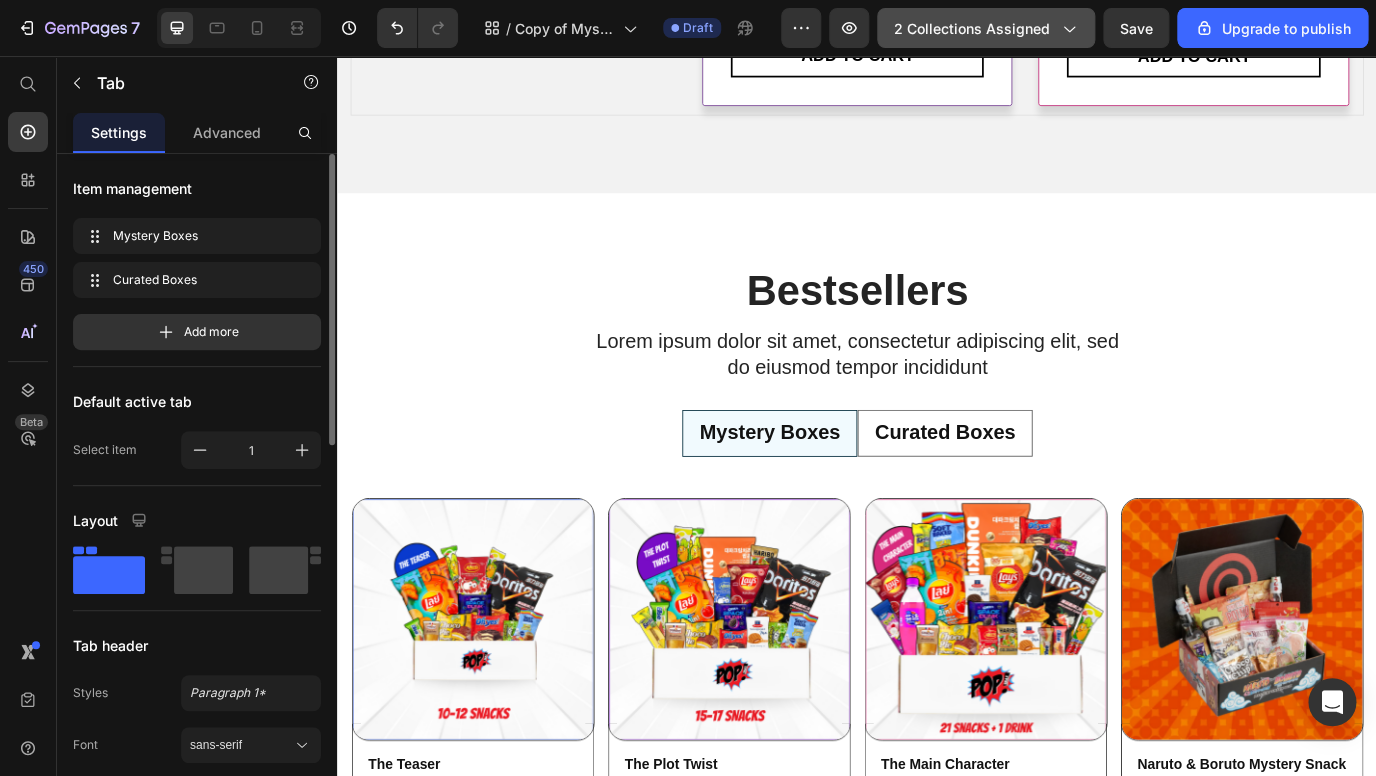 click on "2 collections assigned" 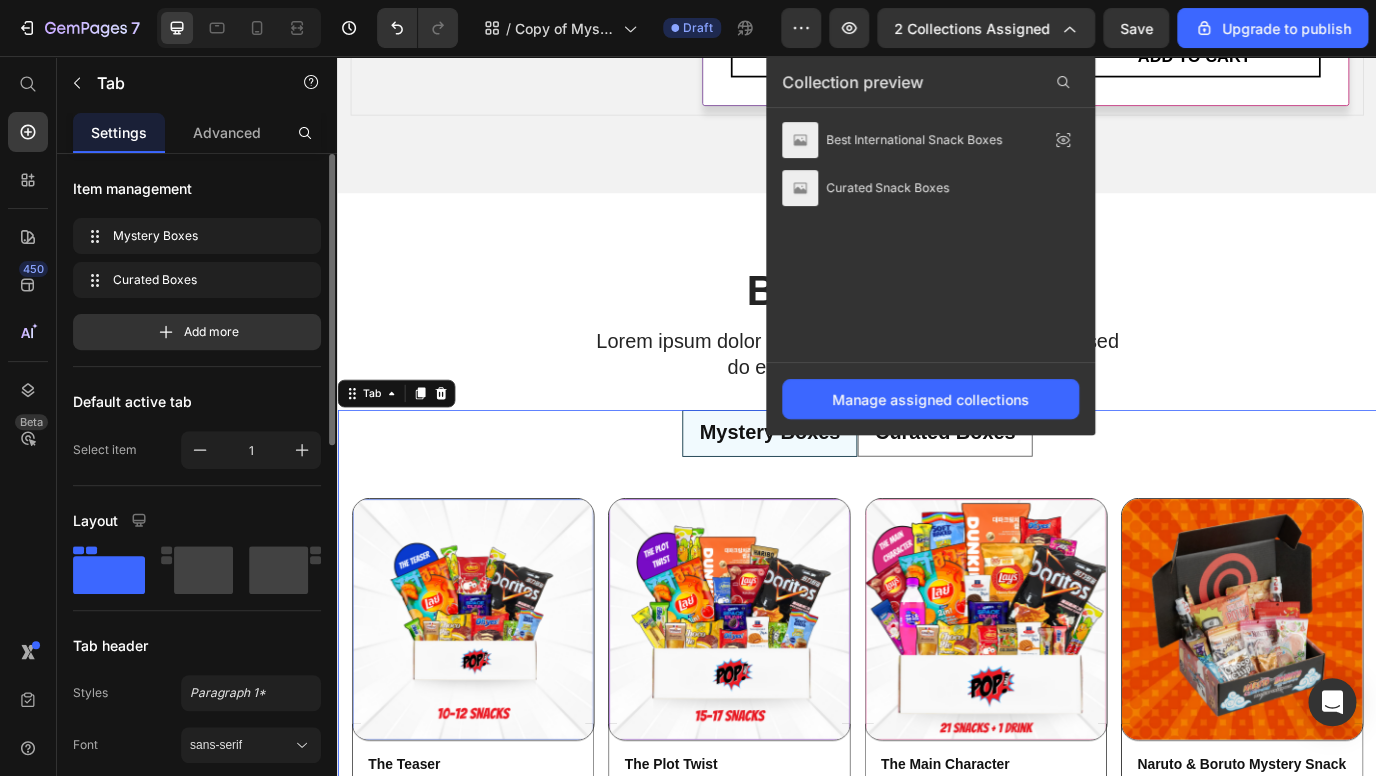 click on "Curated Boxes" at bounding box center [1038, 492] 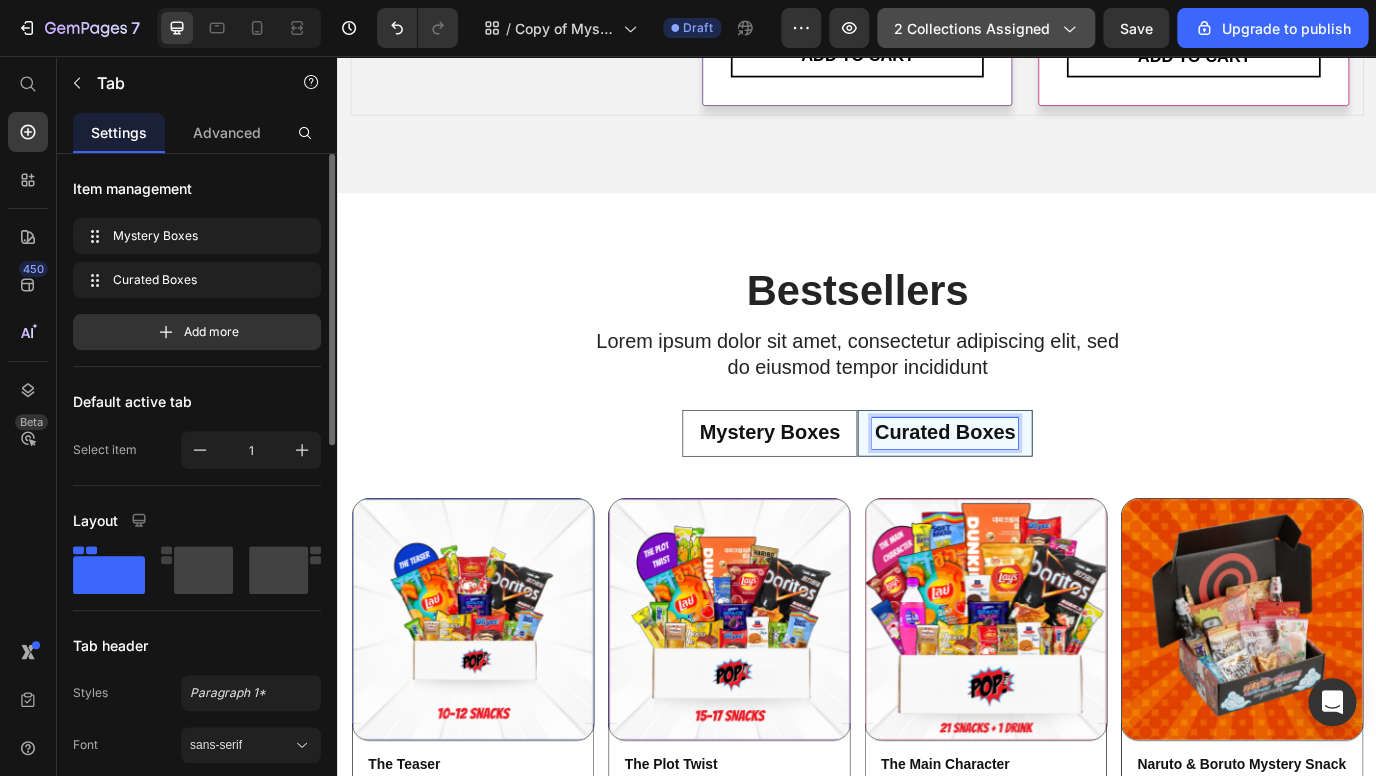 click on "2 collections assigned" 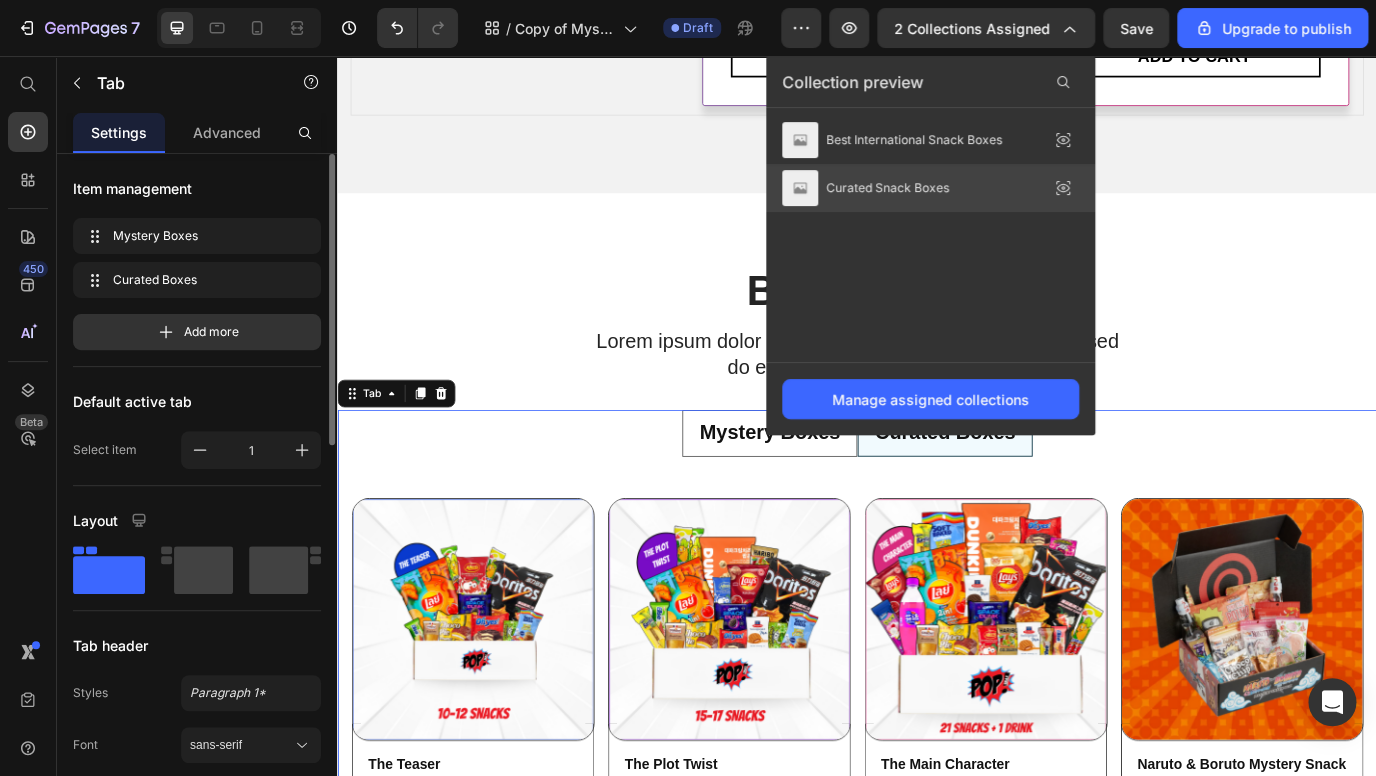 click 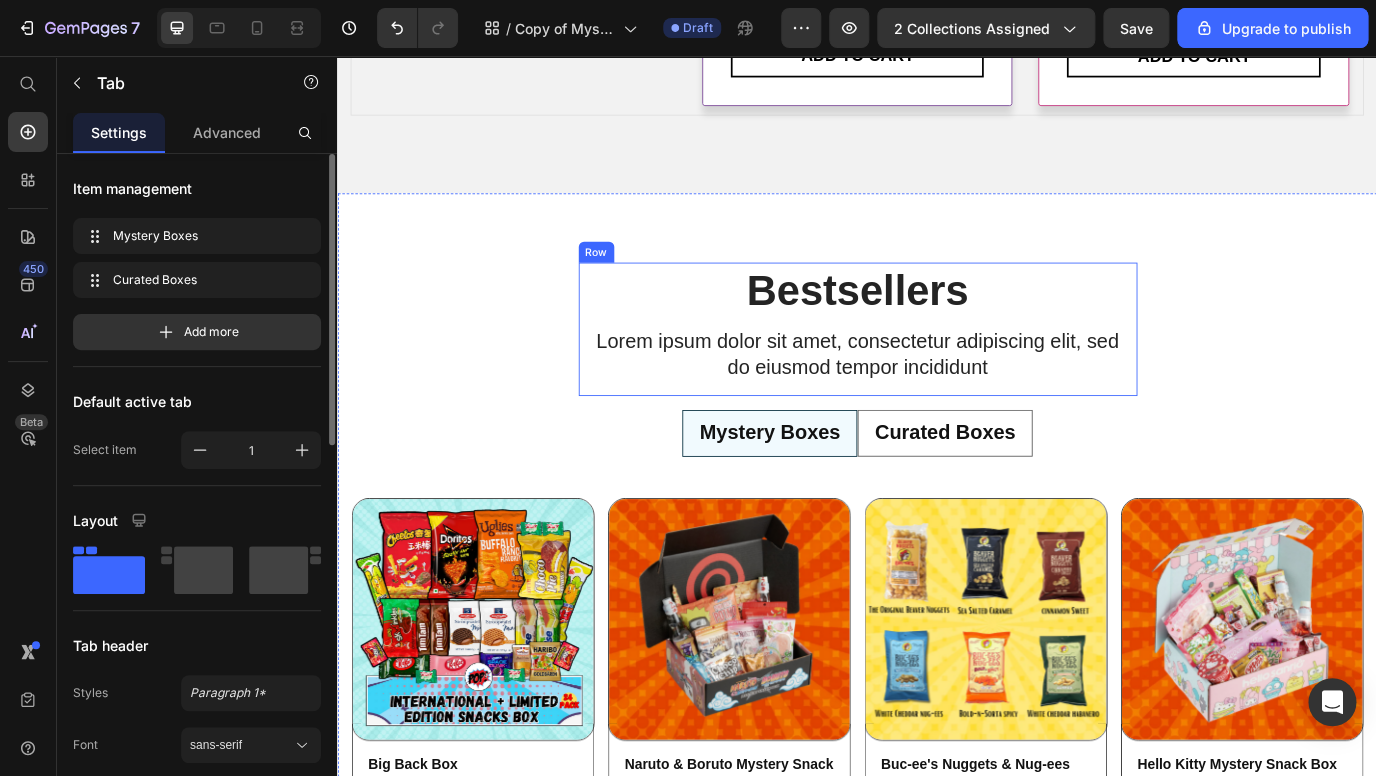 click on "Curated Boxes" at bounding box center (1038, 492) 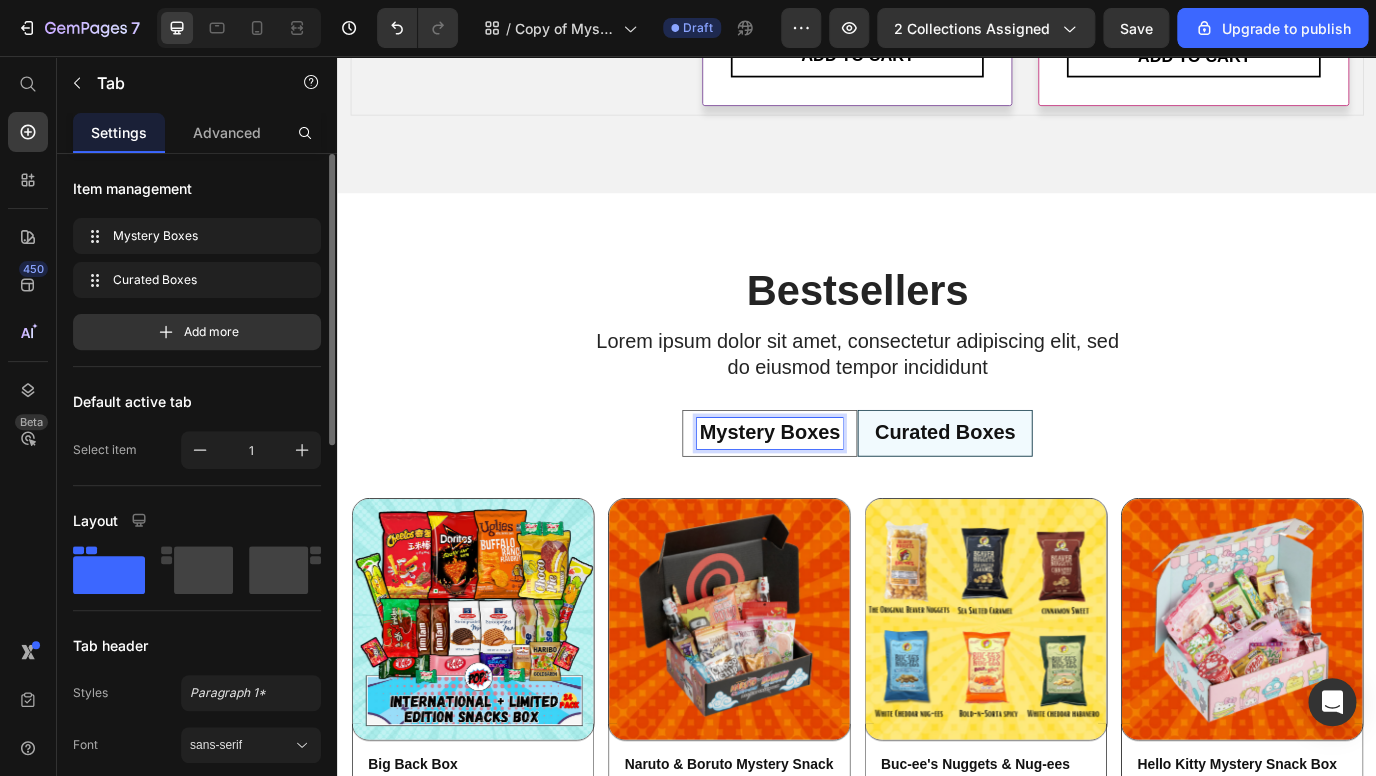 click on "Mystery Boxes" at bounding box center [836, 492] 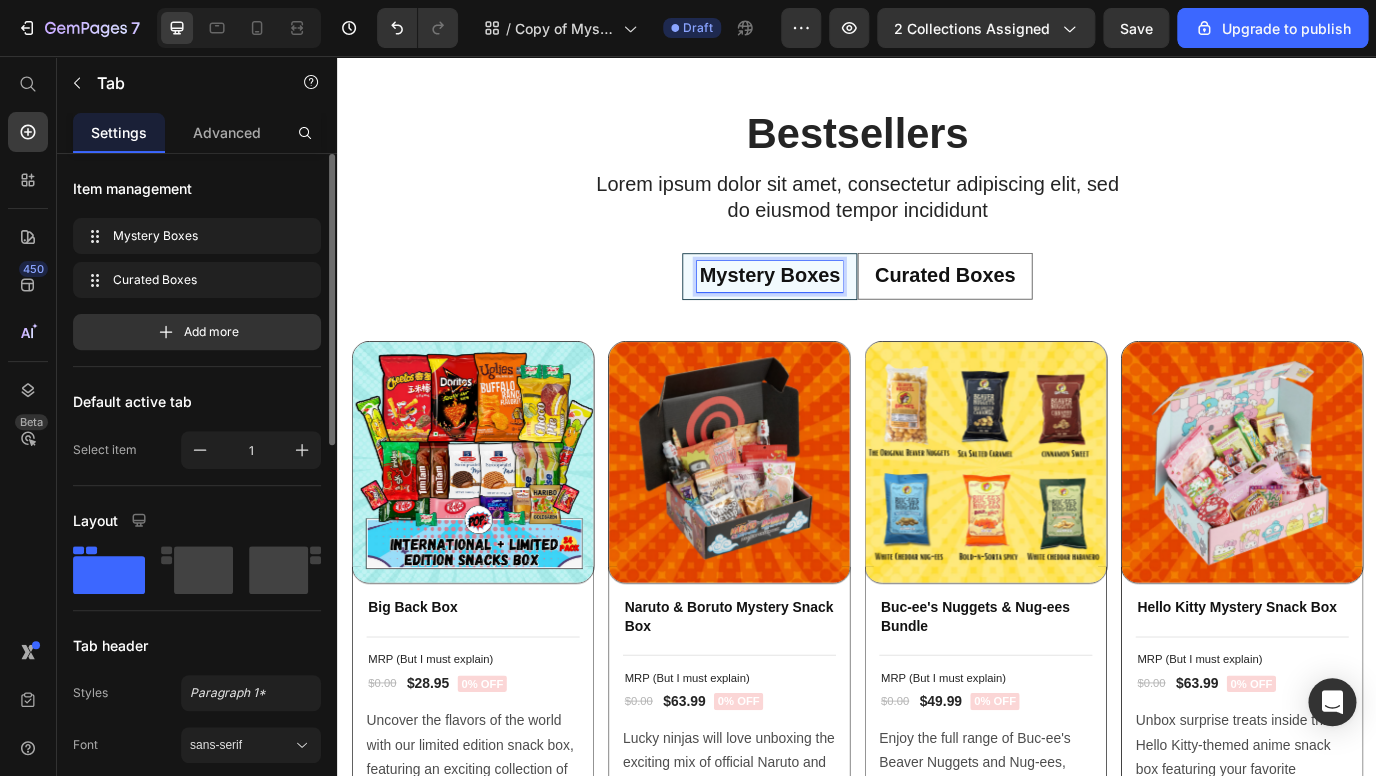 scroll, scrollTop: 1423, scrollLeft: 0, axis: vertical 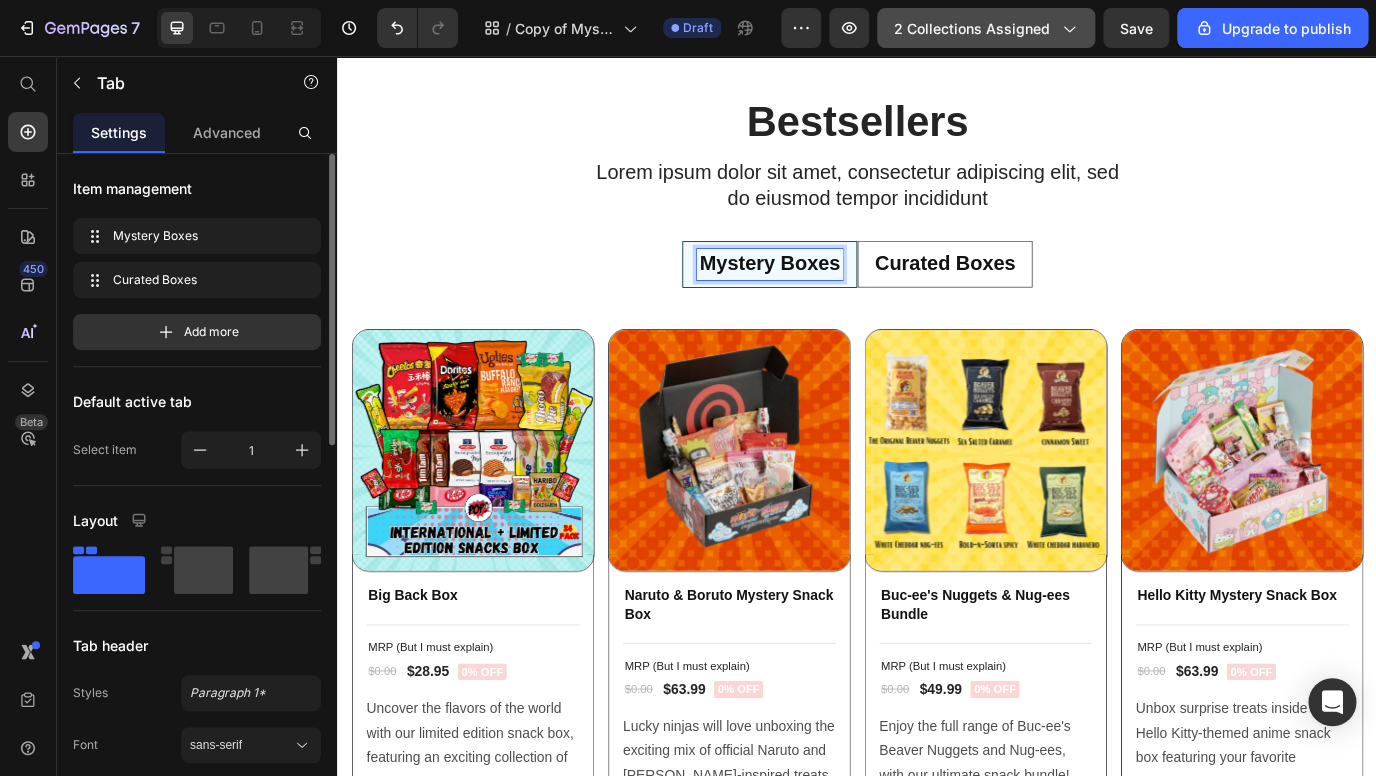 click on "2 collections assigned" 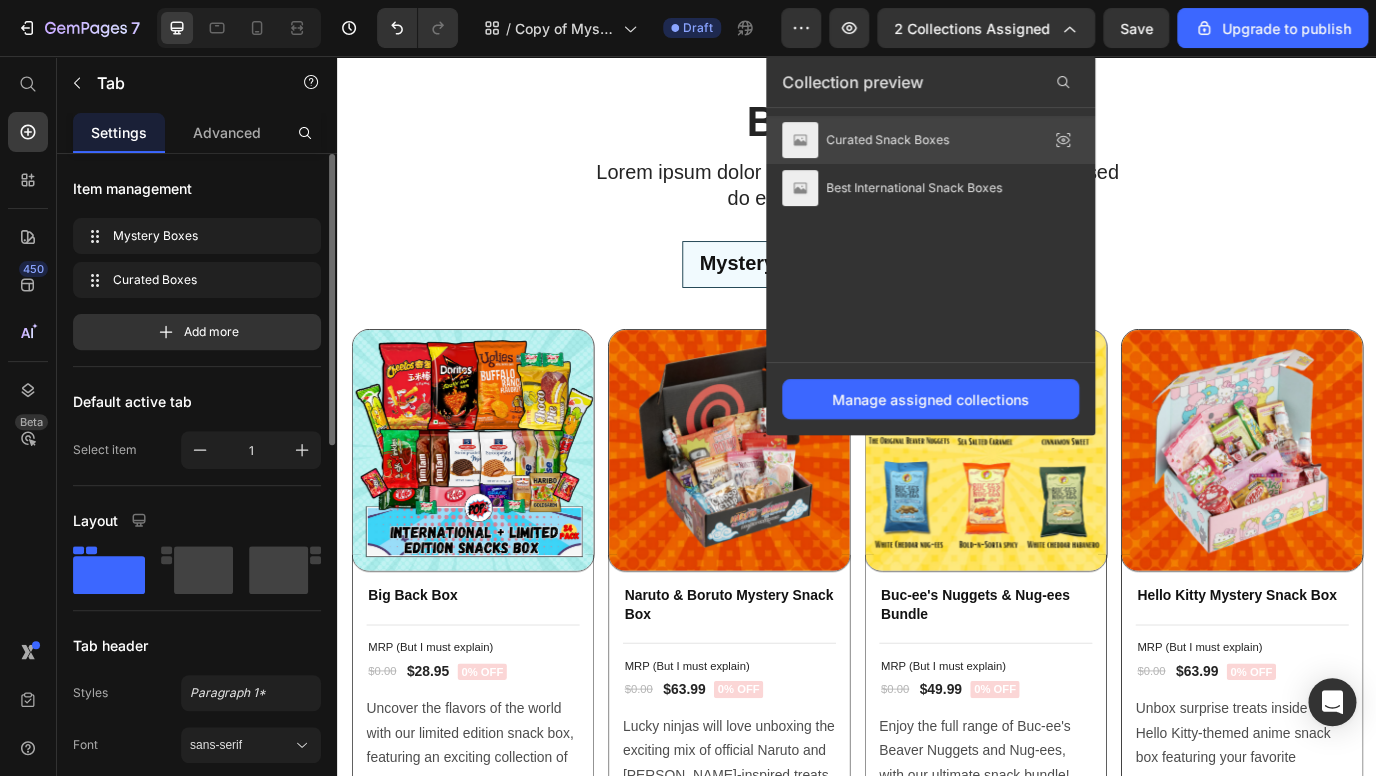 click on "Curated Snack Boxes" 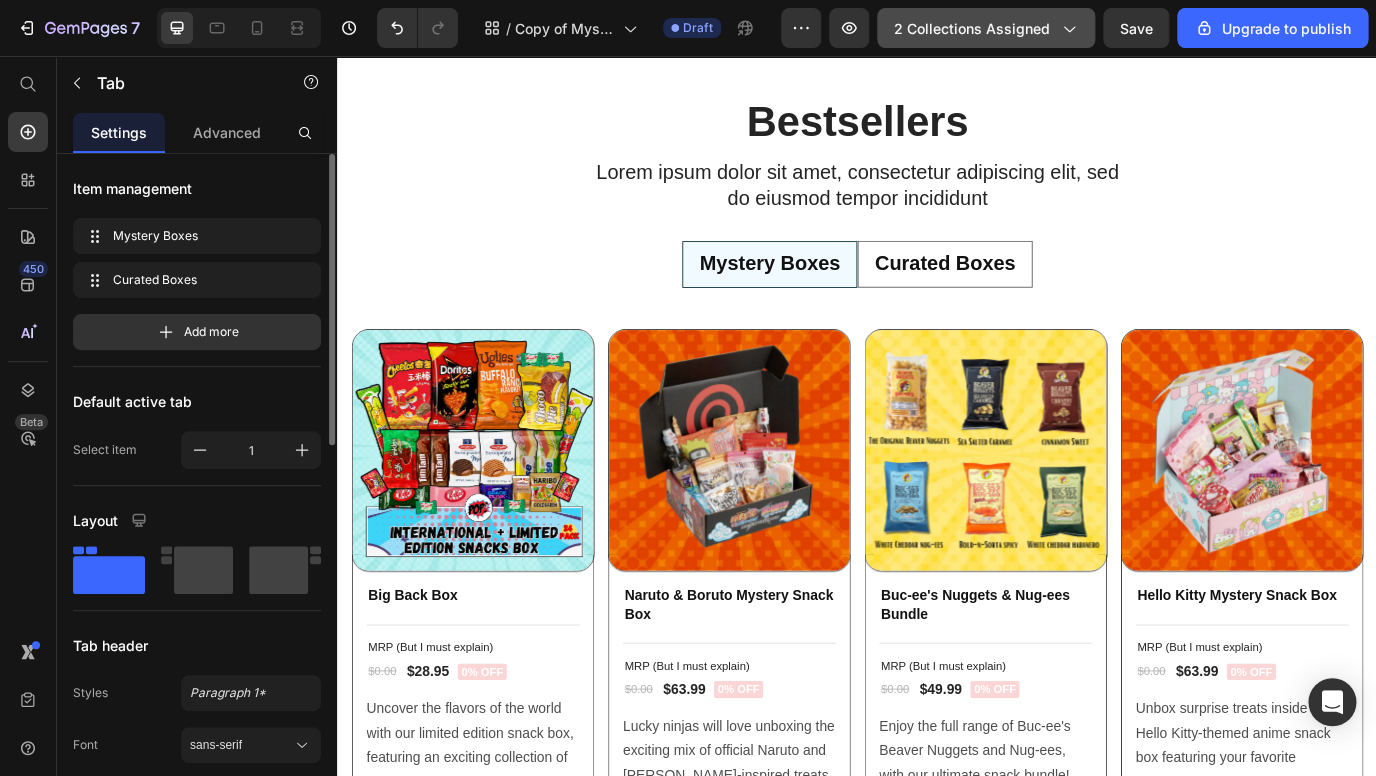 click on "2 collections assigned" 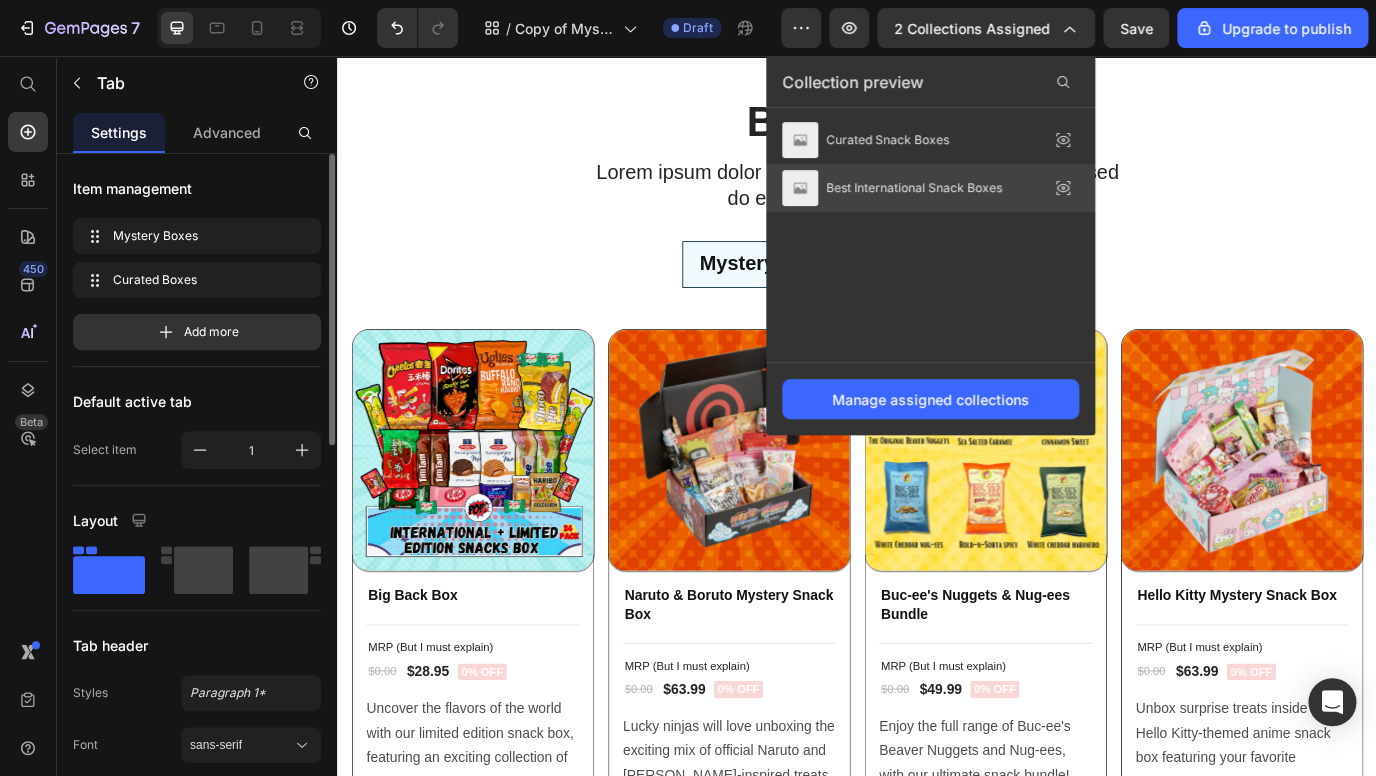 click on "Best International Snack Boxes" at bounding box center [914, 188] 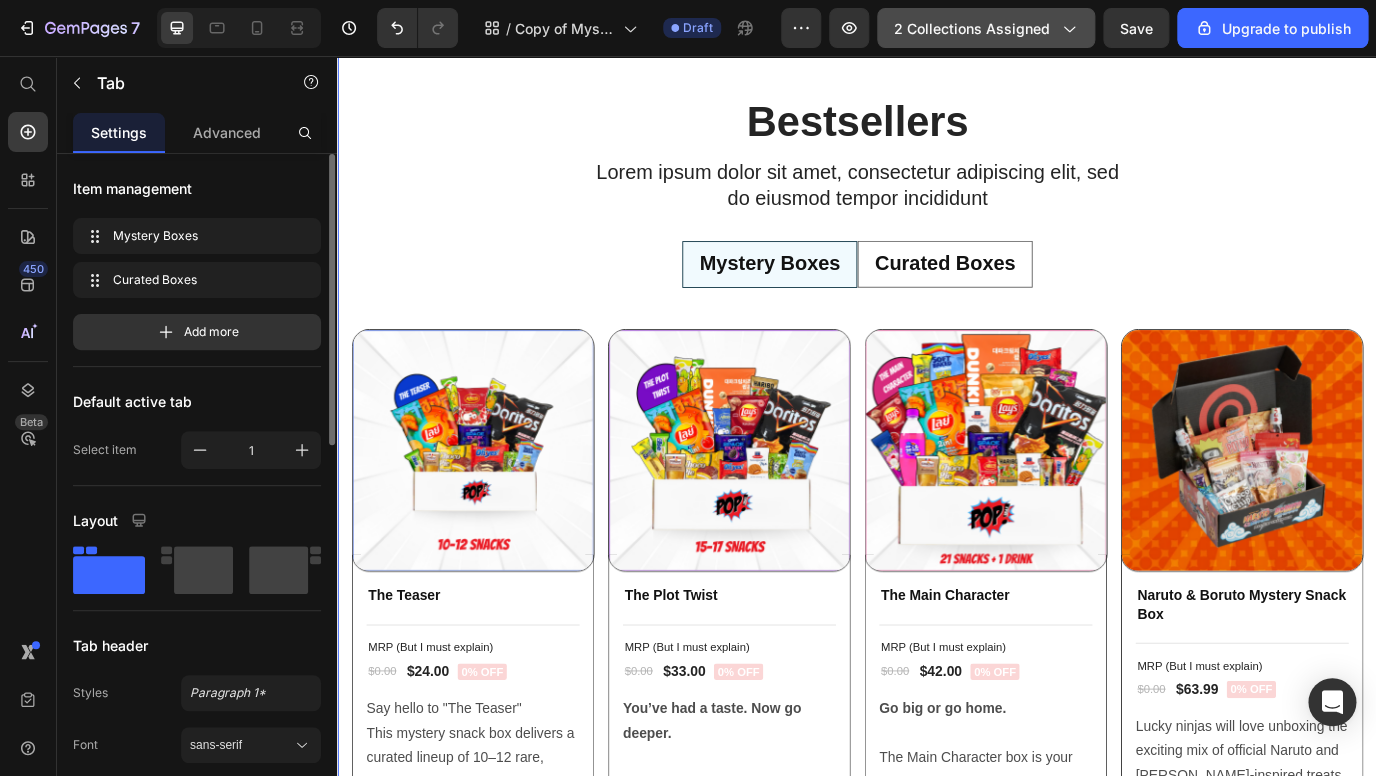 click on "2 collections assigned" 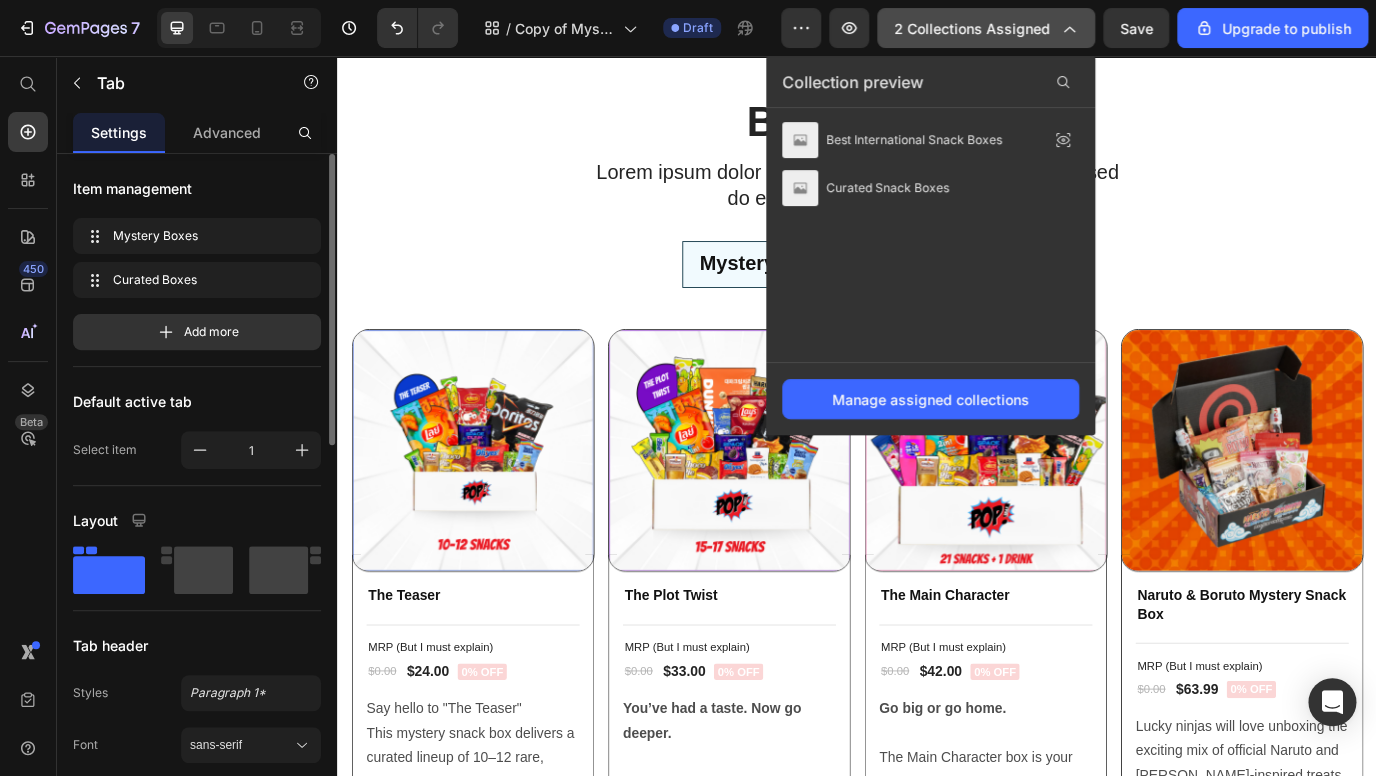 click on "2 collections assigned" 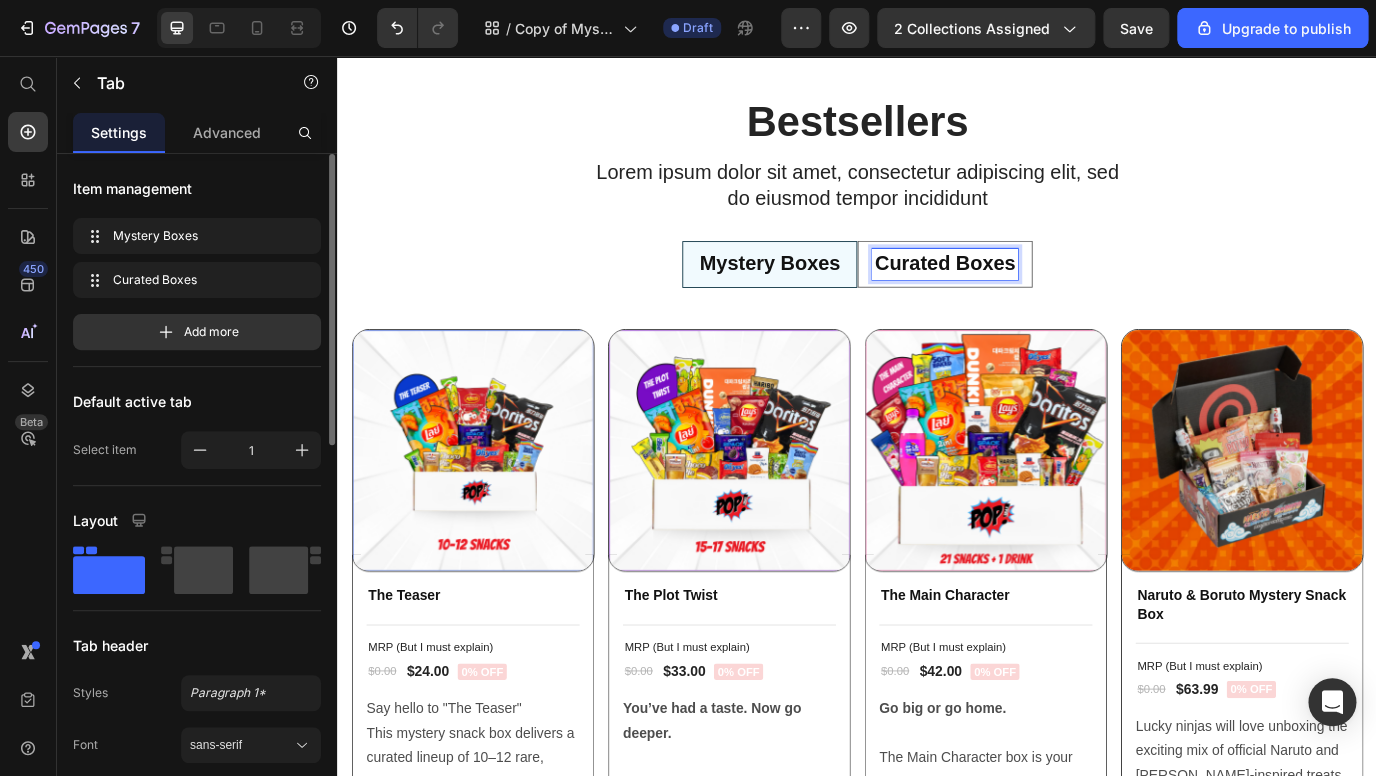click on "Curated Boxes" at bounding box center [1038, 297] 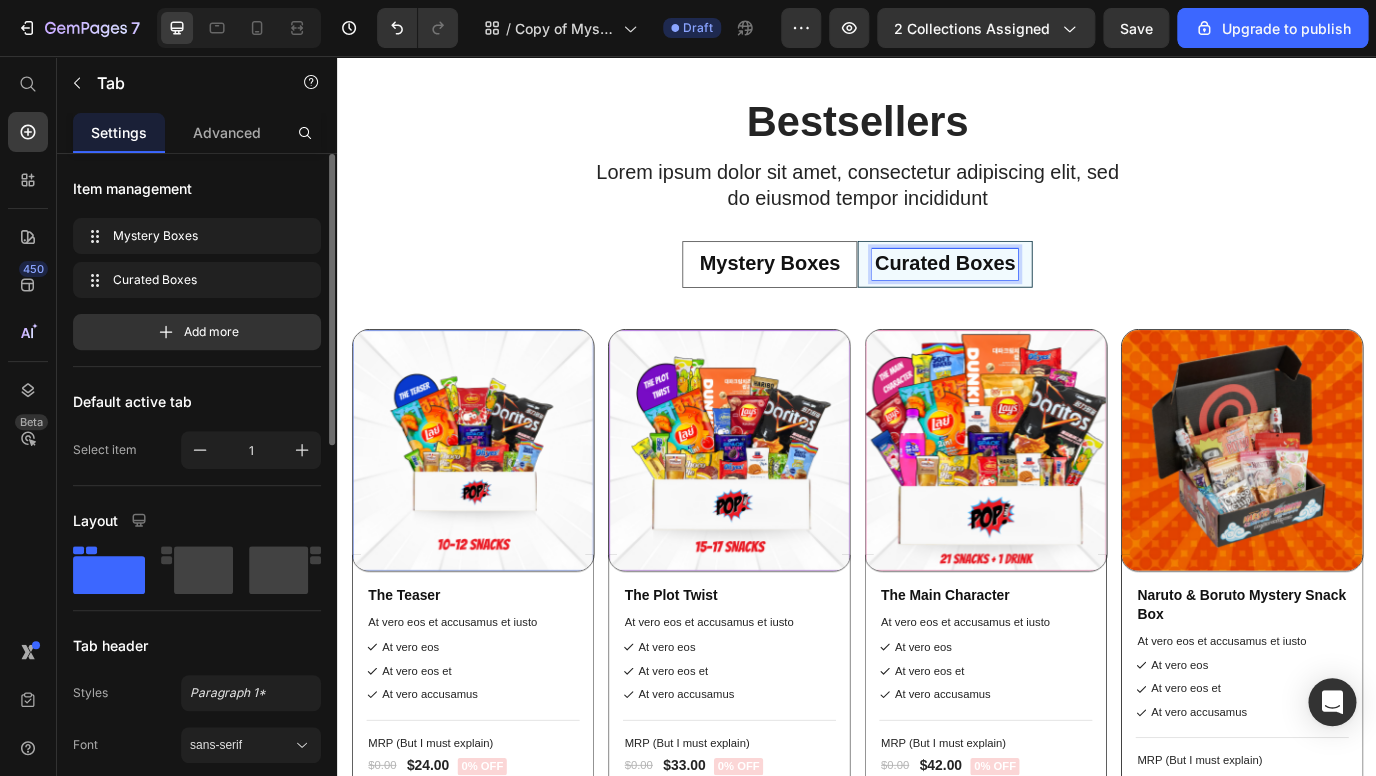 click on "Mystery Boxes" at bounding box center (836, 297) 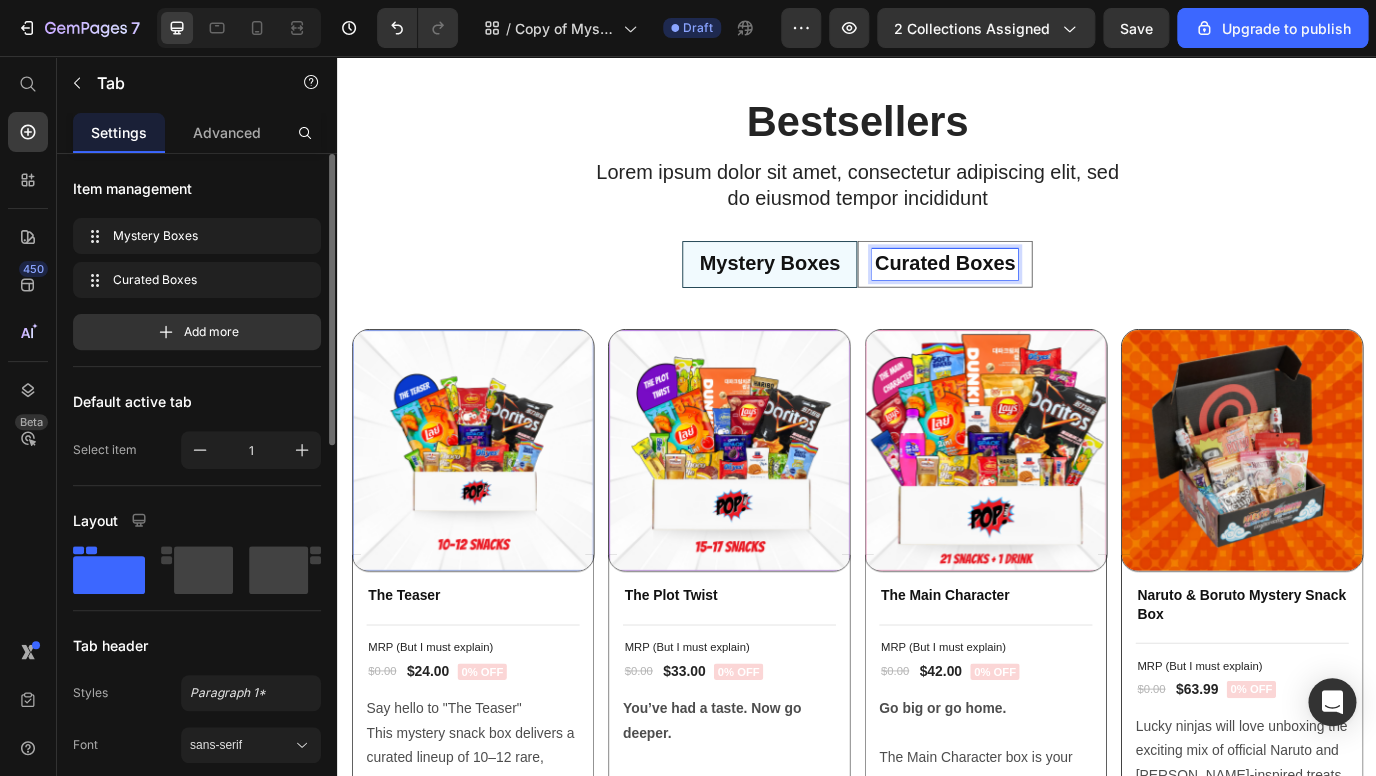 click on "Curated Boxes" at bounding box center [1038, 297] 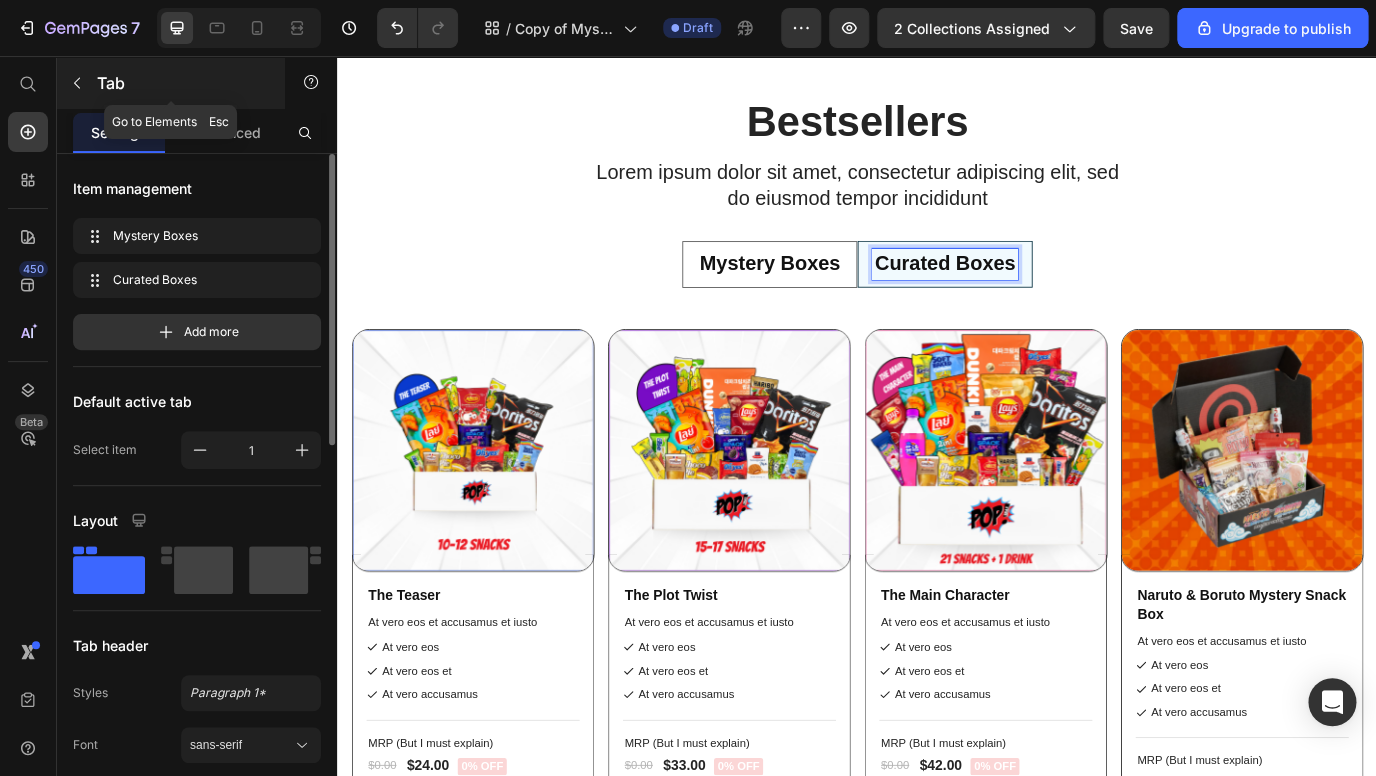 click 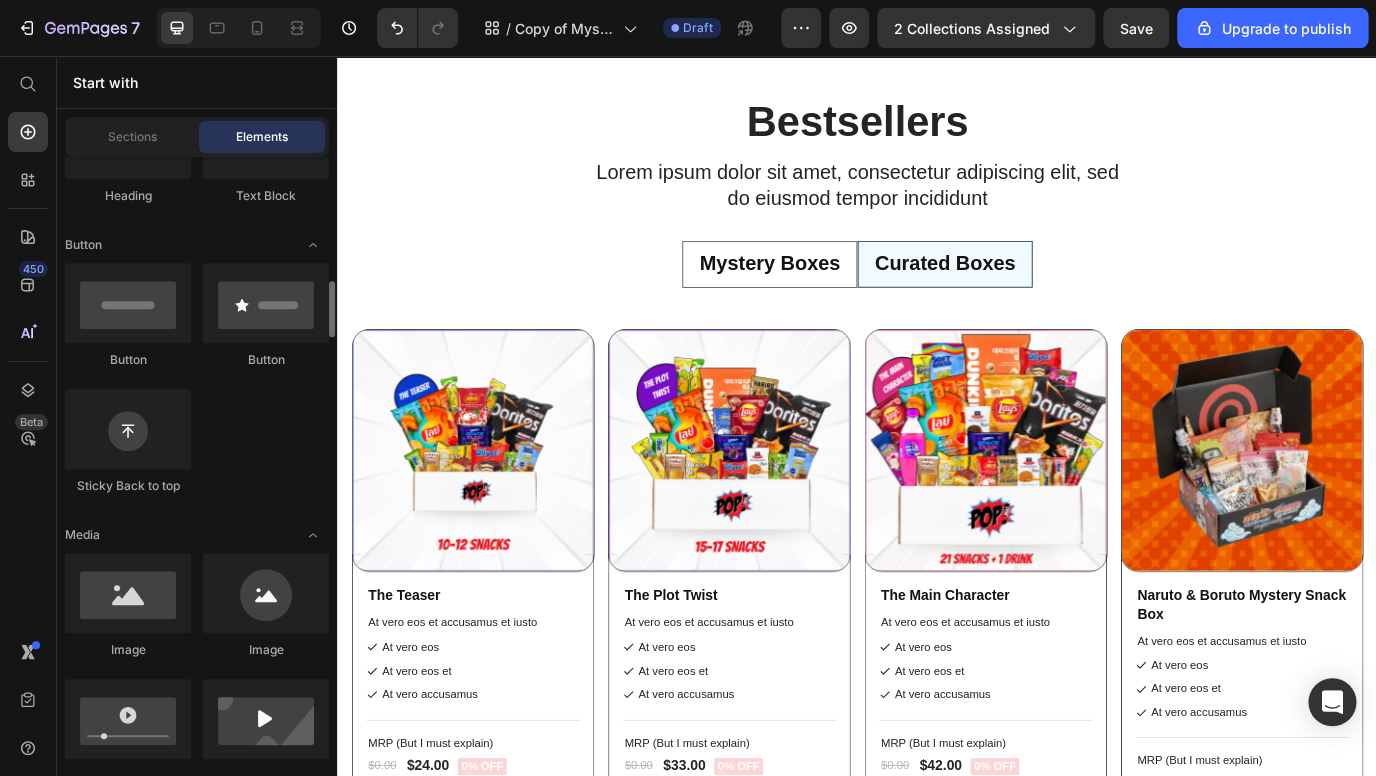 scroll, scrollTop: 739, scrollLeft: 0, axis: vertical 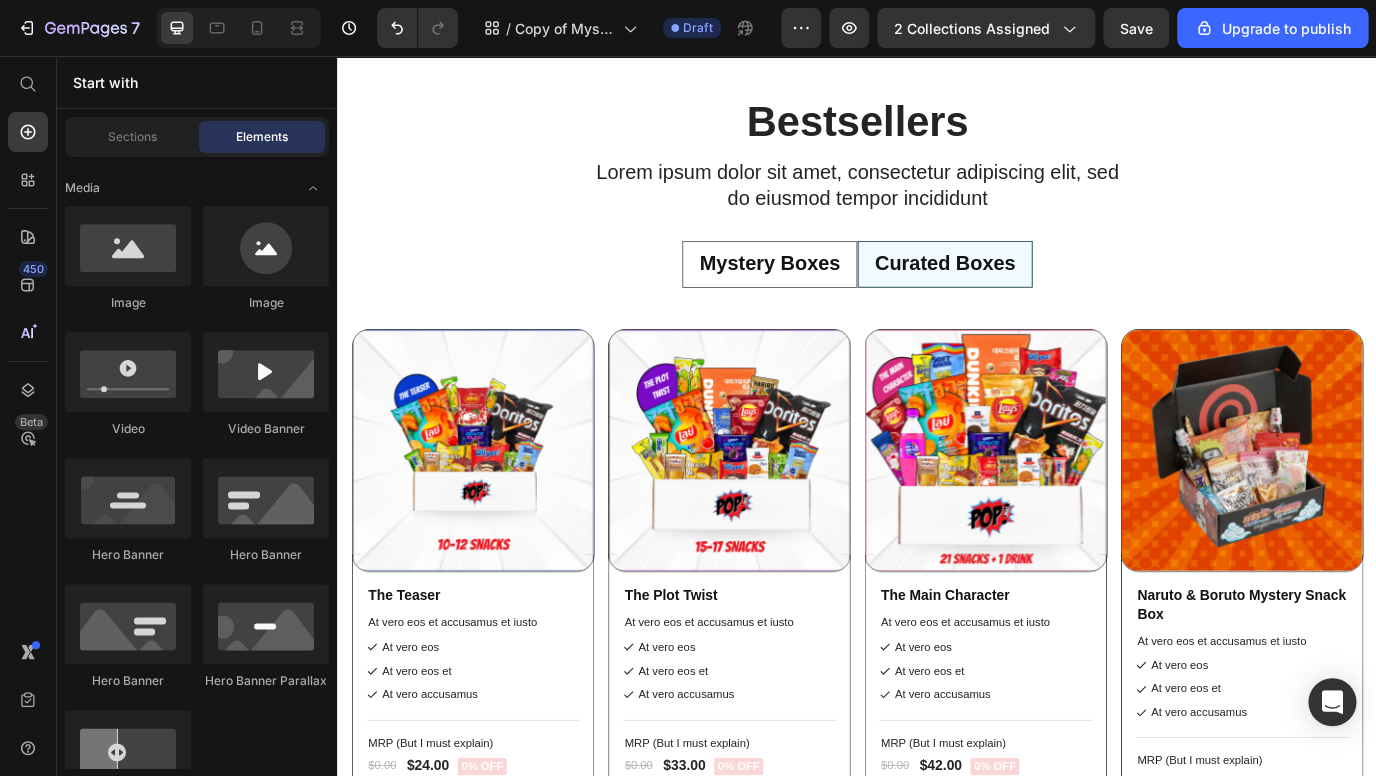 click on "7   /  Copy of Mystery Box Collection Page - Toggle Feature Draft Preview 2 collections assigned  Save  Upgrade to publish" 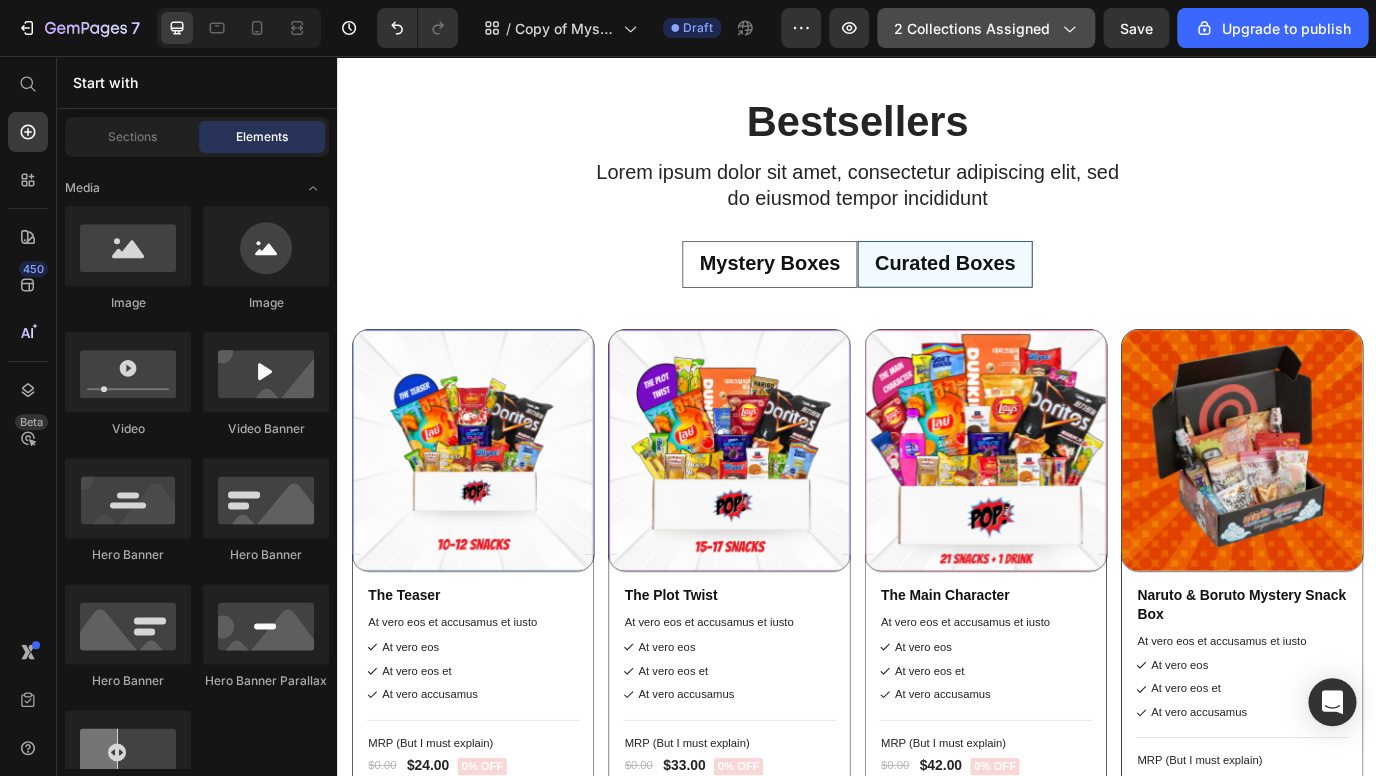 click on "2 collections assigned" 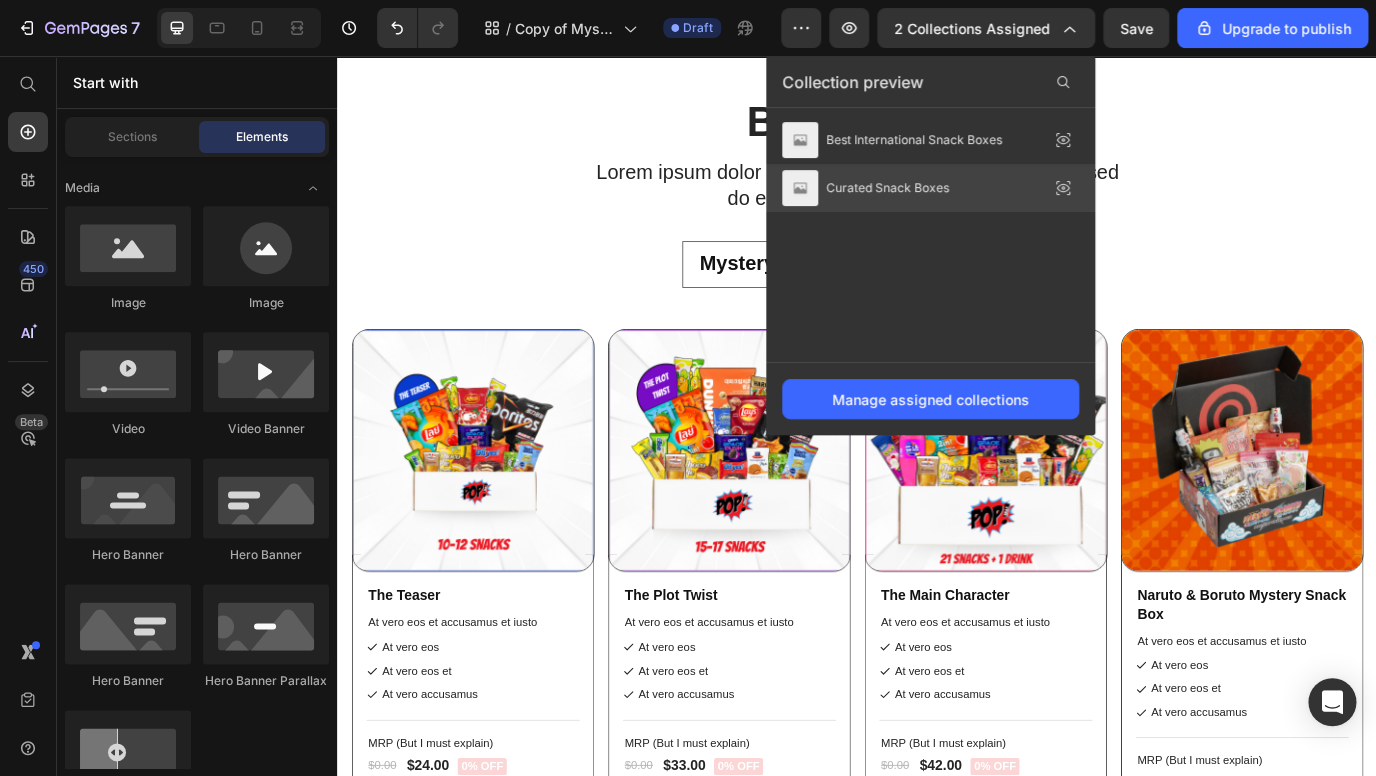 click 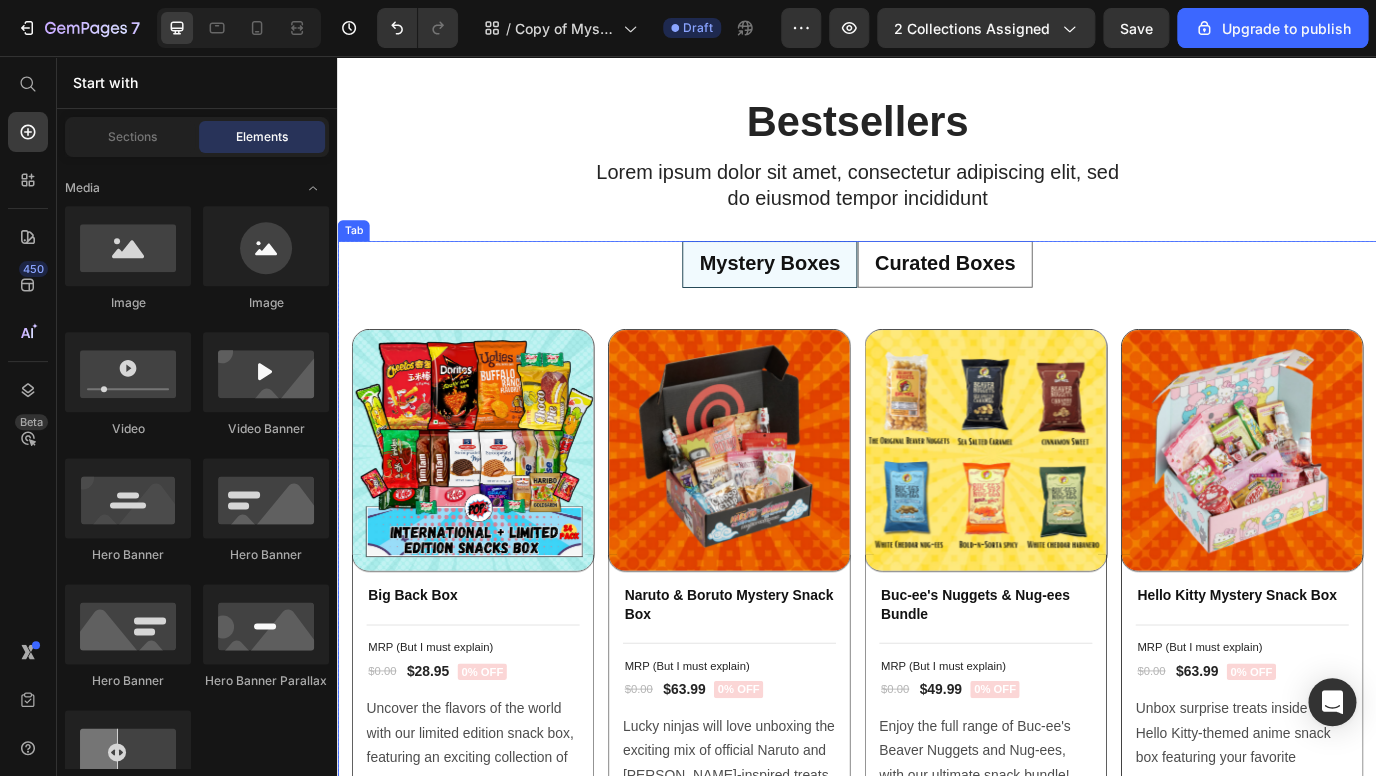 click on "Curated Boxes" at bounding box center [1038, 297] 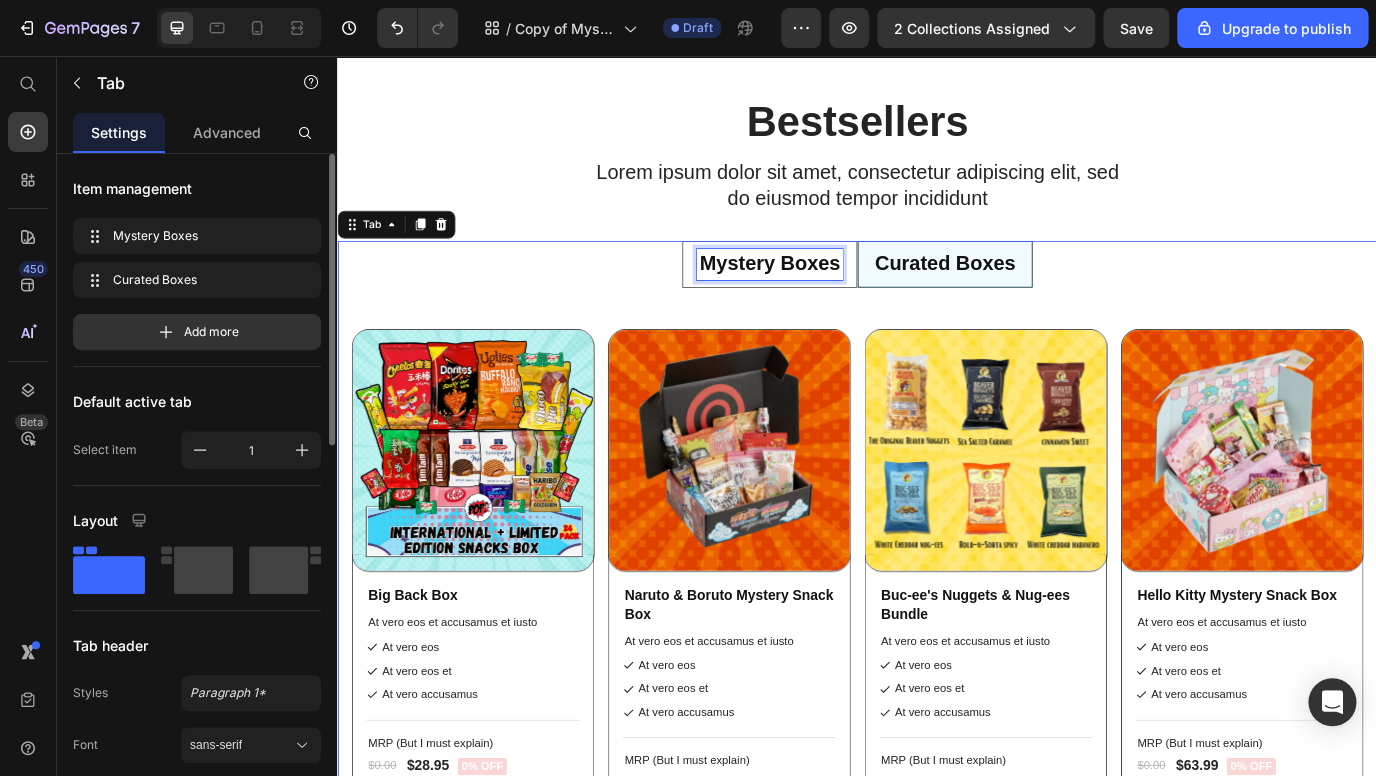 click on "Mystery Boxes" at bounding box center (836, 297) 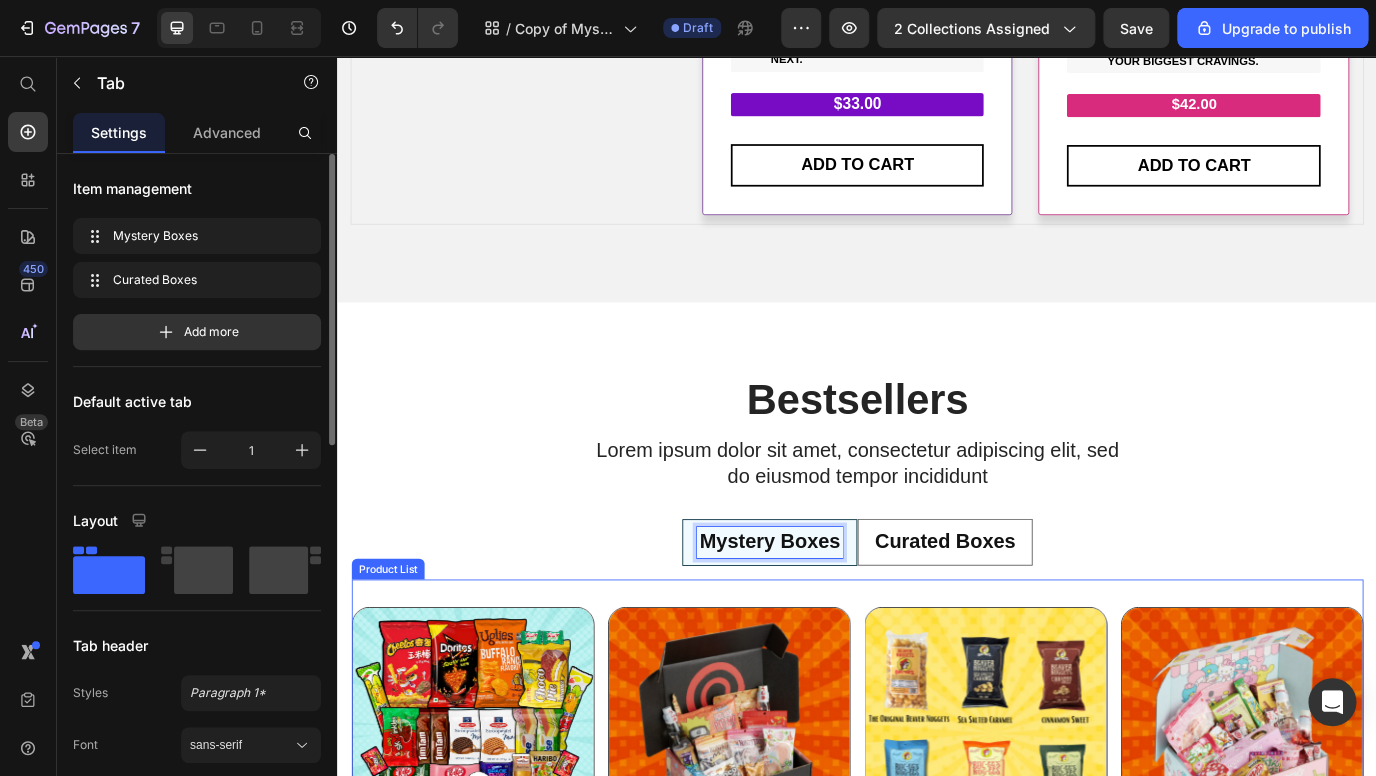 scroll, scrollTop: 1073, scrollLeft: 0, axis: vertical 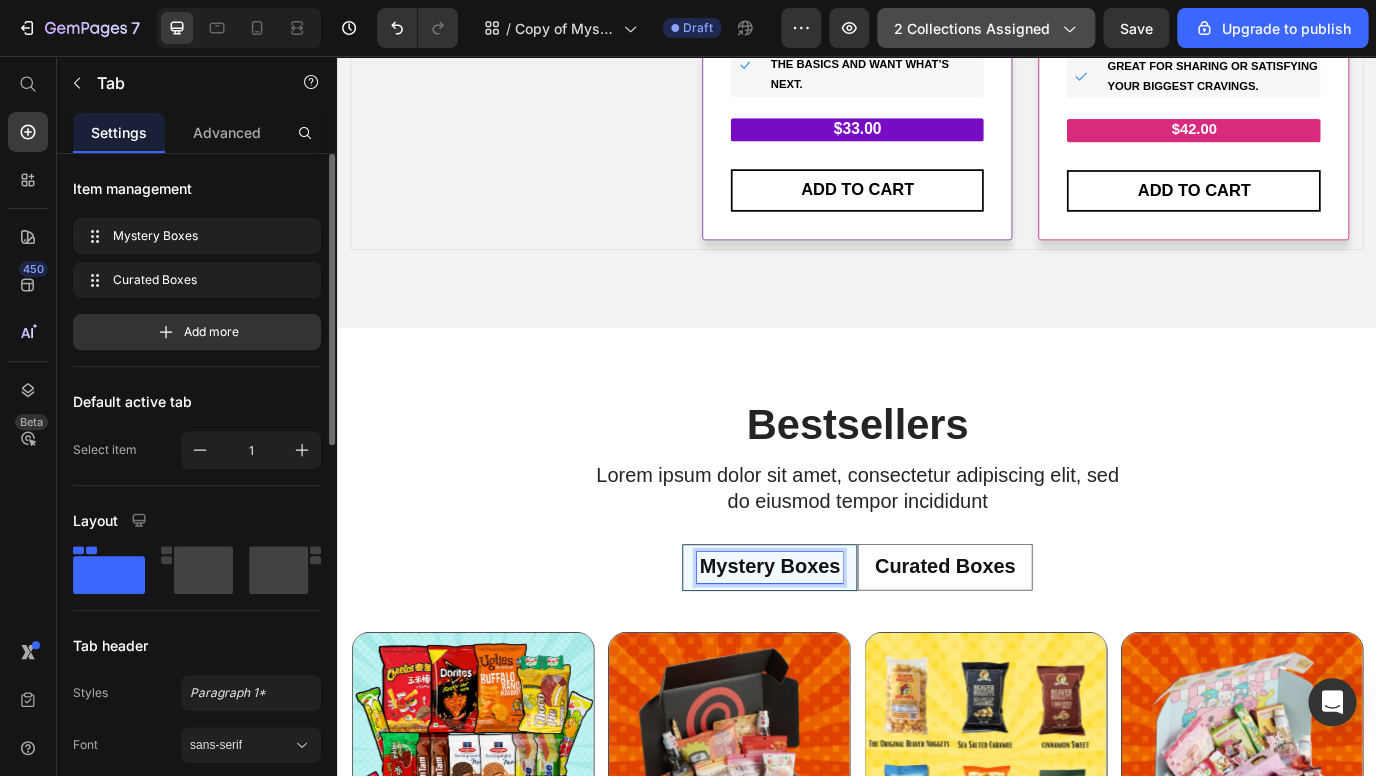 click on "2 collections assigned" at bounding box center (986, 28) 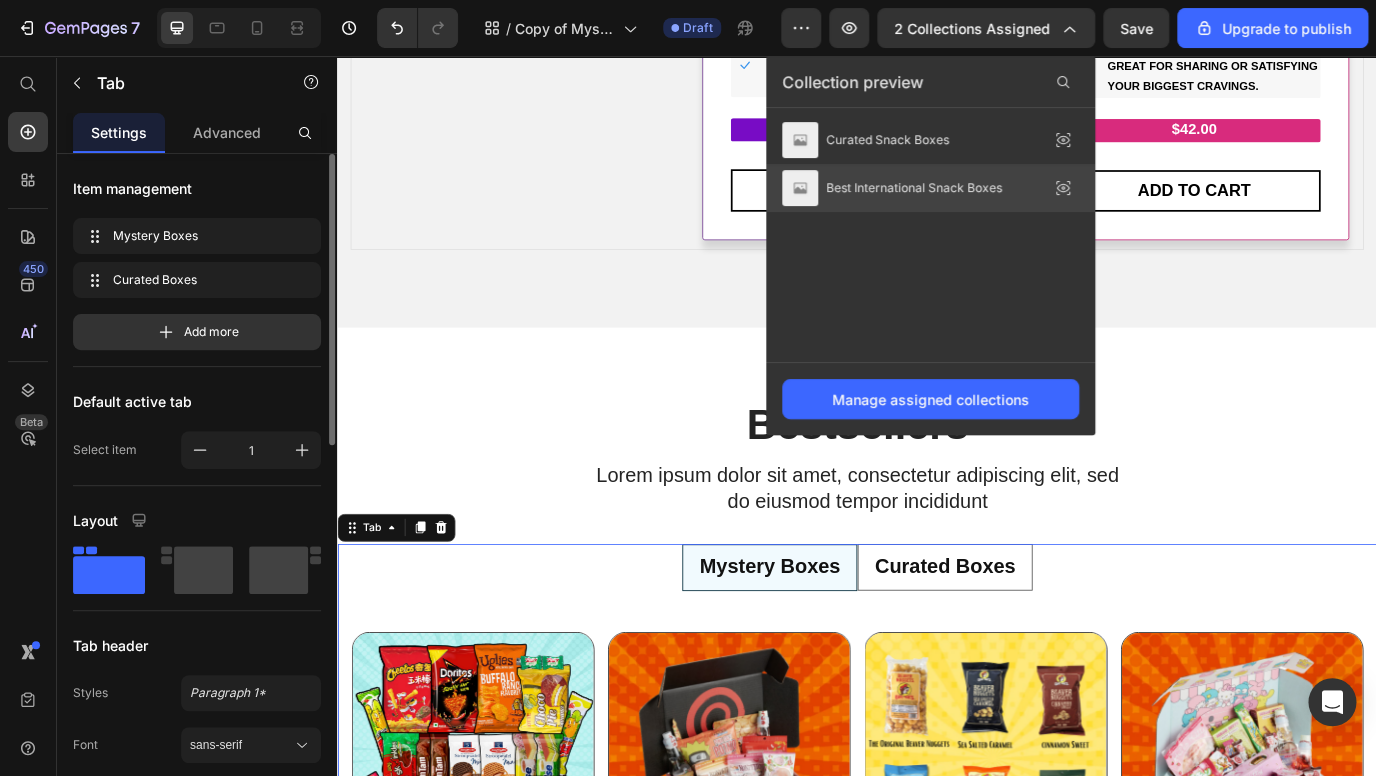 click 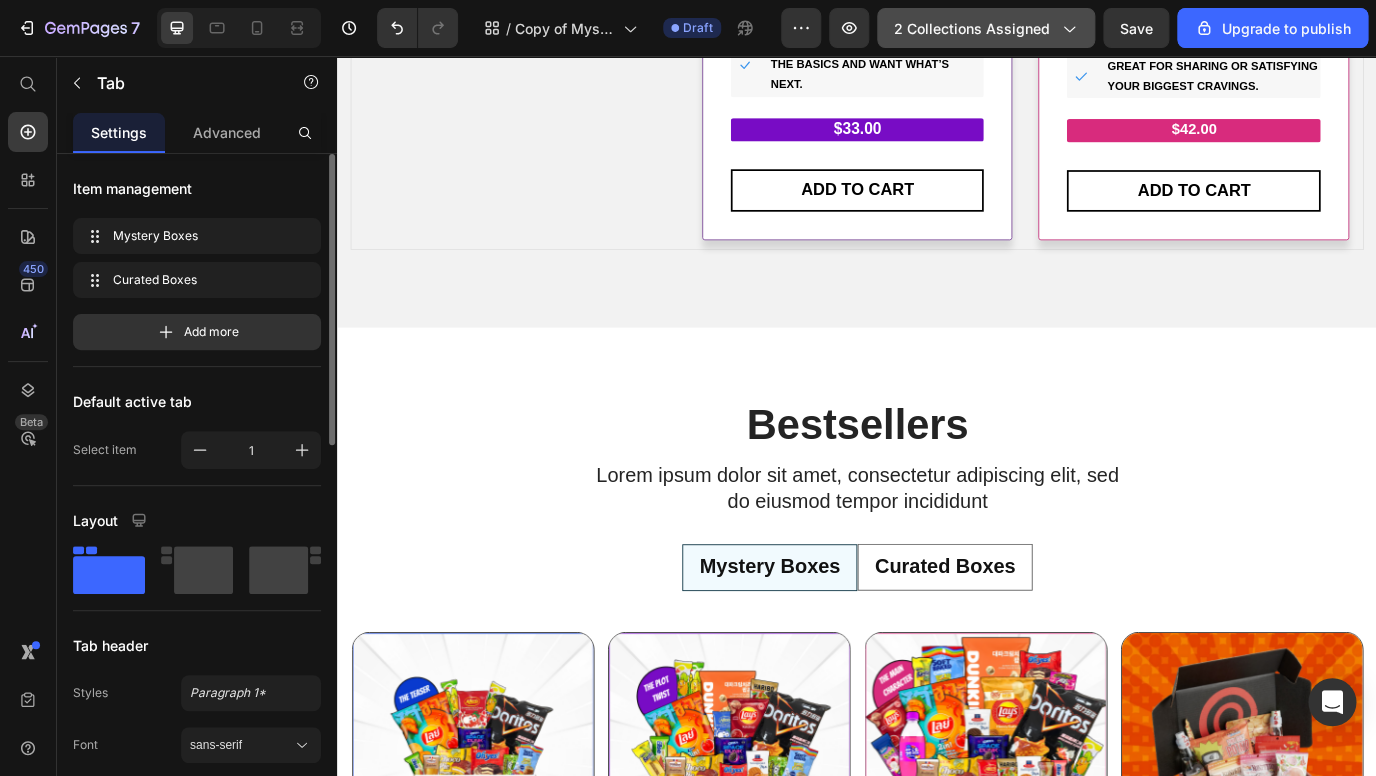 click on "2 collections assigned" 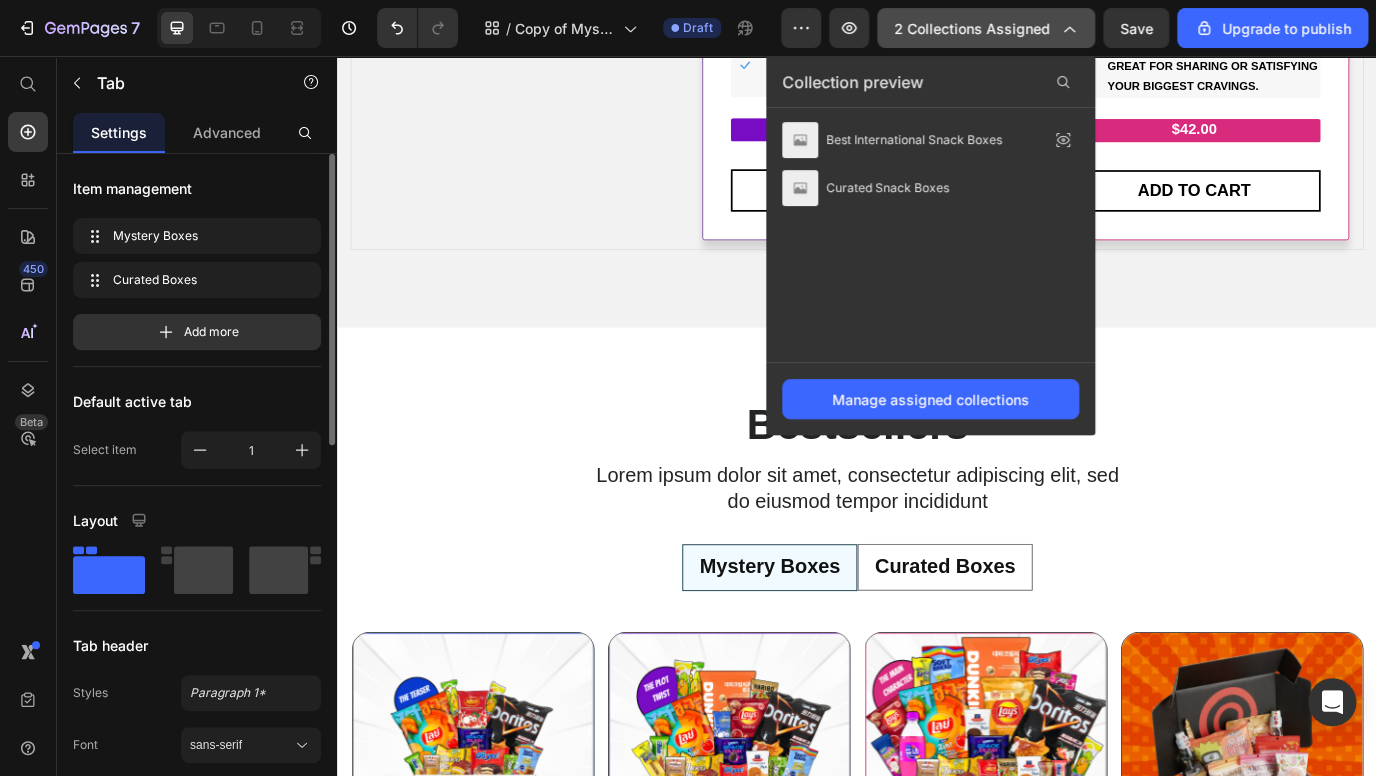 click on "2 collections assigned" 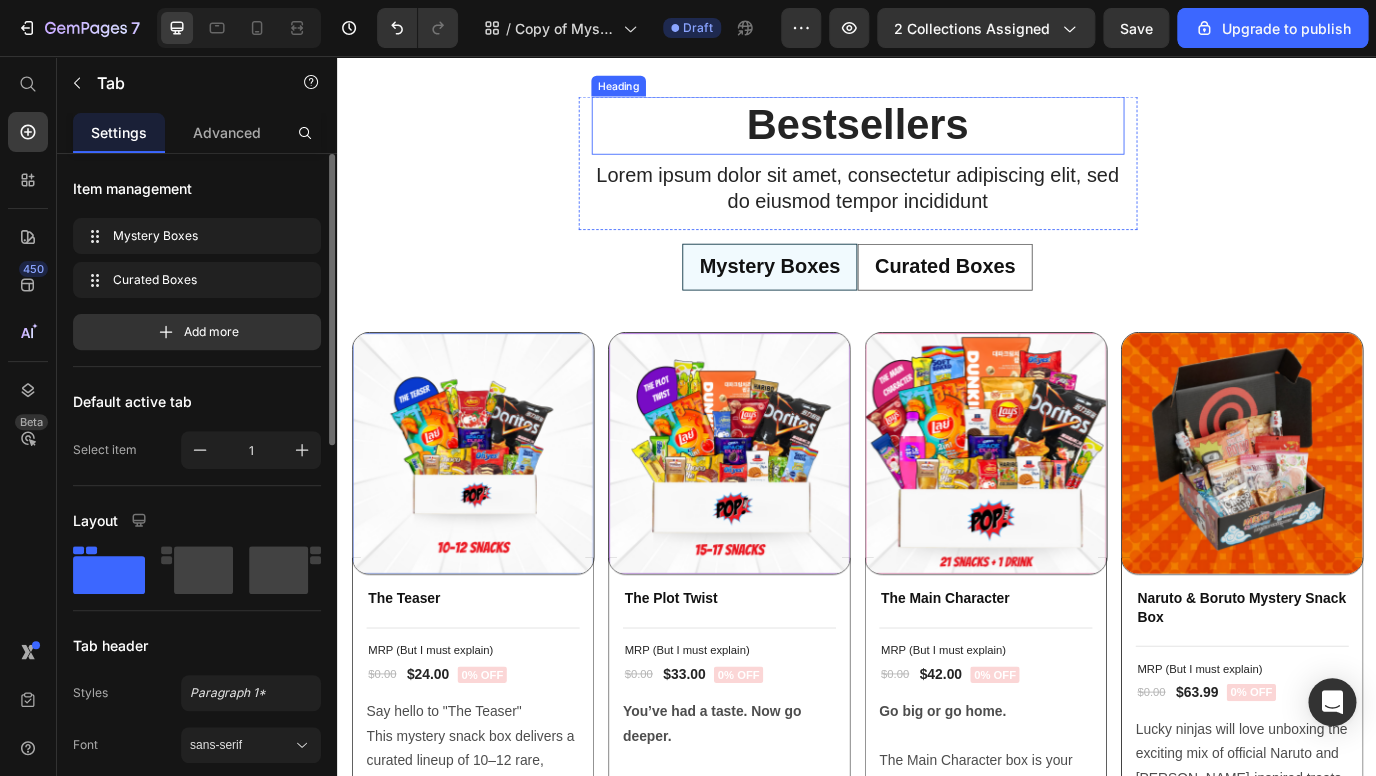 scroll, scrollTop: 1455, scrollLeft: 0, axis: vertical 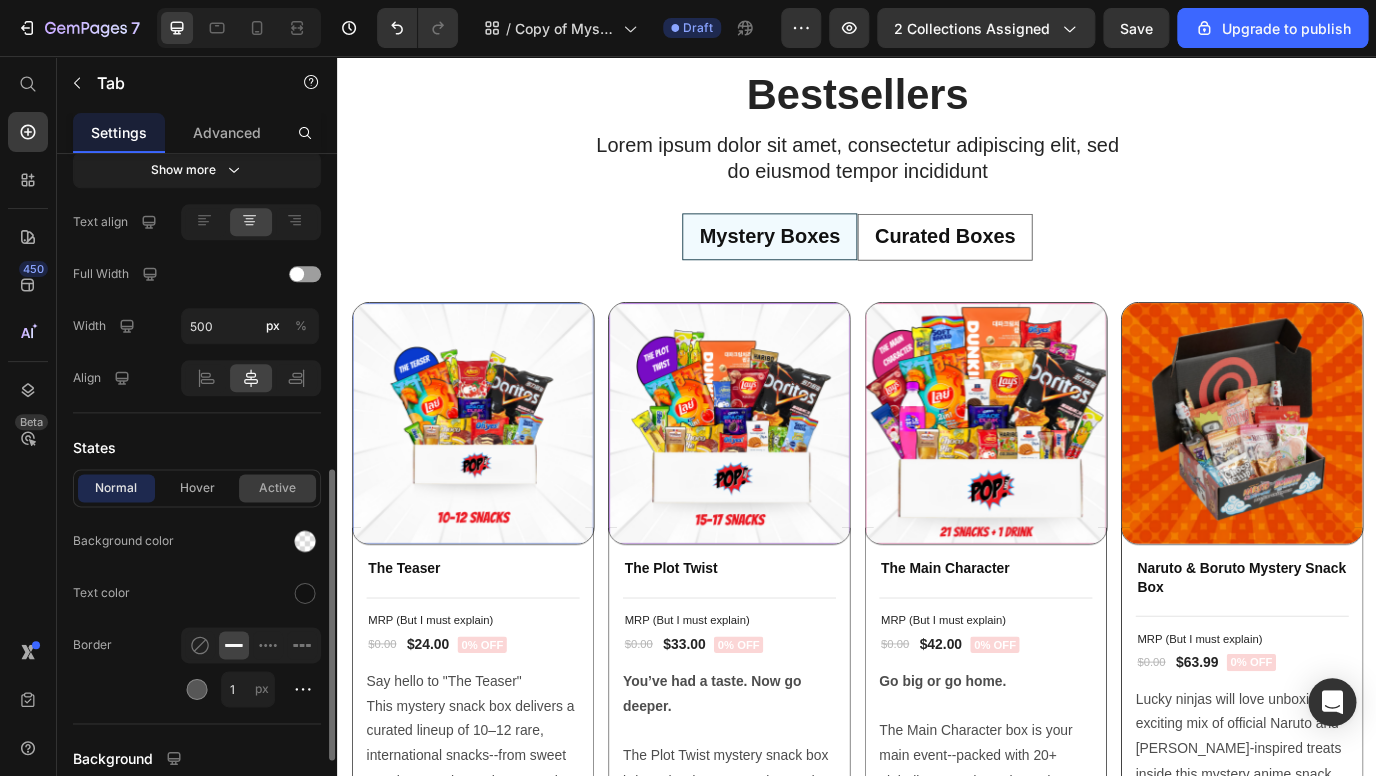 click on "Active" at bounding box center (277, 488) 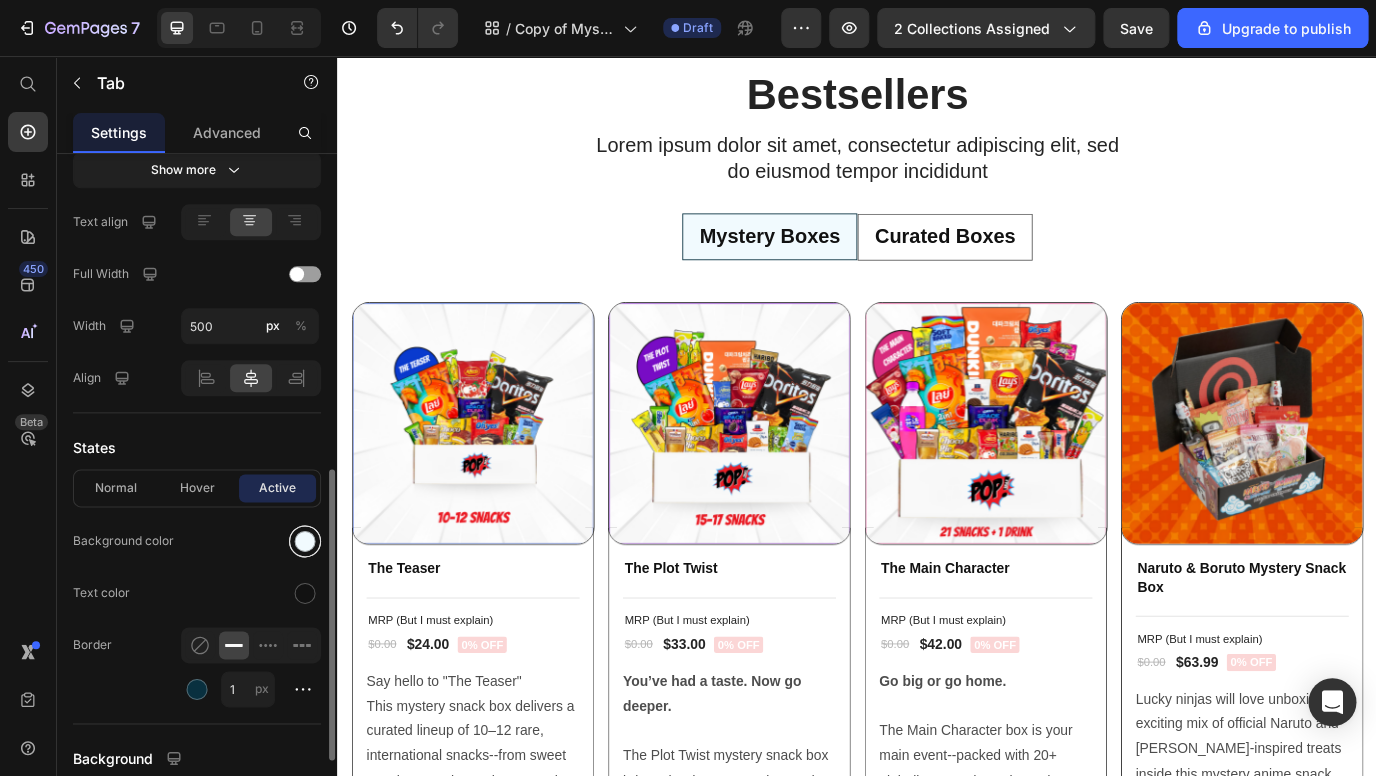 click at bounding box center [305, 541] 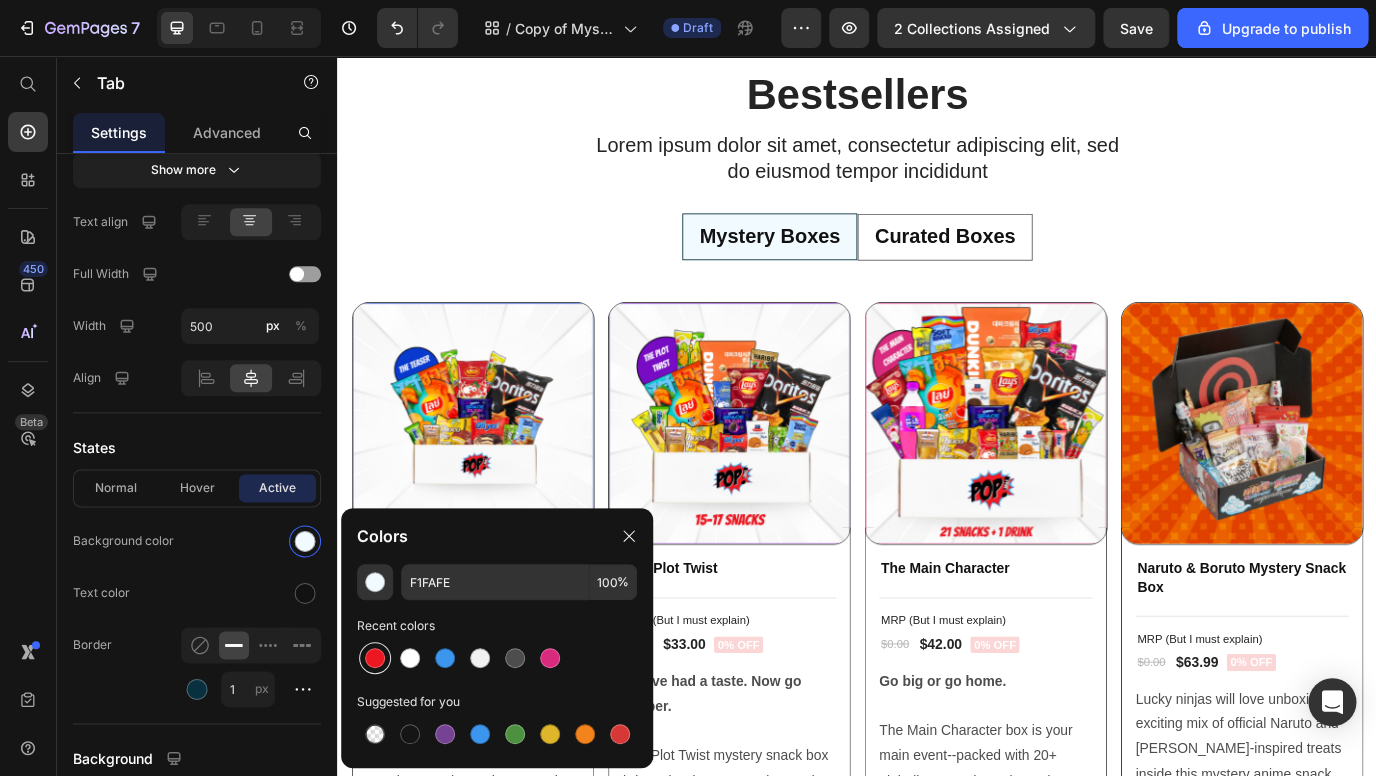 click at bounding box center [375, 658] 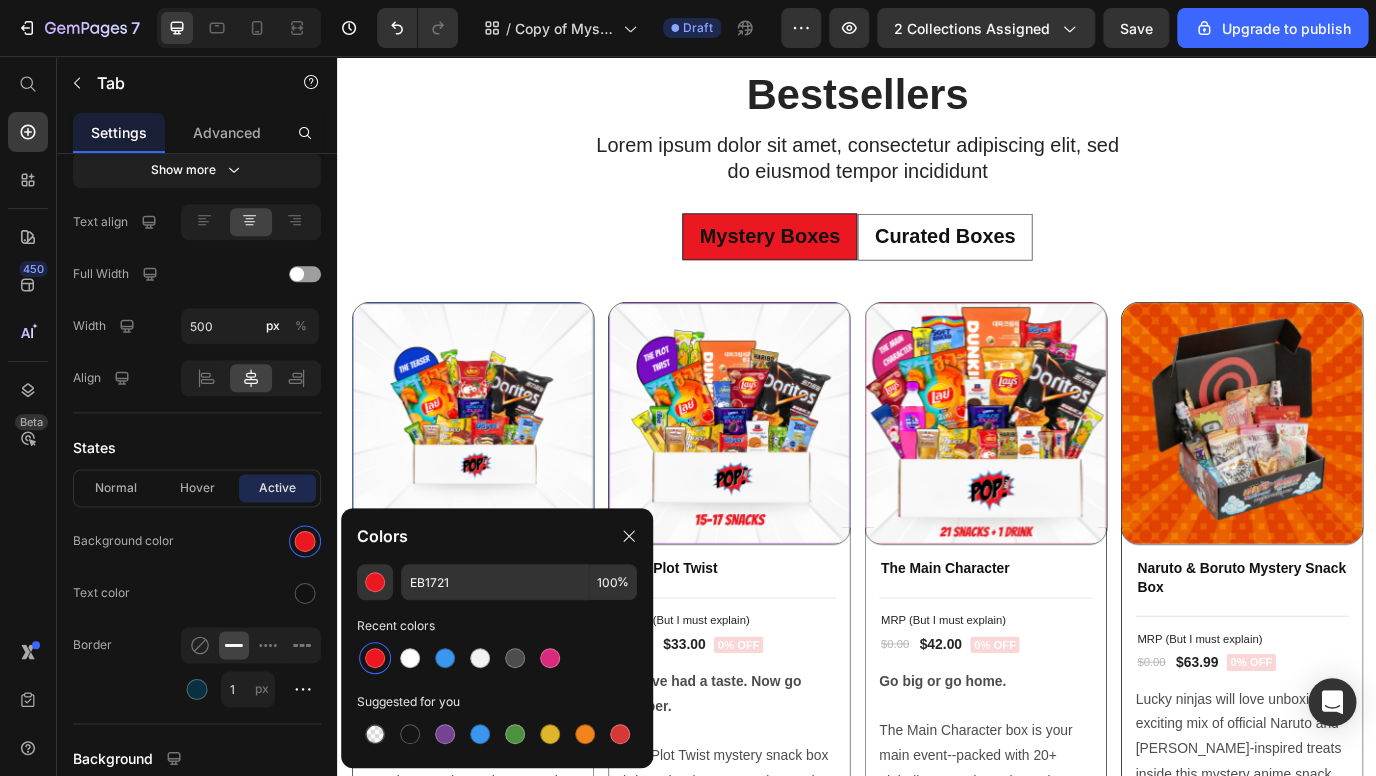 click on "Curated Boxes" at bounding box center [1038, 265] 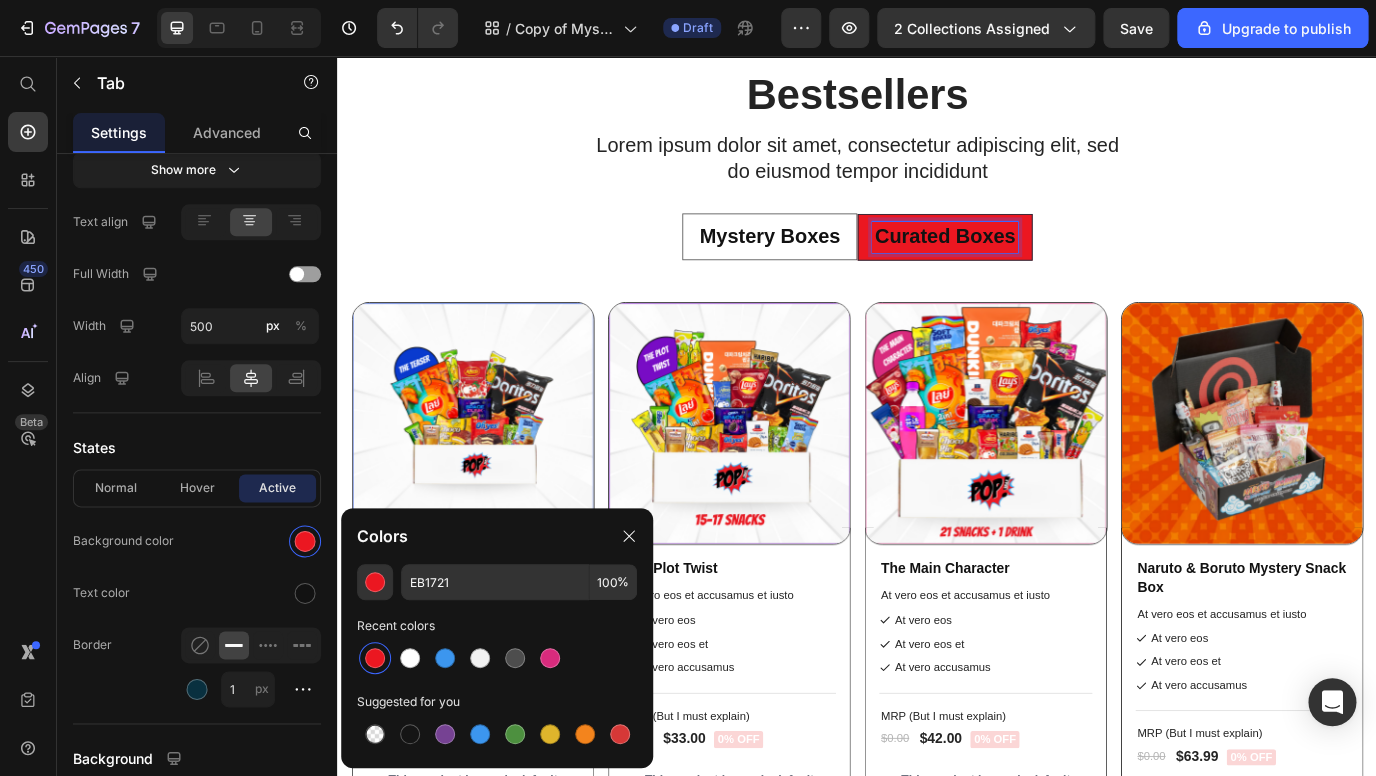 click on "Mystery Boxes" at bounding box center [836, 265] 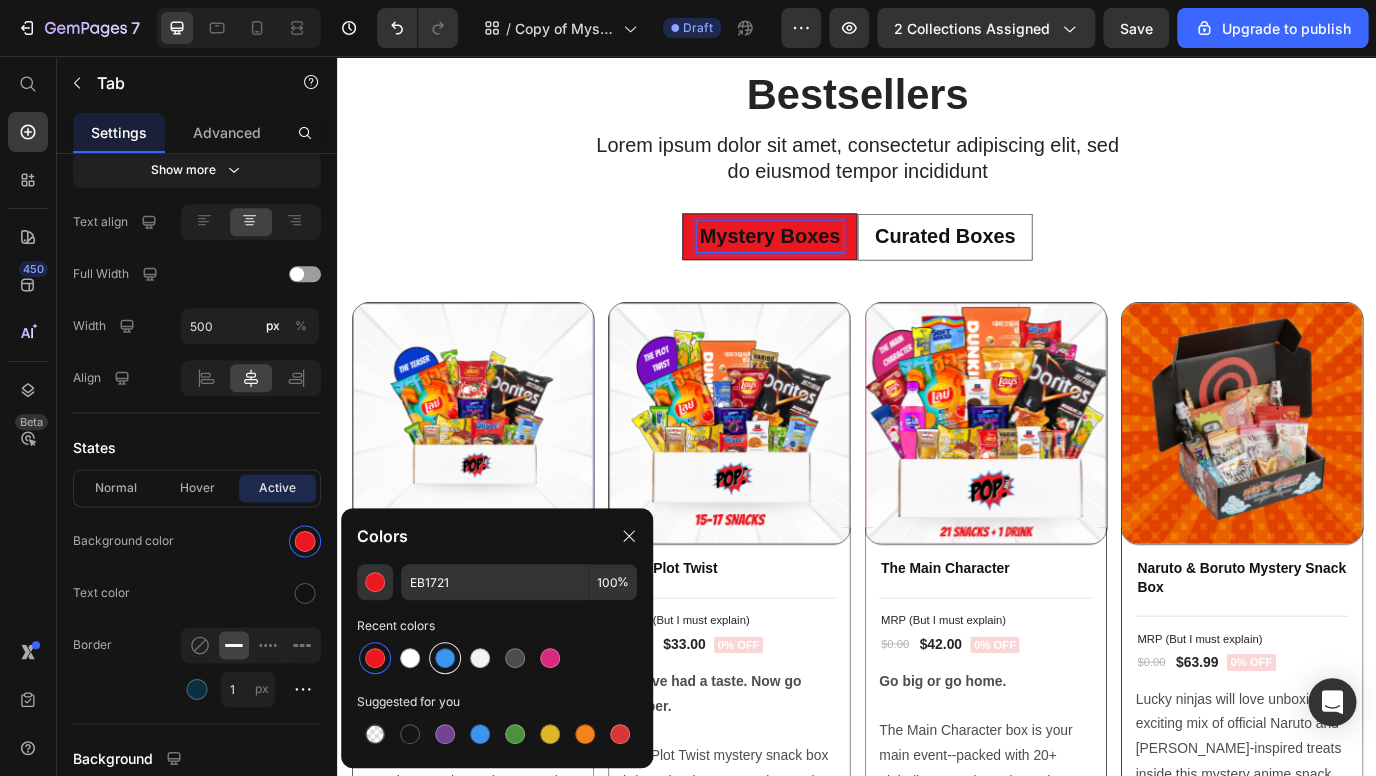 click at bounding box center [445, 658] 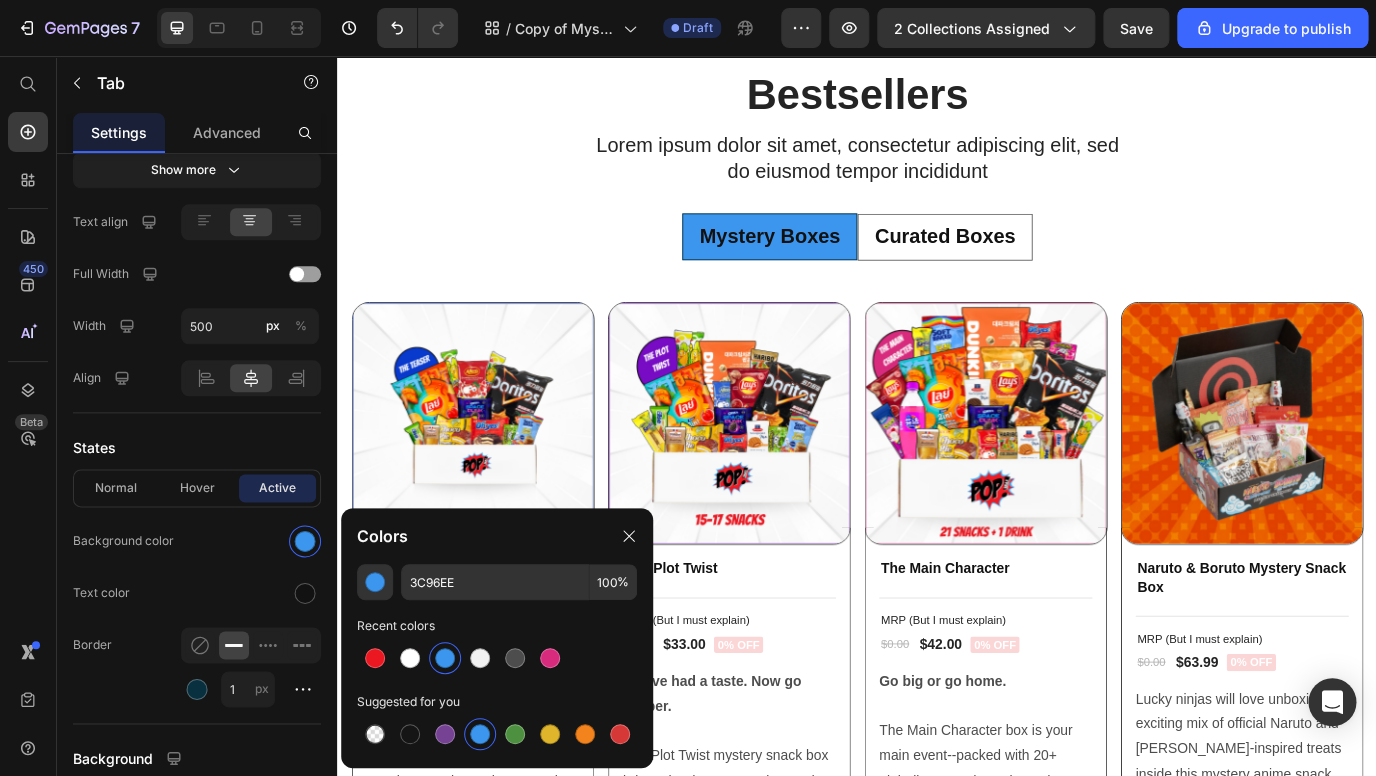 click on "Curated Boxes" at bounding box center (1038, 265) 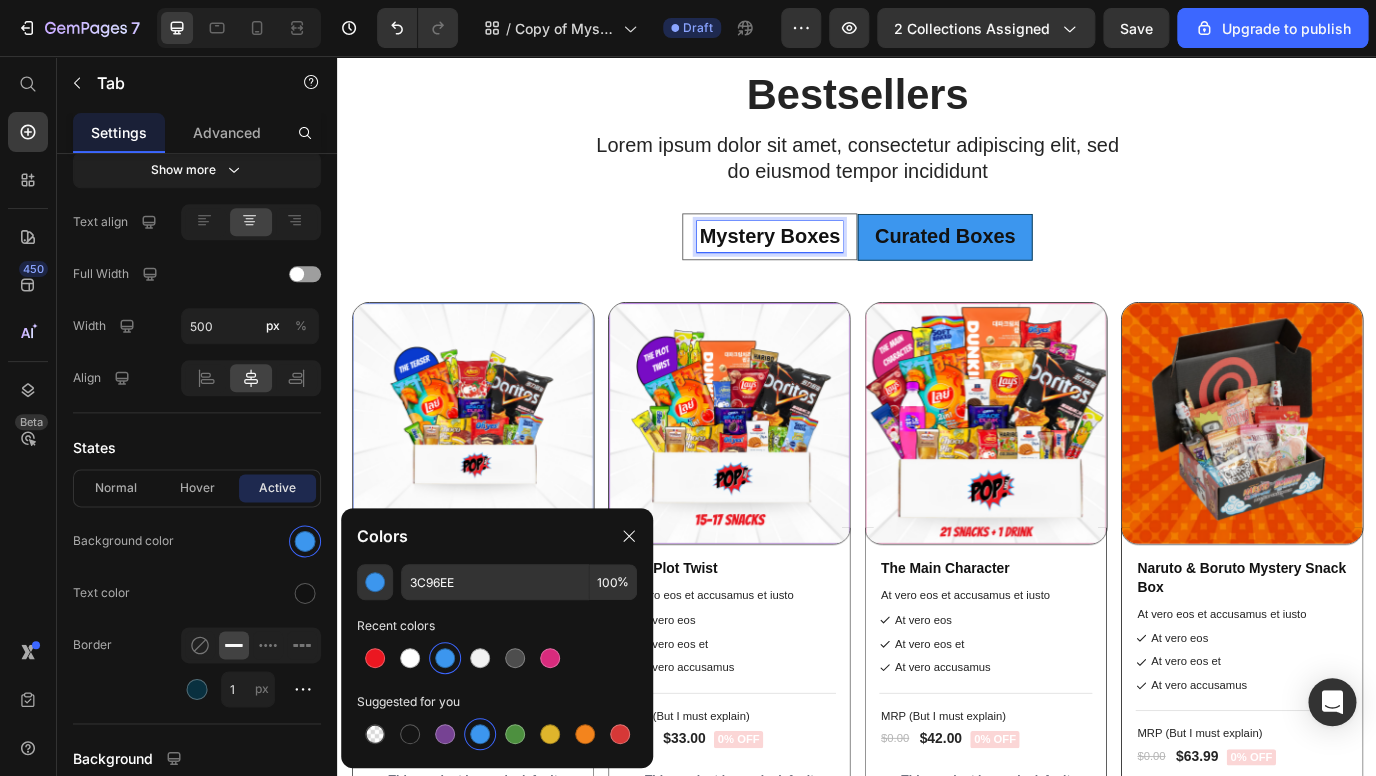 click on "Mystery Boxes" at bounding box center [836, 265] 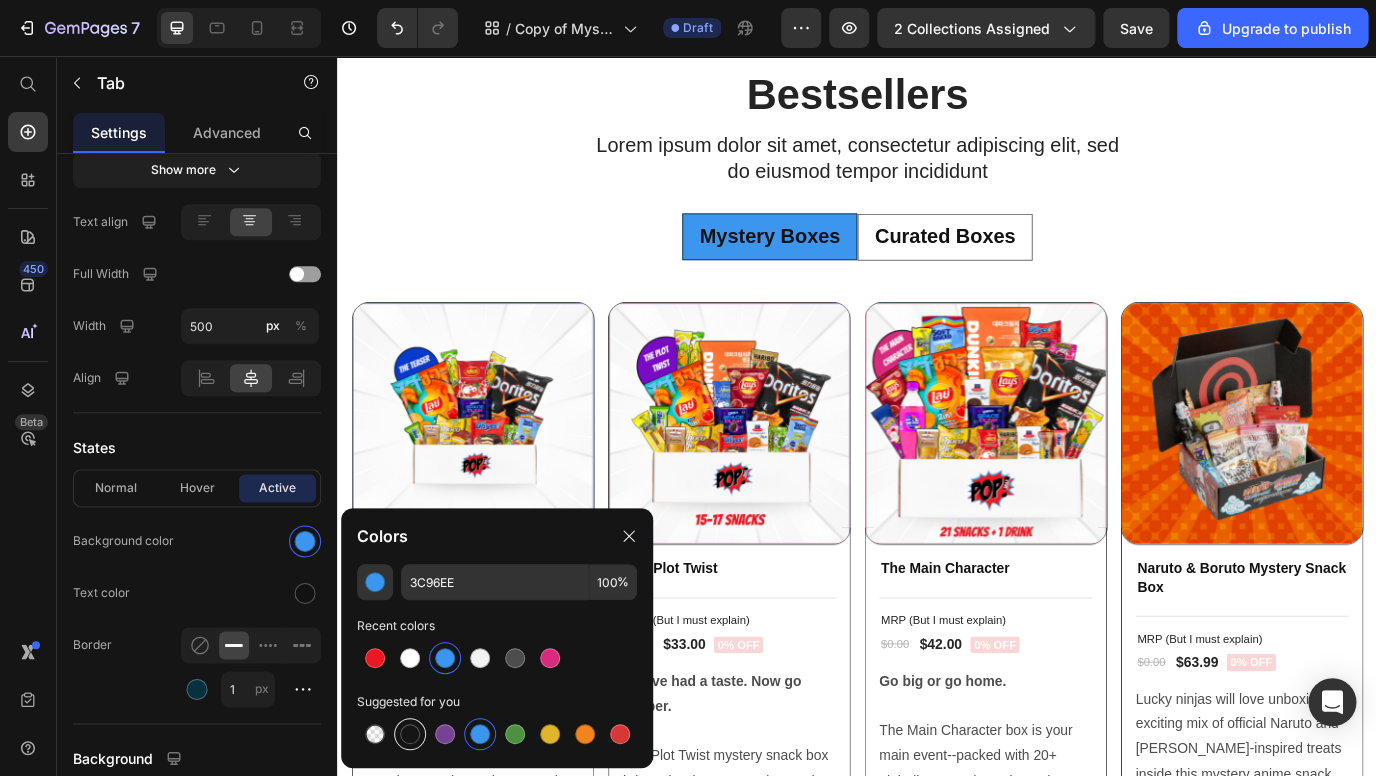 click at bounding box center (410, 734) 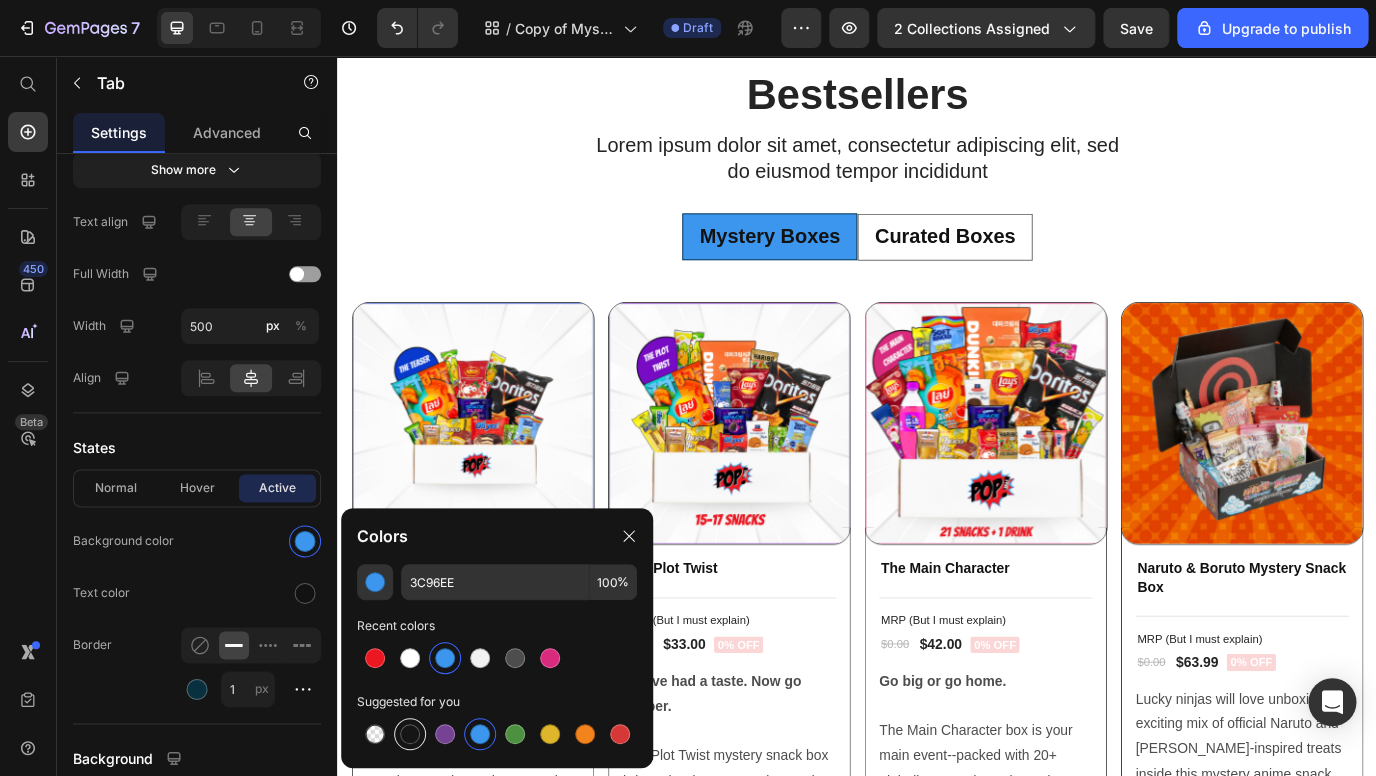 type on "151515" 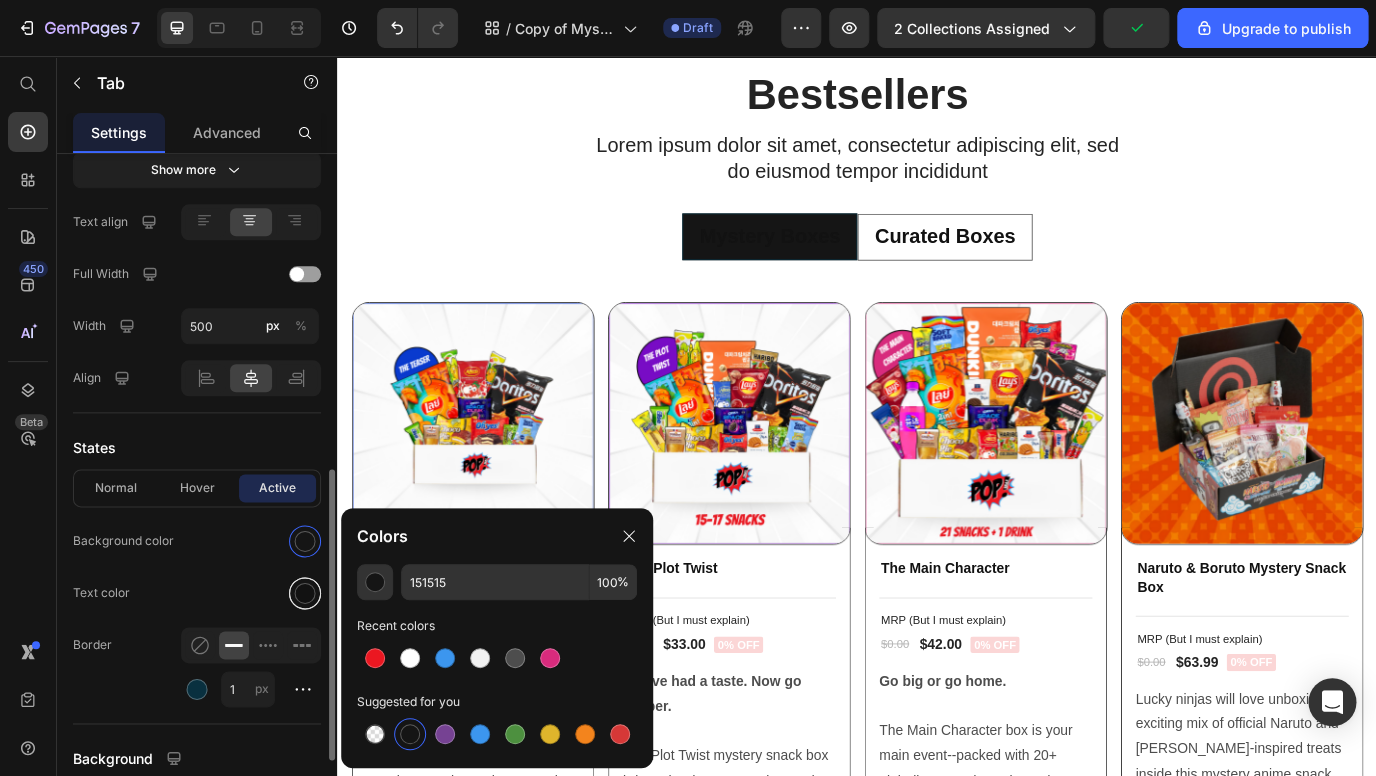 click at bounding box center (305, 593) 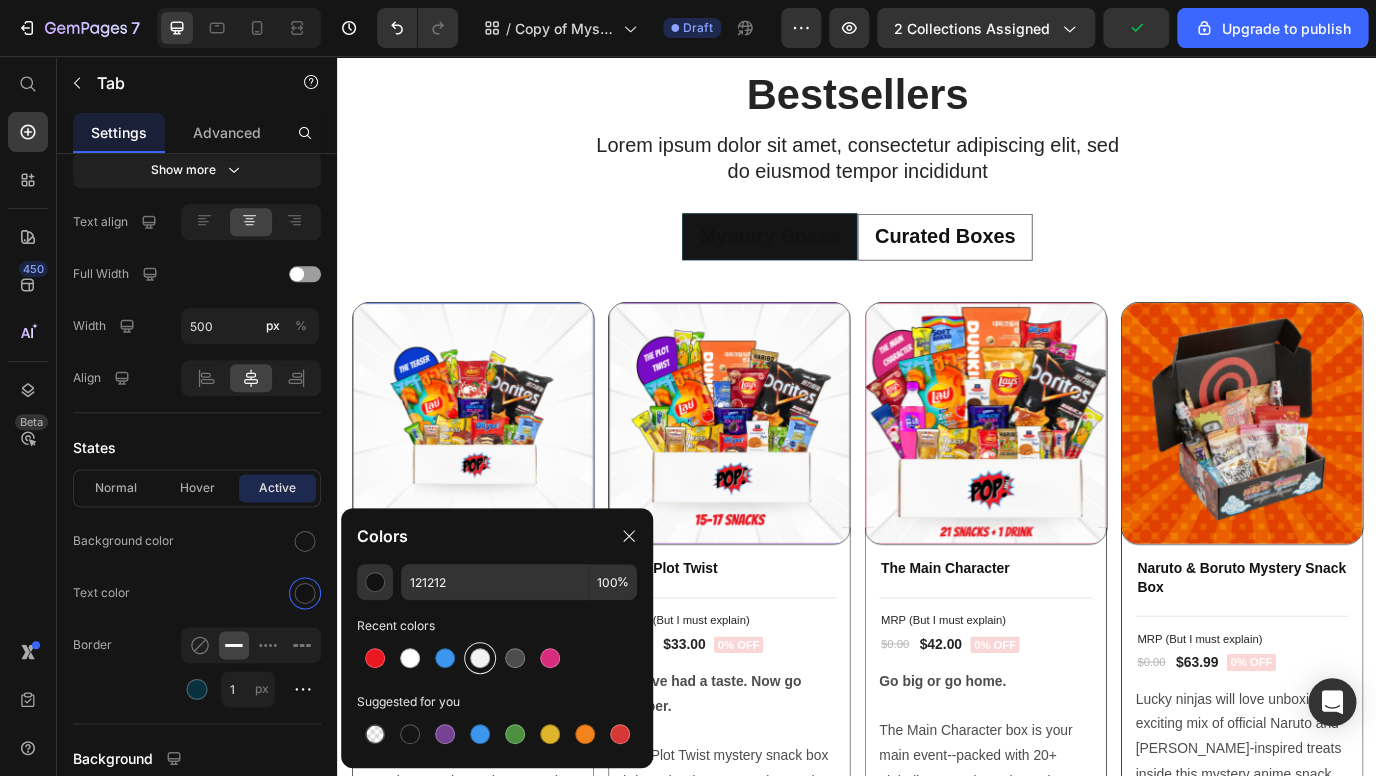 click at bounding box center (480, 658) 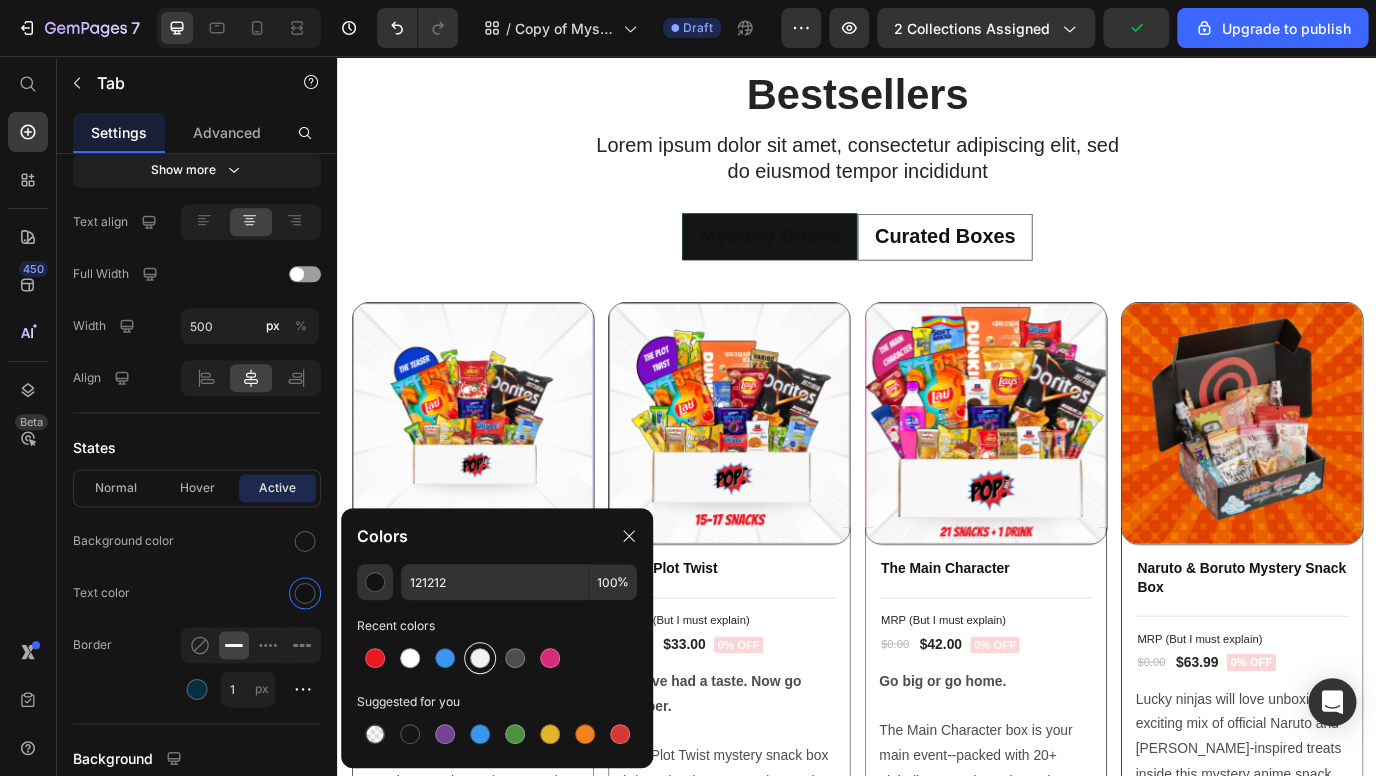 type on "F2F2F2" 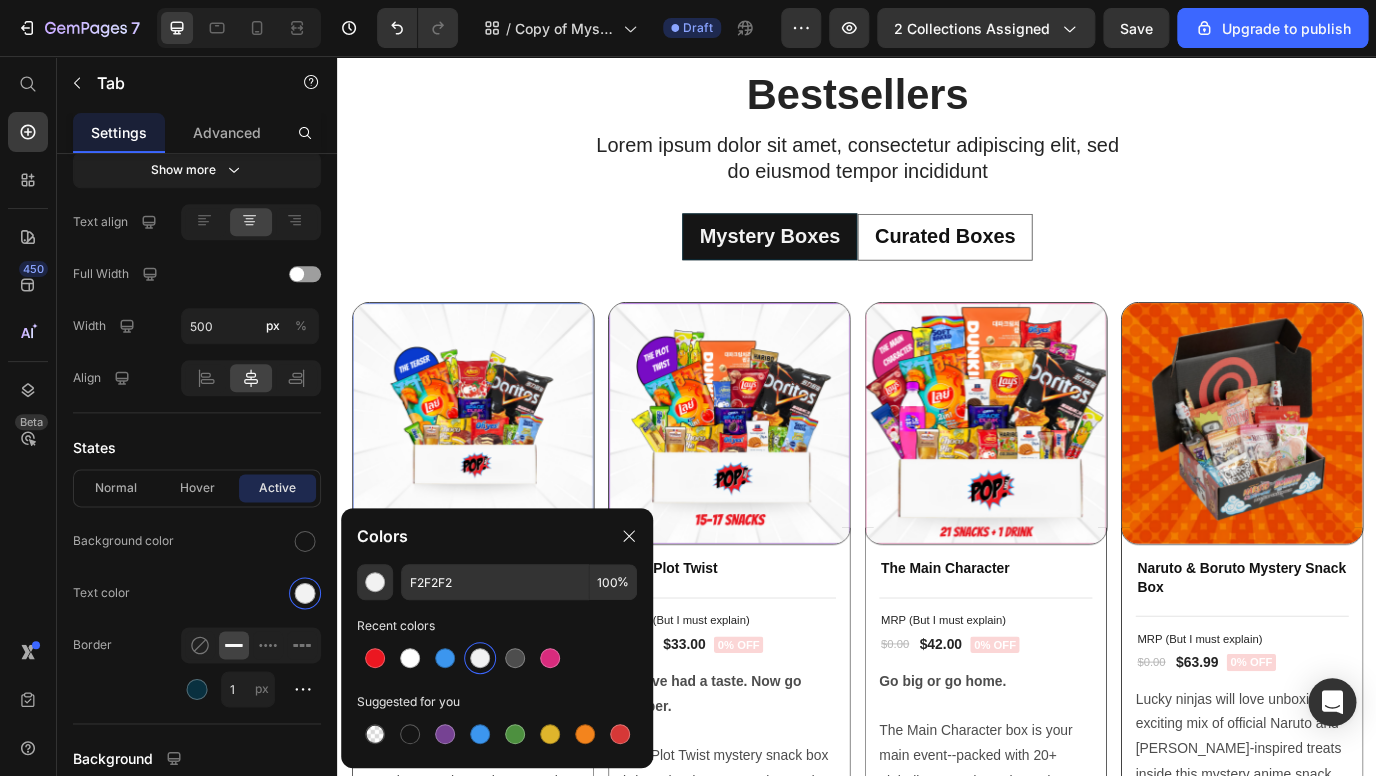 click on "Curated Boxes" at bounding box center [1038, 265] 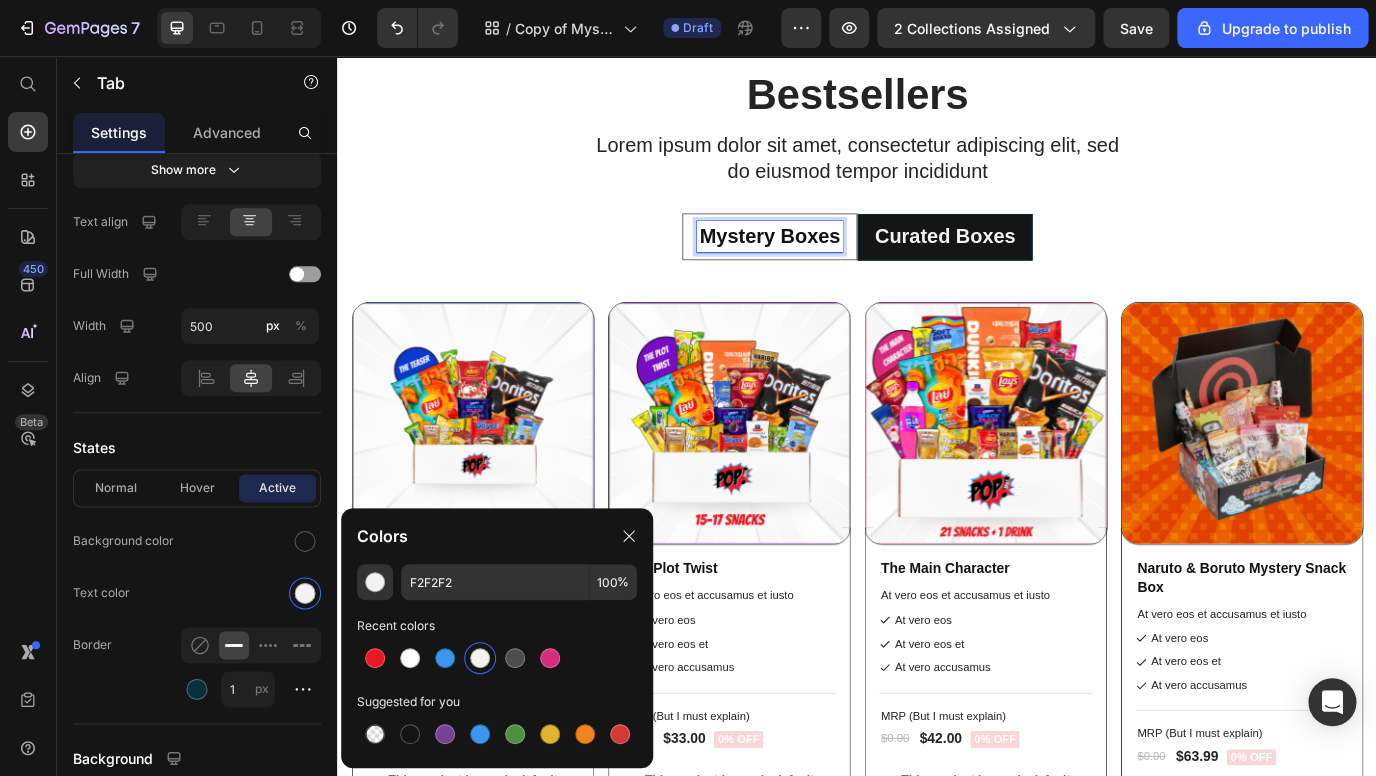 click on "Mystery Boxes" at bounding box center [836, 265] 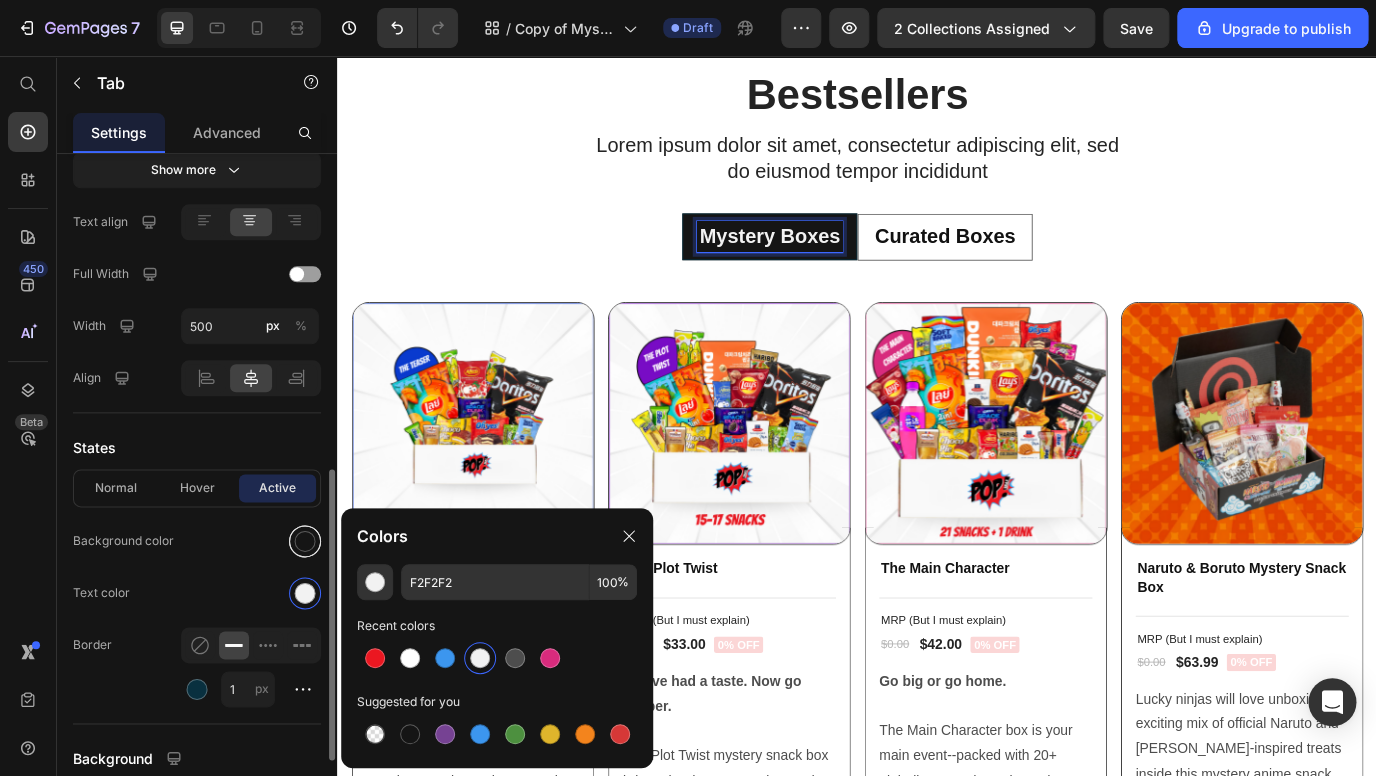 click at bounding box center (305, 541) 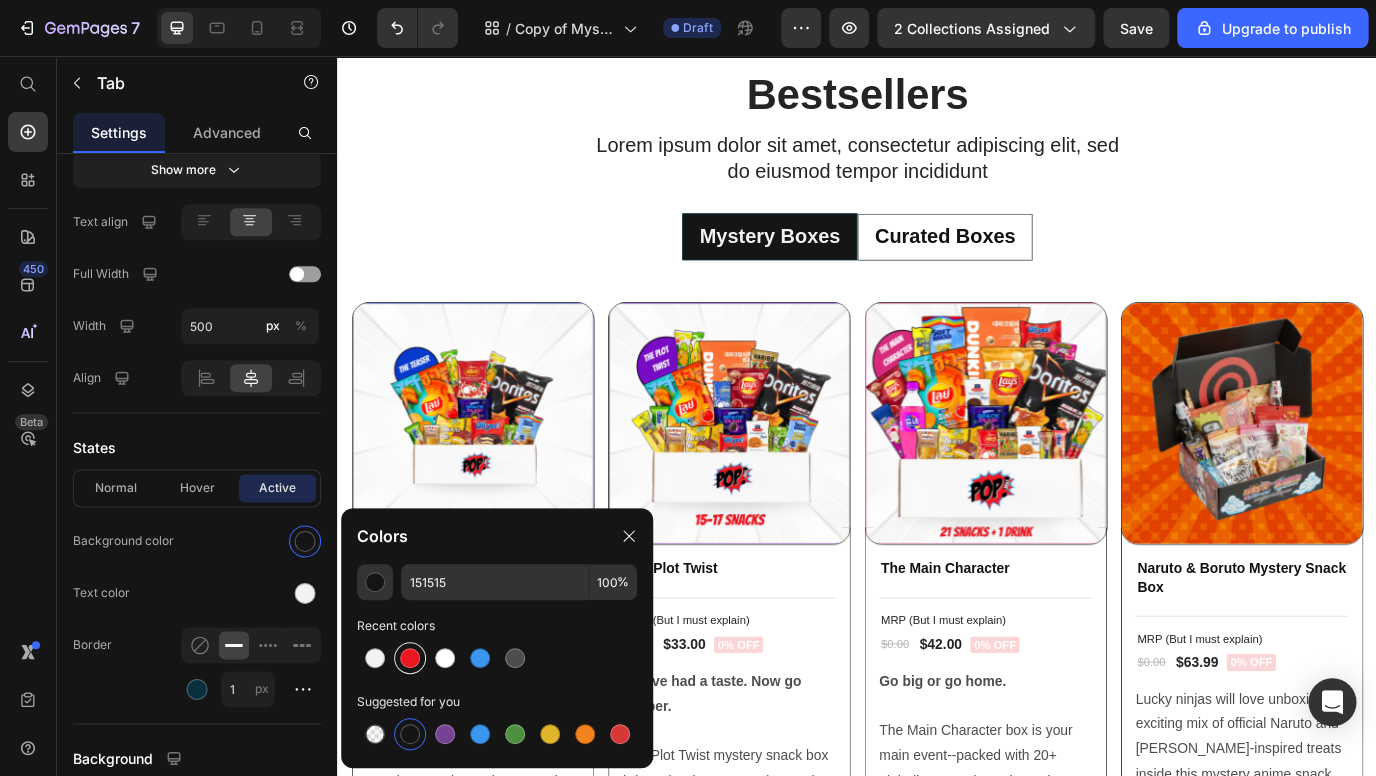 click at bounding box center (410, 658) 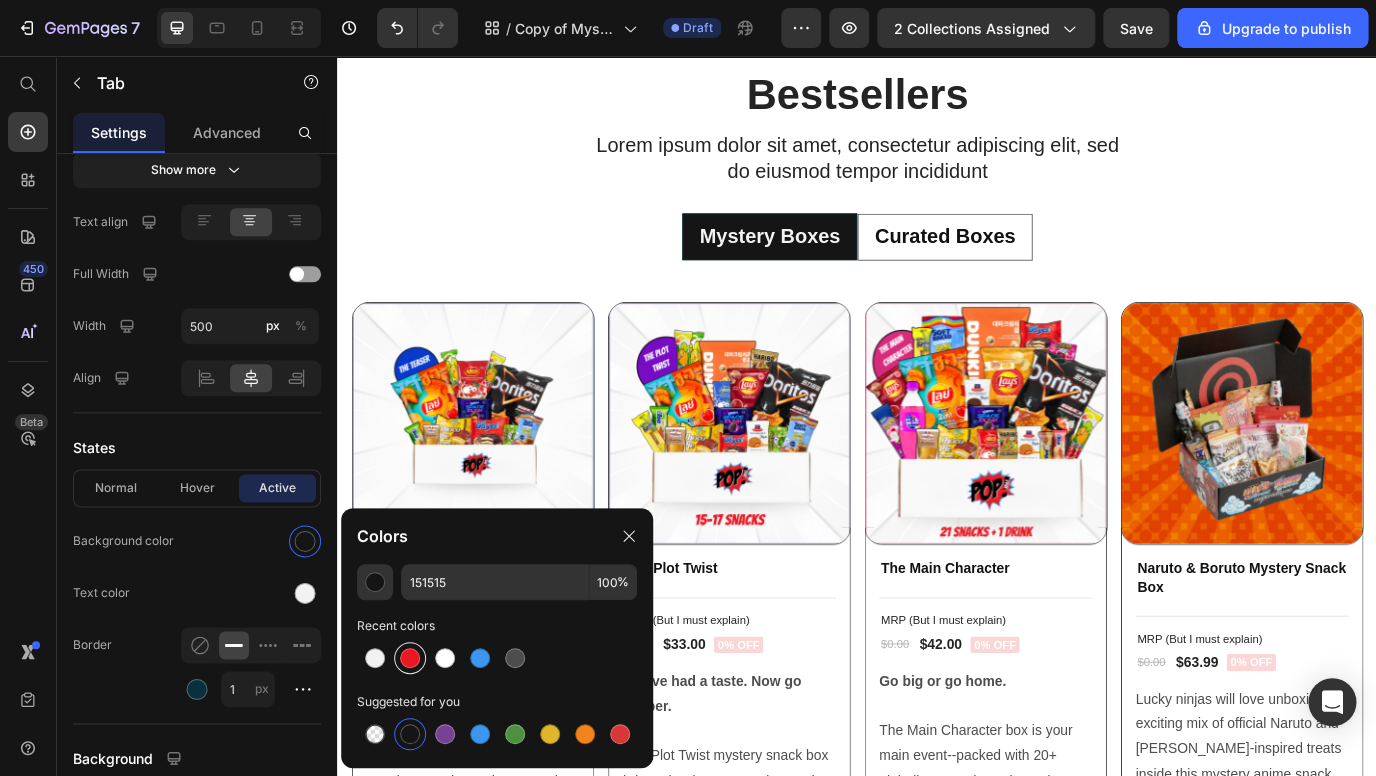 type on "EB1721" 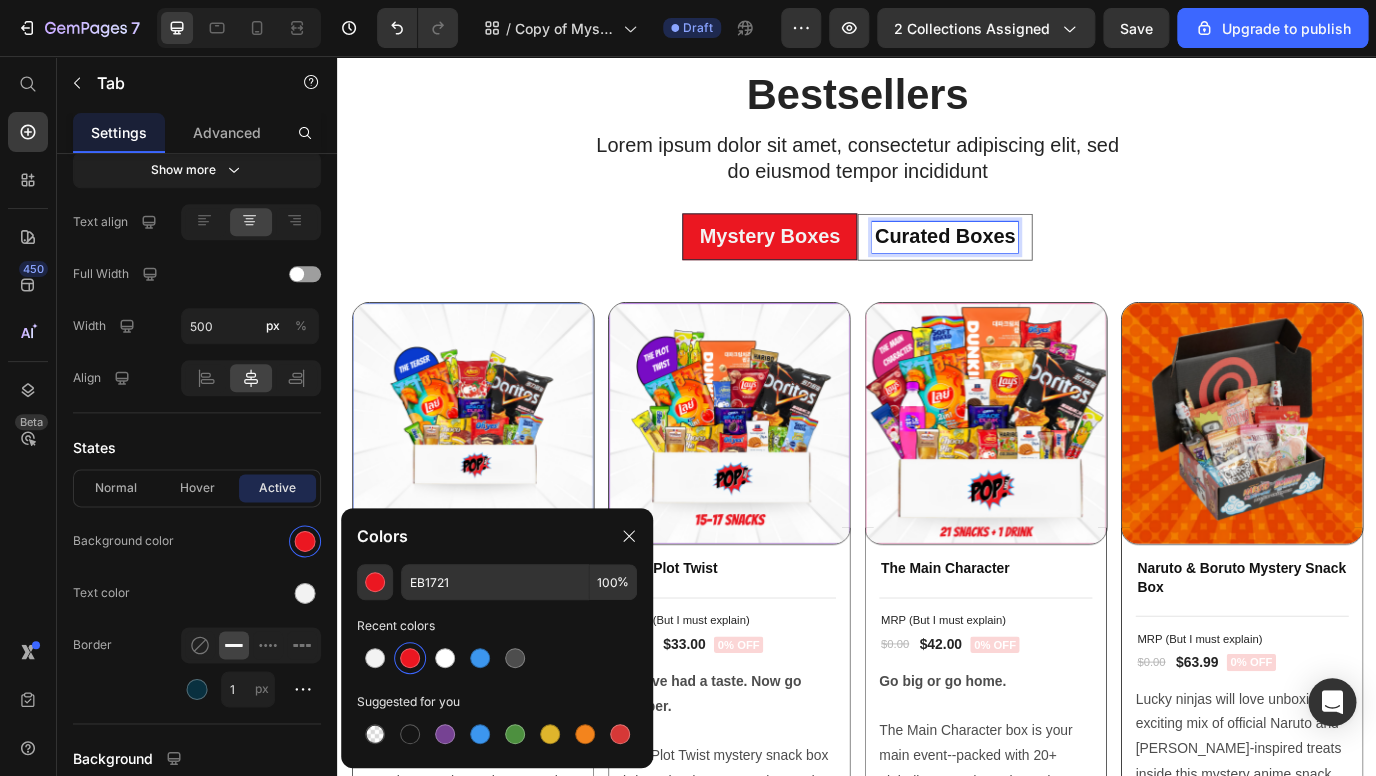 click on "Curated Boxes" at bounding box center [1038, 265] 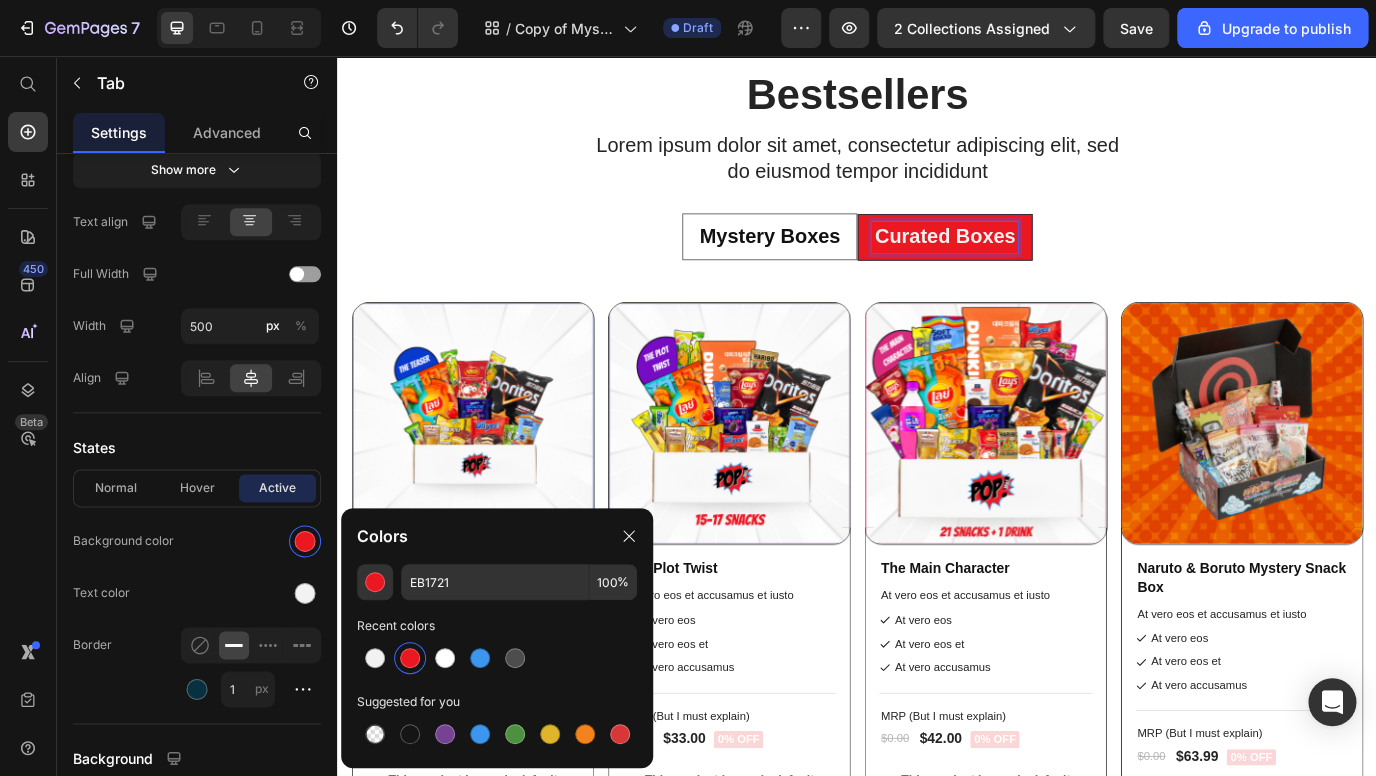click on "Product Images The Teaser Product Title                Title Line MRP (But I must explain) Text Block $0.00 Product Price $24.00 Product Price 0% off Product Badge Row Say hello to "The Teaser"
This mystery snack box delivers a curated lineup of 10–12 rare, international snacks--from sweet to salty, crunchy to chewy. Each item is handpicked from top snack-loving countries like [GEOGRAPHIC_DATA], [GEOGRAPHIC_DATA], [GEOGRAPHIC_DATA], [GEOGRAPHIC_DATA], and beyond.
Inside, you  might  find a fizzy candy from [GEOGRAPHIC_DATA], a buttery French crepe, or chips in flavors you’ve never seen in U.S. stores. But that’s the thrill--it’s a surprise every time.
Perfect for gifting, snacking on-the-go, or sampling the world one bite at a time.
Why You’ll Love It:
🌍 Features 10–12 globally sourced snacks
📦 Rotating selections, updated frequently
🤫 Mystery-style: images shown are examples only
🚫 No subscription needed, no hassle--buy once & enjoy!
🎉 Makes a fun gift or self-treat Show more Product Description Add to cart Row Row" at bounding box center [937, 674] 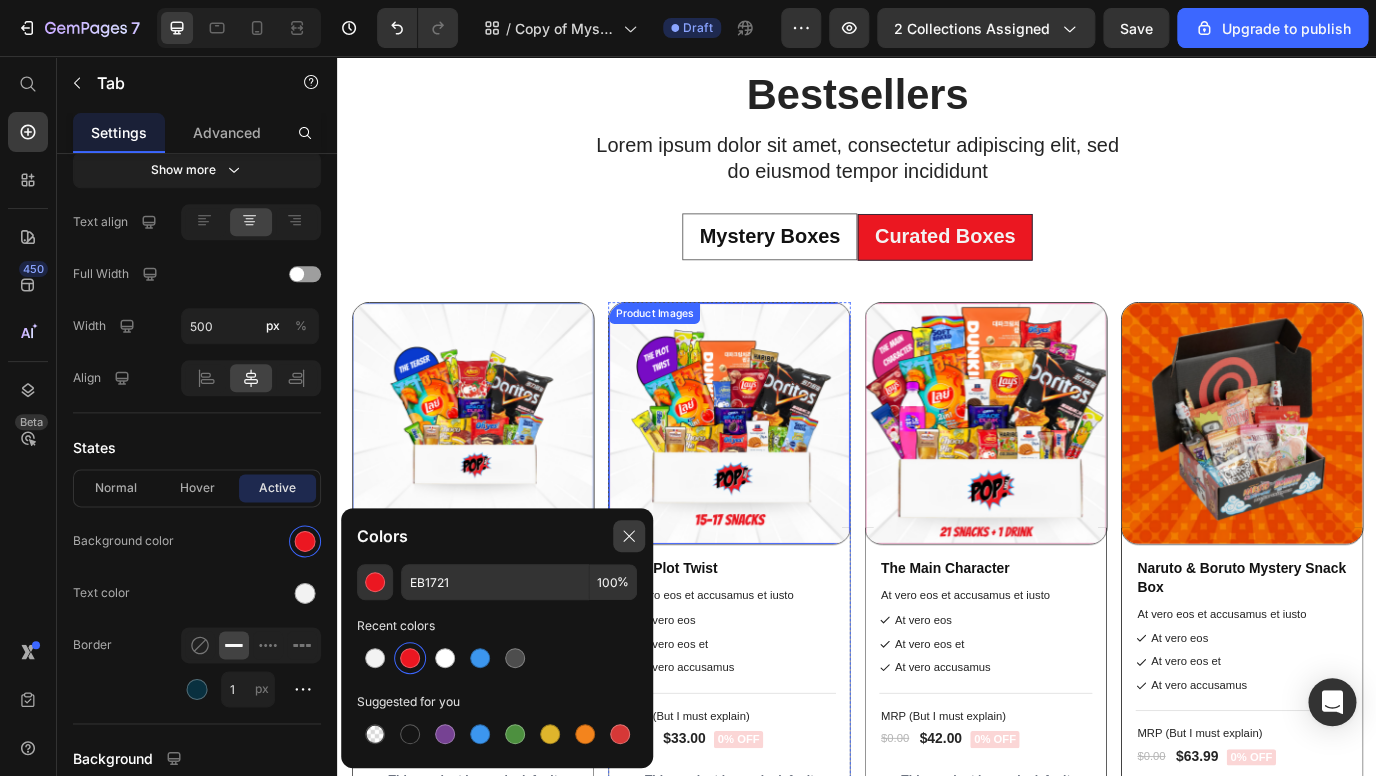 scroll, scrollTop: 733, scrollLeft: 0, axis: vertical 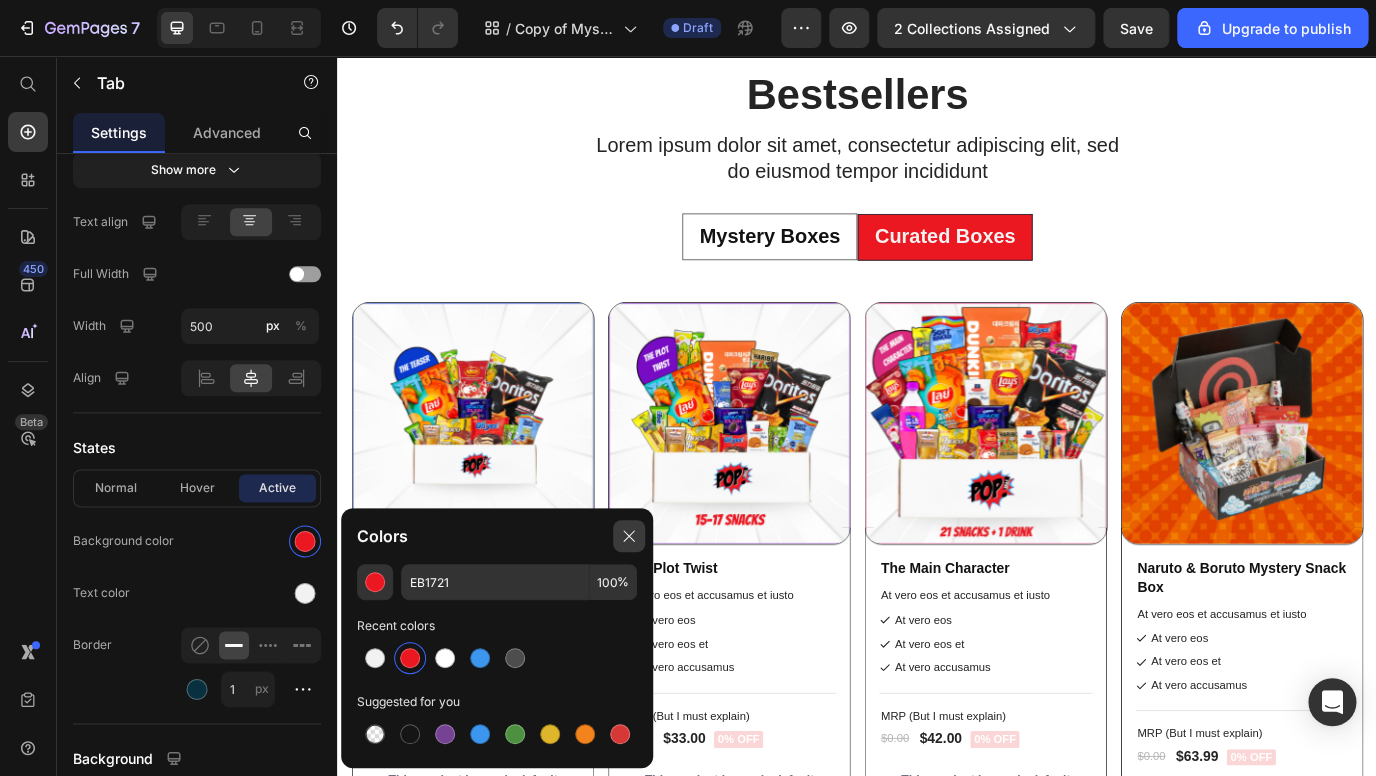 click 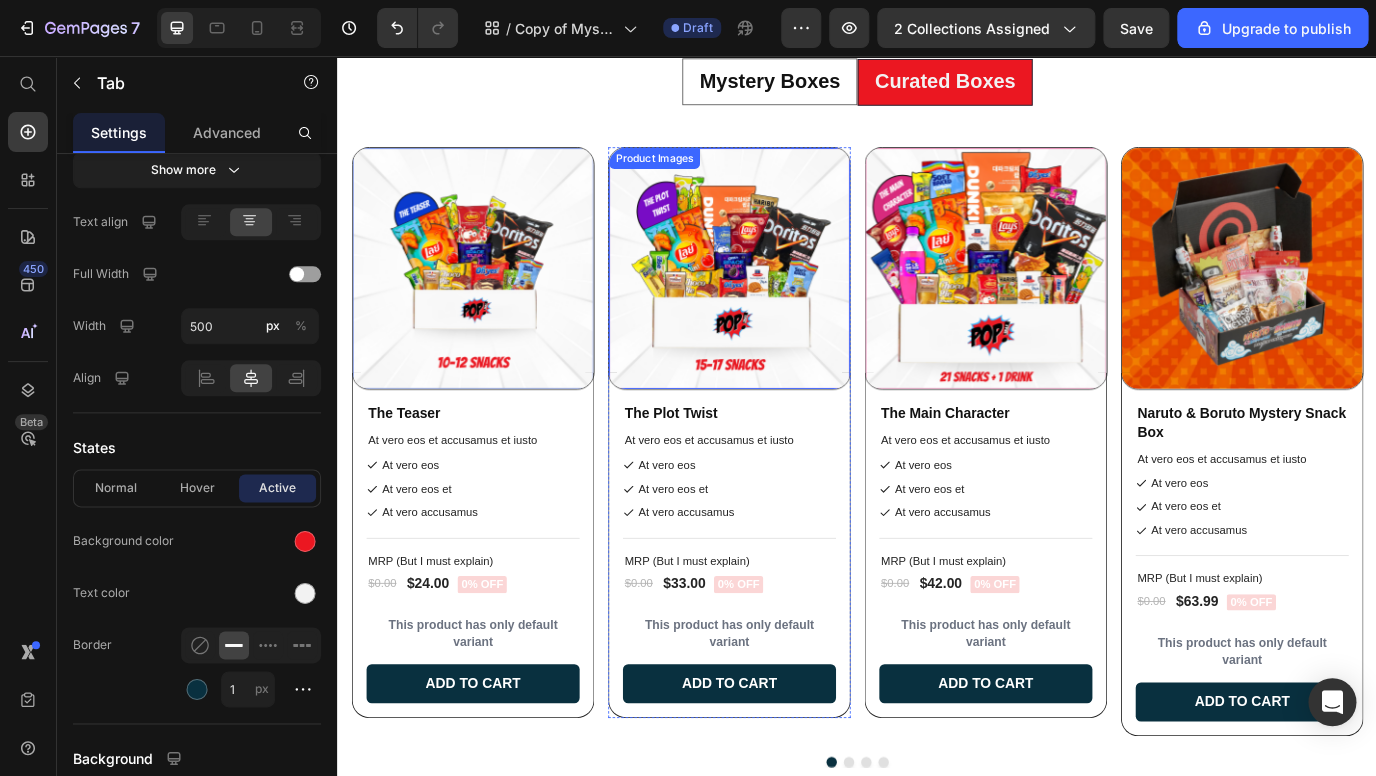 scroll, scrollTop: 1649, scrollLeft: 0, axis: vertical 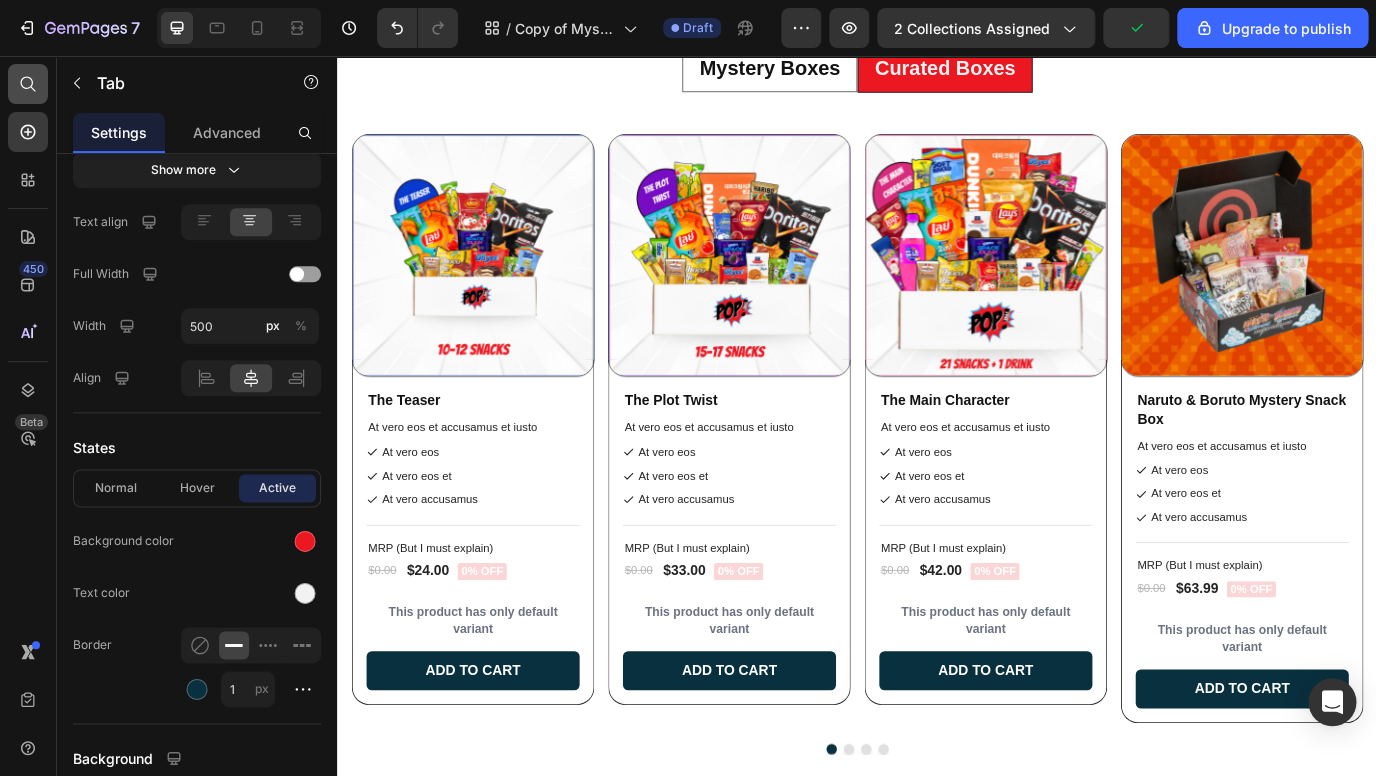 click 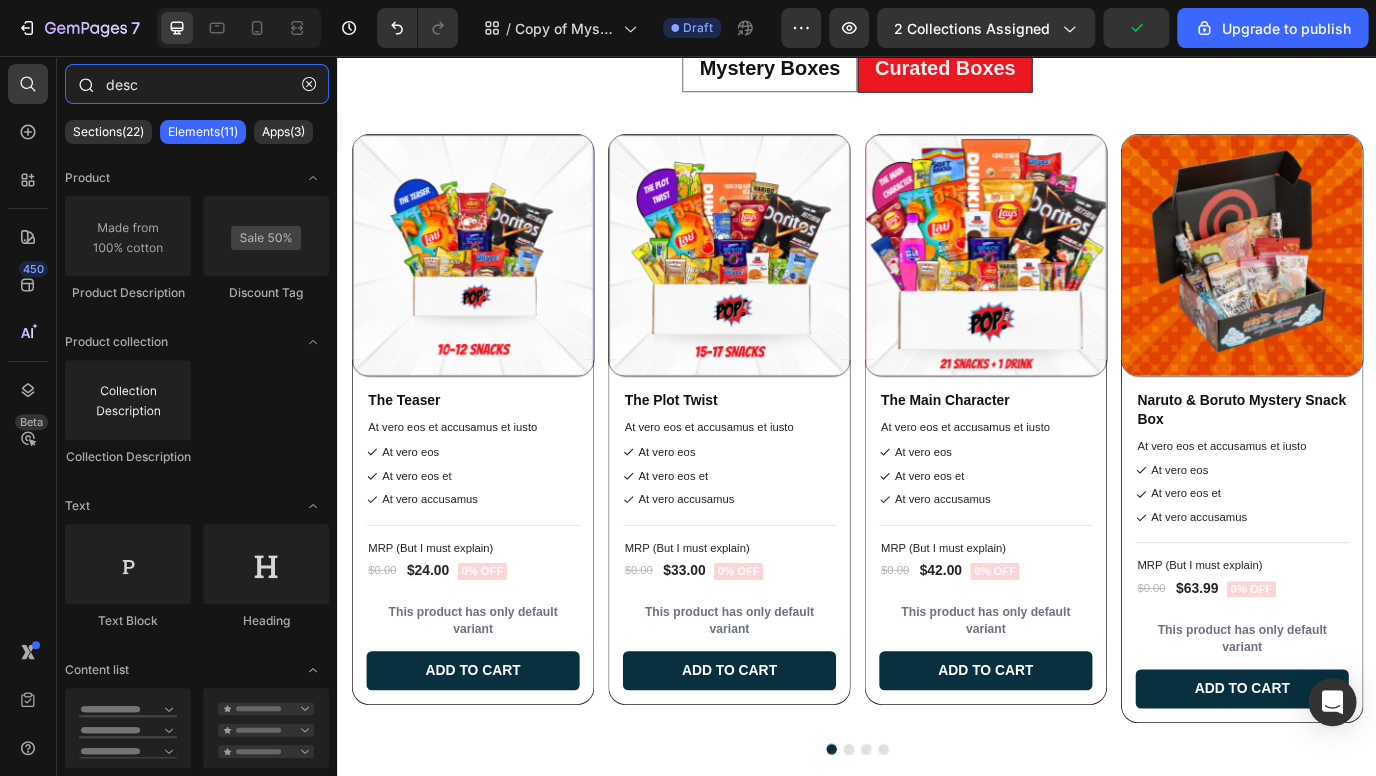 click on "desc" at bounding box center [197, 84] 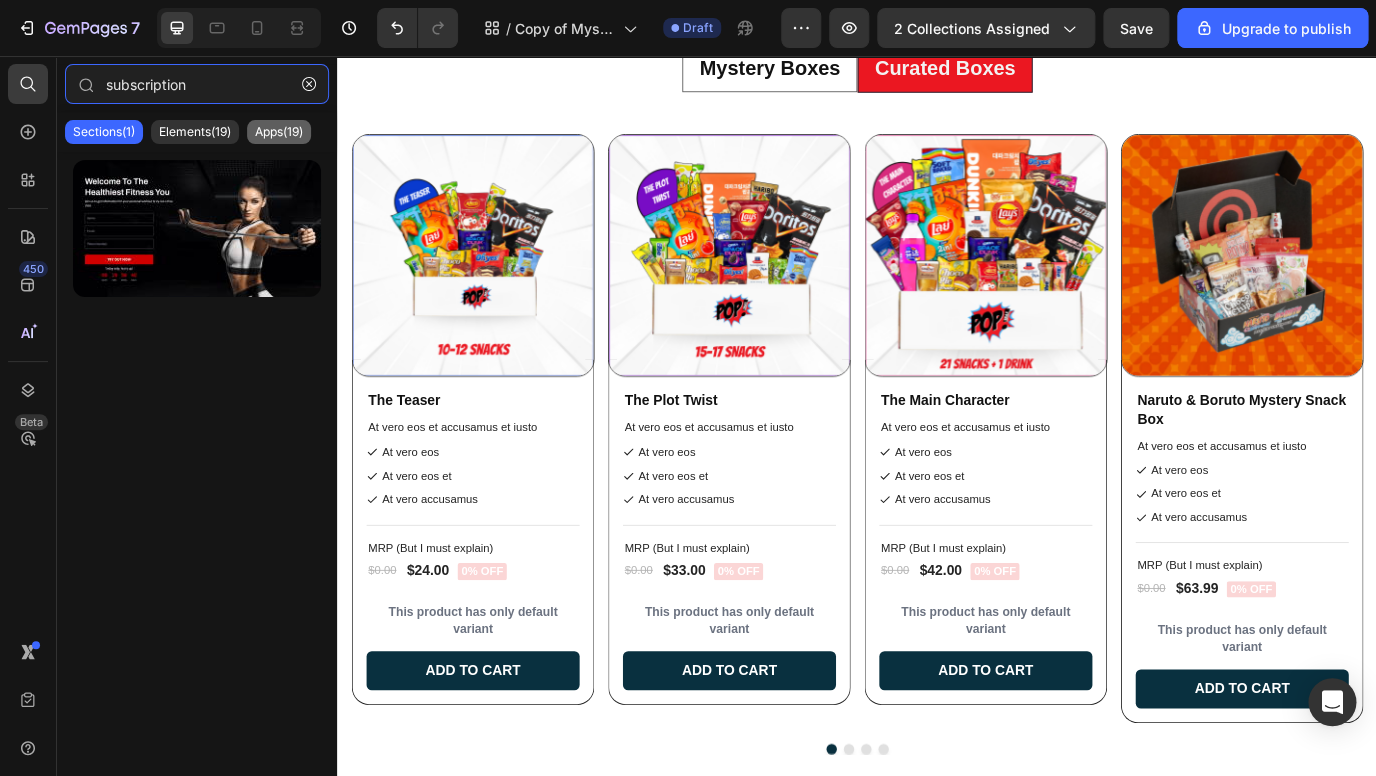 type on "subscription" 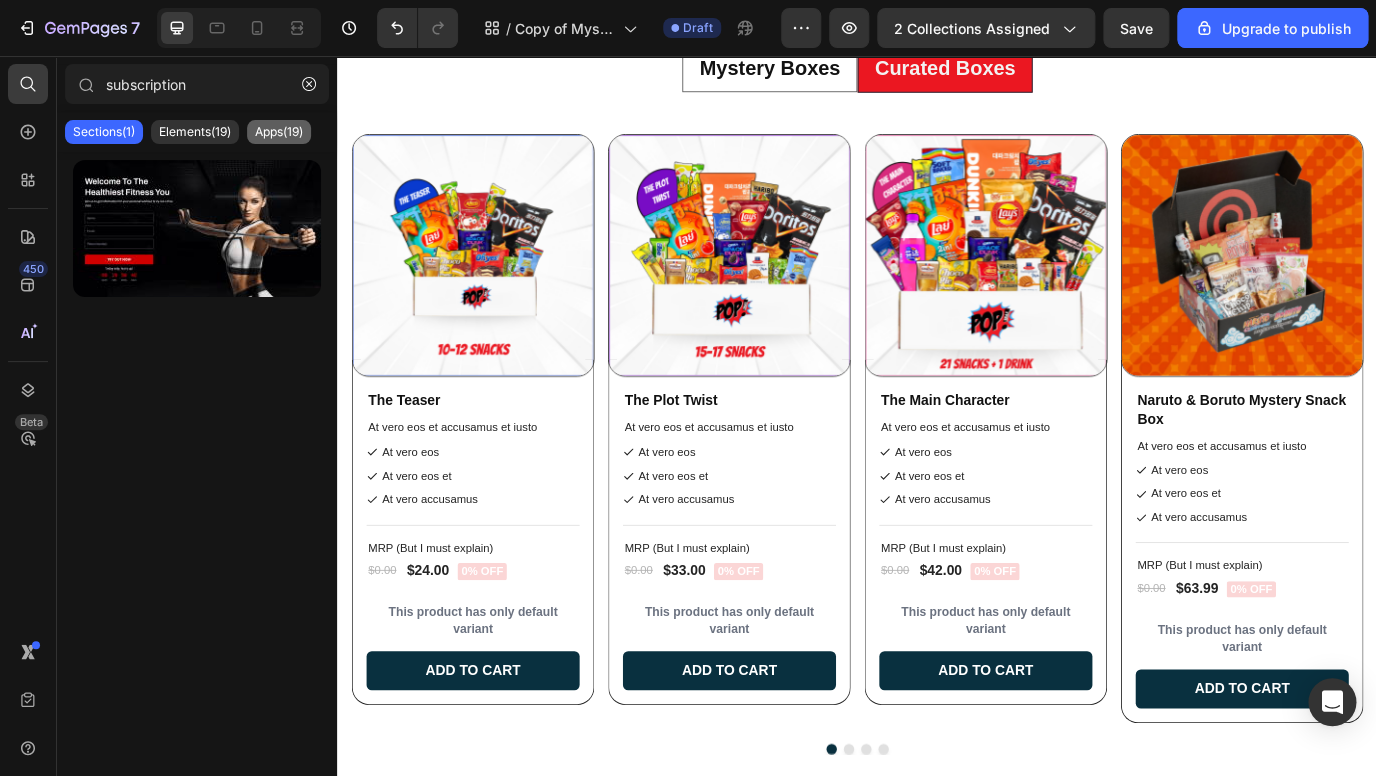 click on "Apps(19)" at bounding box center [279, 132] 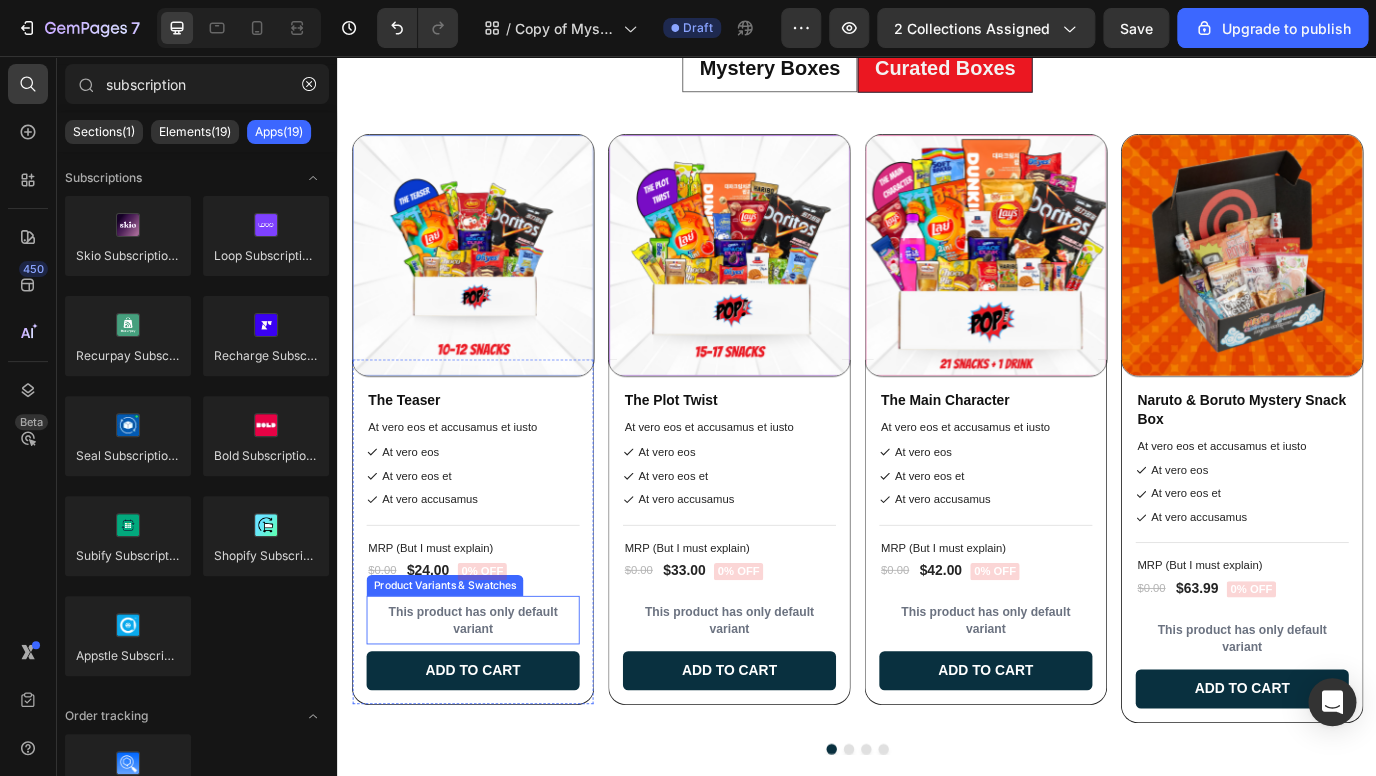 click on "This product has only default variant" at bounding box center (493, 707) 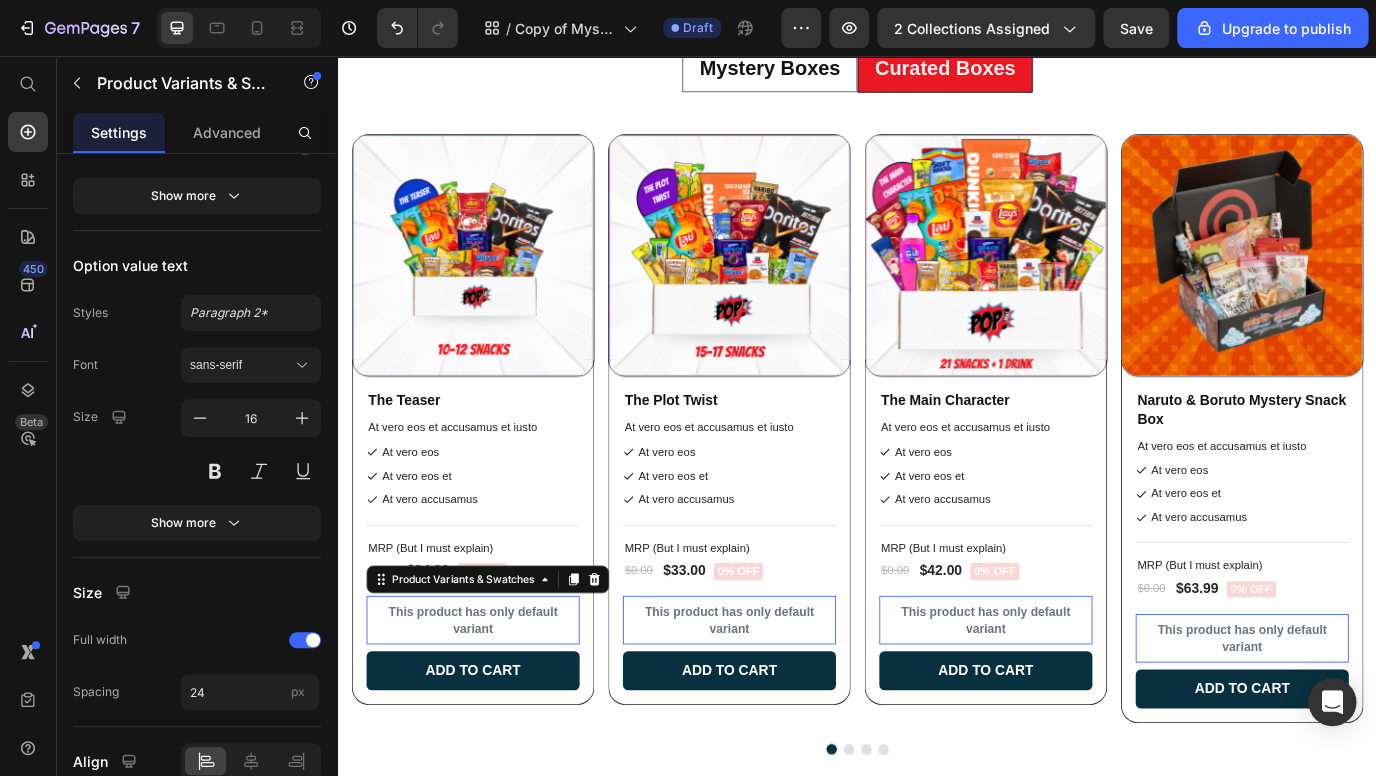 scroll, scrollTop: 0, scrollLeft: 0, axis: both 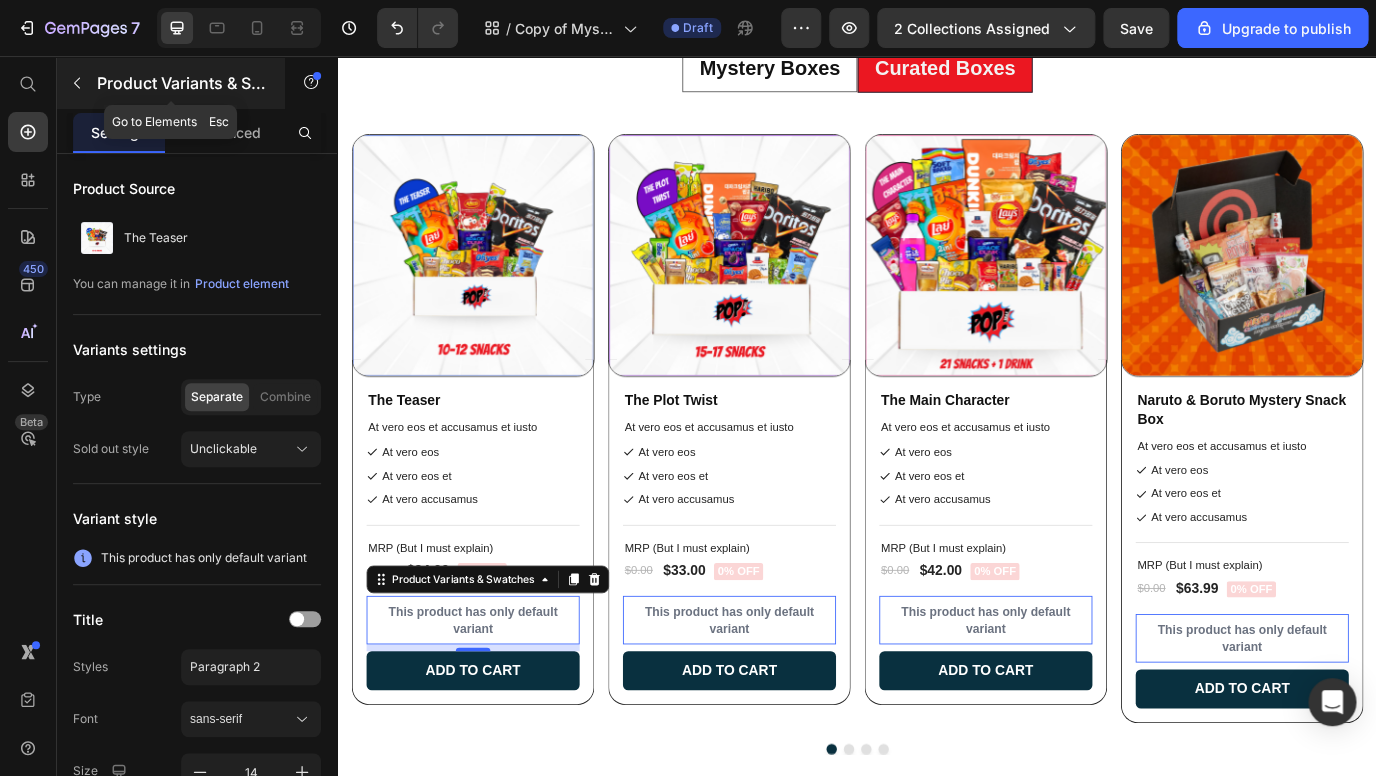 click 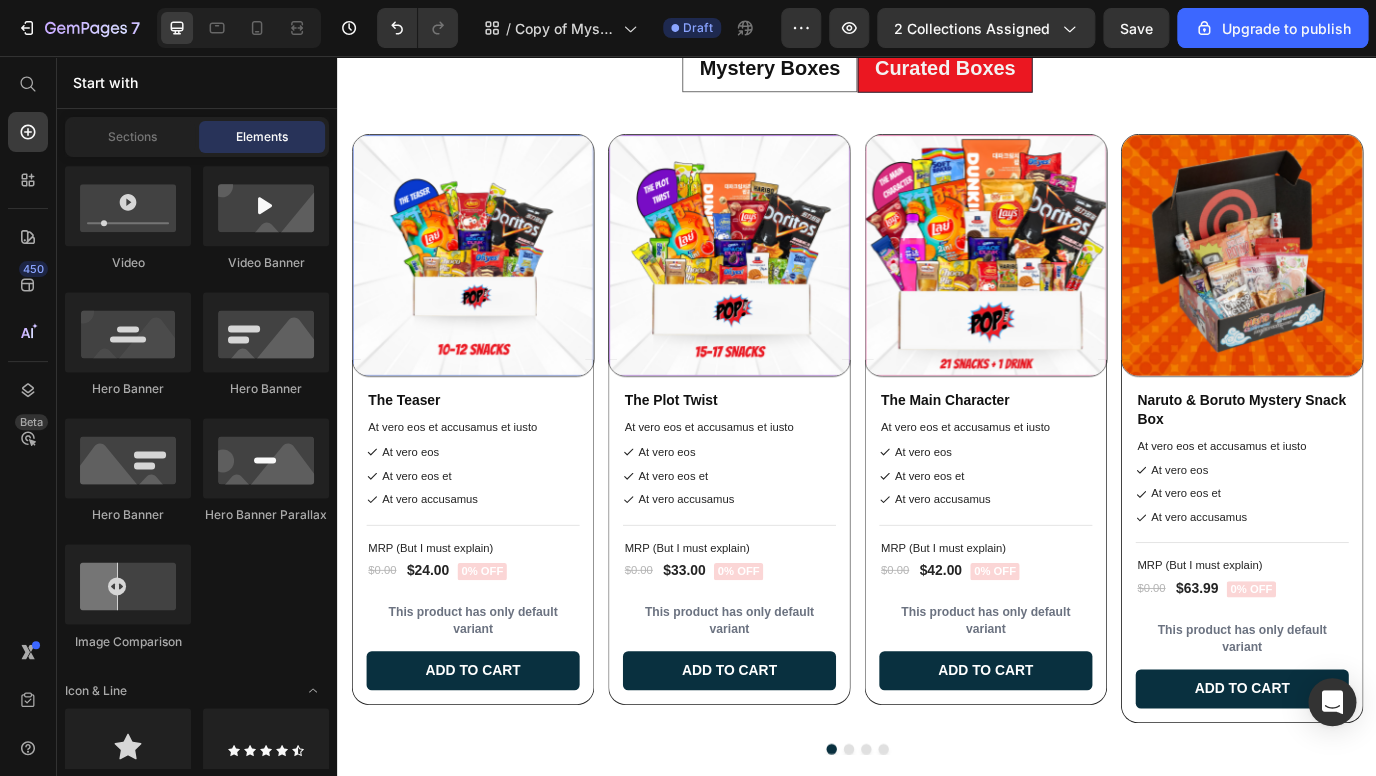 scroll, scrollTop: 0, scrollLeft: 0, axis: both 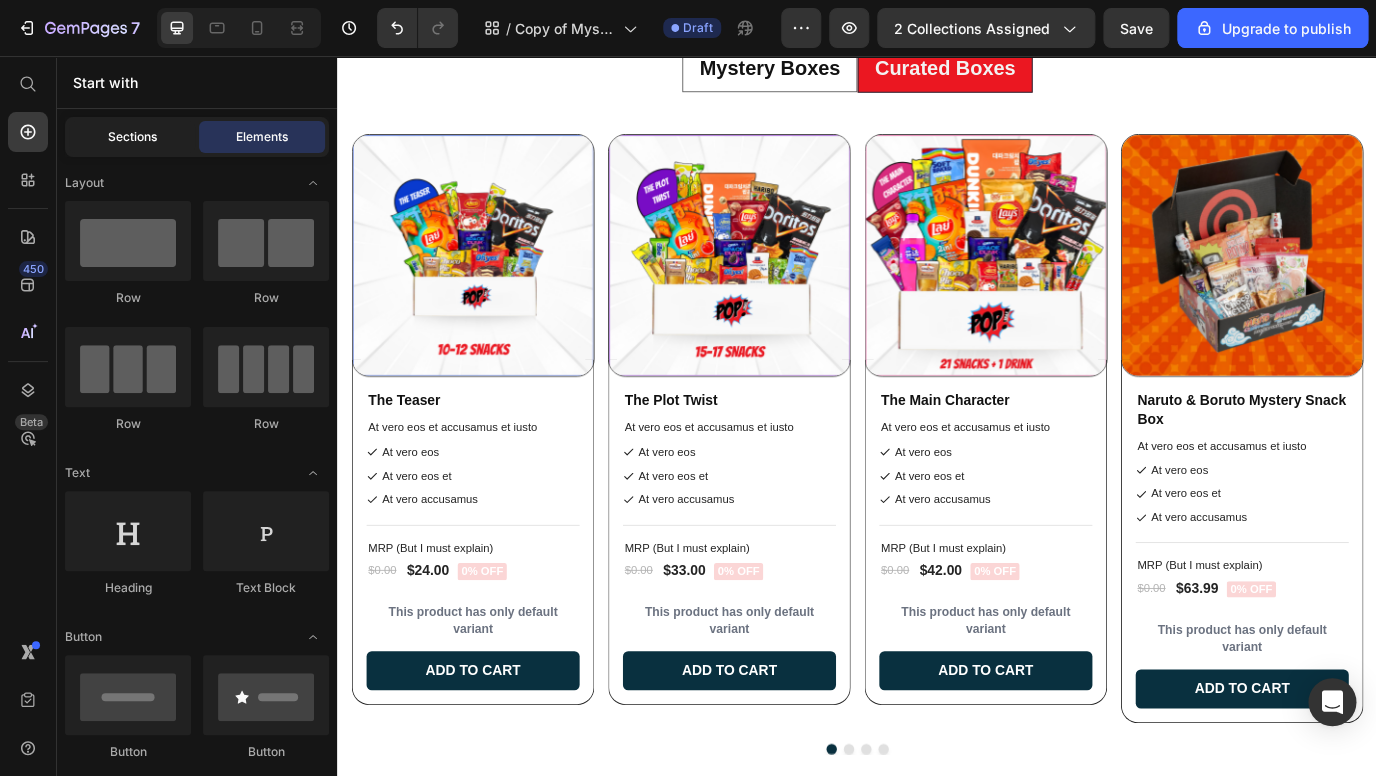 click on "Sections" 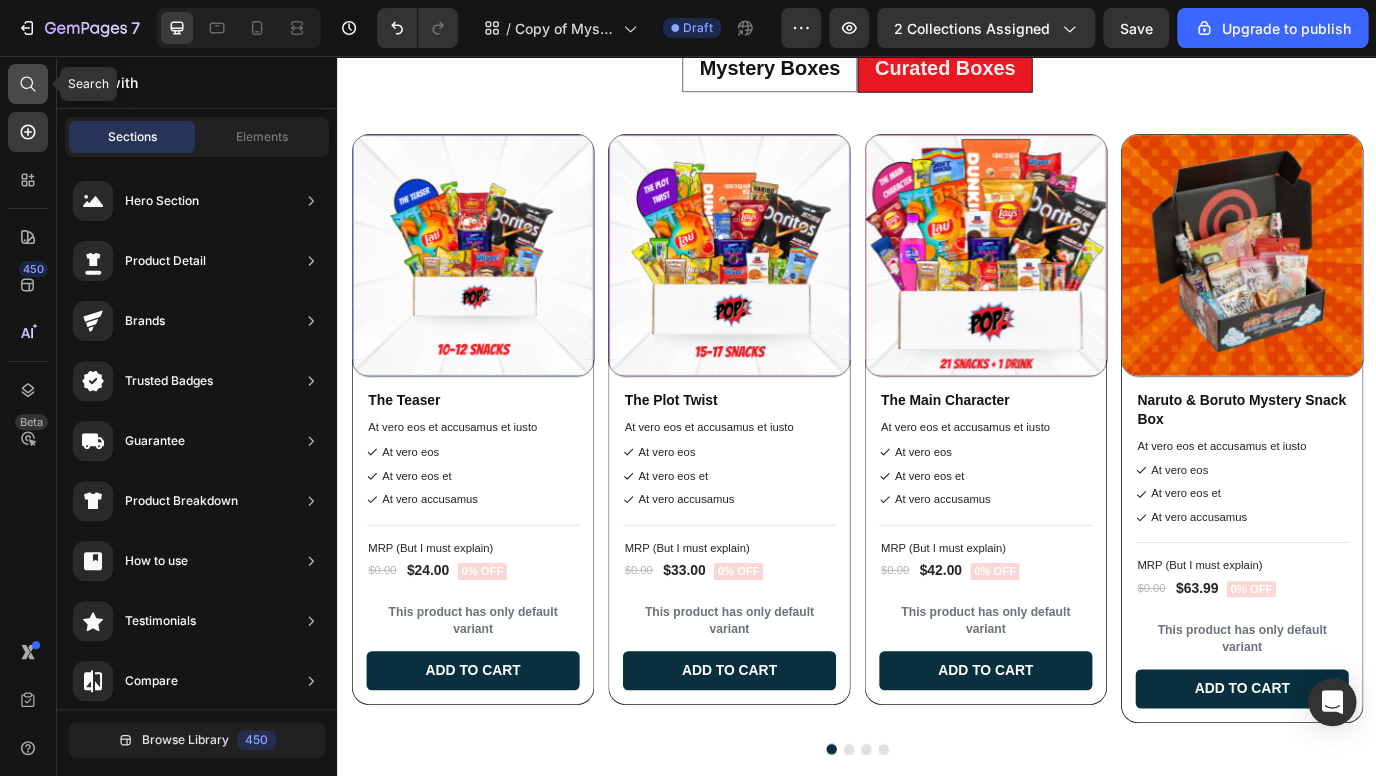 click 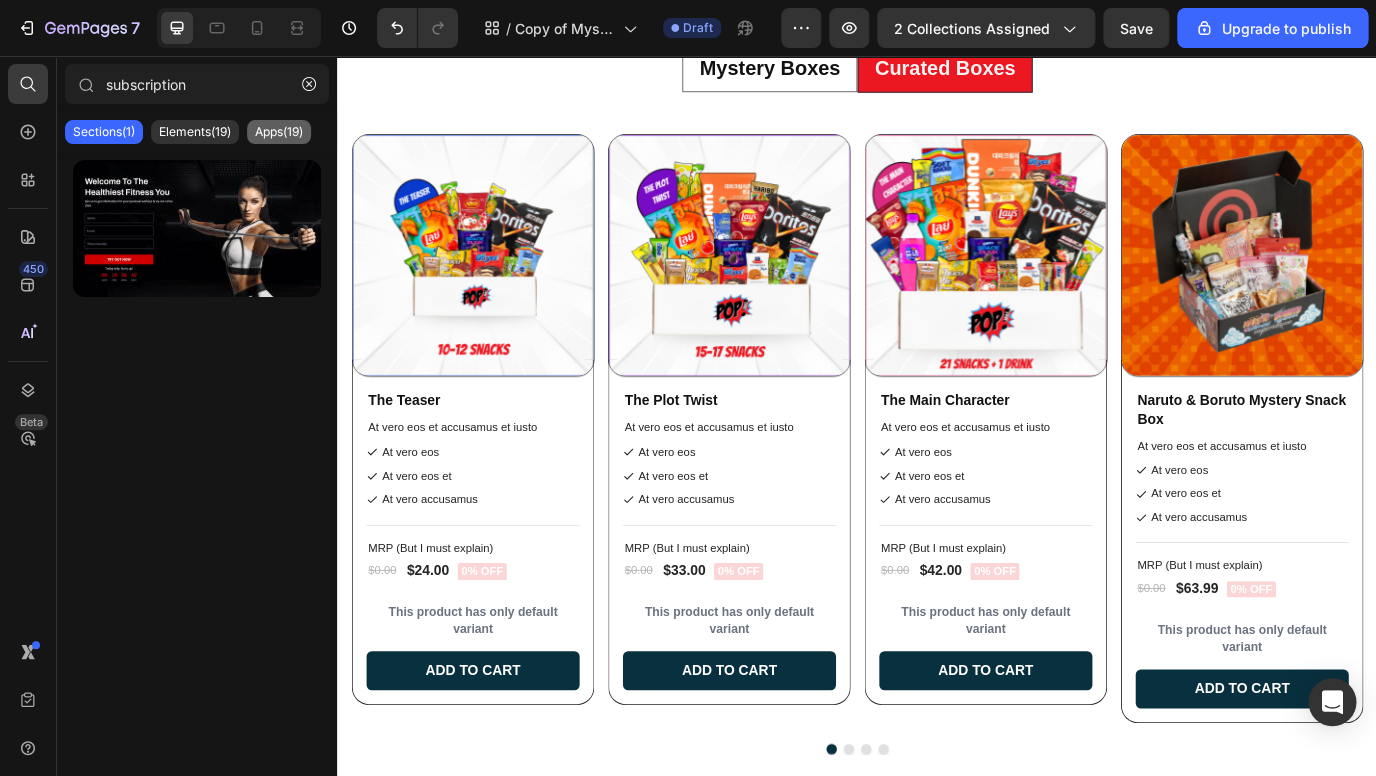 click on "Apps(19)" 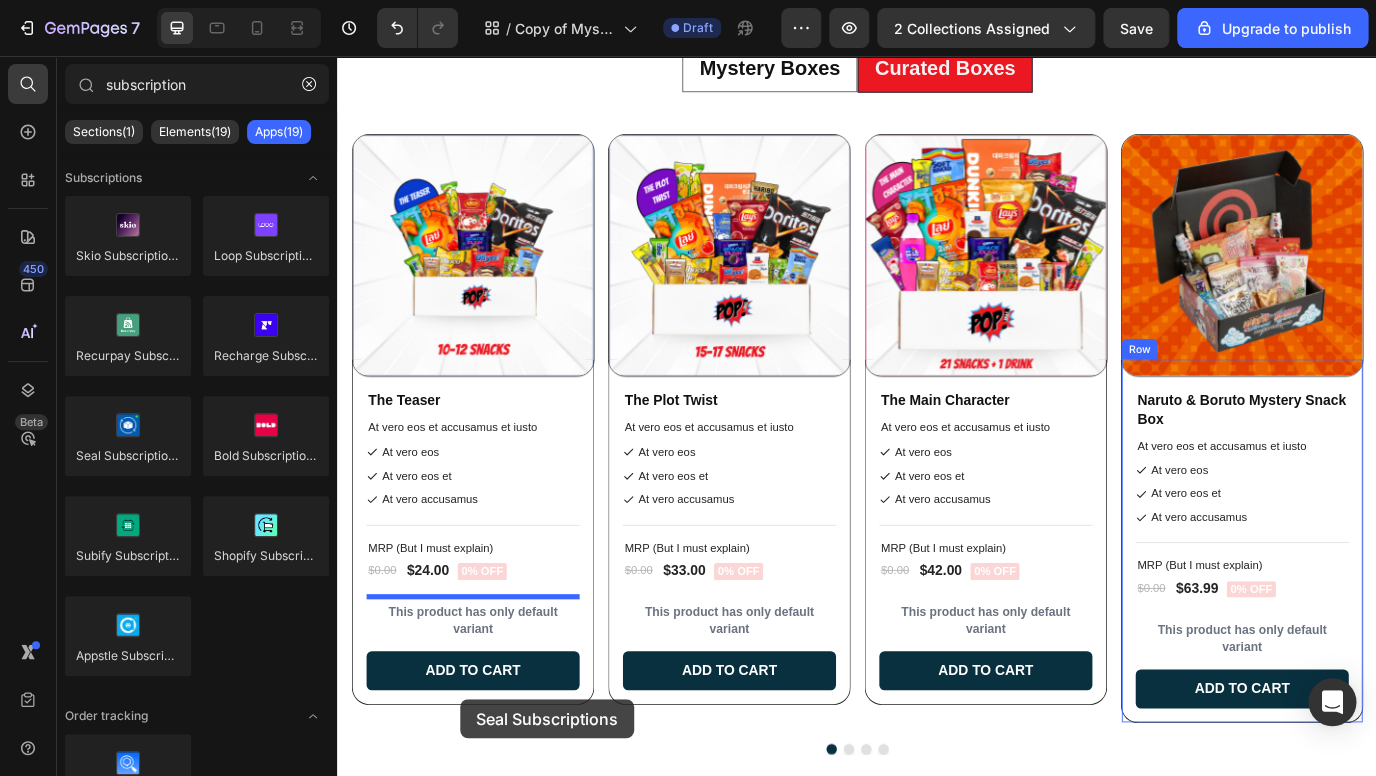 drag, startPoint x: 459, startPoint y: 472, endPoint x: 460, endPoint y: 699, distance: 227.0022 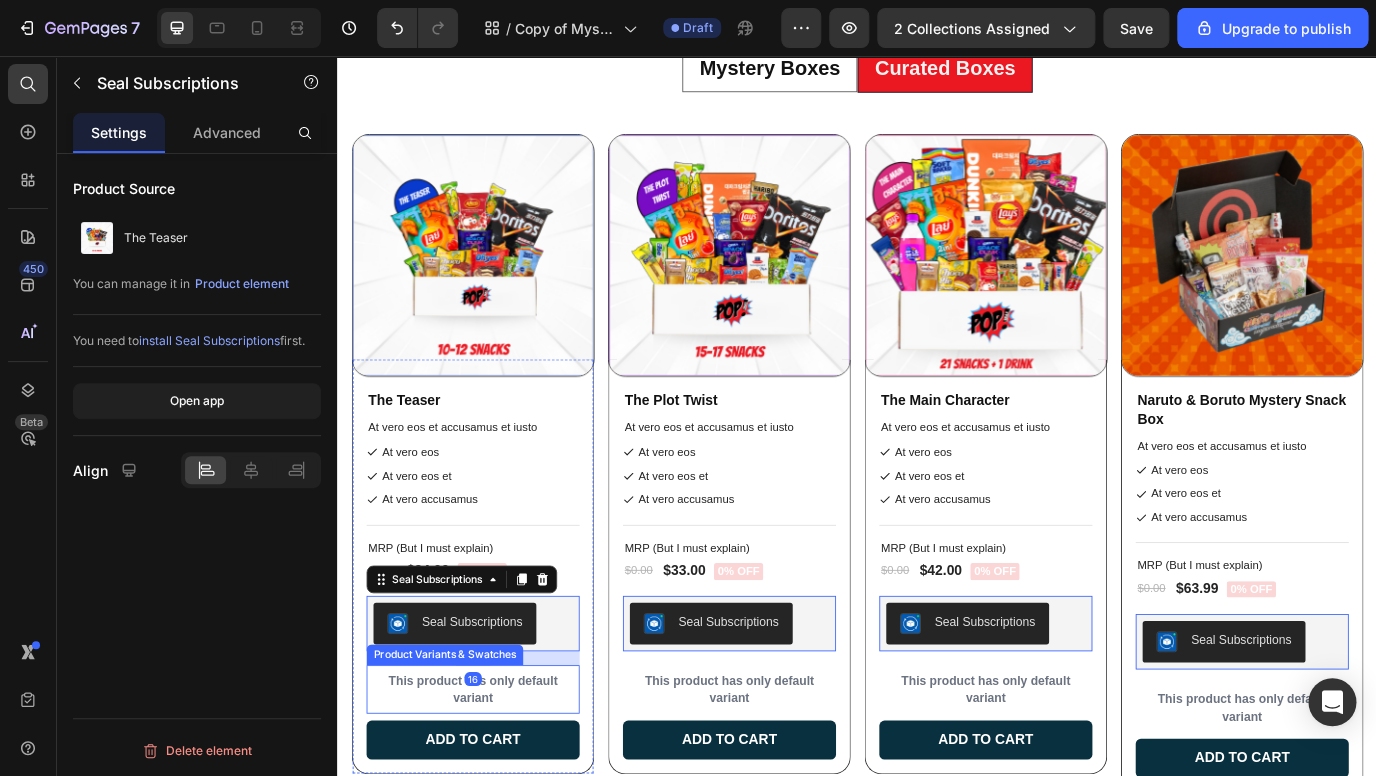 click on "This product has only default variant" at bounding box center (493, 787) 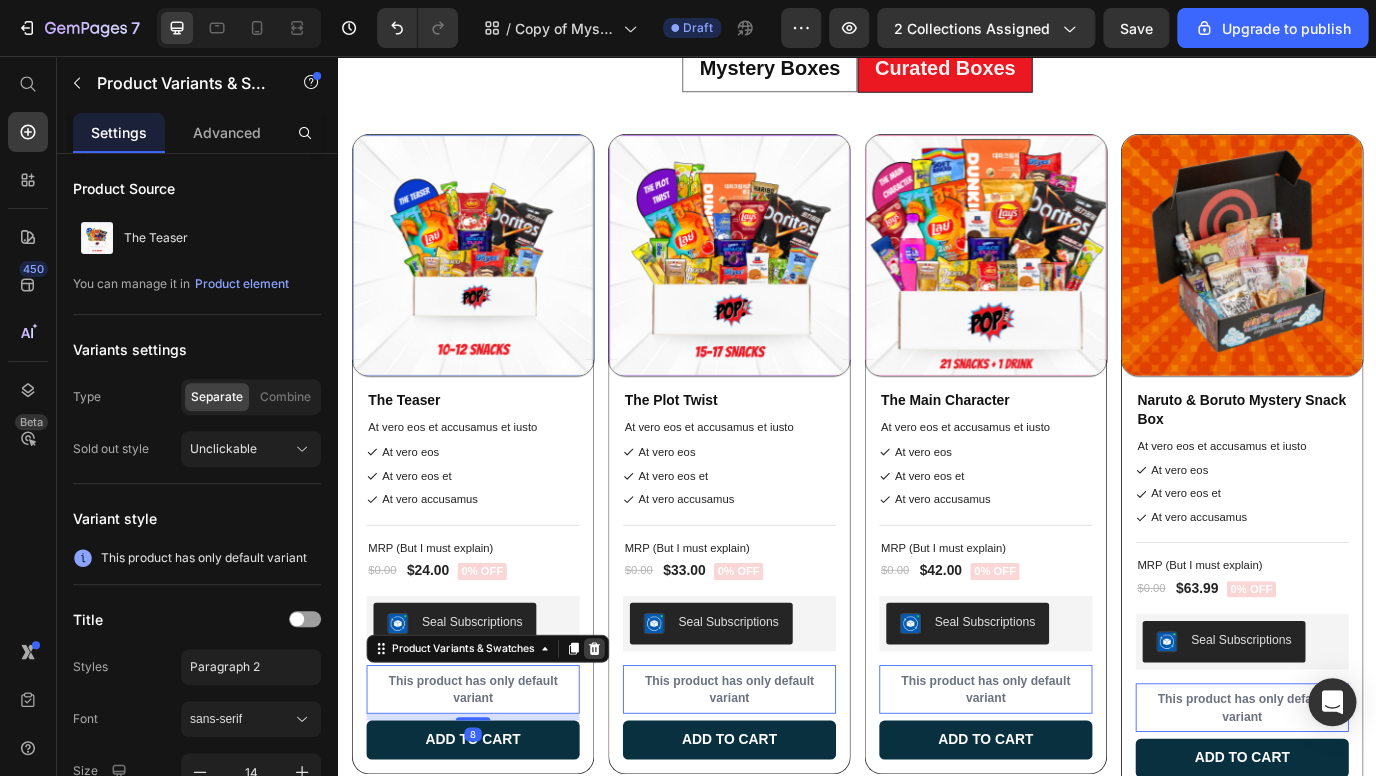 click 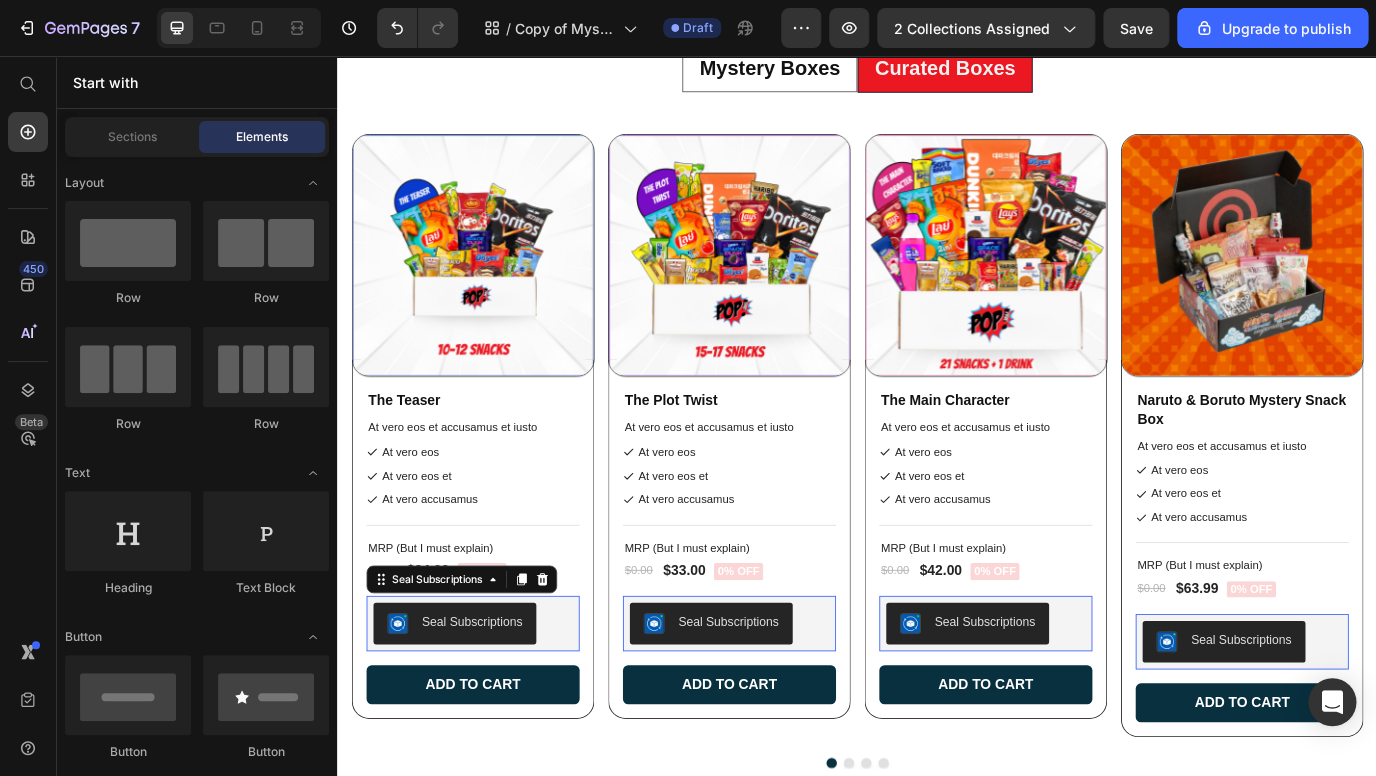 click on "Seal Subscriptions" at bounding box center [493, 711] 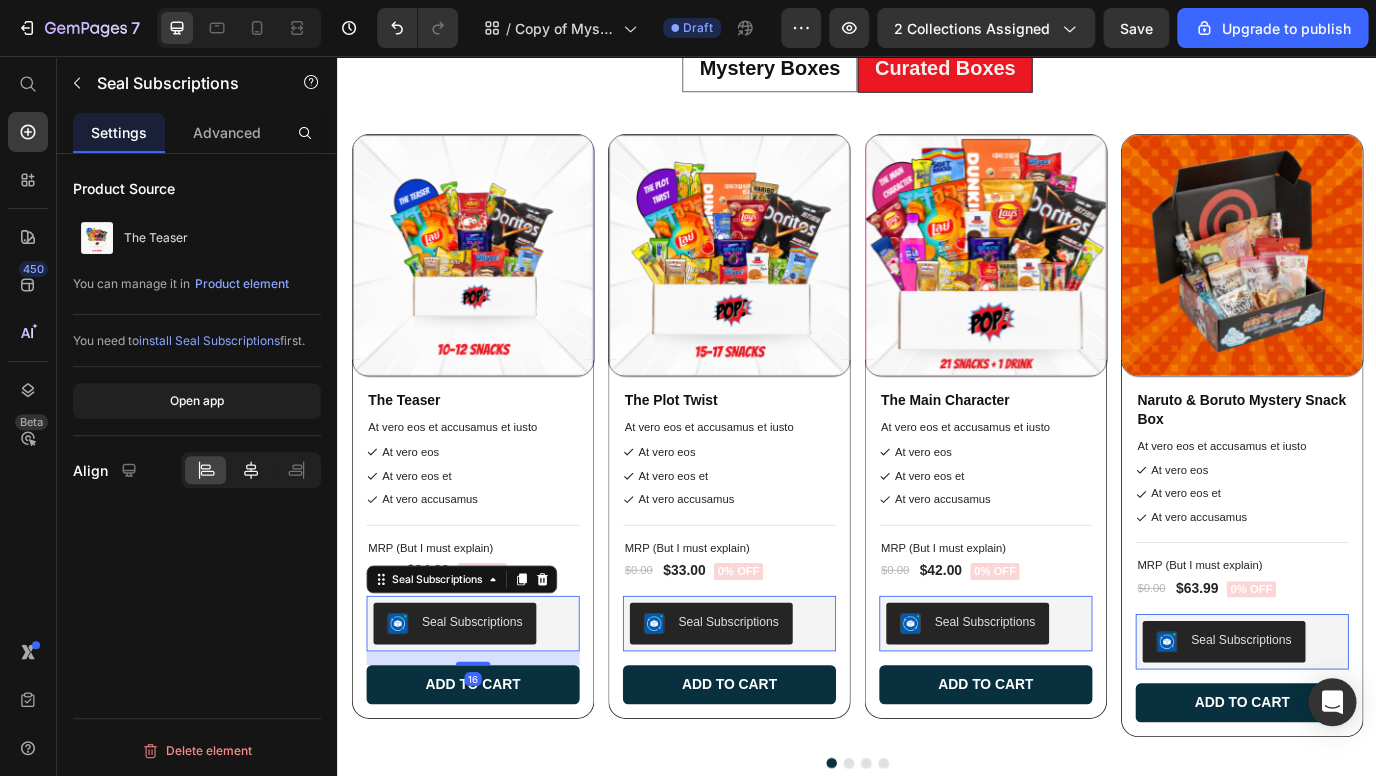 click 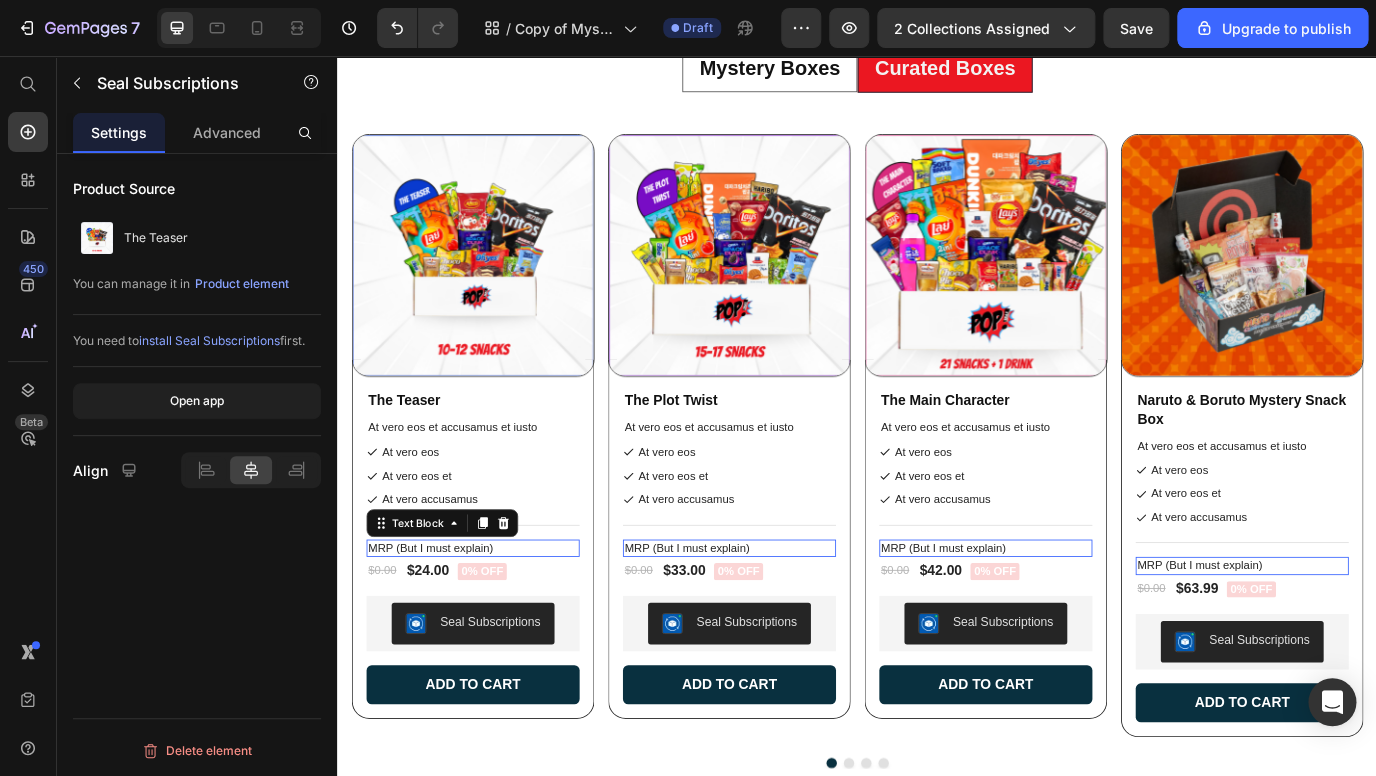 click on "MRP (But I must explain)" at bounding box center (493, 624) 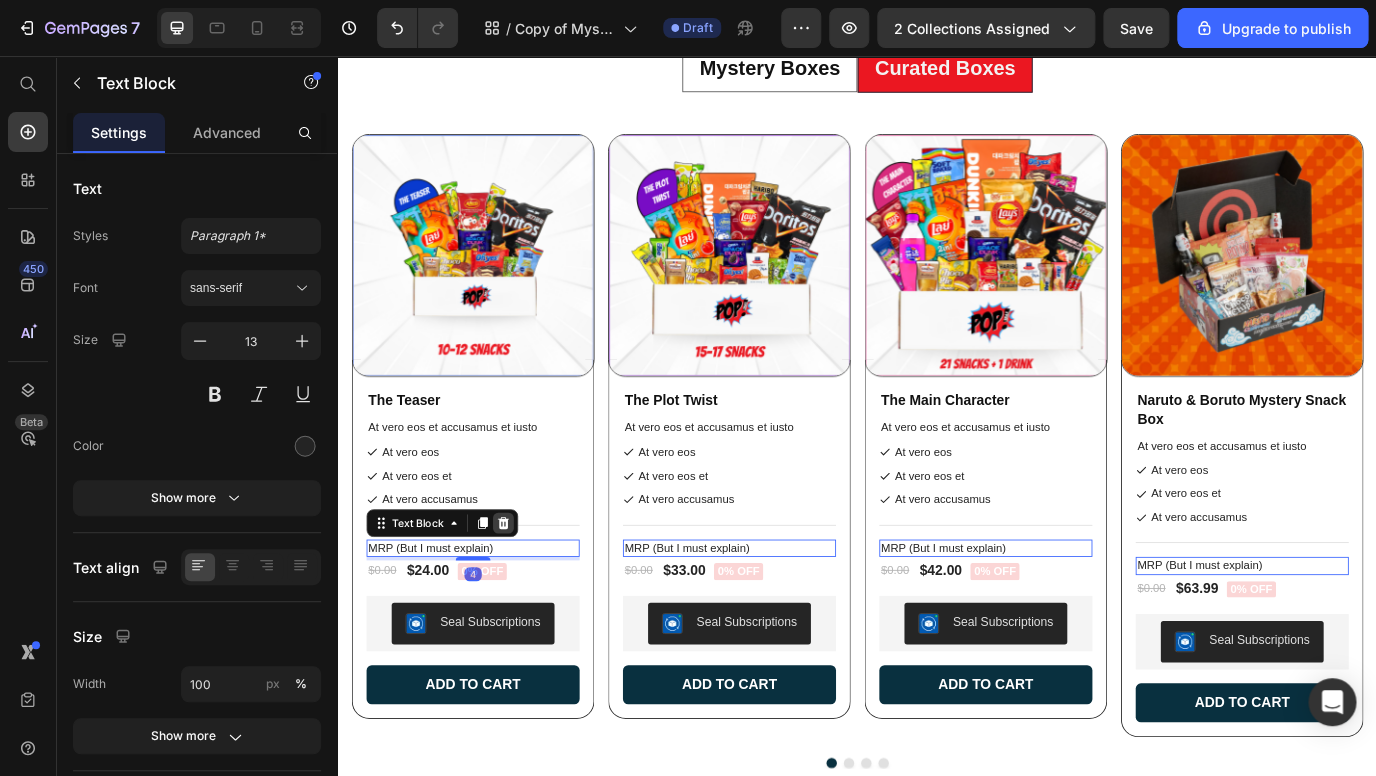 click 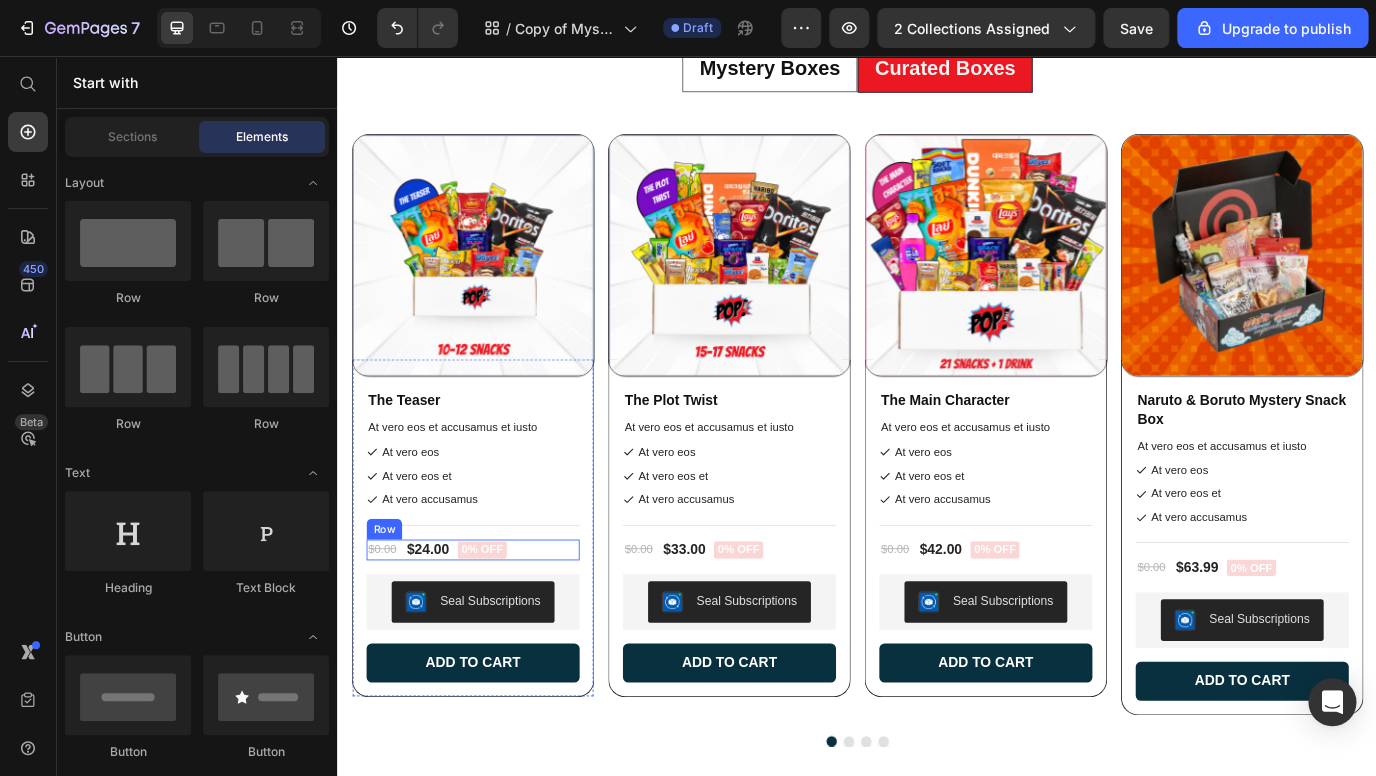 click on "$0.00 Product Price $24.00 Product Price 0% off Product Badge Row" at bounding box center [493, 626] 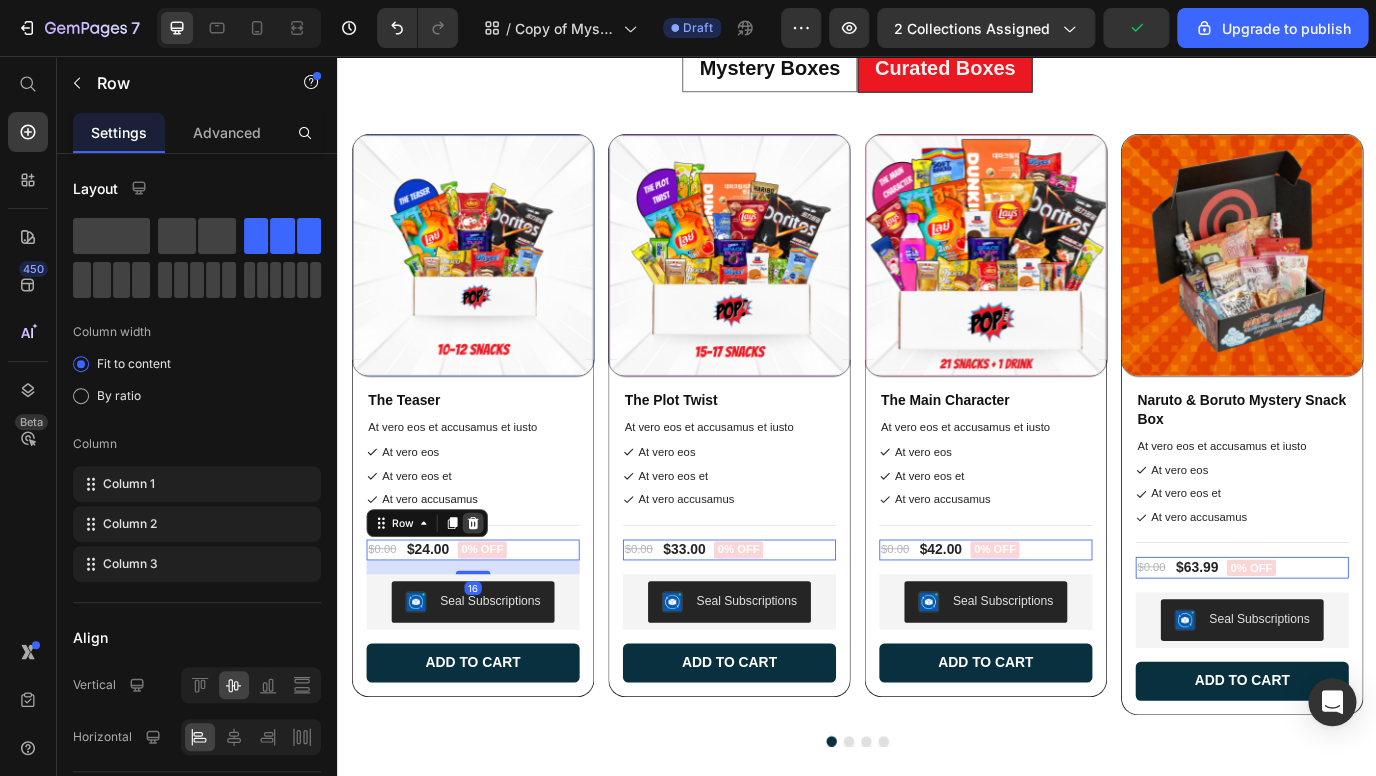 click at bounding box center [493, 595] 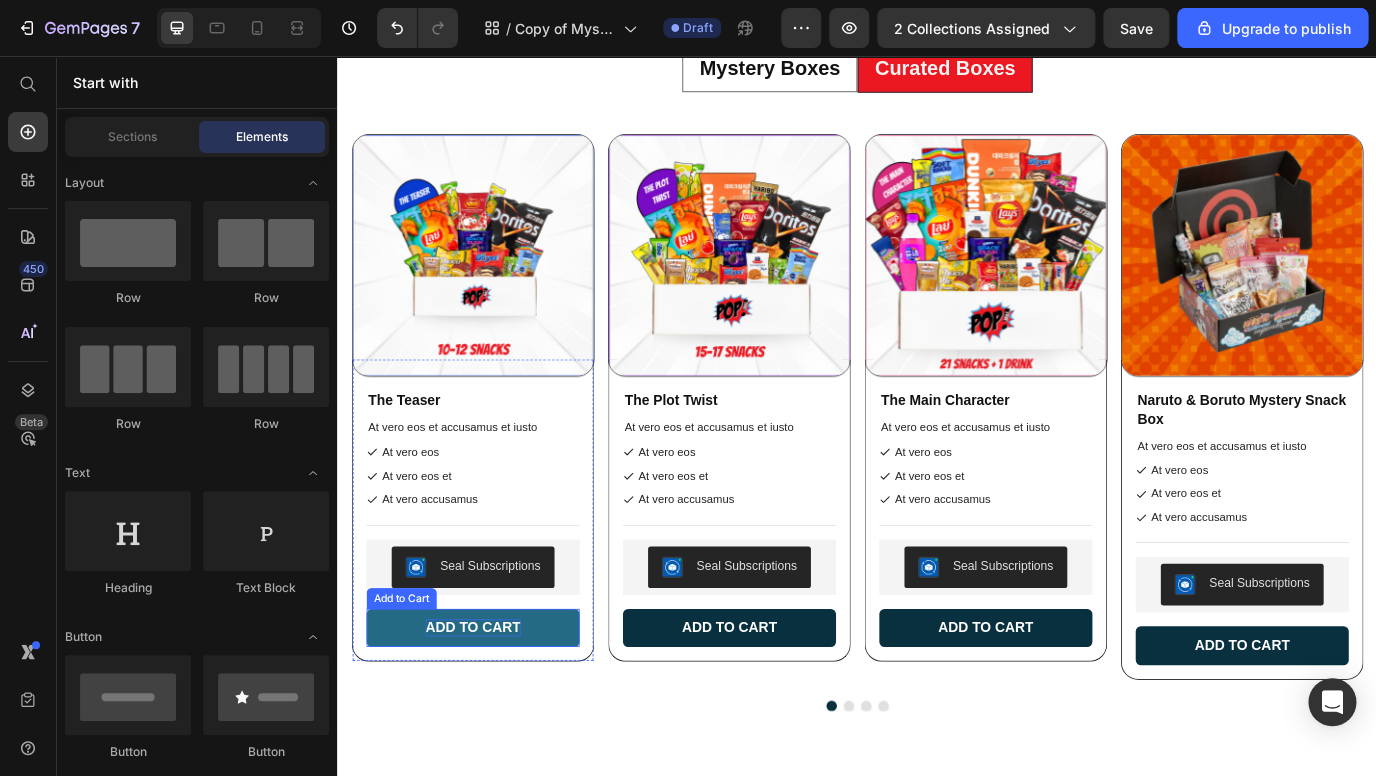 click on "Add to cart" at bounding box center [493, 716] 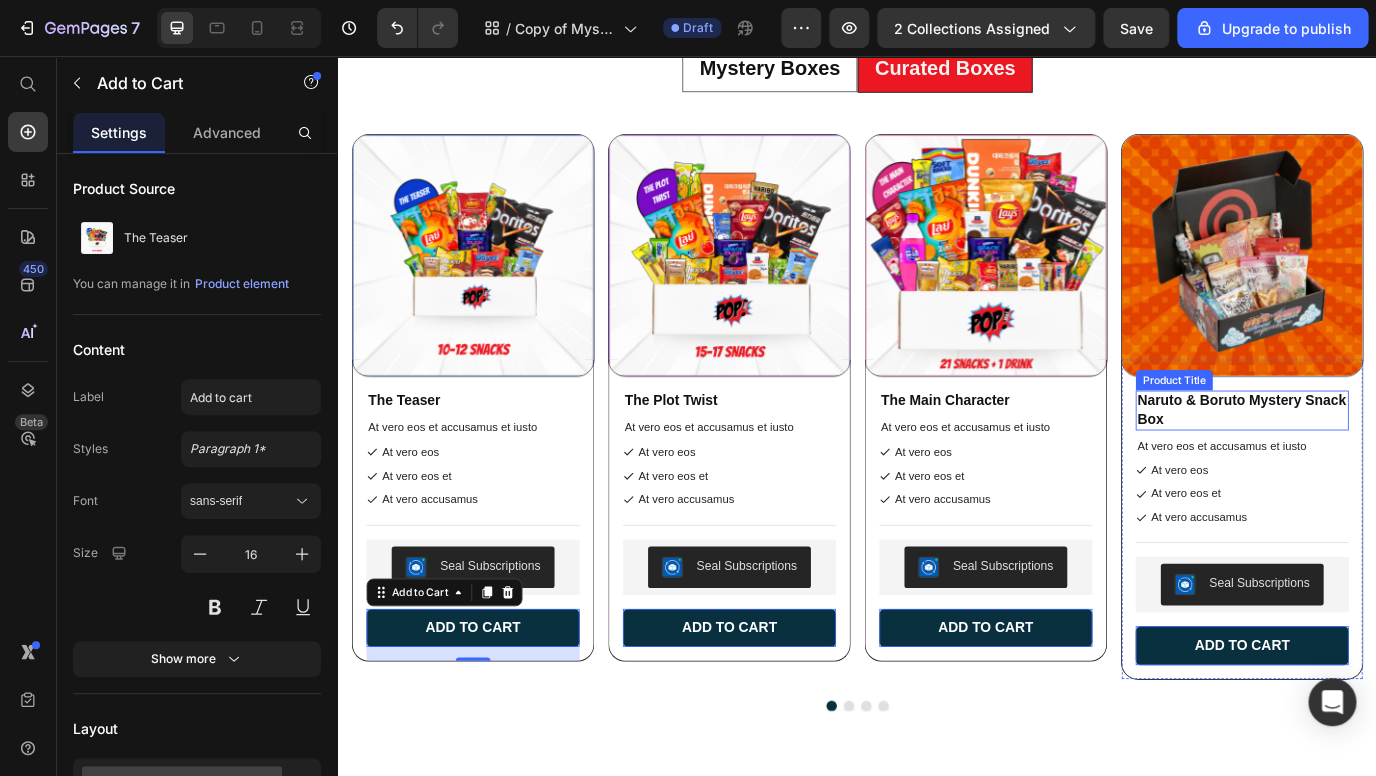 click on "Naruto & Boruto Mystery Snack Box" at bounding box center (1381, 465) 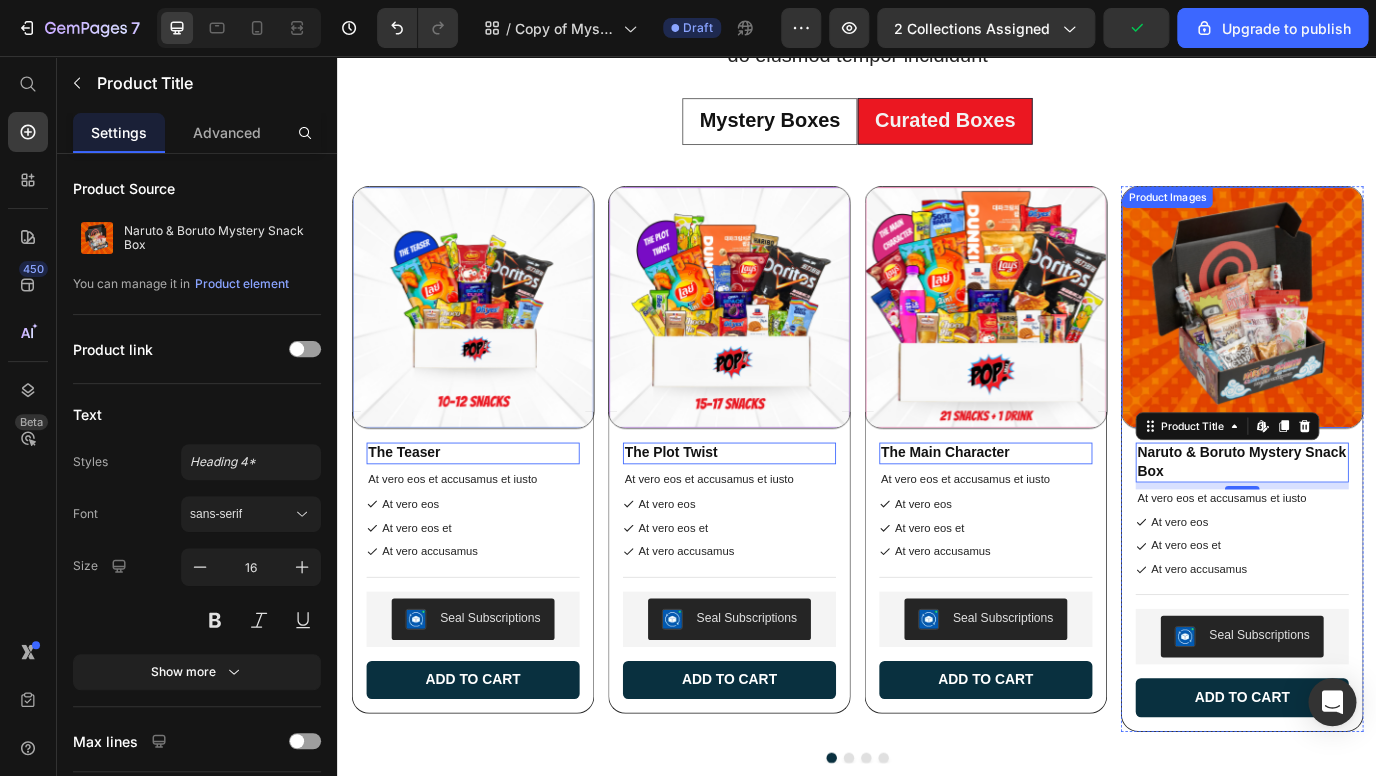scroll, scrollTop: 1569, scrollLeft: 0, axis: vertical 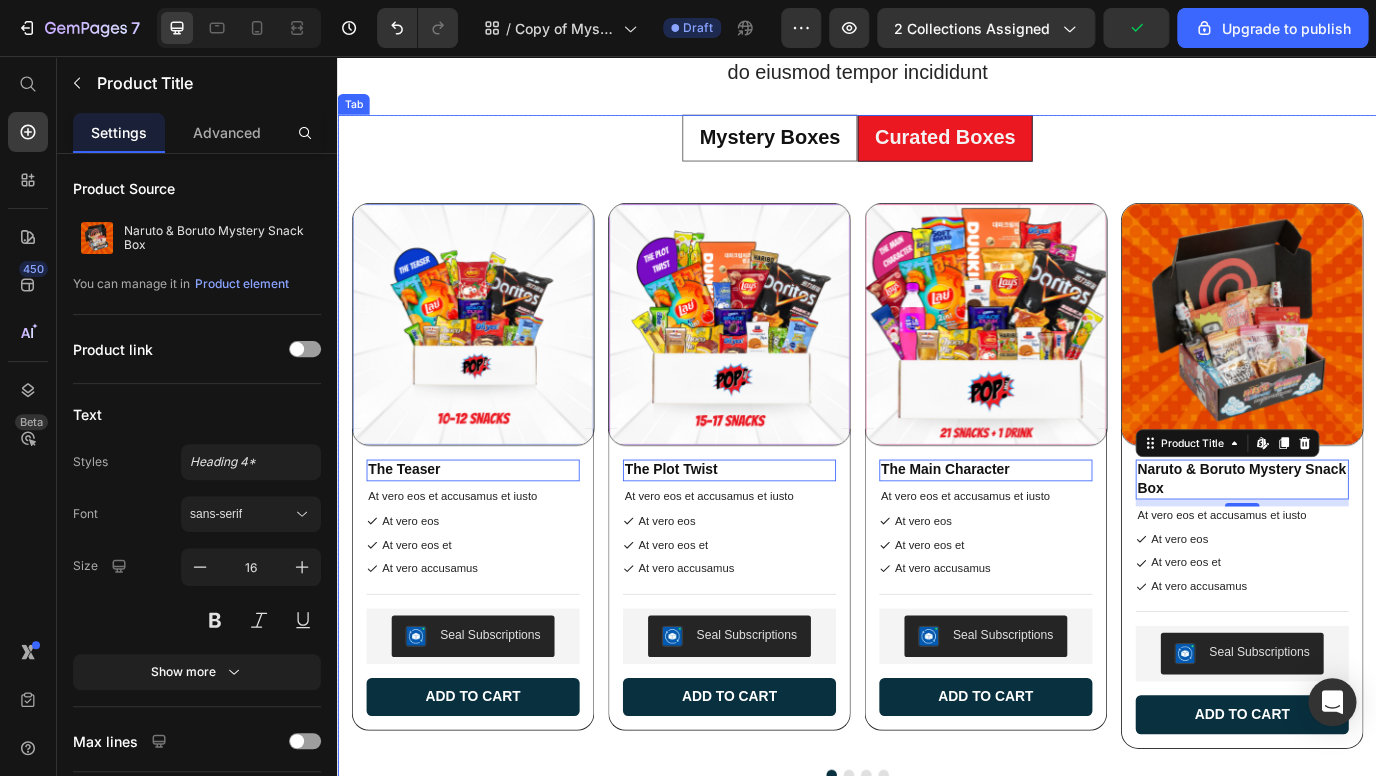 click on "Mystery Boxes" at bounding box center (836, 151) 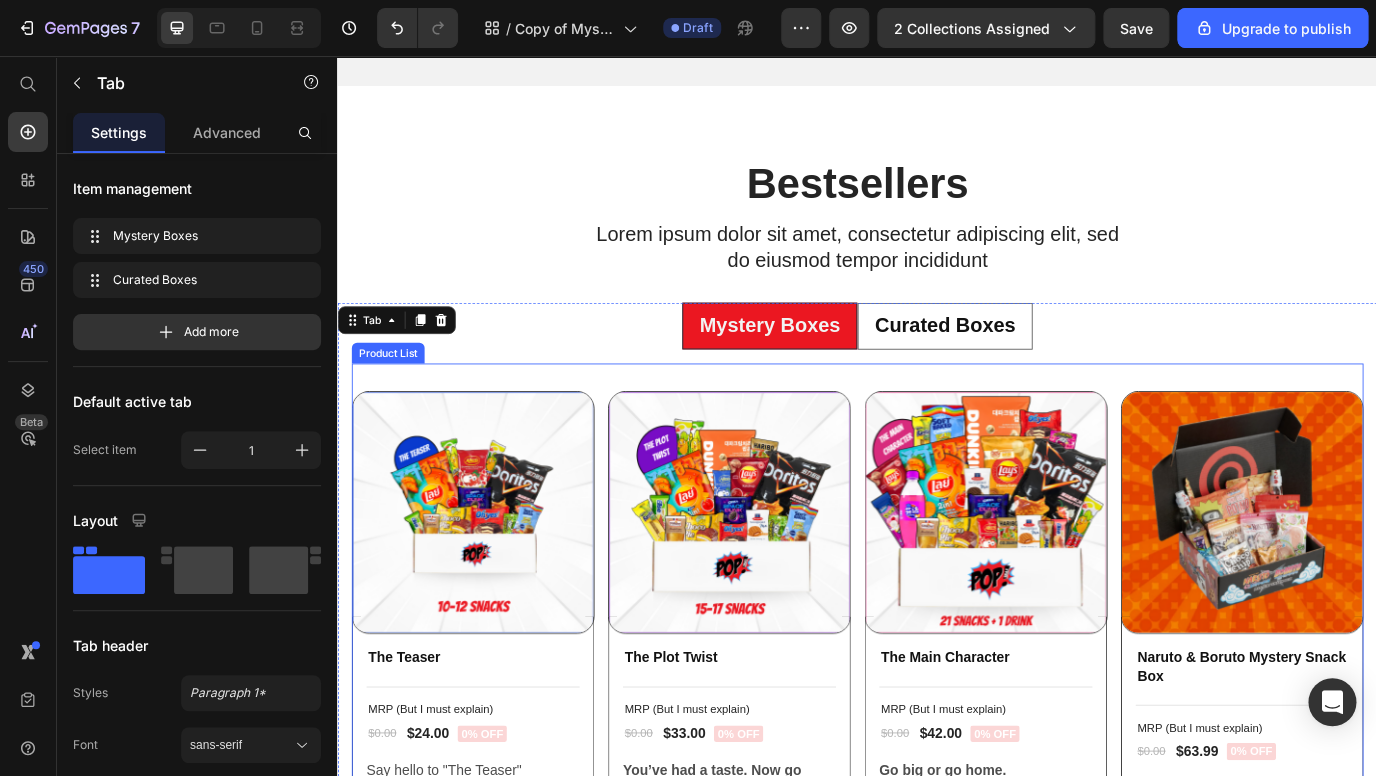 scroll, scrollTop: 1217, scrollLeft: 0, axis: vertical 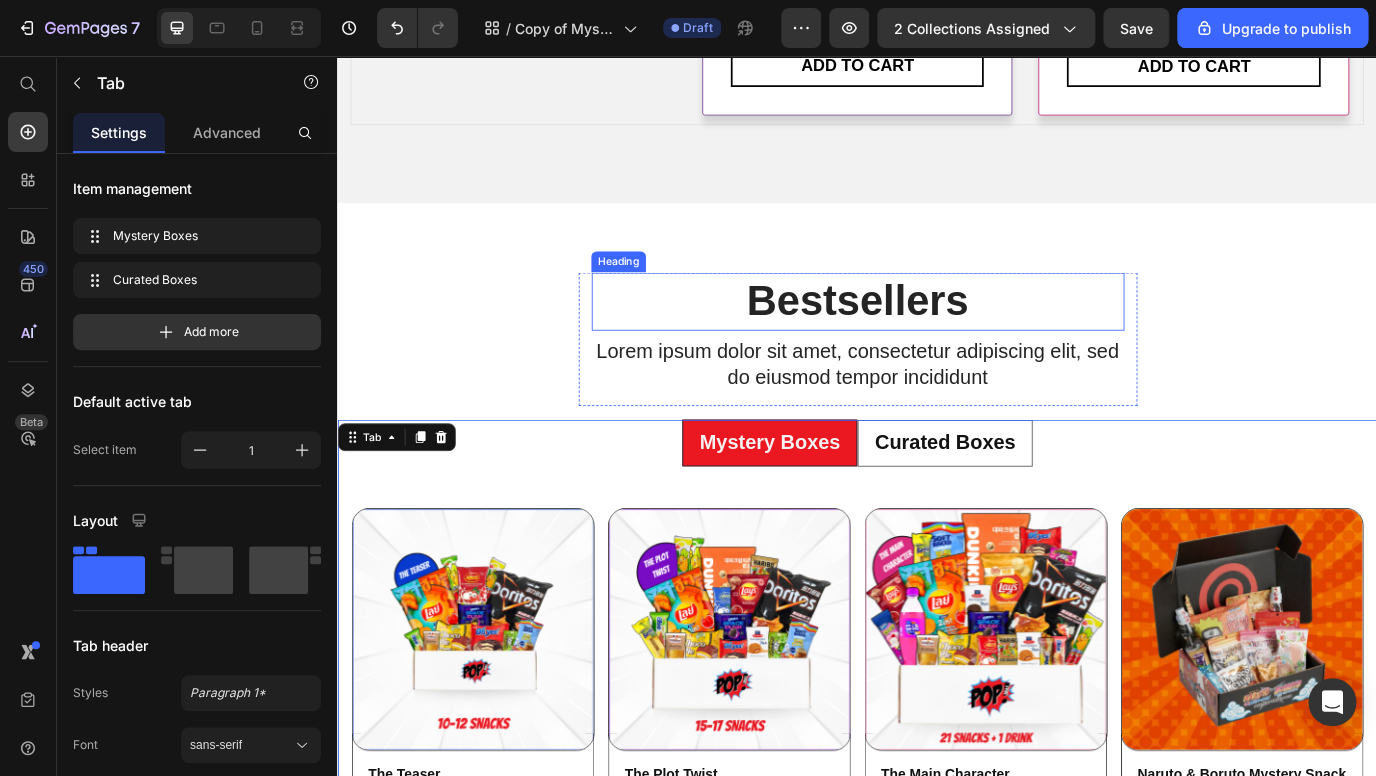click on "Bestsellers" at bounding box center (937, 339) 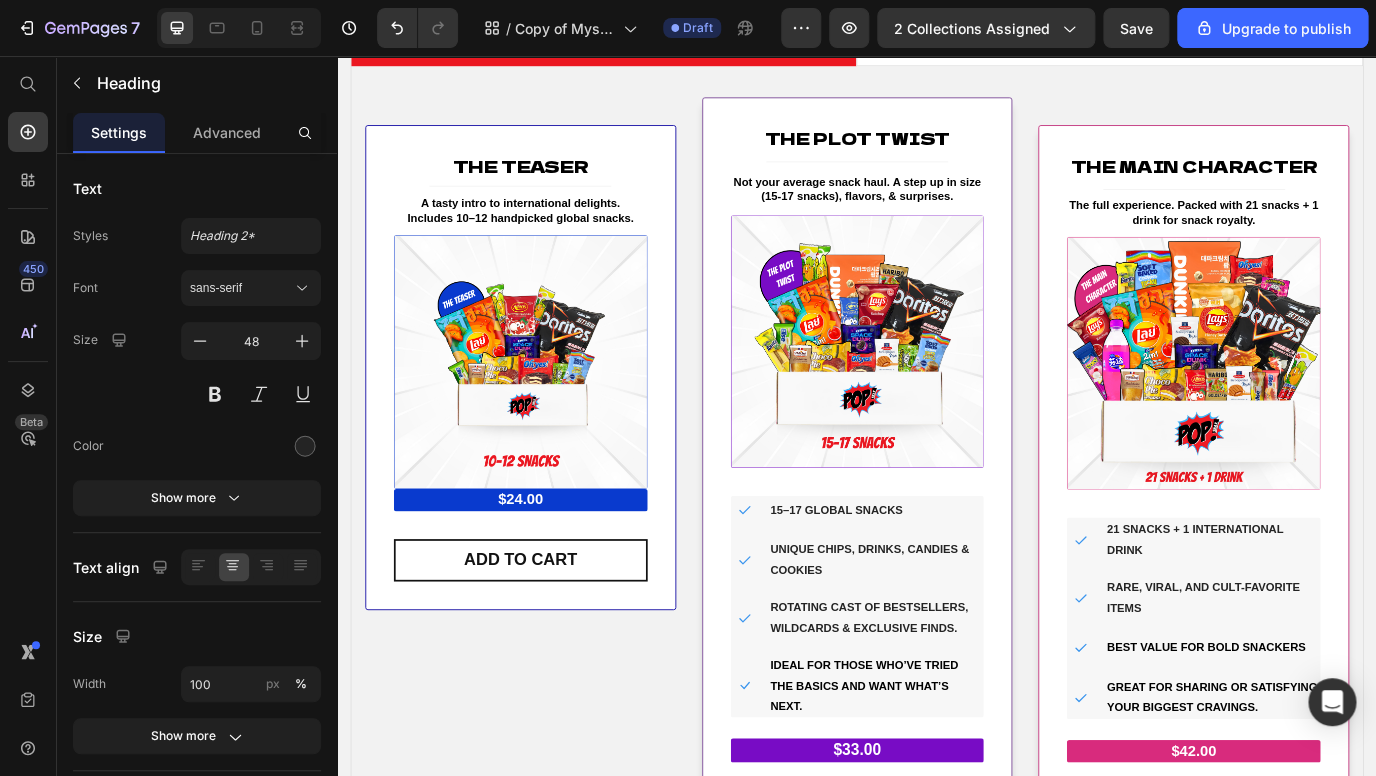 scroll, scrollTop: 416, scrollLeft: 0, axis: vertical 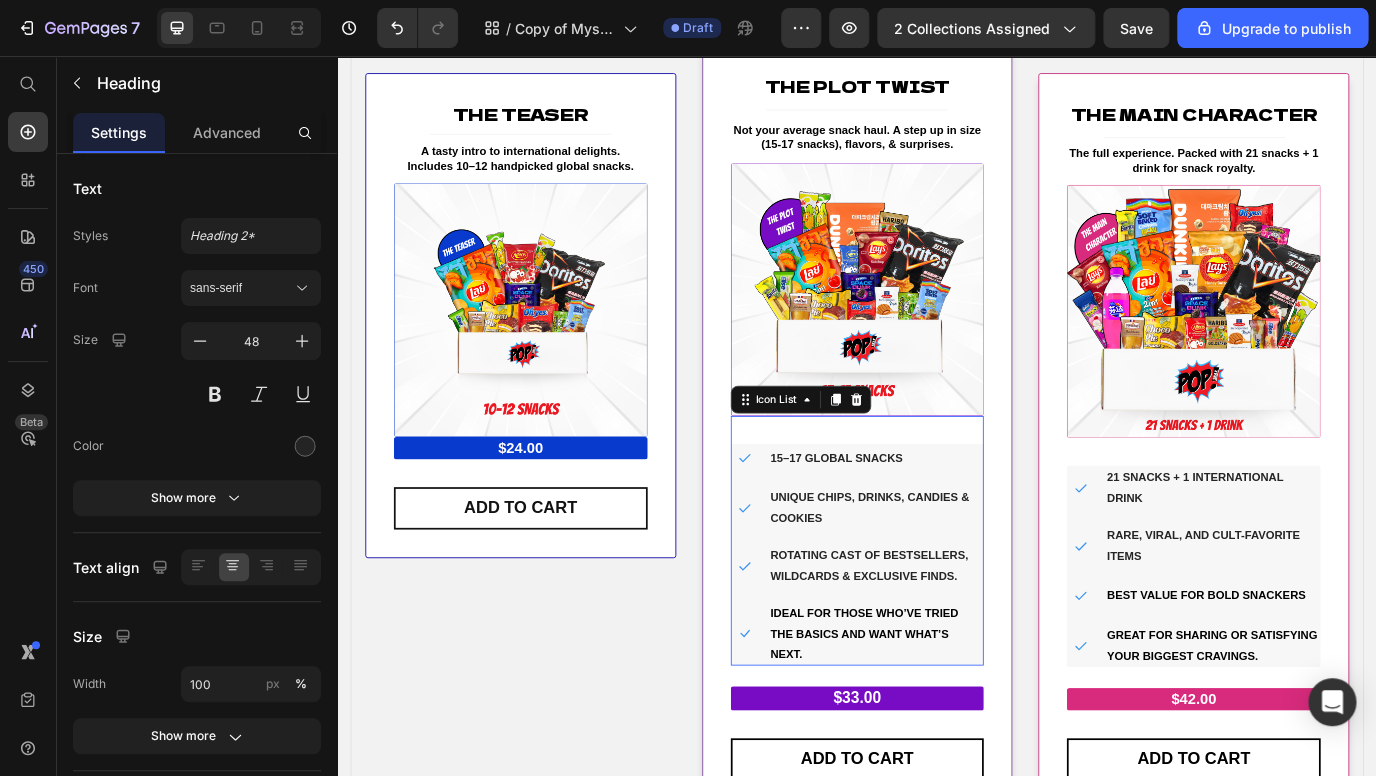 click on "Icon 15–17 global snacks Text block" at bounding box center [937, 520] 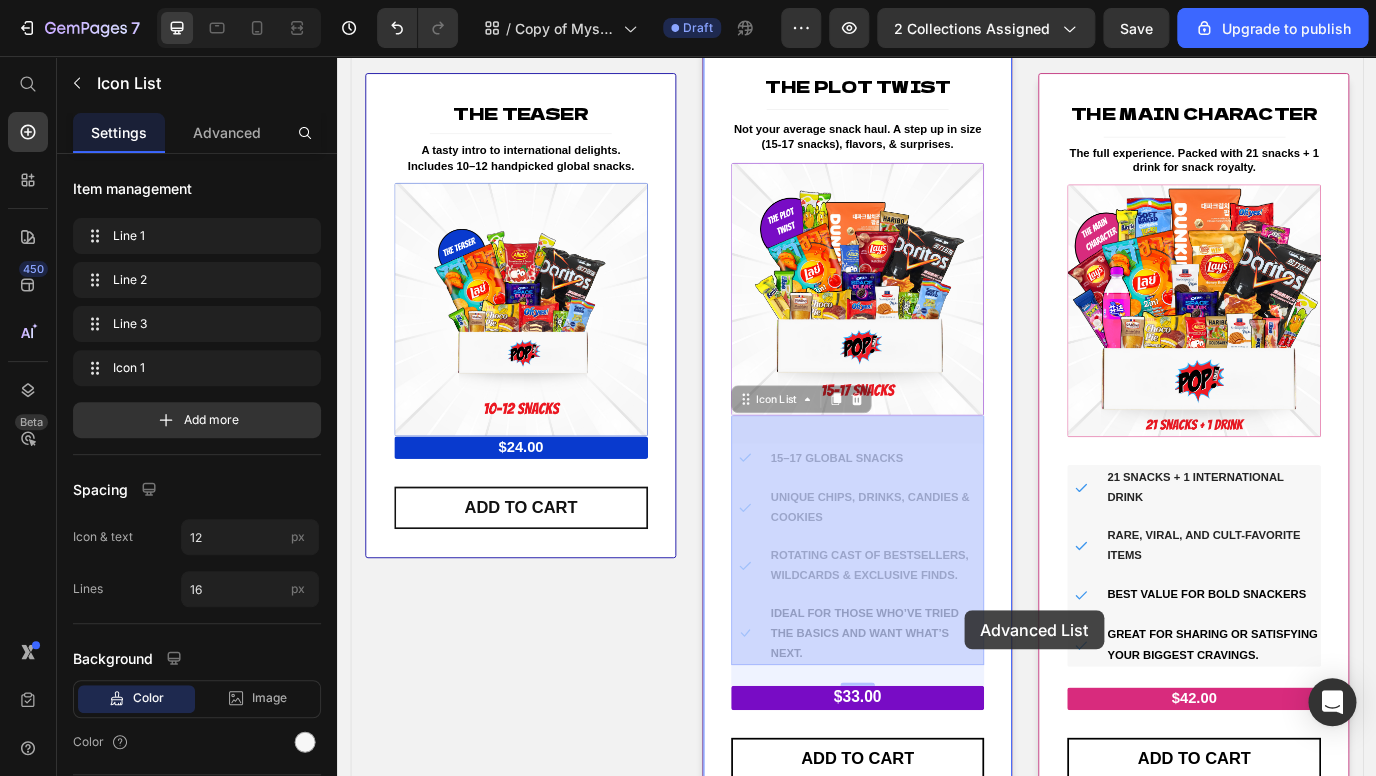drag, startPoint x: 1002, startPoint y: 528, endPoint x: 971, endPoint y: 577, distance: 57.982758 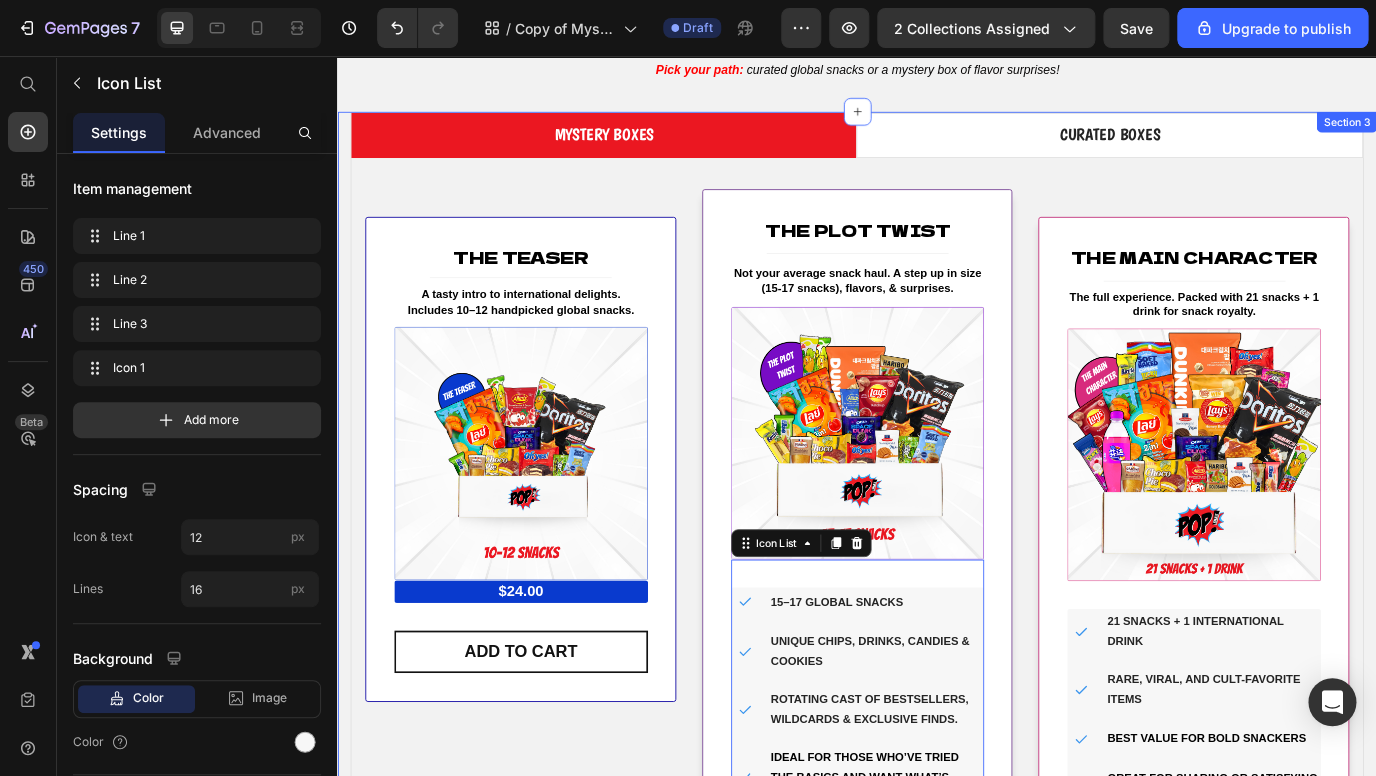scroll, scrollTop: 174, scrollLeft: 0, axis: vertical 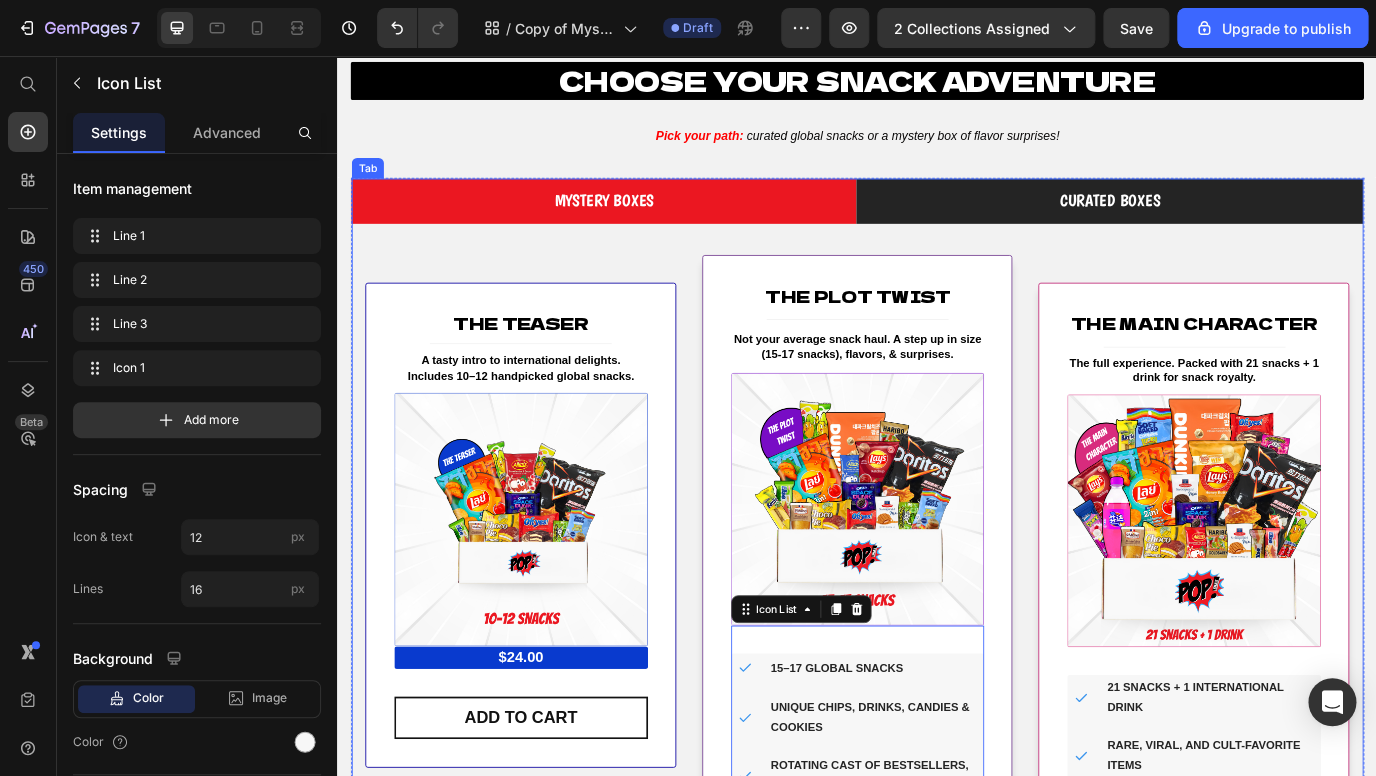 click on "CURATED BOXES" at bounding box center (1228, 224) 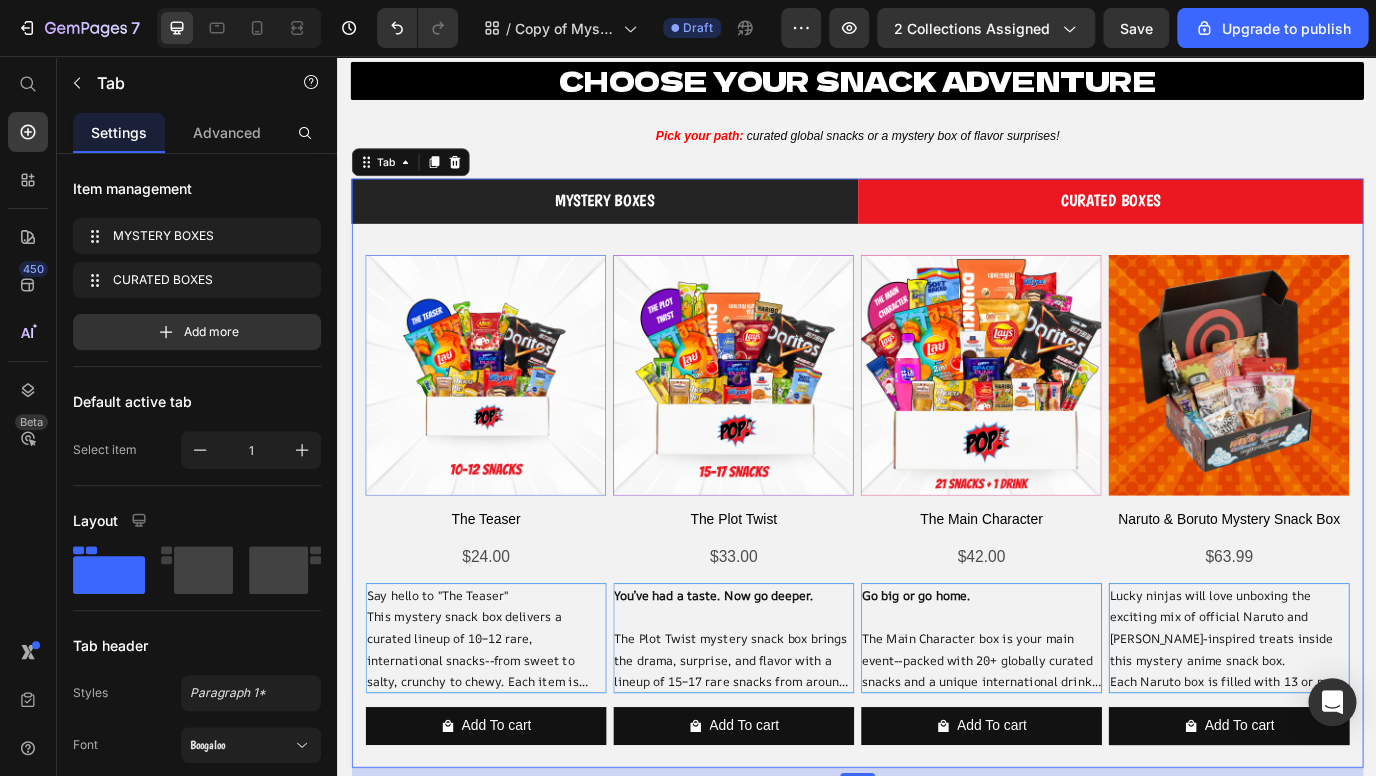 click on "MYSTERY BOXES" at bounding box center (645, 224) 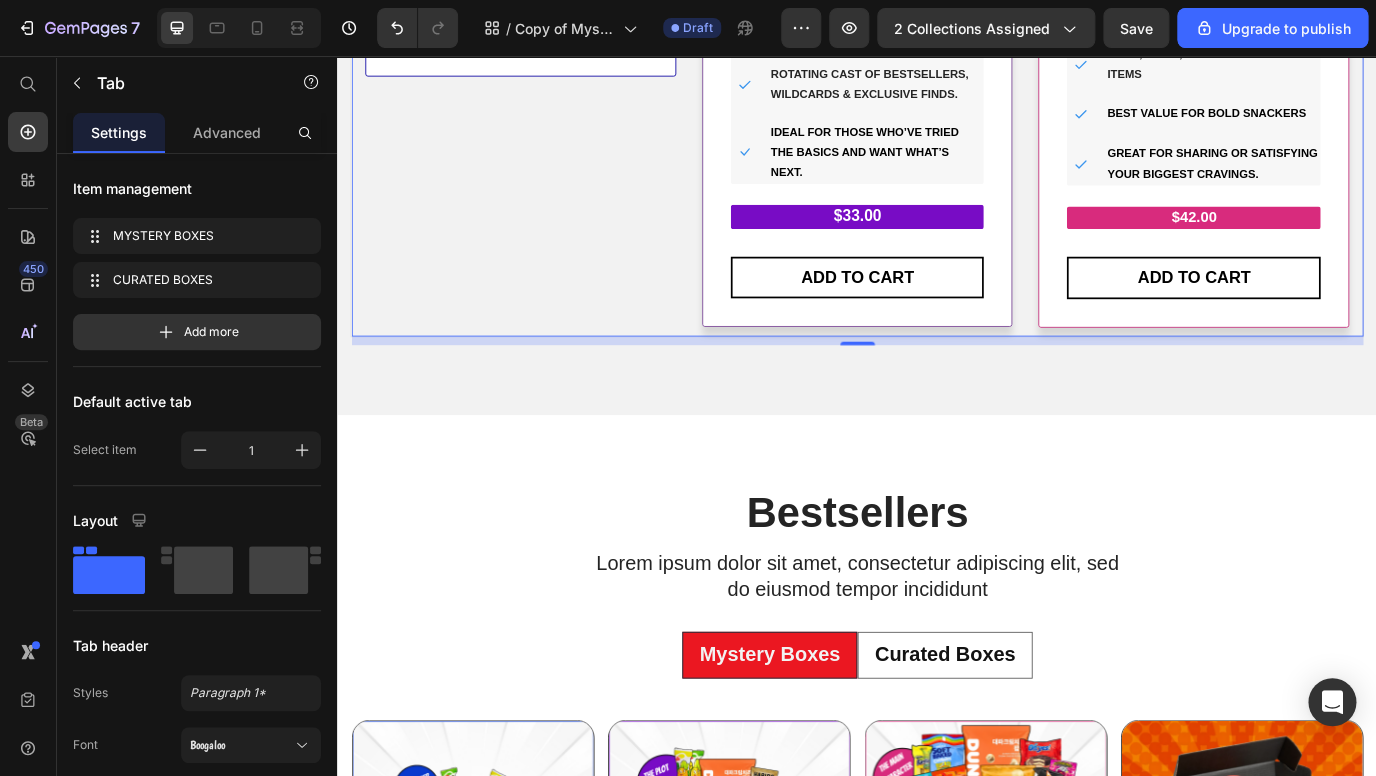 scroll, scrollTop: 1154, scrollLeft: 0, axis: vertical 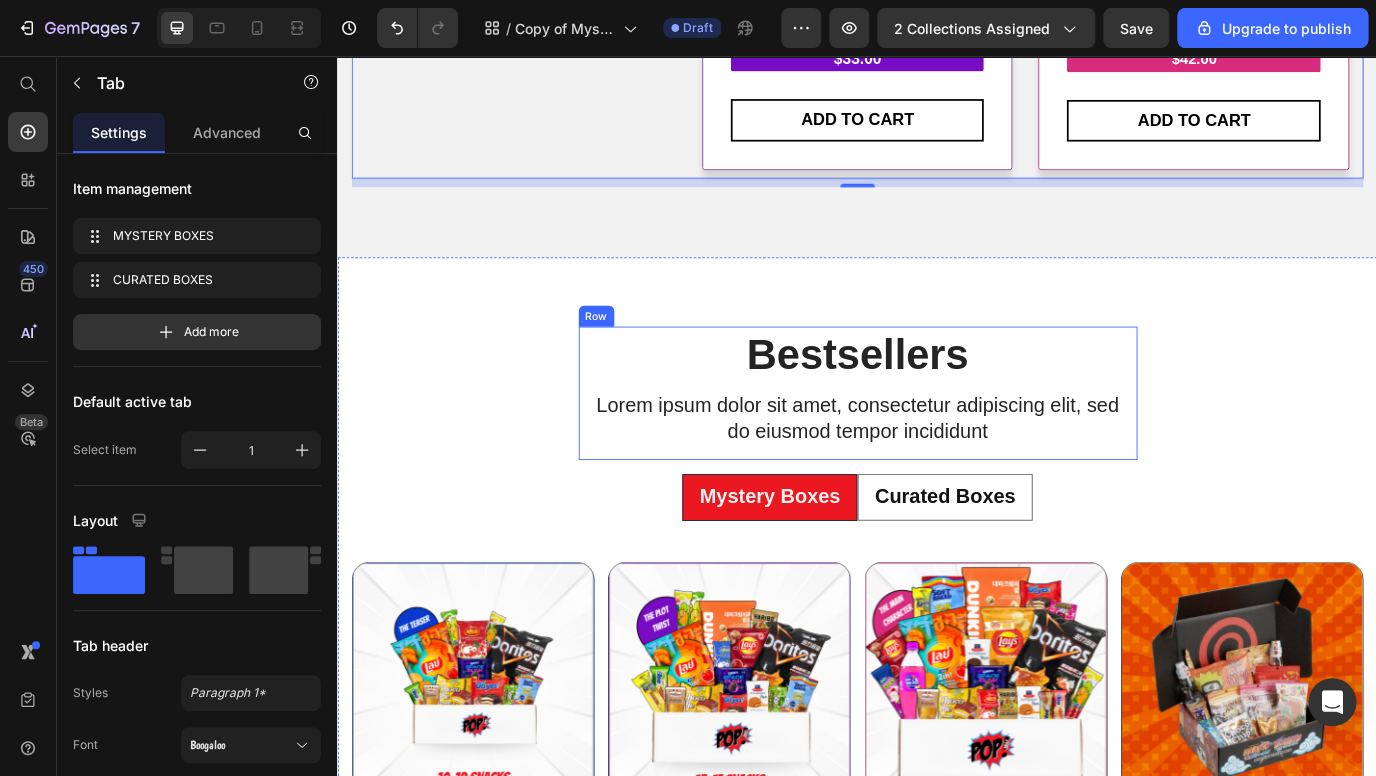 click on "Curated Boxes" at bounding box center (1038, 566) 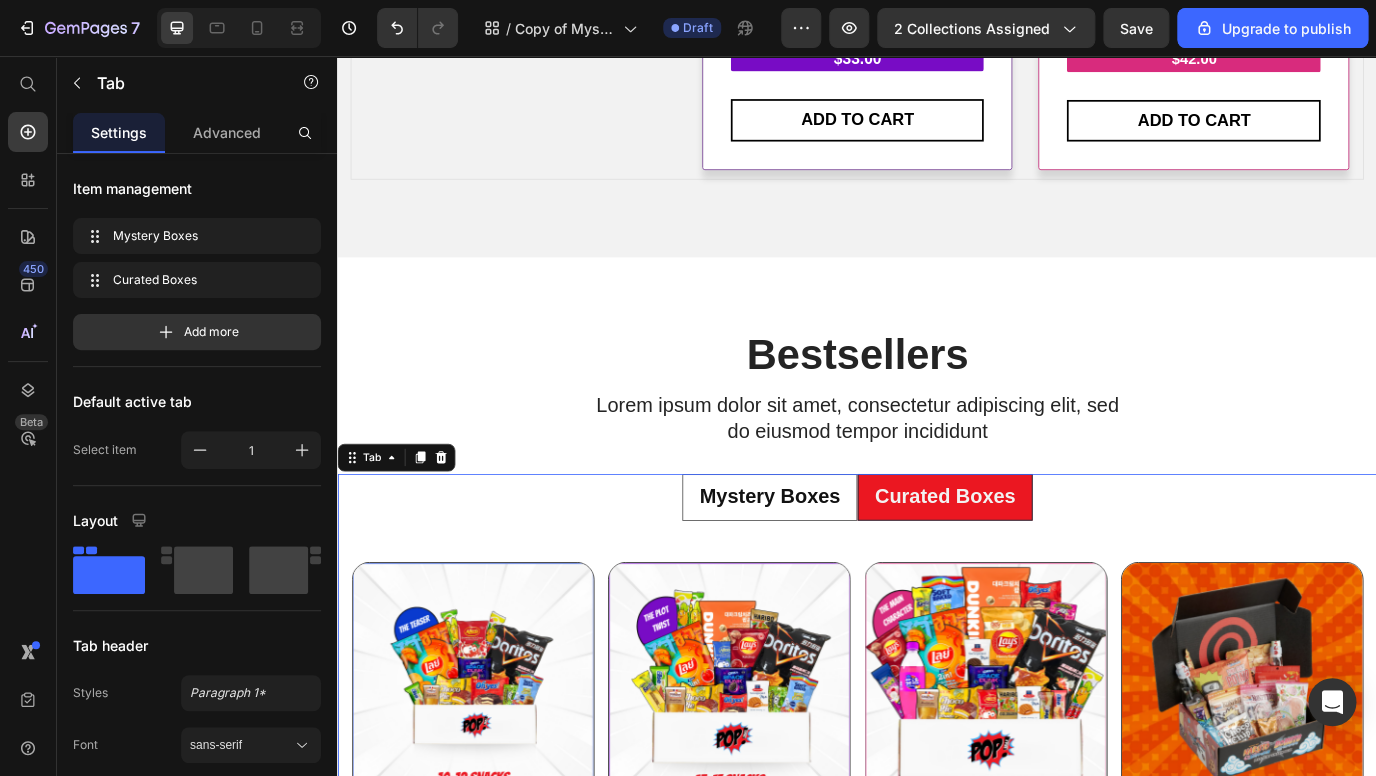 click on "Mystery Boxes Curated Boxes" at bounding box center (937, 566) 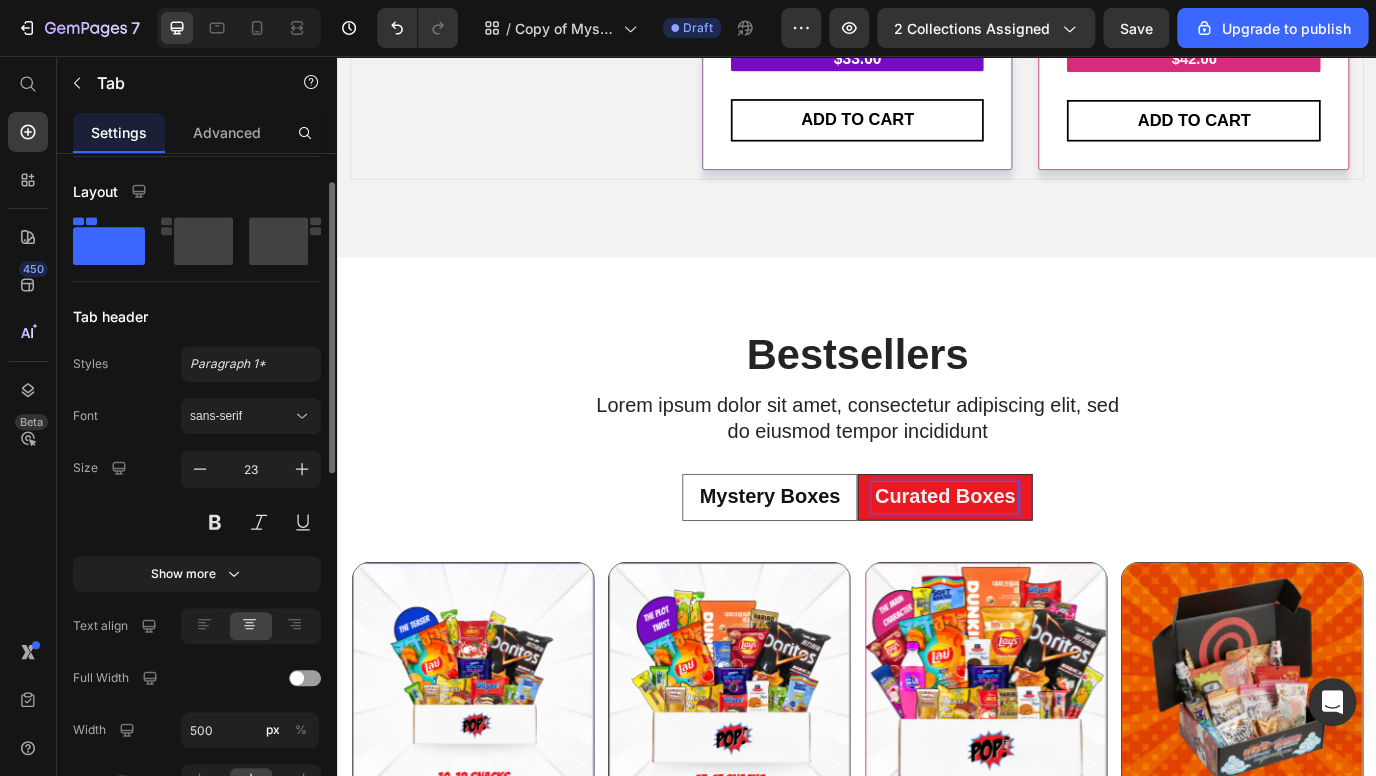 scroll, scrollTop: 250, scrollLeft: 0, axis: vertical 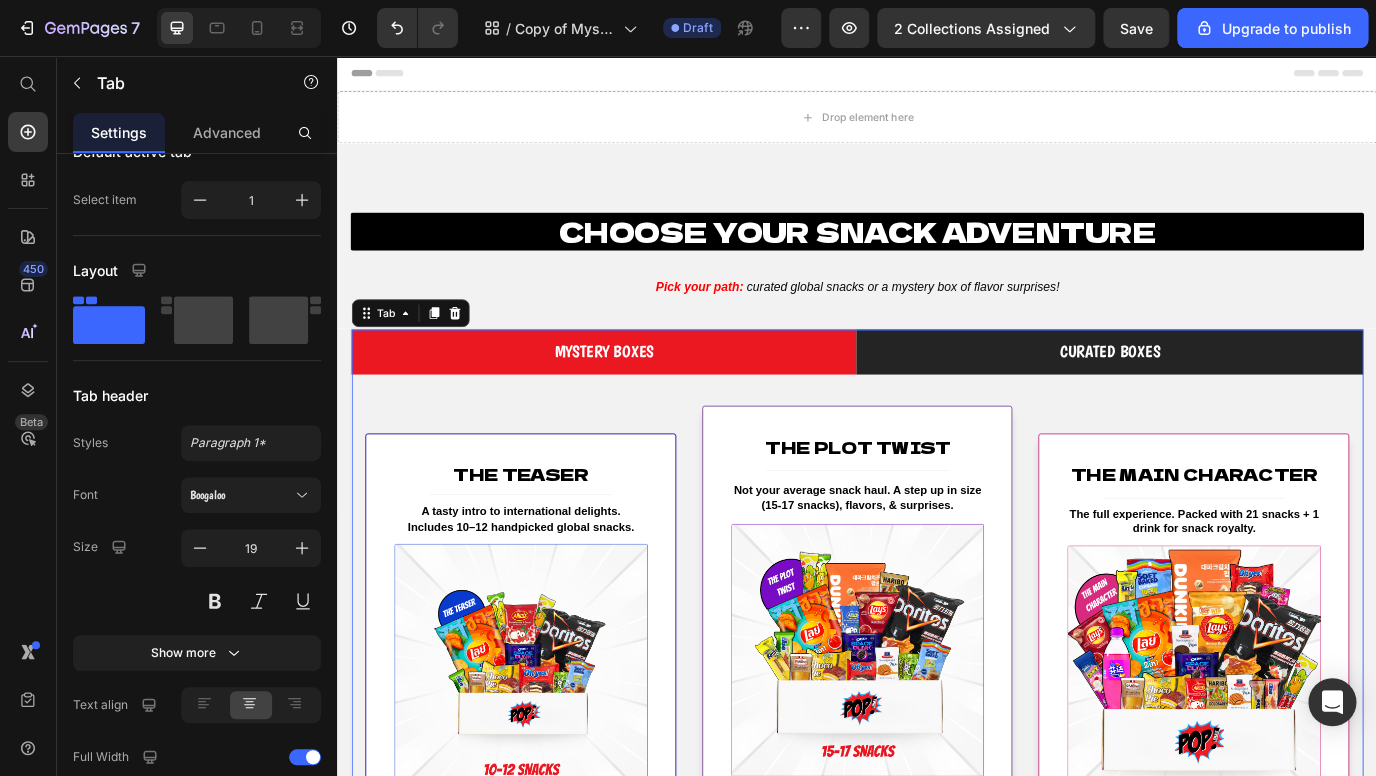 click on "CURATED BOXES" at bounding box center [1228, 398] 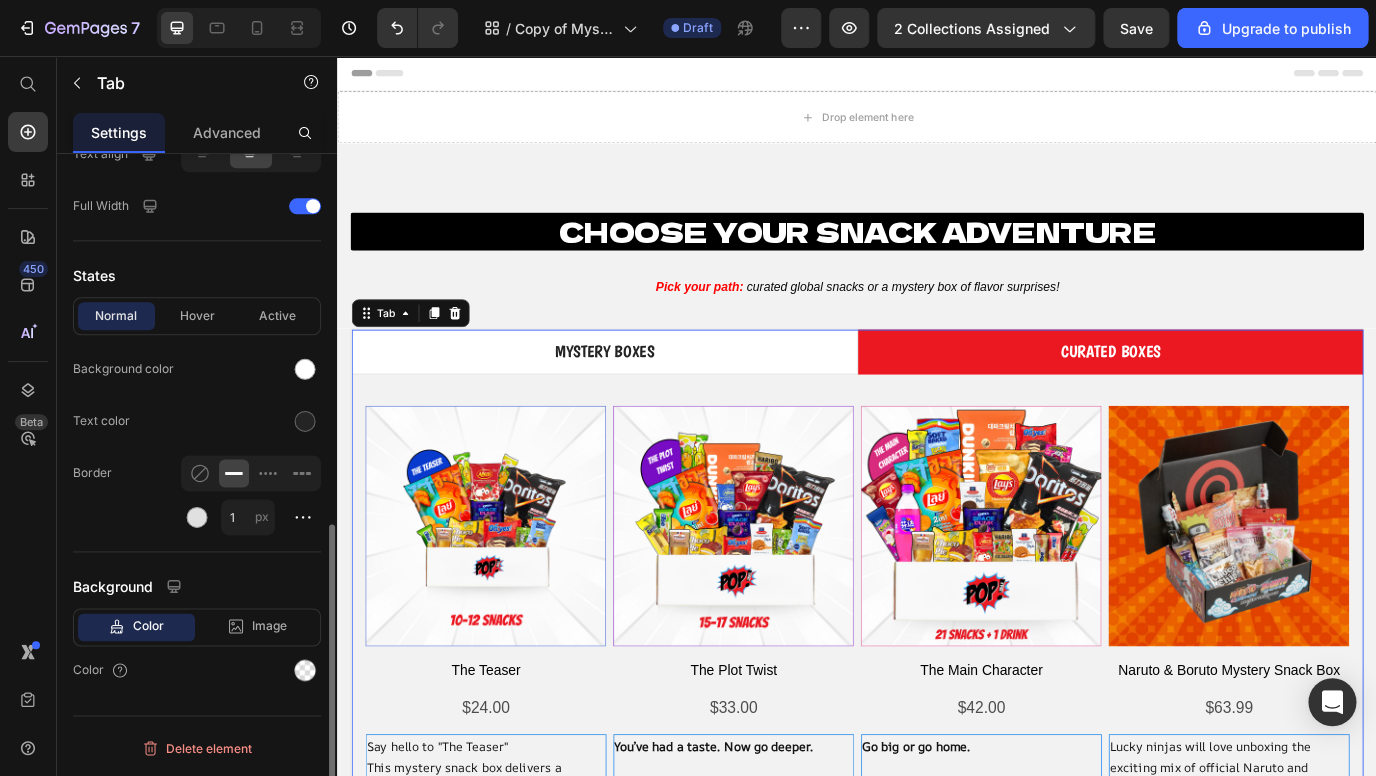scroll, scrollTop: 806, scrollLeft: 0, axis: vertical 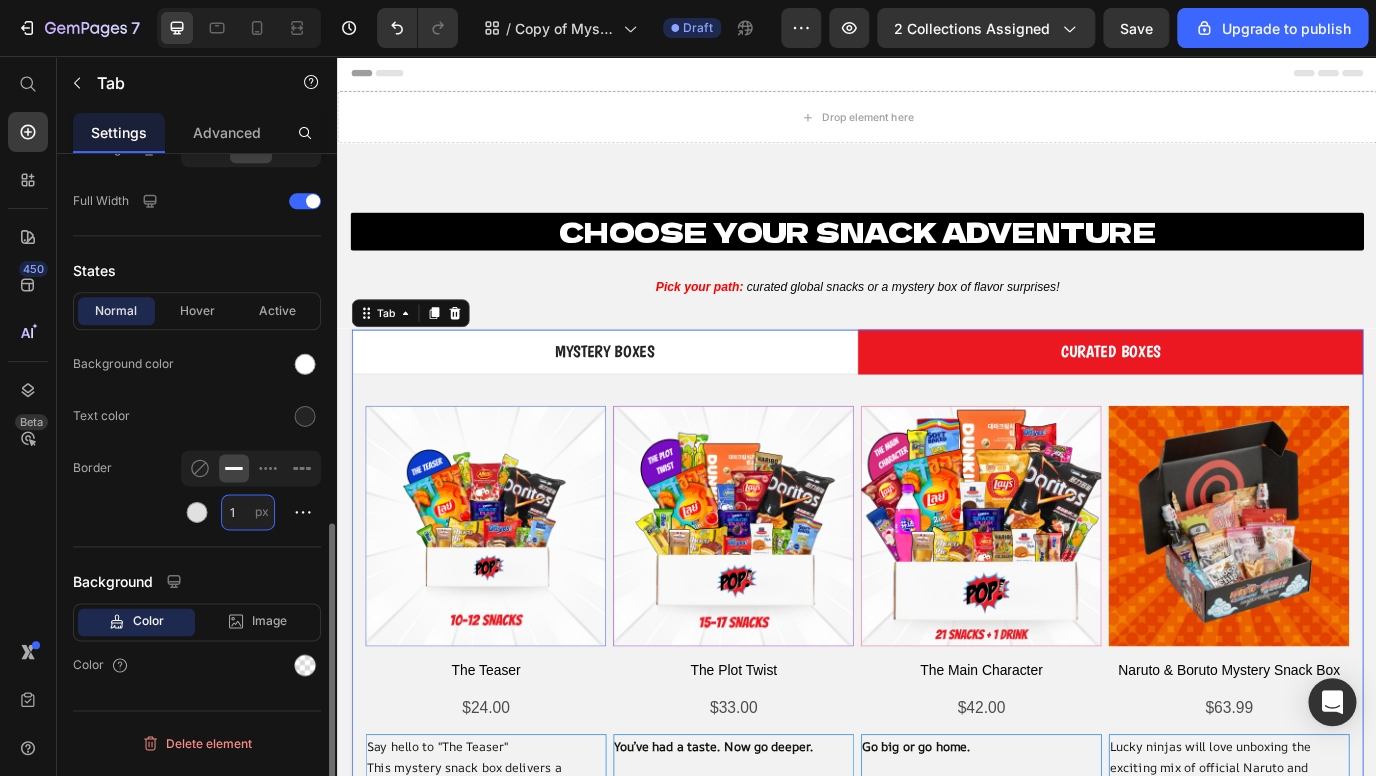 click on "1" at bounding box center [248, 512] 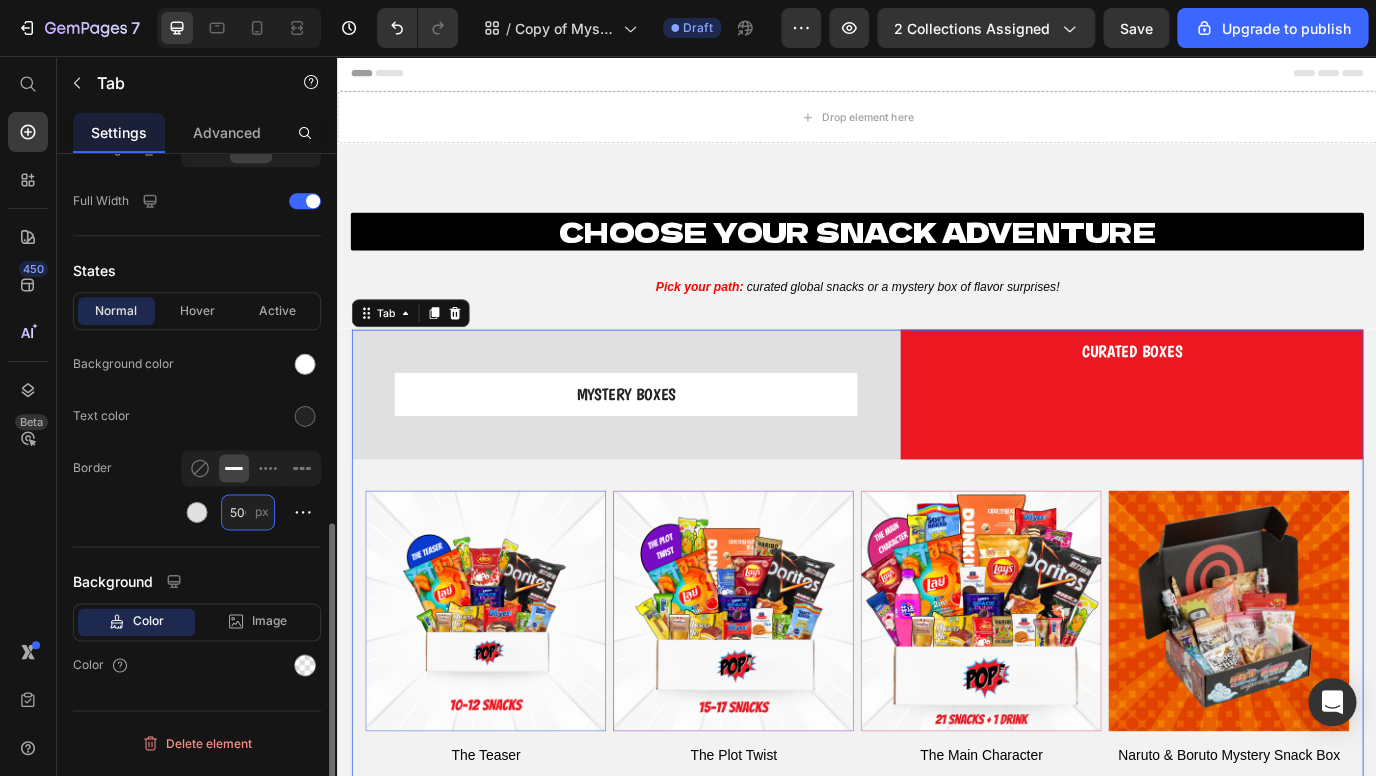 scroll, scrollTop: 0, scrollLeft: 7, axis: horizontal 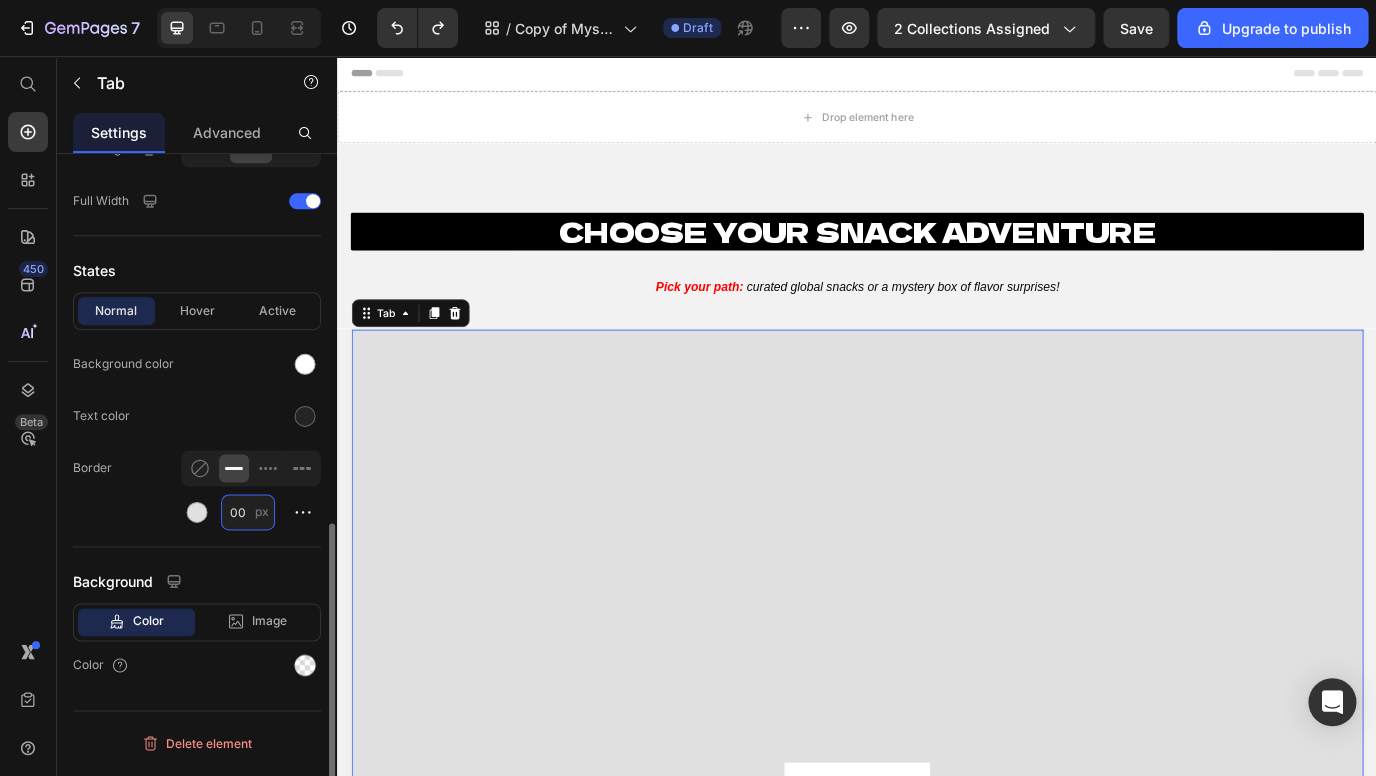 type on "1" 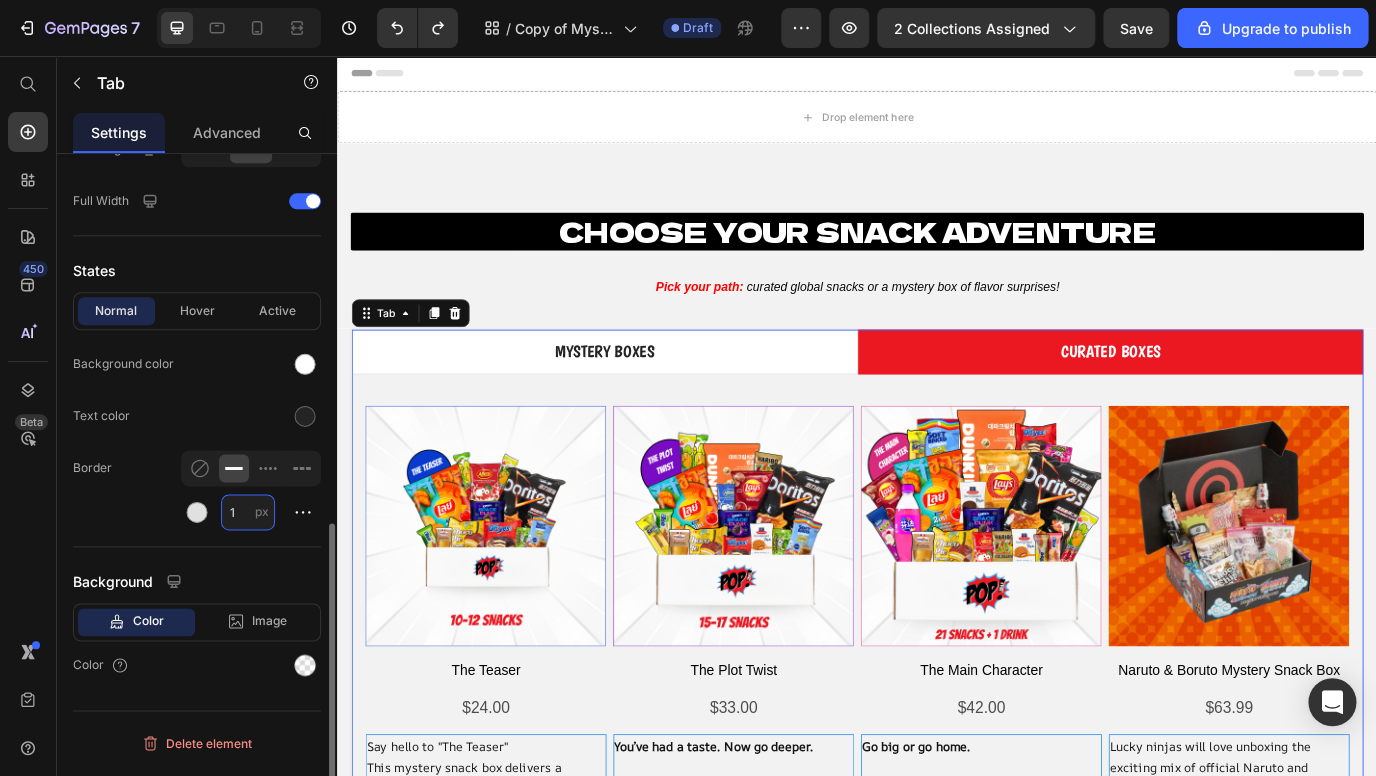 scroll, scrollTop: 0, scrollLeft: 0, axis: both 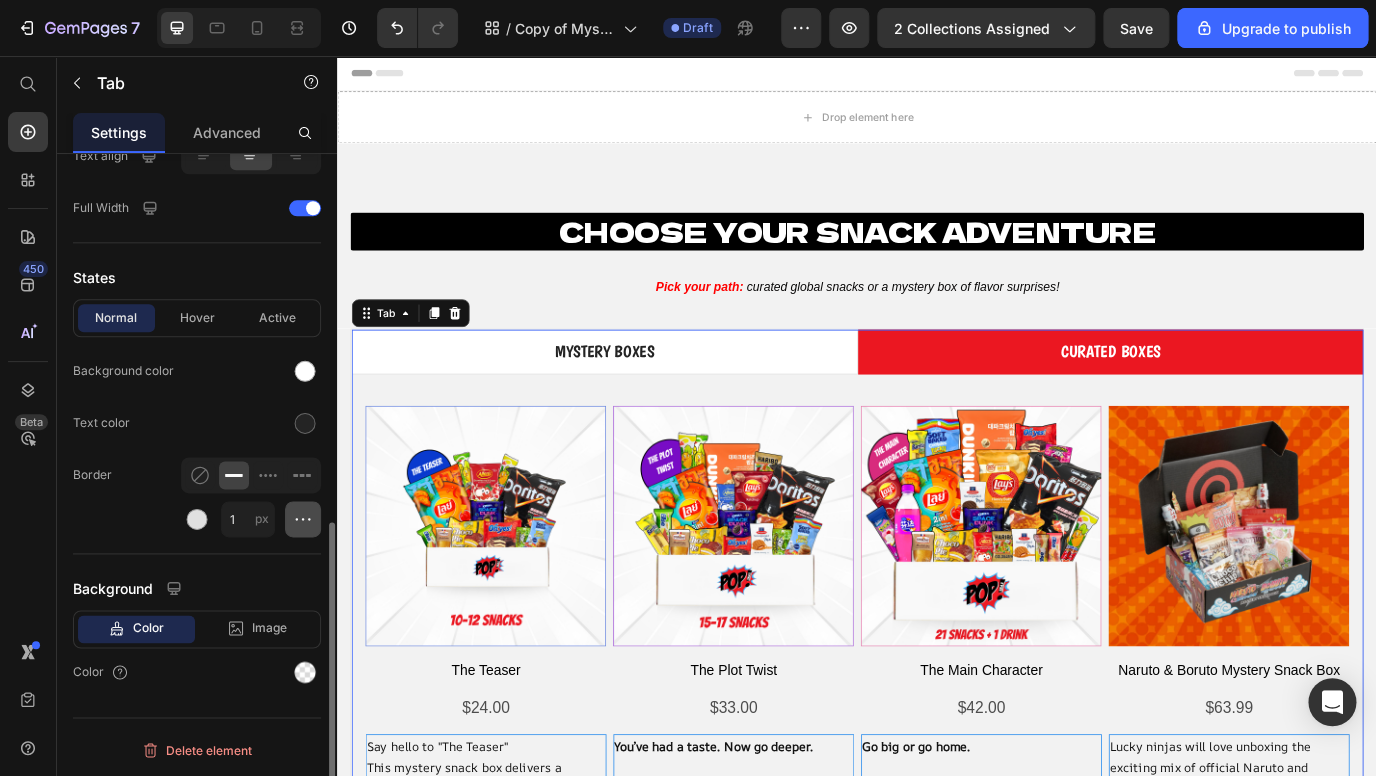 click 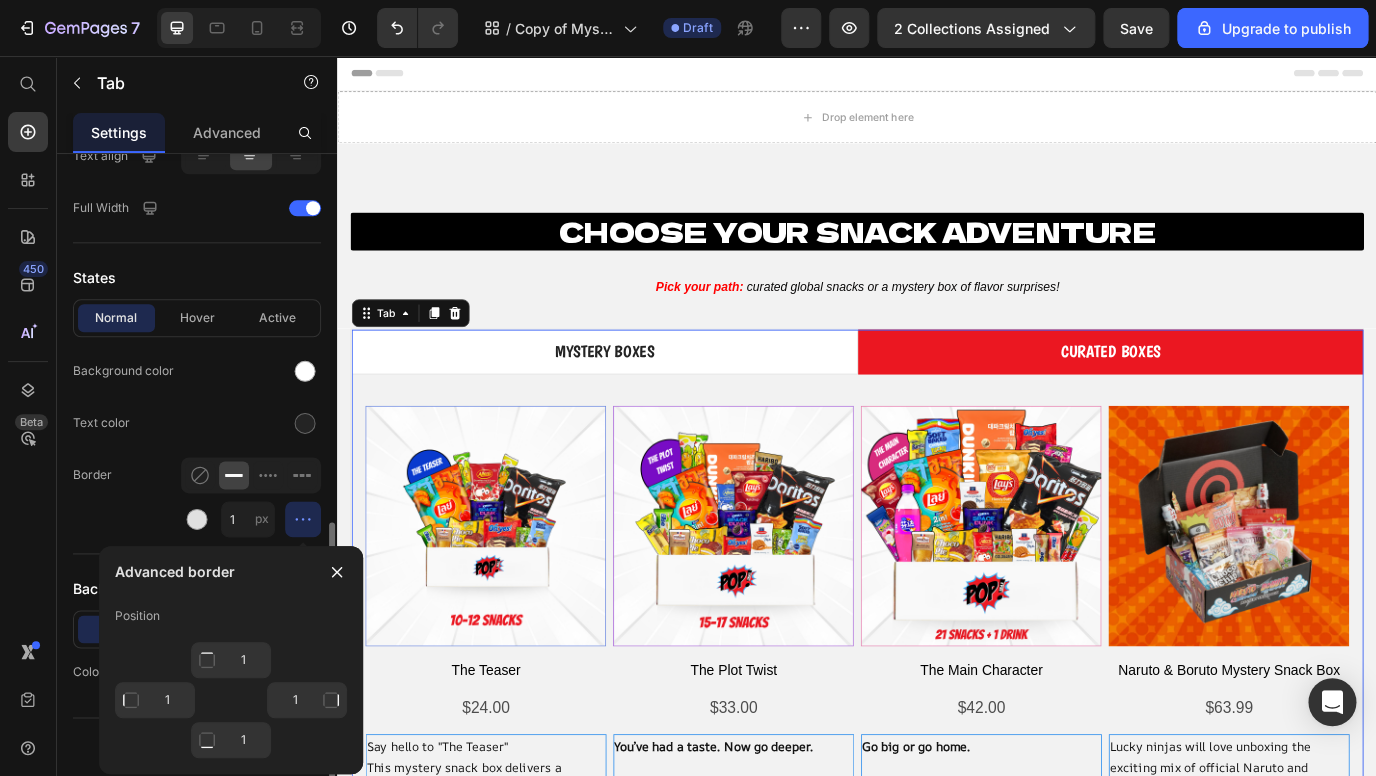 click 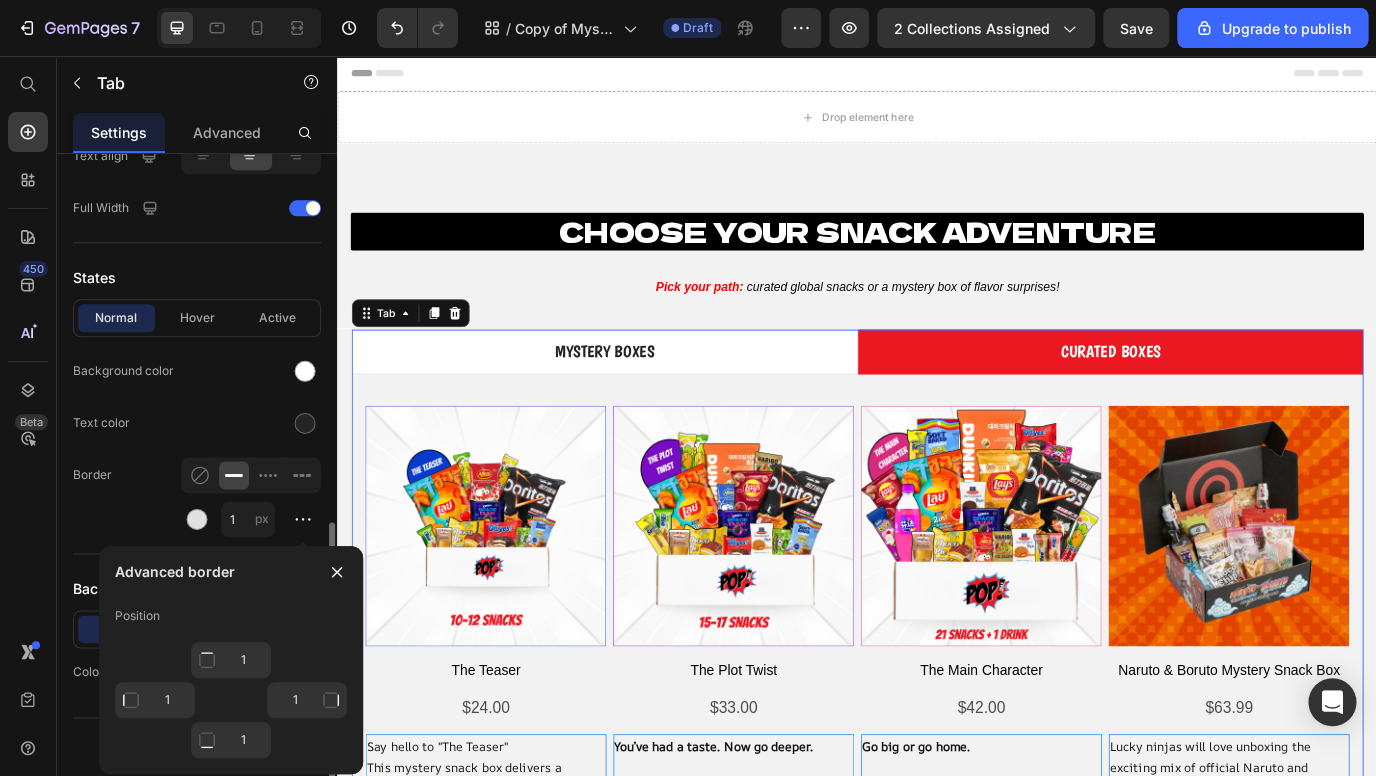 click on "Text color" 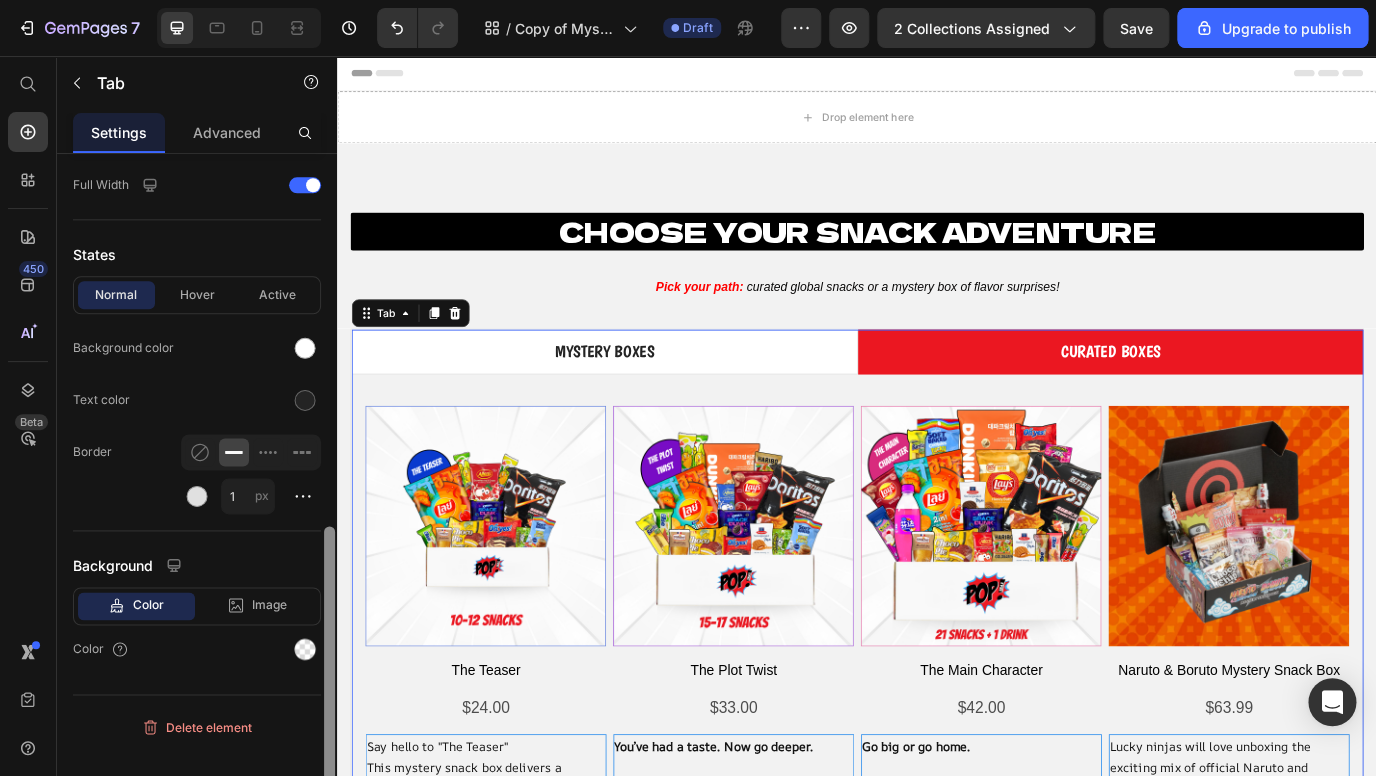 scroll, scrollTop: 830, scrollLeft: 0, axis: vertical 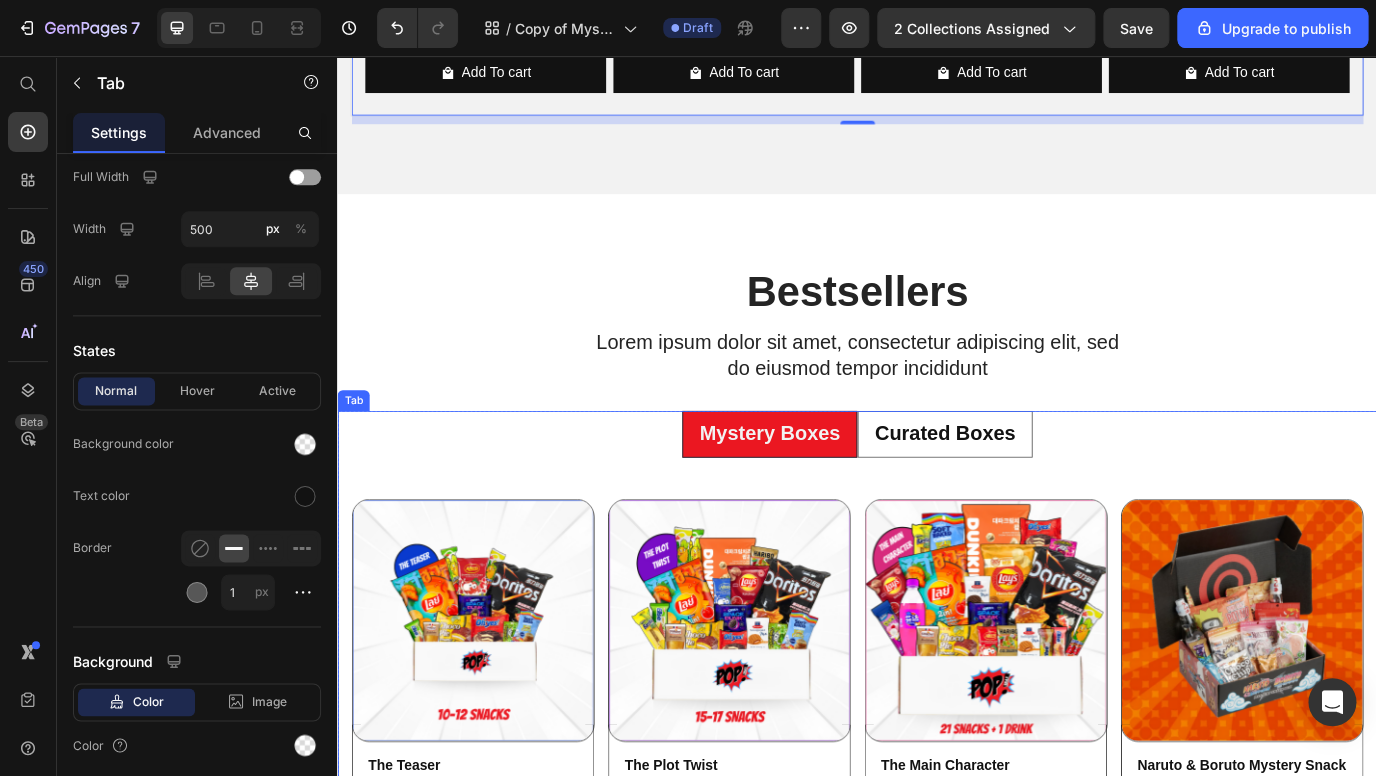 click on "Mystery Boxes" at bounding box center (836, 493) 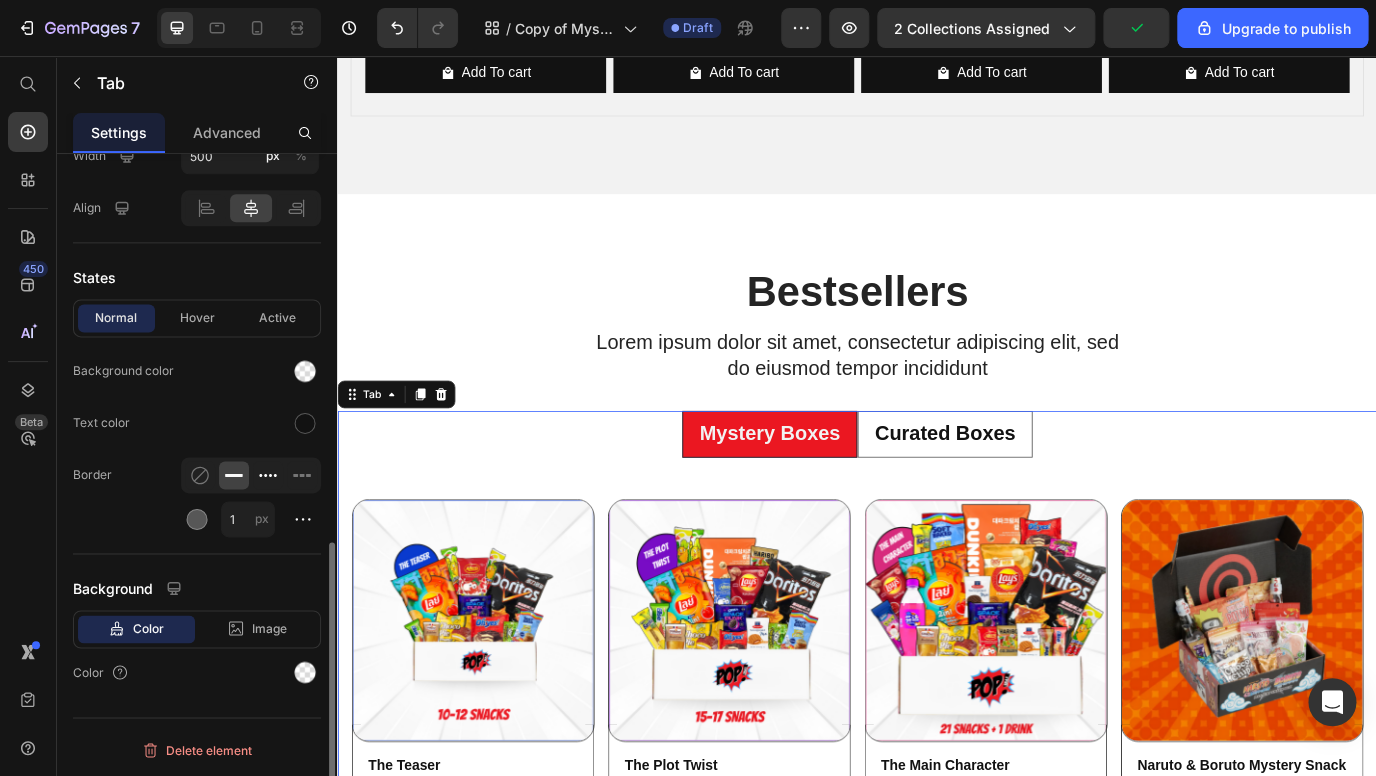 scroll, scrollTop: 903, scrollLeft: 0, axis: vertical 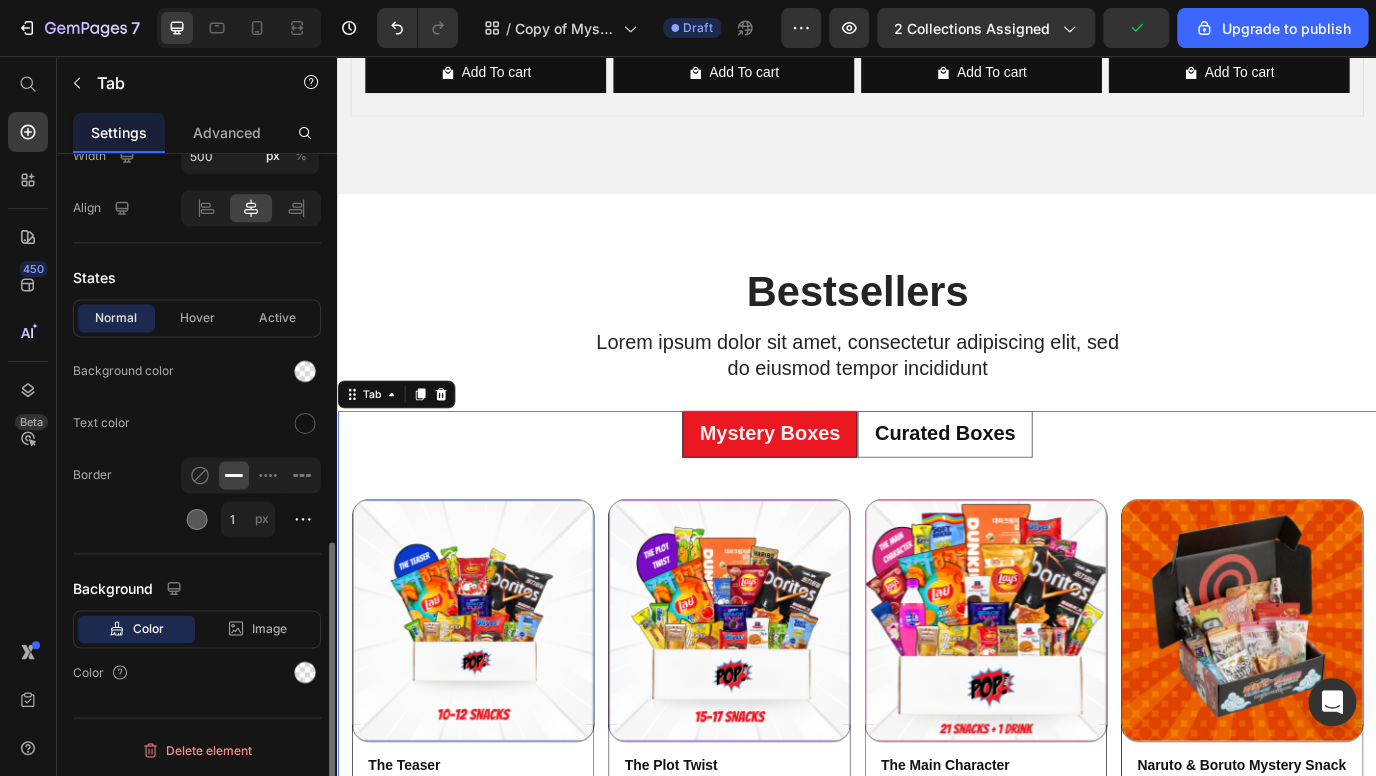 click on "Curated Boxes" at bounding box center (1038, 493) 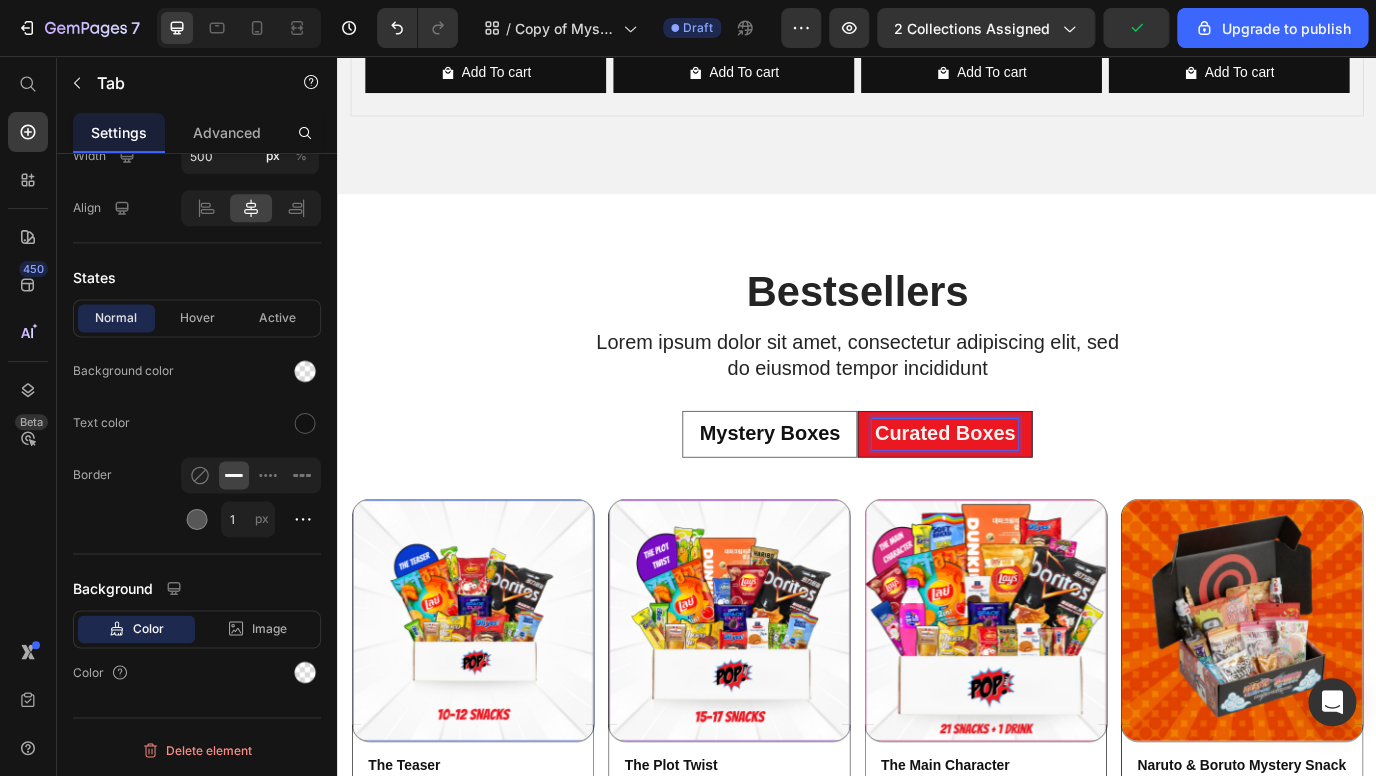 scroll, scrollTop: 903, scrollLeft: 0, axis: vertical 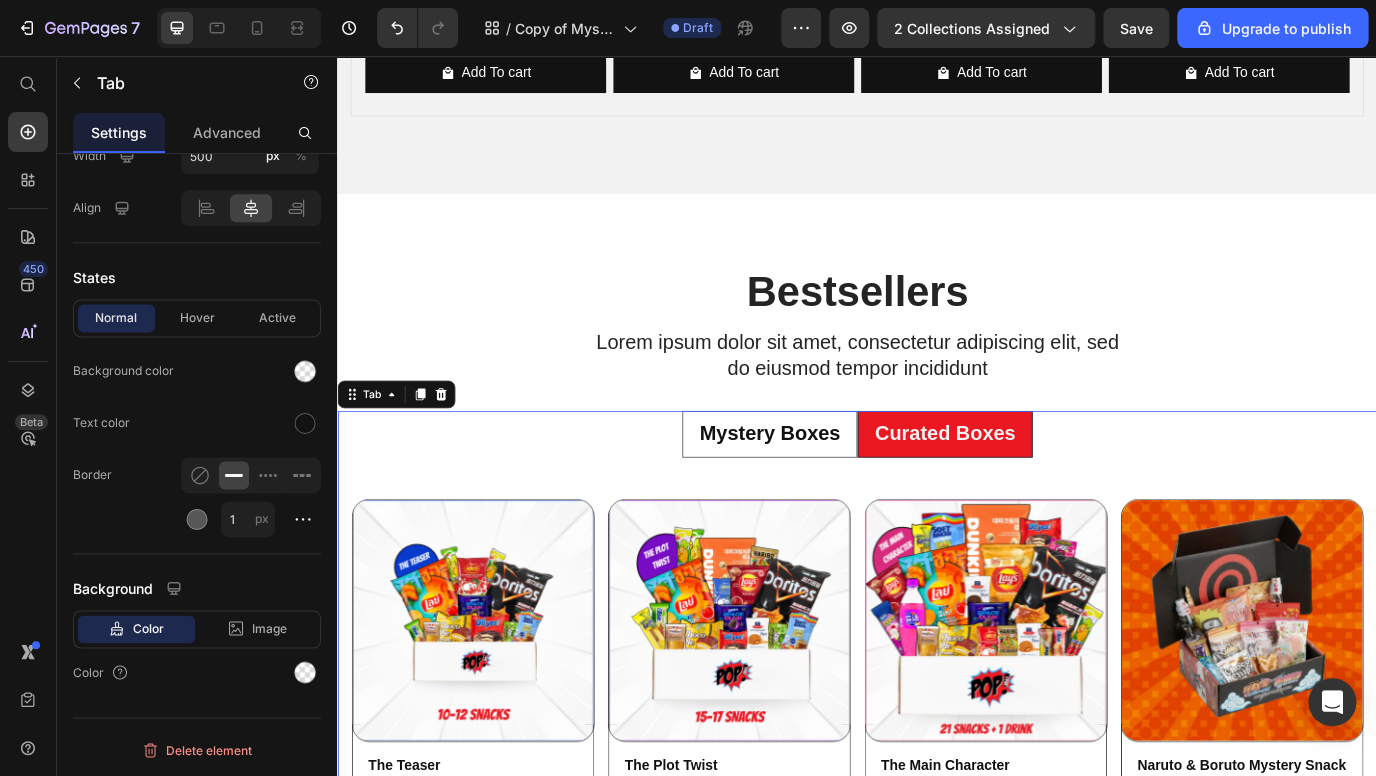 click on "Mystery Boxes" at bounding box center [836, 493] 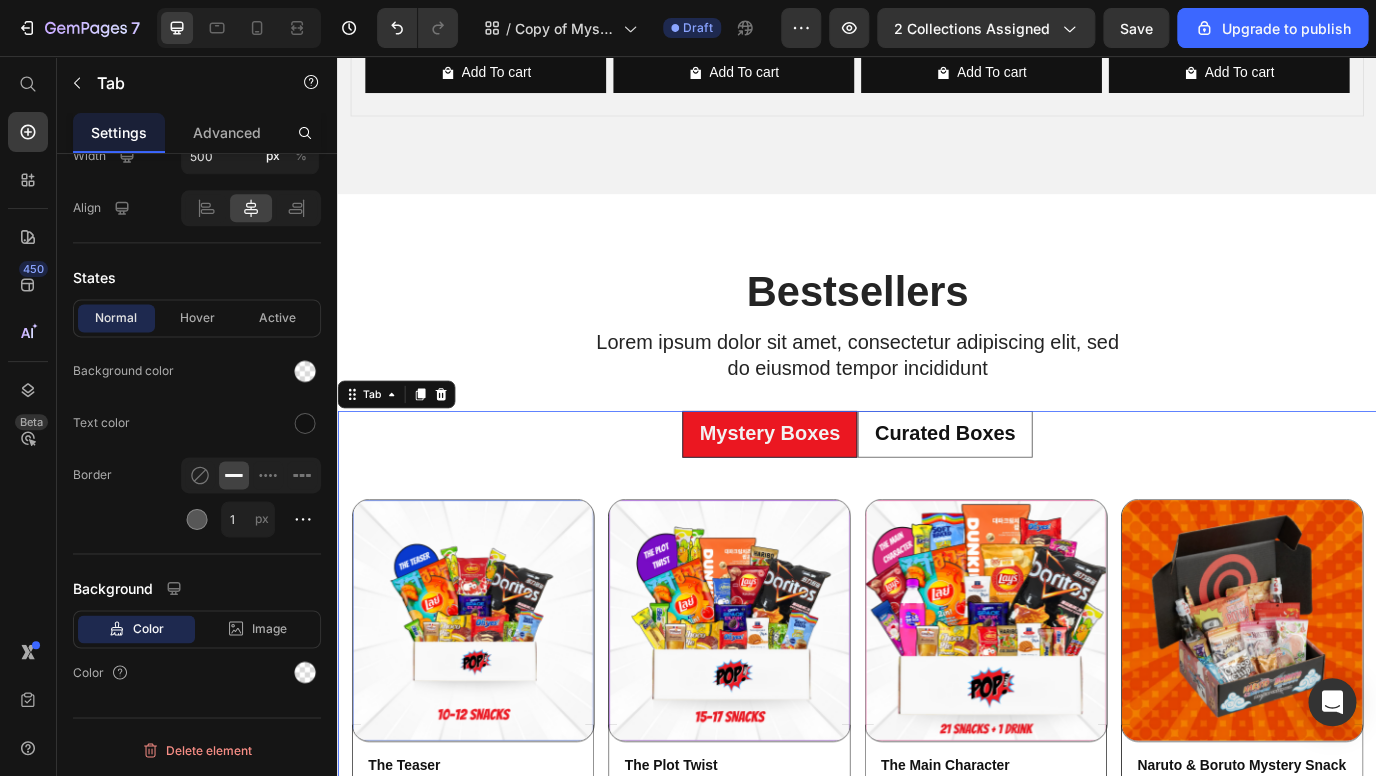 click on "Mystery Boxes Curated Boxes" at bounding box center [937, 493] 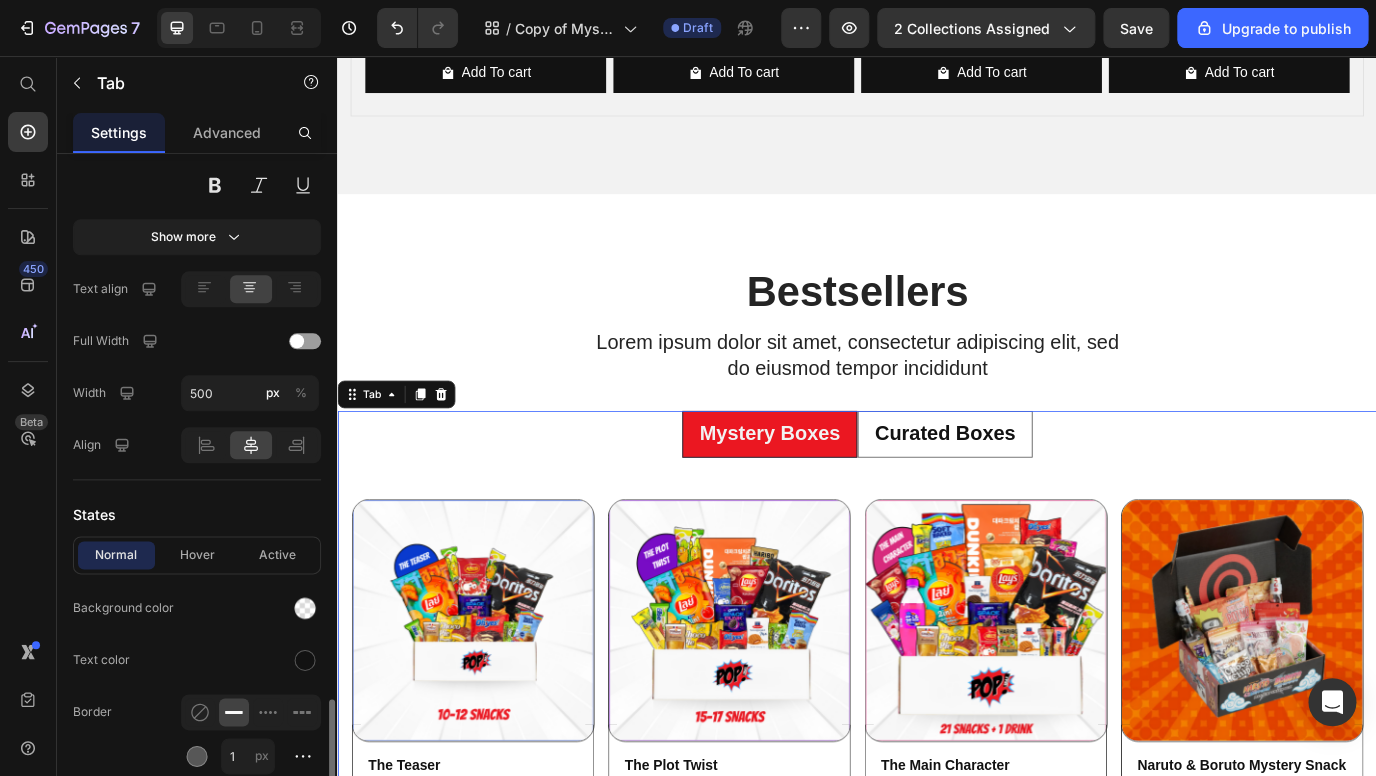 scroll, scrollTop: 627, scrollLeft: 0, axis: vertical 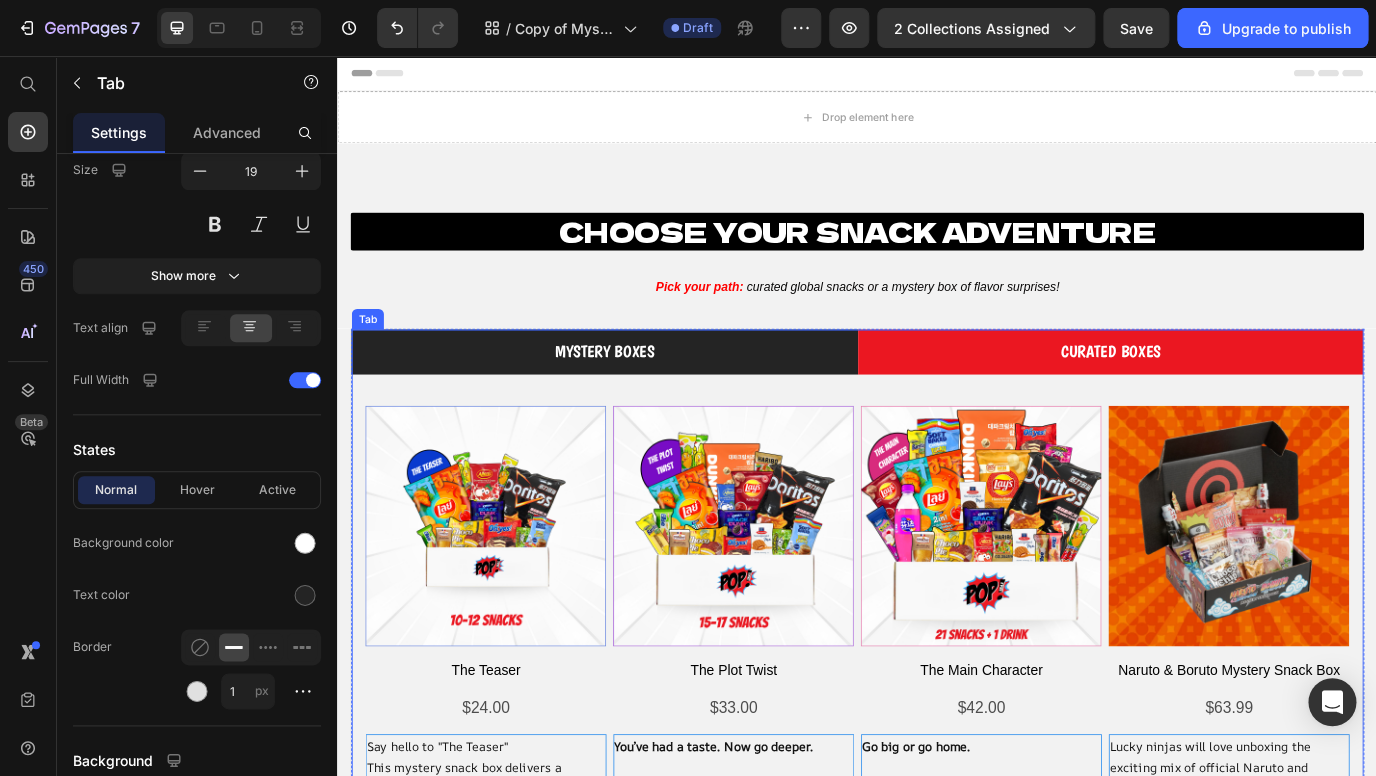 click on "MYSTERY BOXES" at bounding box center (645, 398) 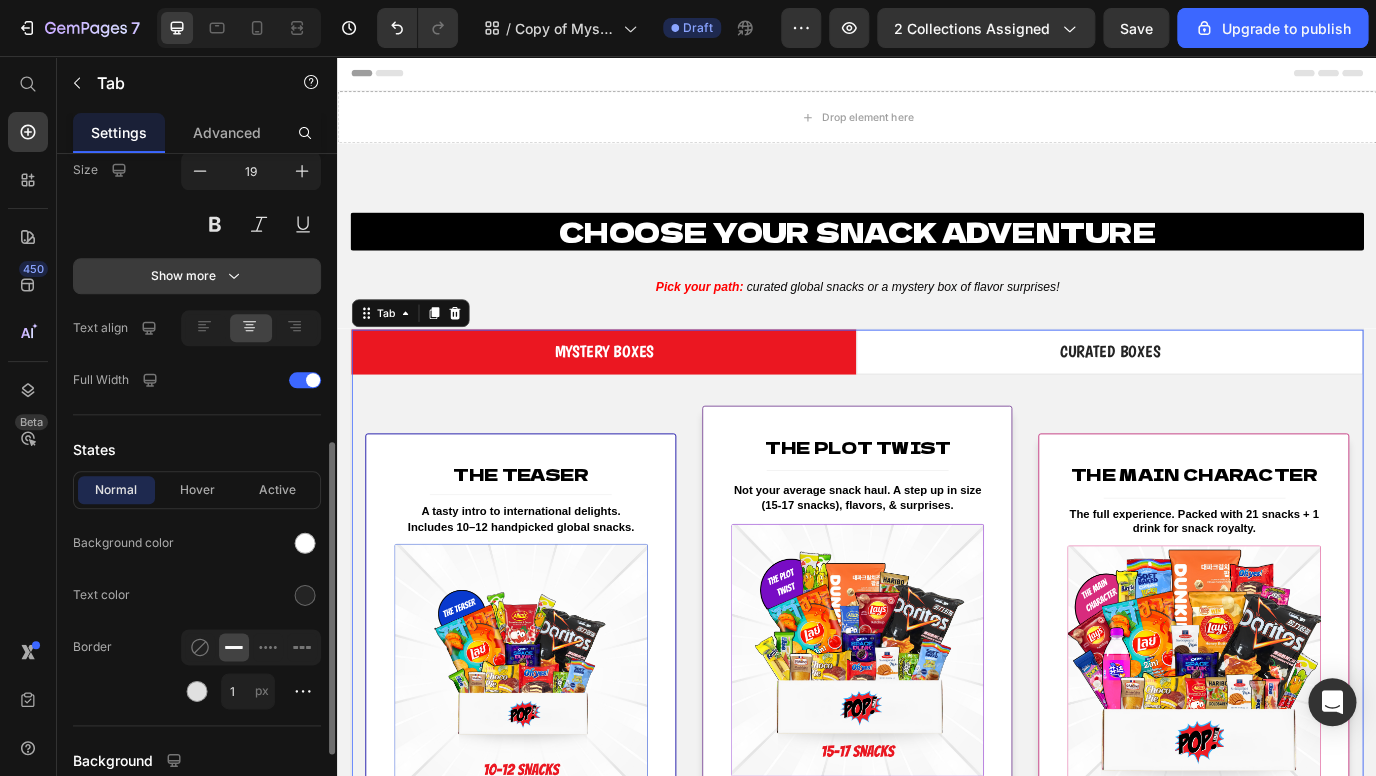 click on "Show more" at bounding box center [197, 276] 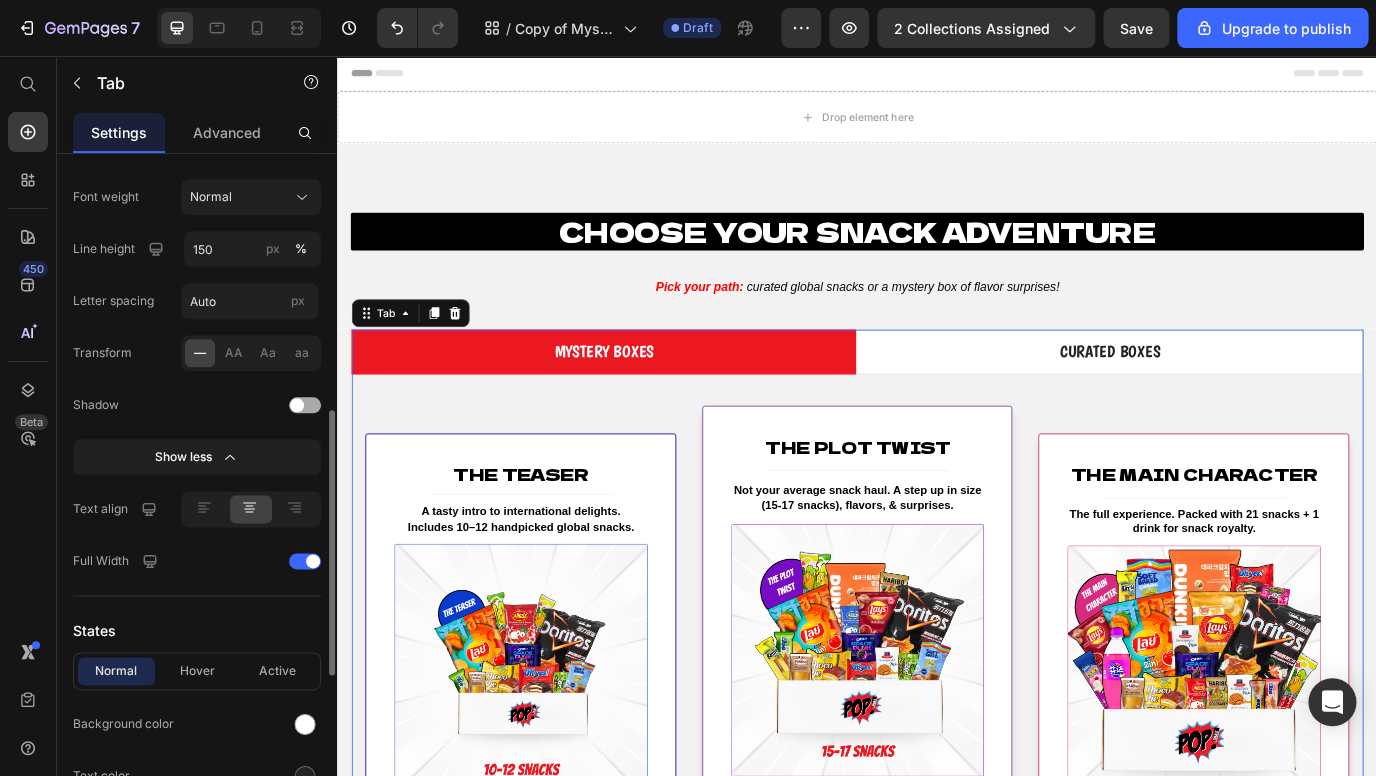 scroll, scrollTop: 735, scrollLeft: 0, axis: vertical 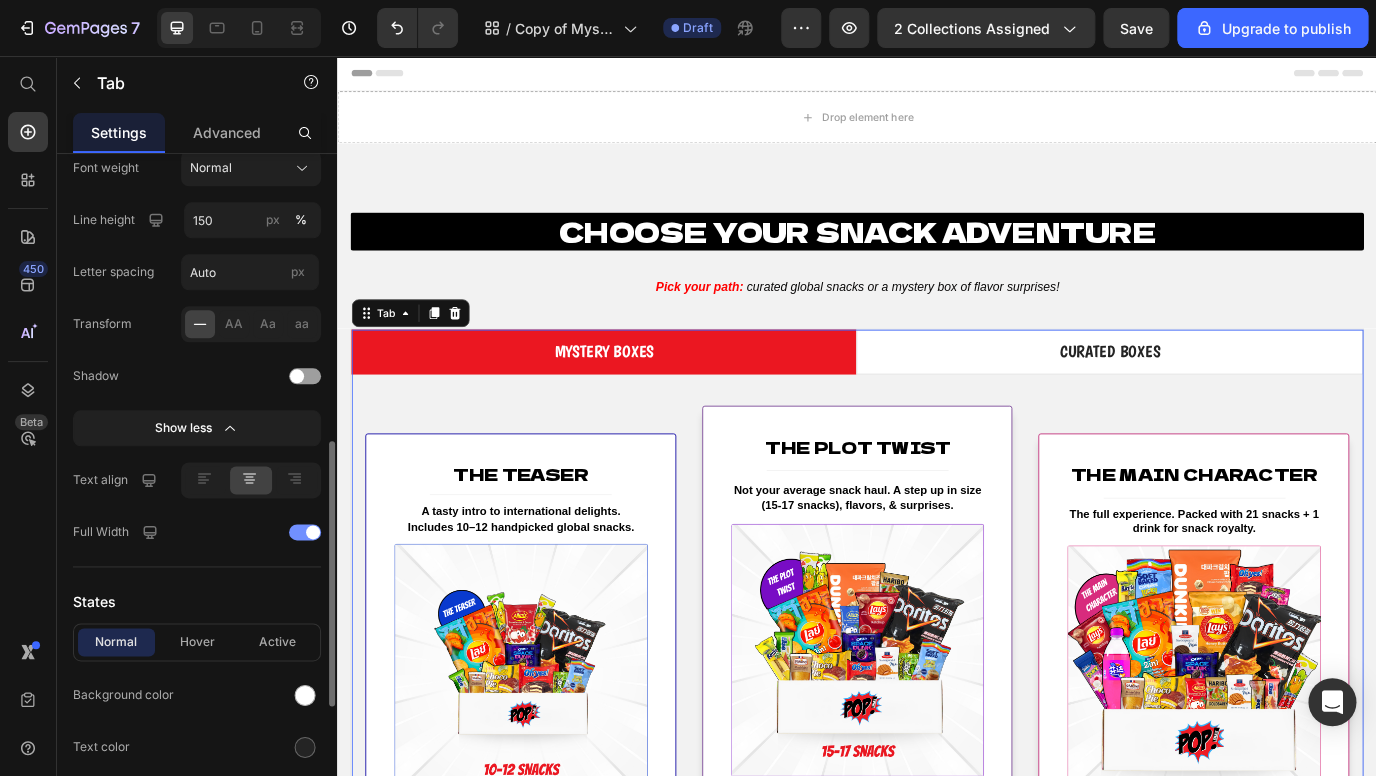 click at bounding box center [305, 532] 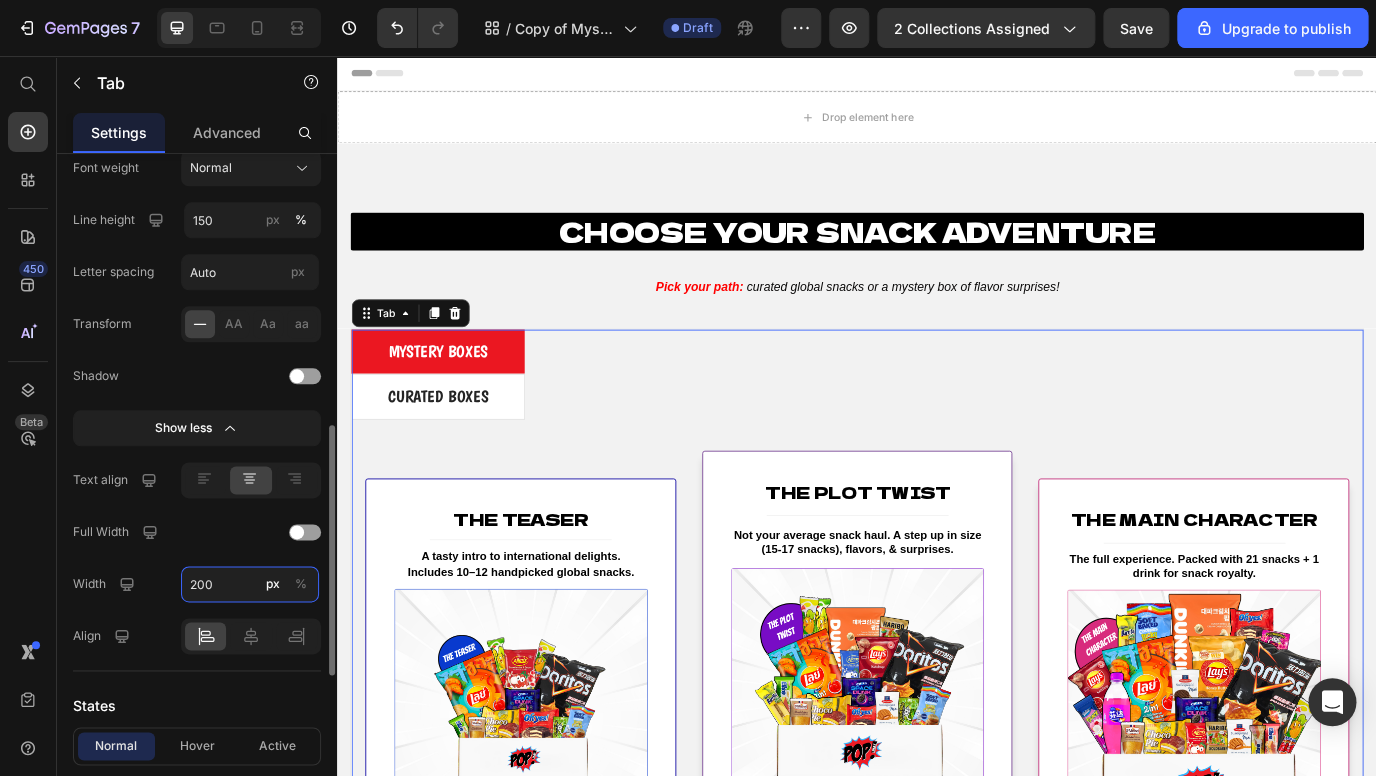 click on "200" at bounding box center (250, 584) 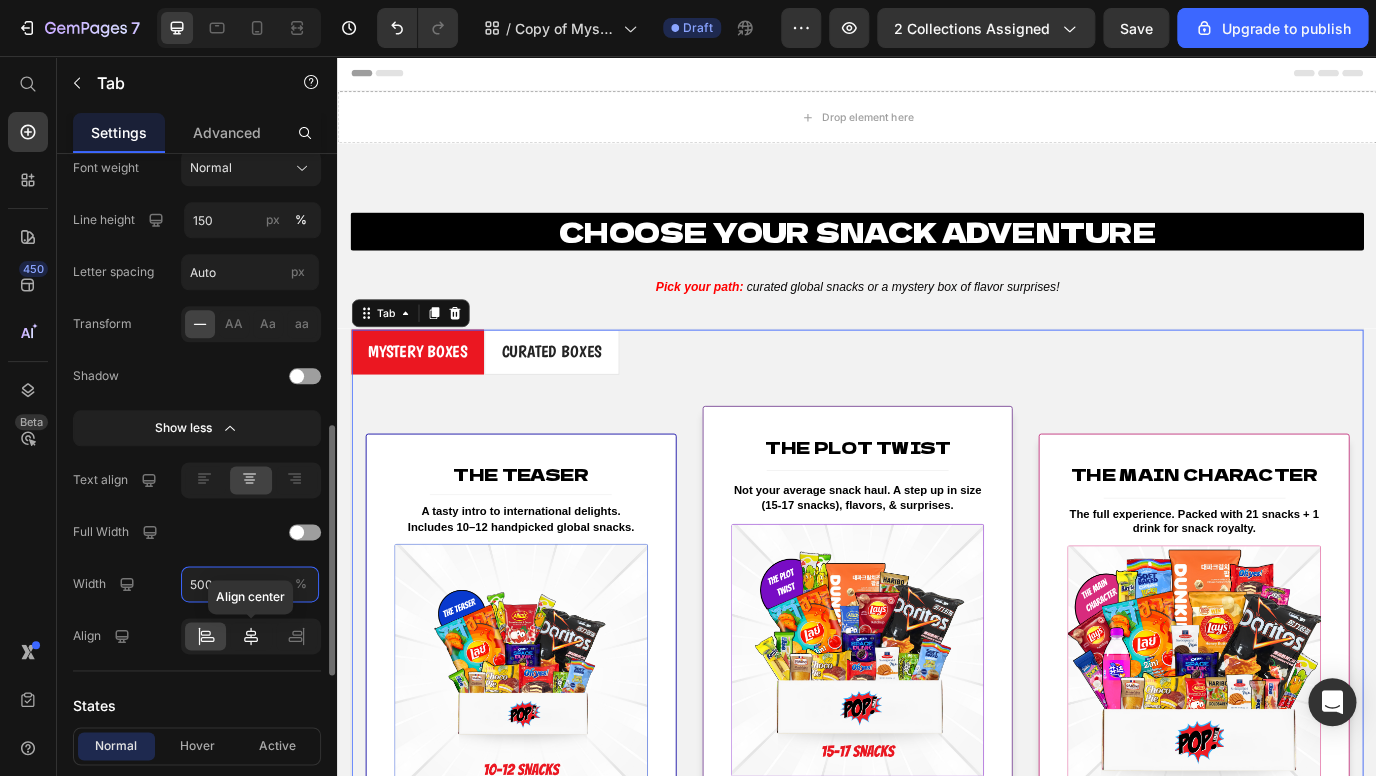 type on "500" 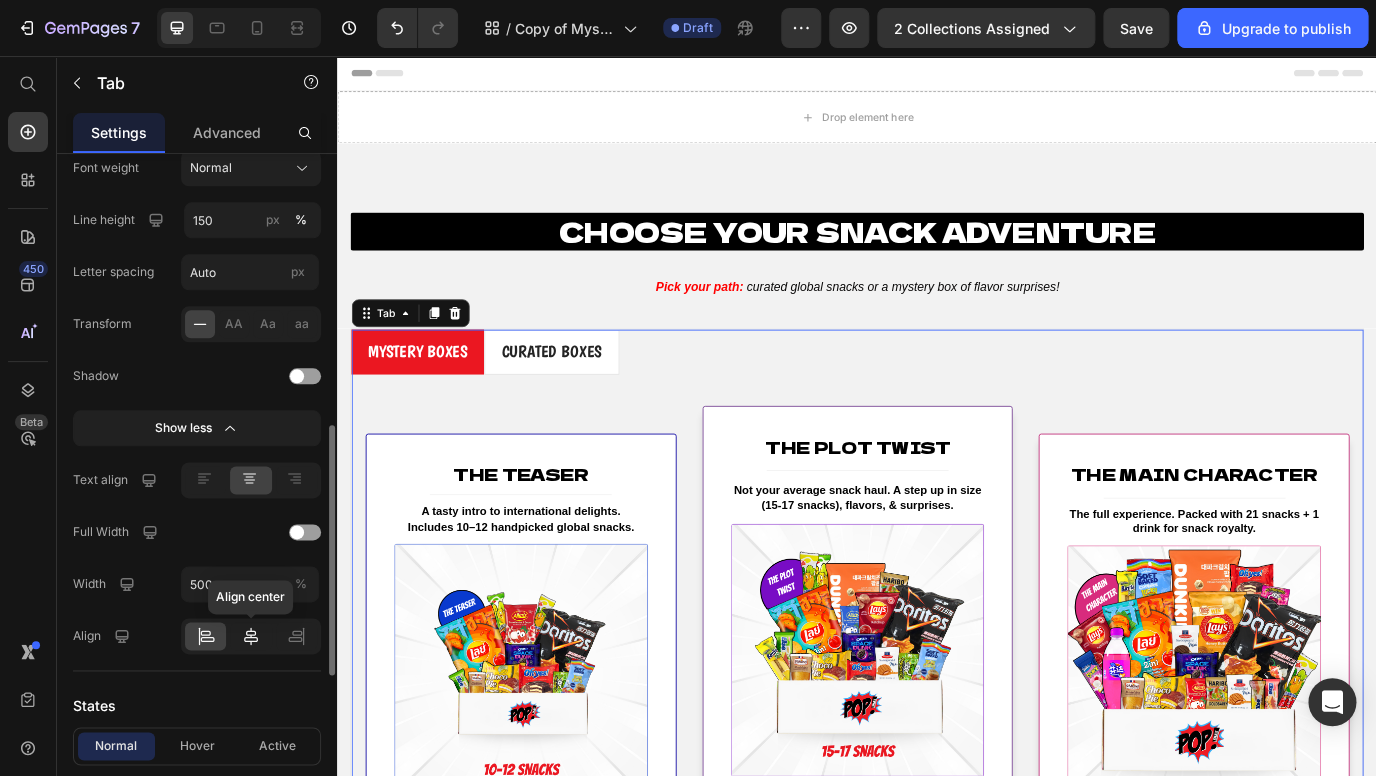 click 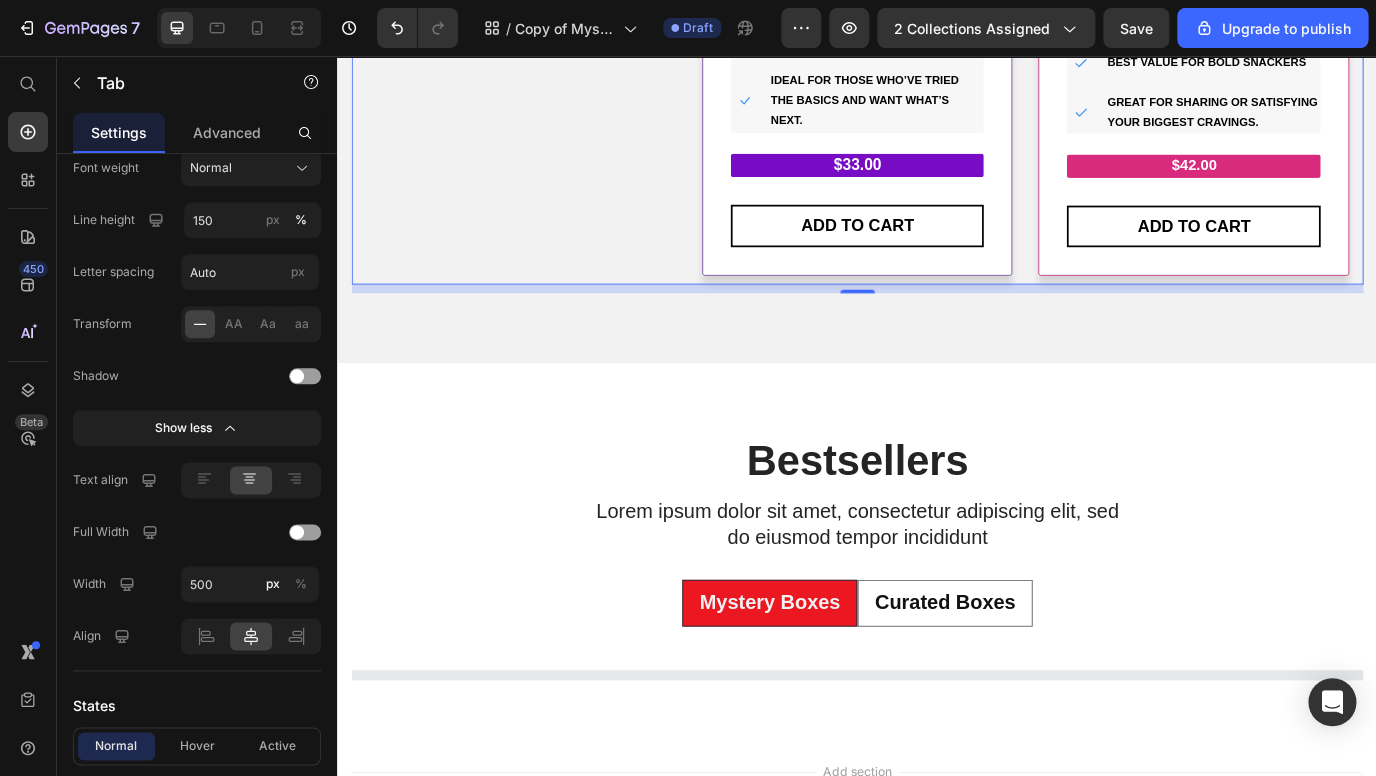 scroll, scrollTop: 1046, scrollLeft: 0, axis: vertical 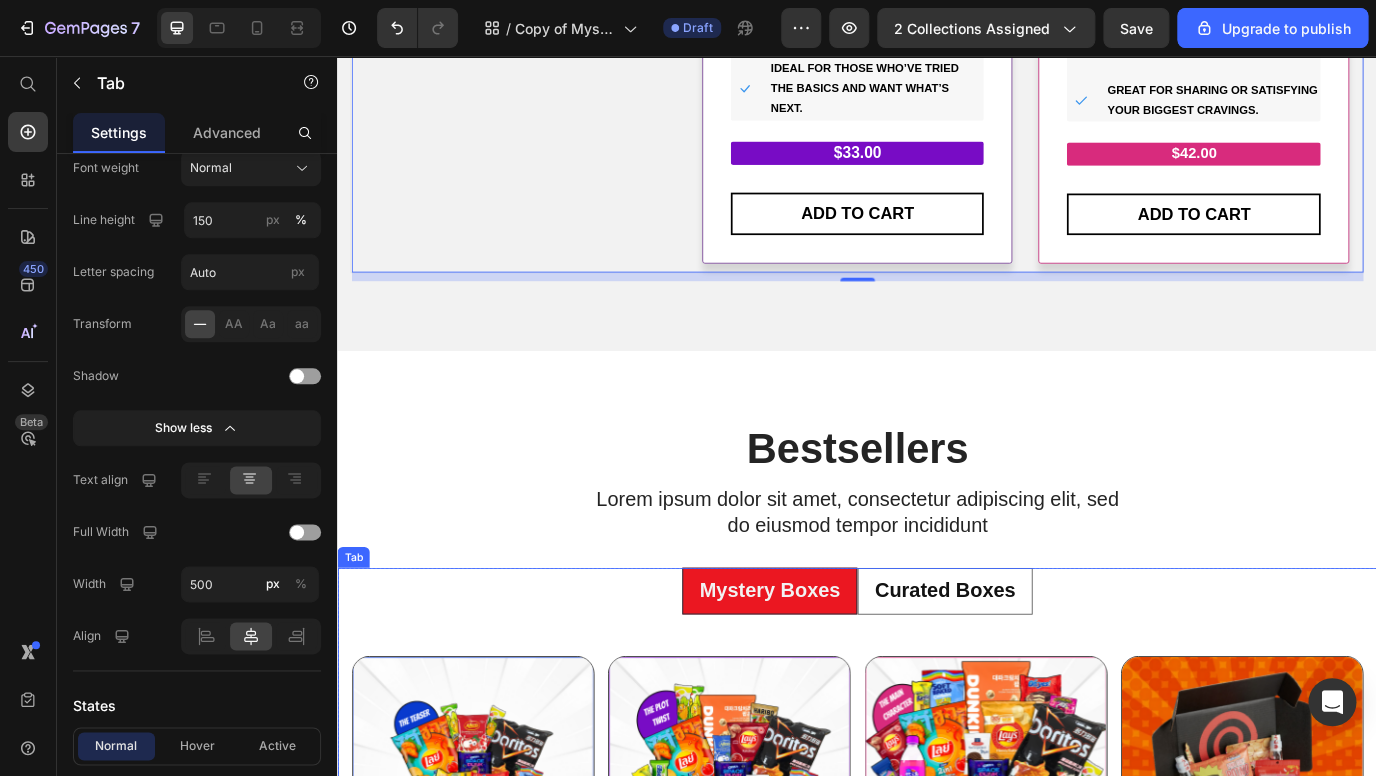 click on "Mystery Boxes" at bounding box center [836, 674] 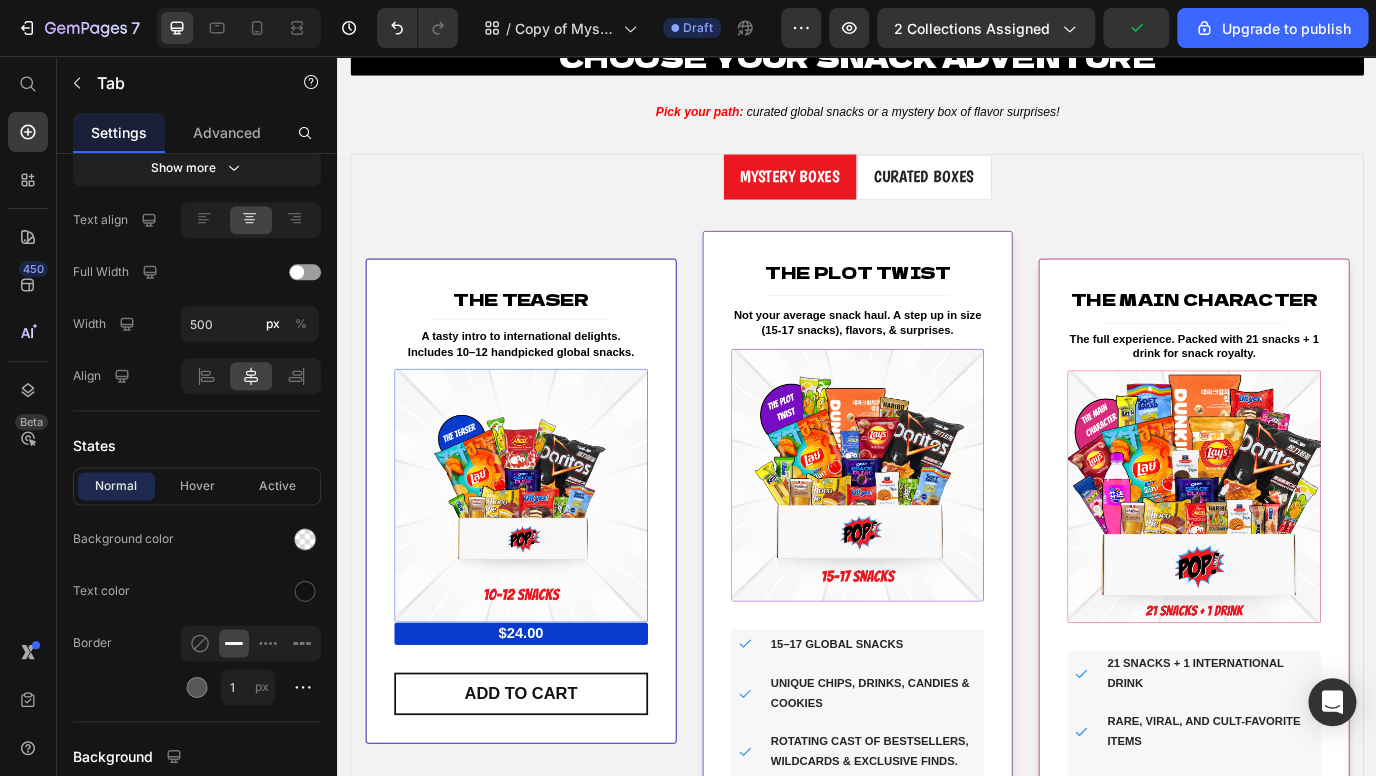 scroll, scrollTop: 57, scrollLeft: 0, axis: vertical 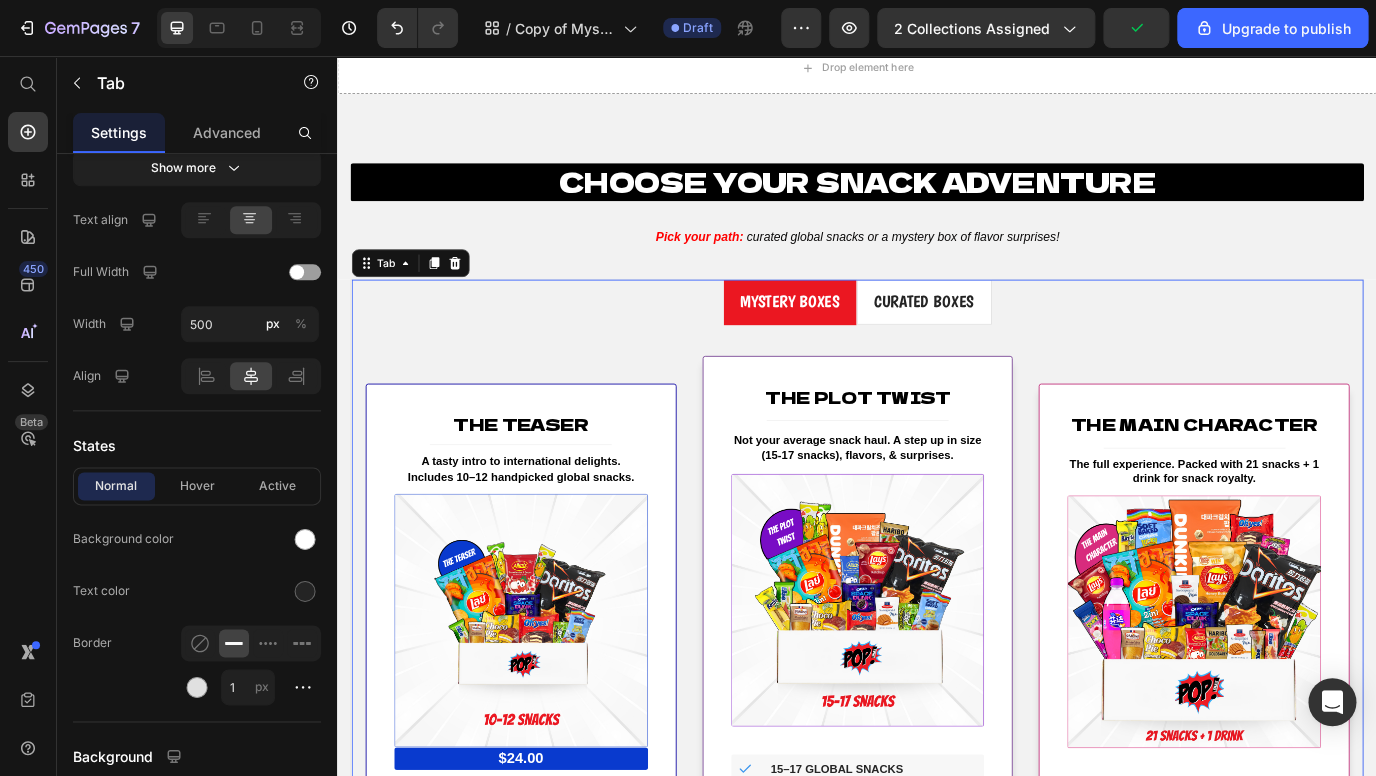 click on "MYSTERY BOXES" at bounding box center (859, 341) 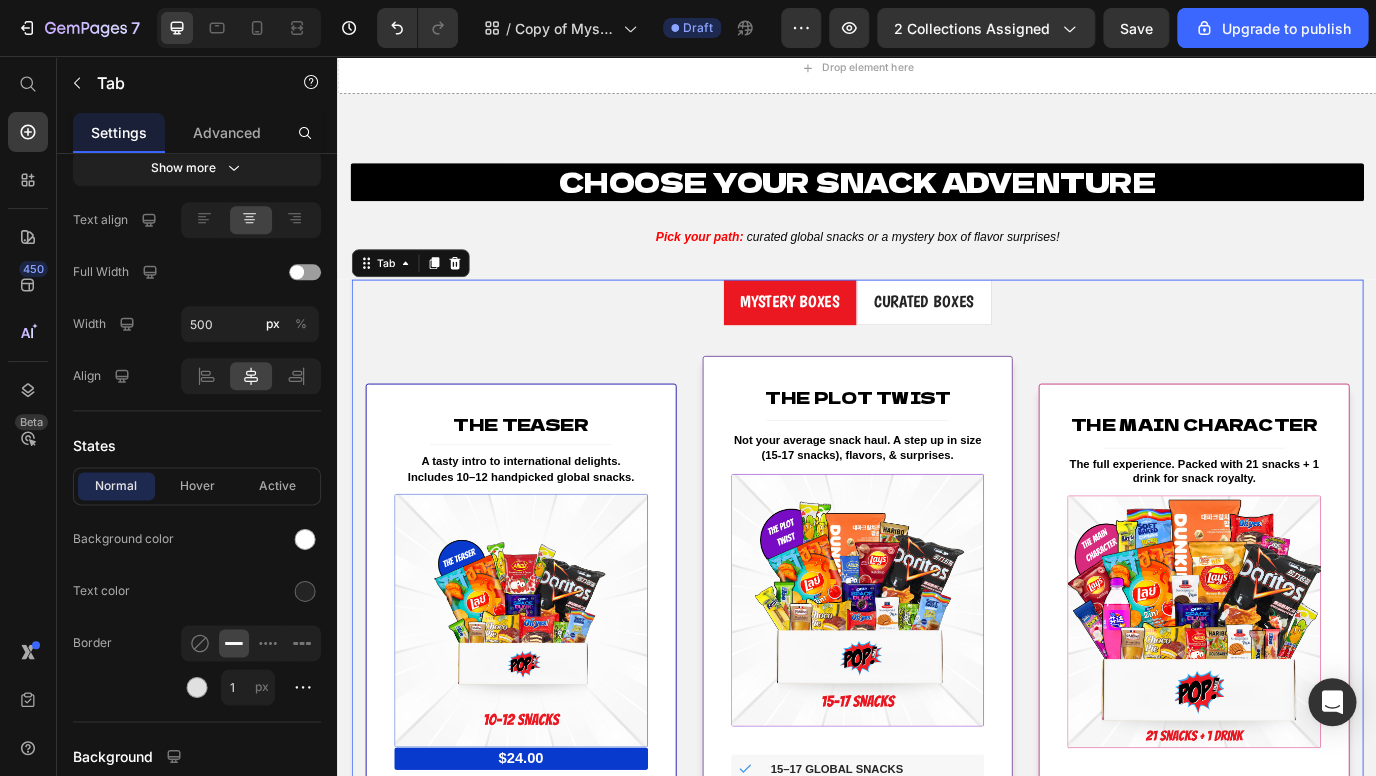 click on "MYSTERY BOXES" at bounding box center [859, 340] 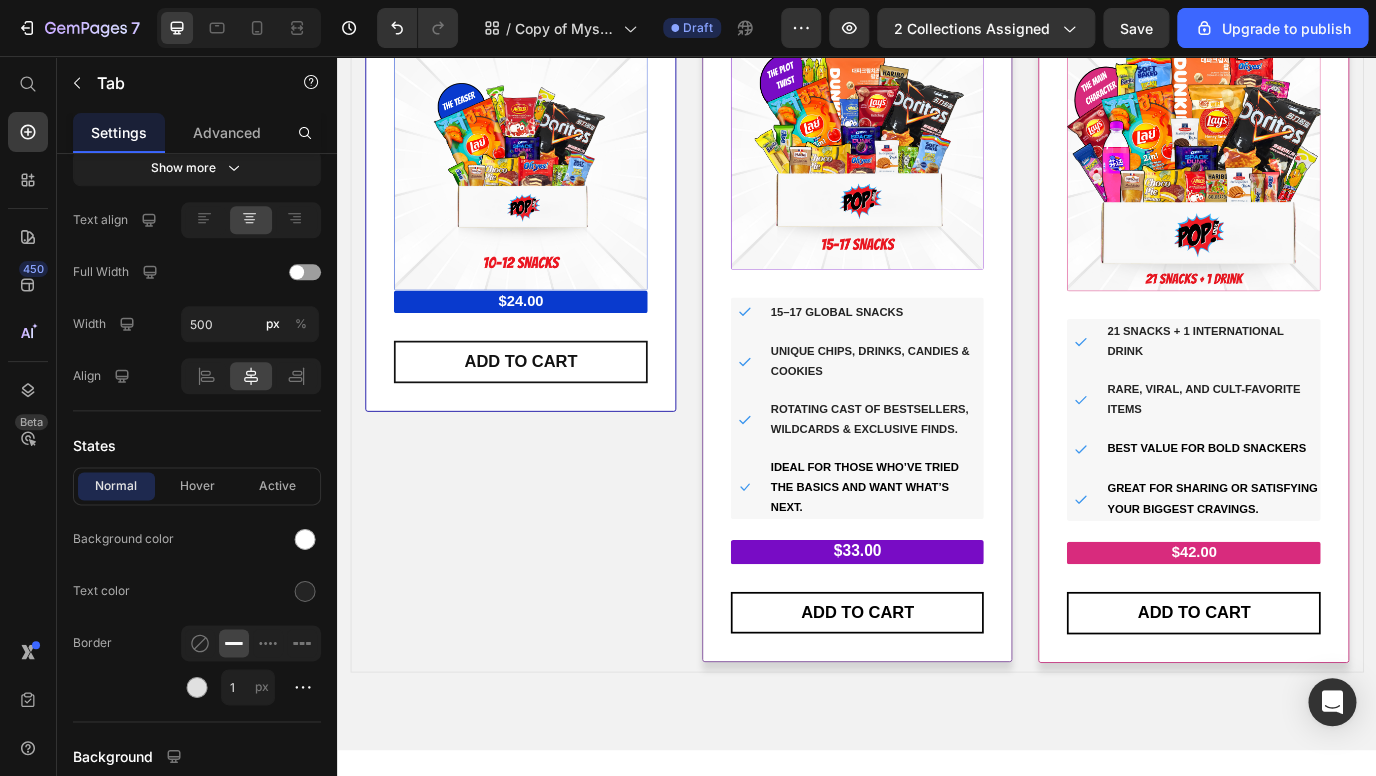 scroll, scrollTop: 0, scrollLeft: 0, axis: both 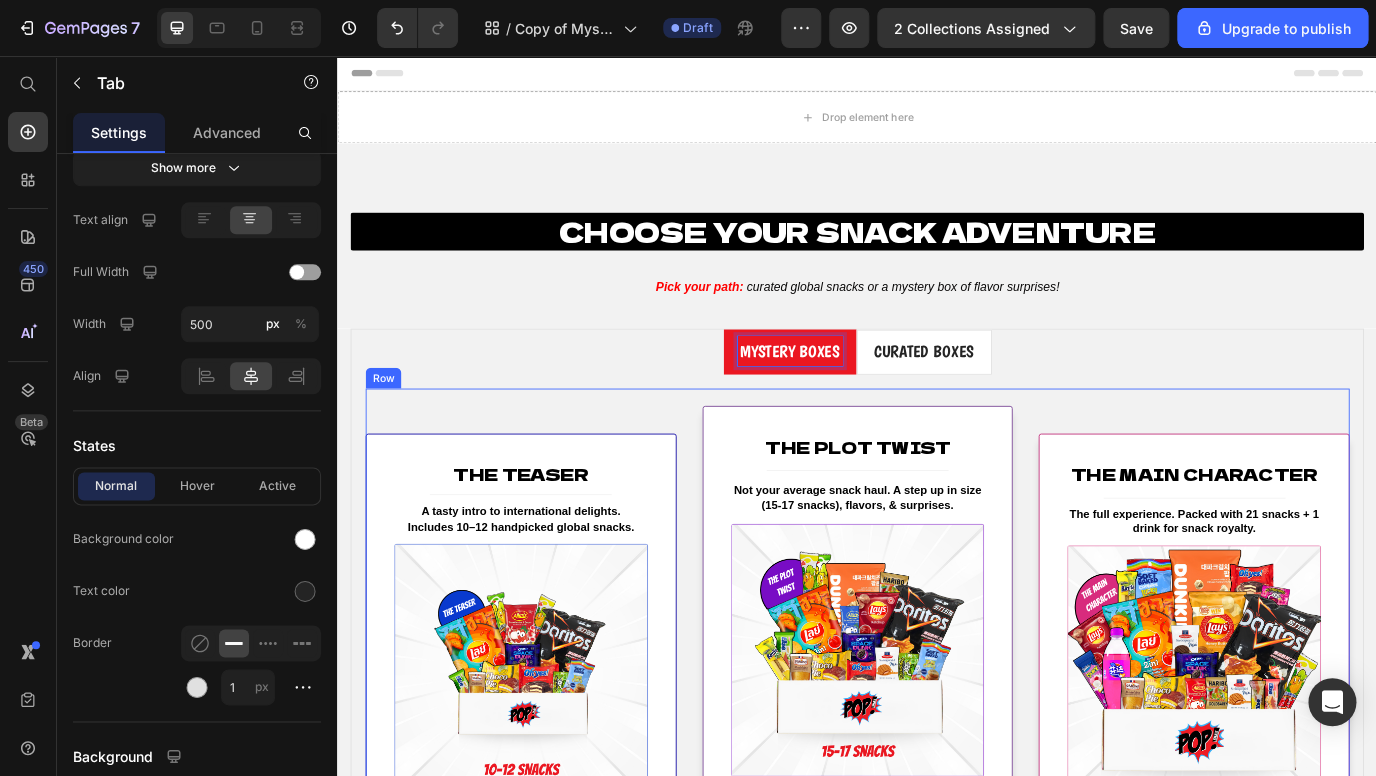 click on "The Teaser (P) Title                Title Line A tasty intro to international delights.   Includes 10–12 handpicked global snacks. Heading (P) Images & Gallery $24.00 (P) Price Row Row ADD TO CART (P) Cart Button Product Row The Plot Twist (P) Title                Title Line Not your average snack haul. A step up in size (15-17 snacks), flavors, & surprises. Heading (P) Images & Gallery
Icon 15–17 global snacks Text block
Icon Unique chips, drinks, candies & cookies Text block
Icon Rotating cast of bestsellers, wildcards & exclusive finds. Text block                Icon Ideal for those who’ve tried the basics and want what’s next. Text Icon List $33.00 (P) Price Row Row ADD TO CART (P) Cart Button Product Row The Main Character (P) Title                Title Line The full experience. Packed with 21 snacks + 1 drink for snack royalty. Heading (P) Images & Gallery
Icon 21 snacks + 1 international drink Text block
Icon Icon" at bounding box center [937, 890] 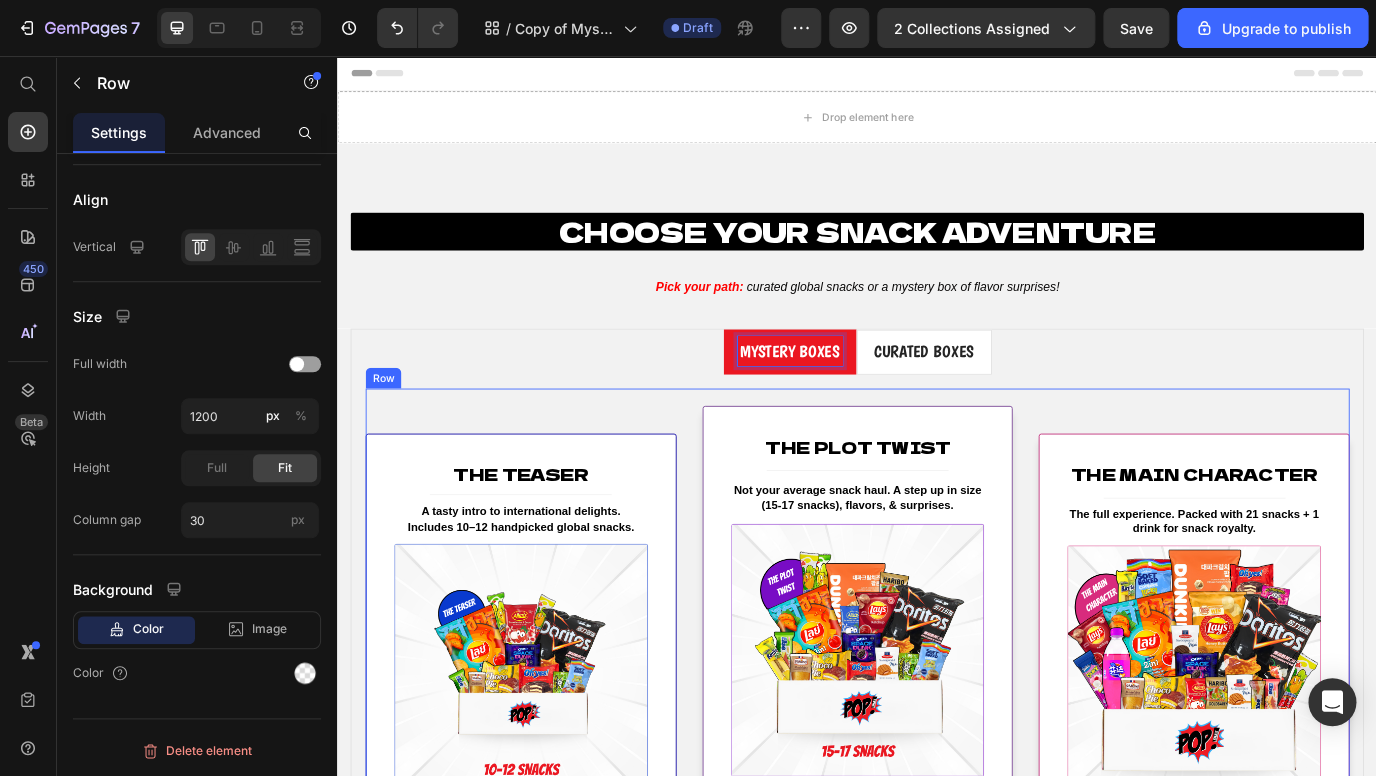 scroll, scrollTop: 0, scrollLeft: 0, axis: both 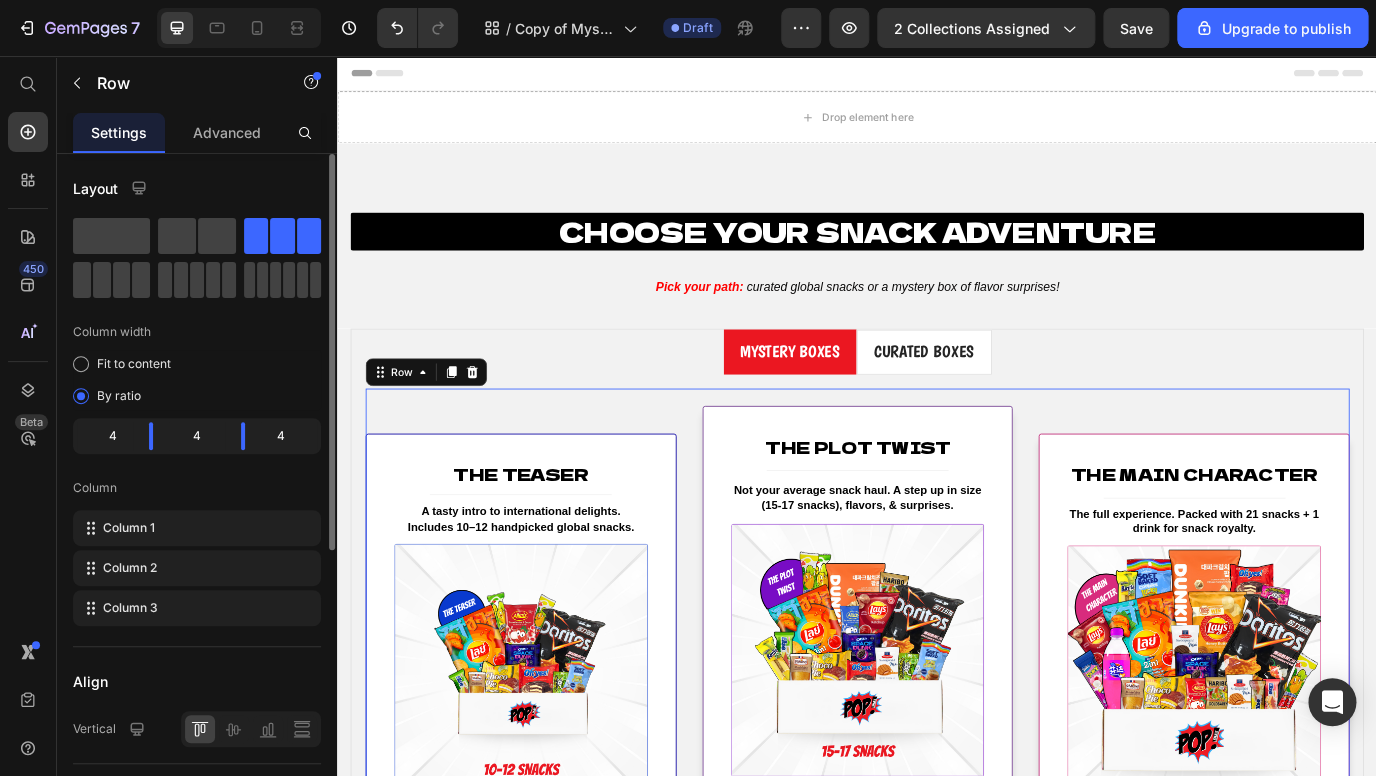 click on "The Teaser (P) Title                Title Line A tasty intro to international delights.   Includes 10–12 handpicked global snacks. Heading (P) Images & Gallery $24.00 (P) Price Row Row ADD TO CART (P) Cart Button Product Row The Plot Twist (P) Title                Title Line Not your average snack haul. A step up in size (15-17 snacks), flavors, & surprises. Heading (P) Images & Gallery
Icon 15–17 global snacks Text block
Icon Unique chips, drinks, candies & cookies Text block
Icon Rotating cast of bestsellers, wildcards & exclusive finds. Text block                Icon Ideal for those who’ve tried the basics and want what’s next. Text Icon List $33.00 (P) Price Row Row ADD TO CART (P) Cart Button Product Row The Main Character (P) Title                Title Line The full experience. Packed with 21 snacks + 1 drink for snack royalty. Heading (P) Images & Gallery
Icon 21 snacks + 1 international drink Text block
Icon Icon" at bounding box center [937, 890] 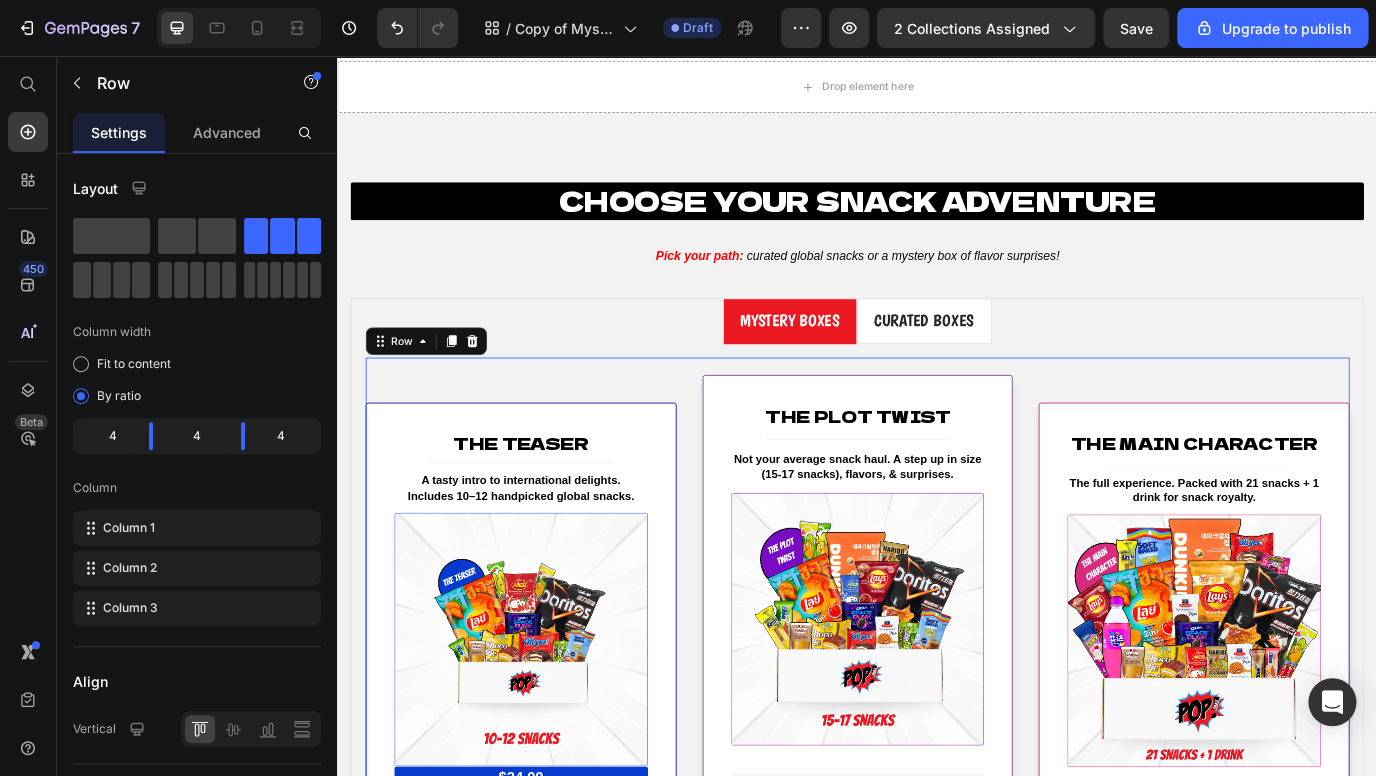 scroll, scrollTop: 61, scrollLeft: 0, axis: vertical 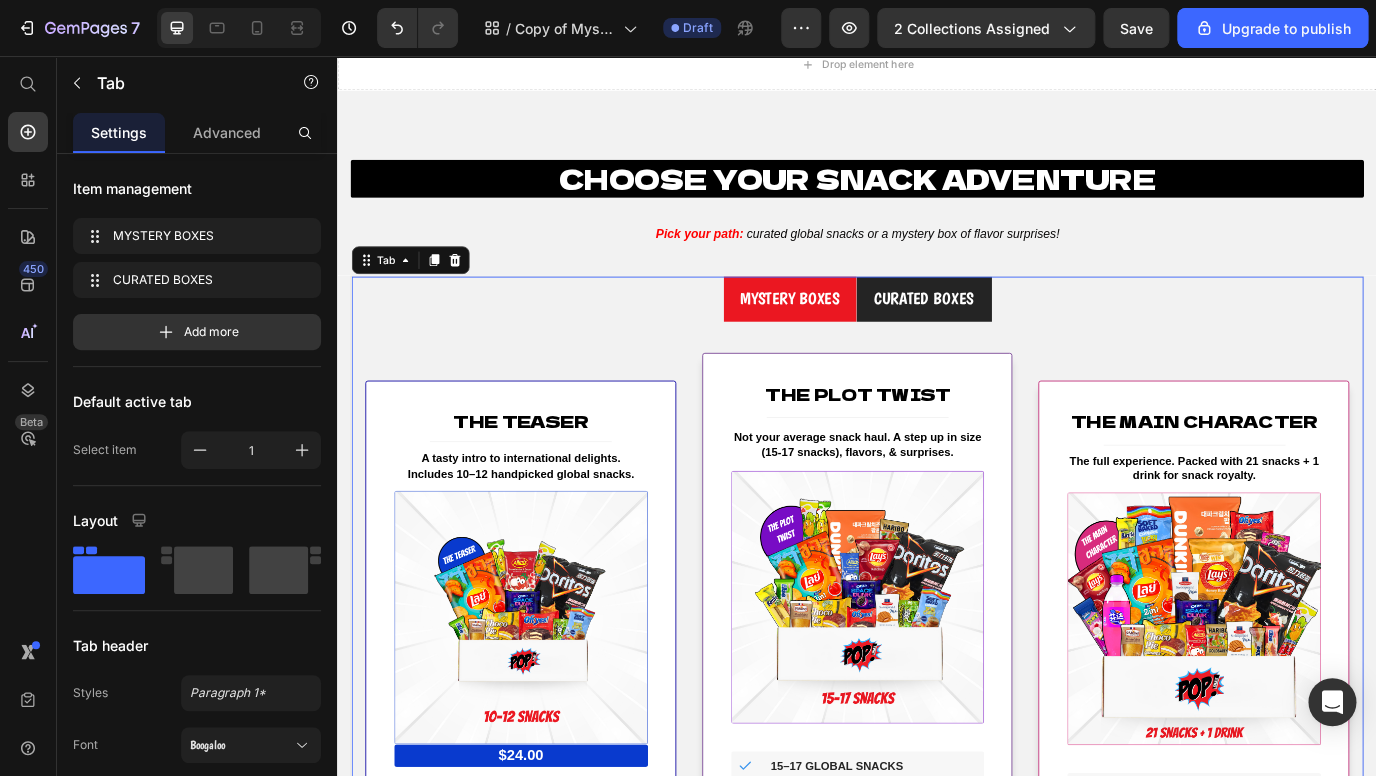 click on "CURATED BOXES" at bounding box center [1014, 337] 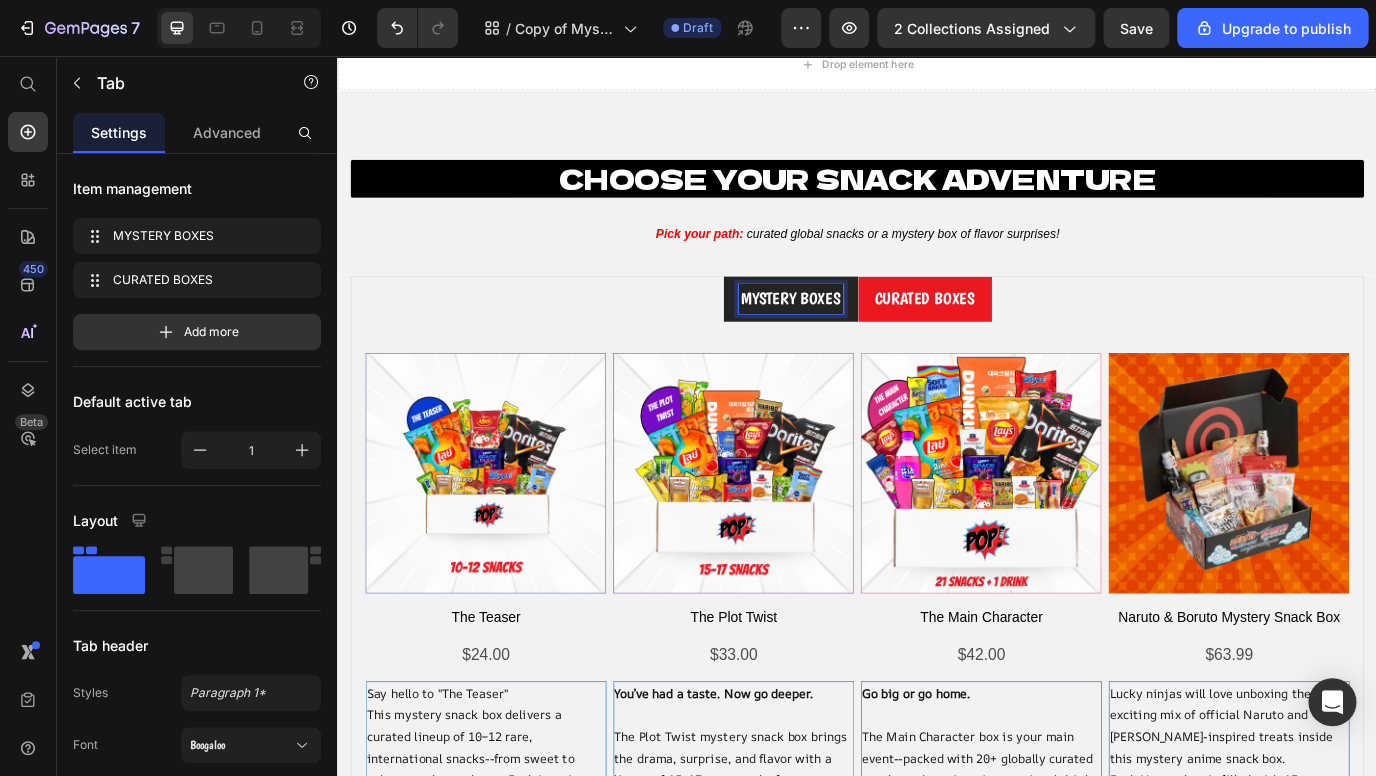 click on "MYSTERY BOXES" at bounding box center (860, 337) 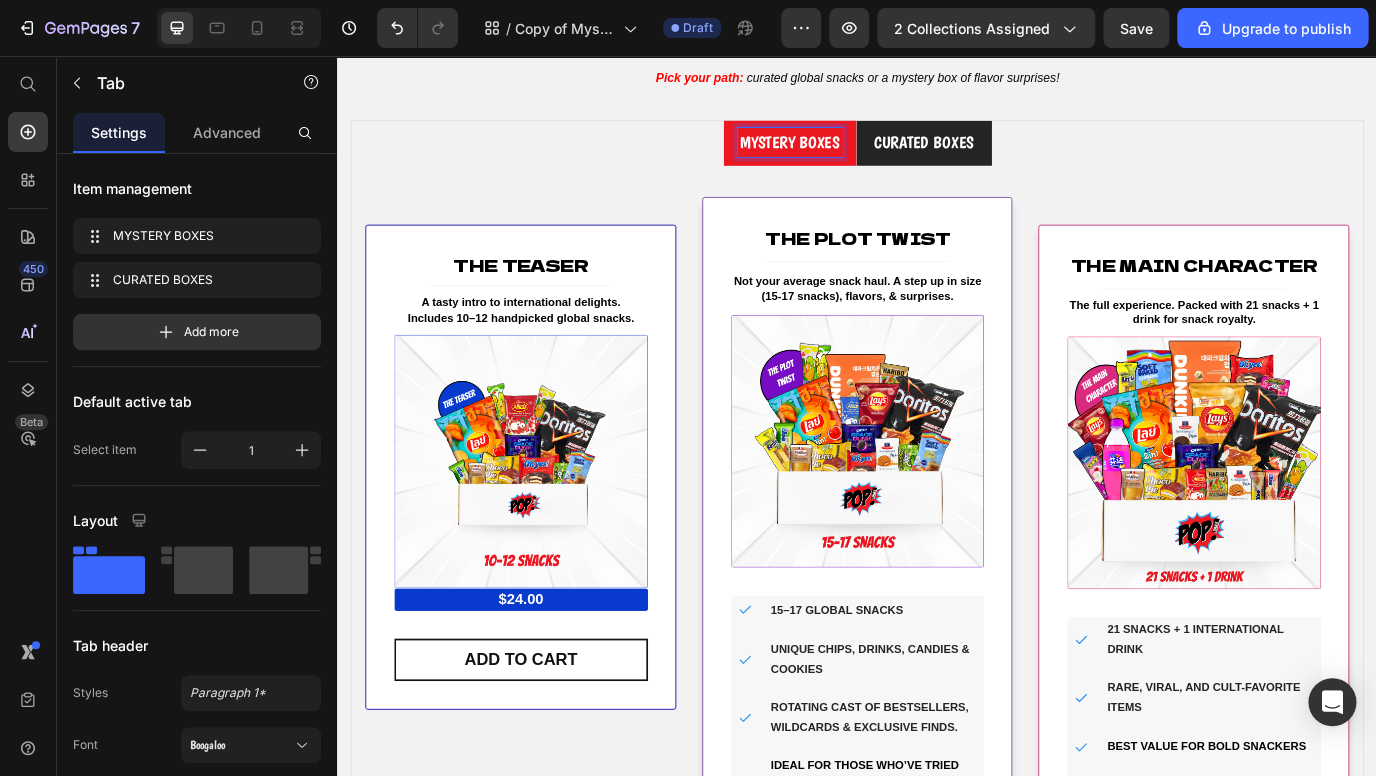 scroll, scrollTop: 221, scrollLeft: 0, axis: vertical 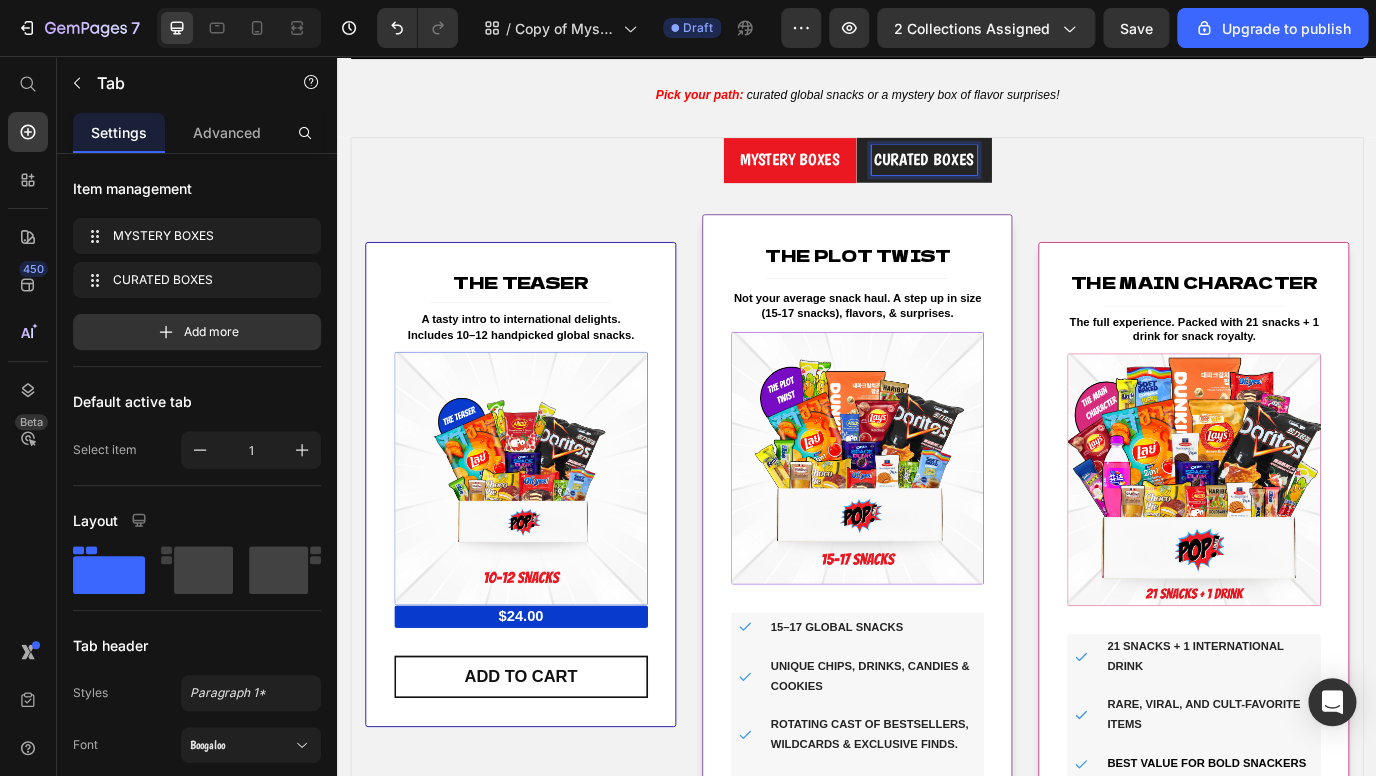 click on "CURATED BOXES" at bounding box center (1014, 177) 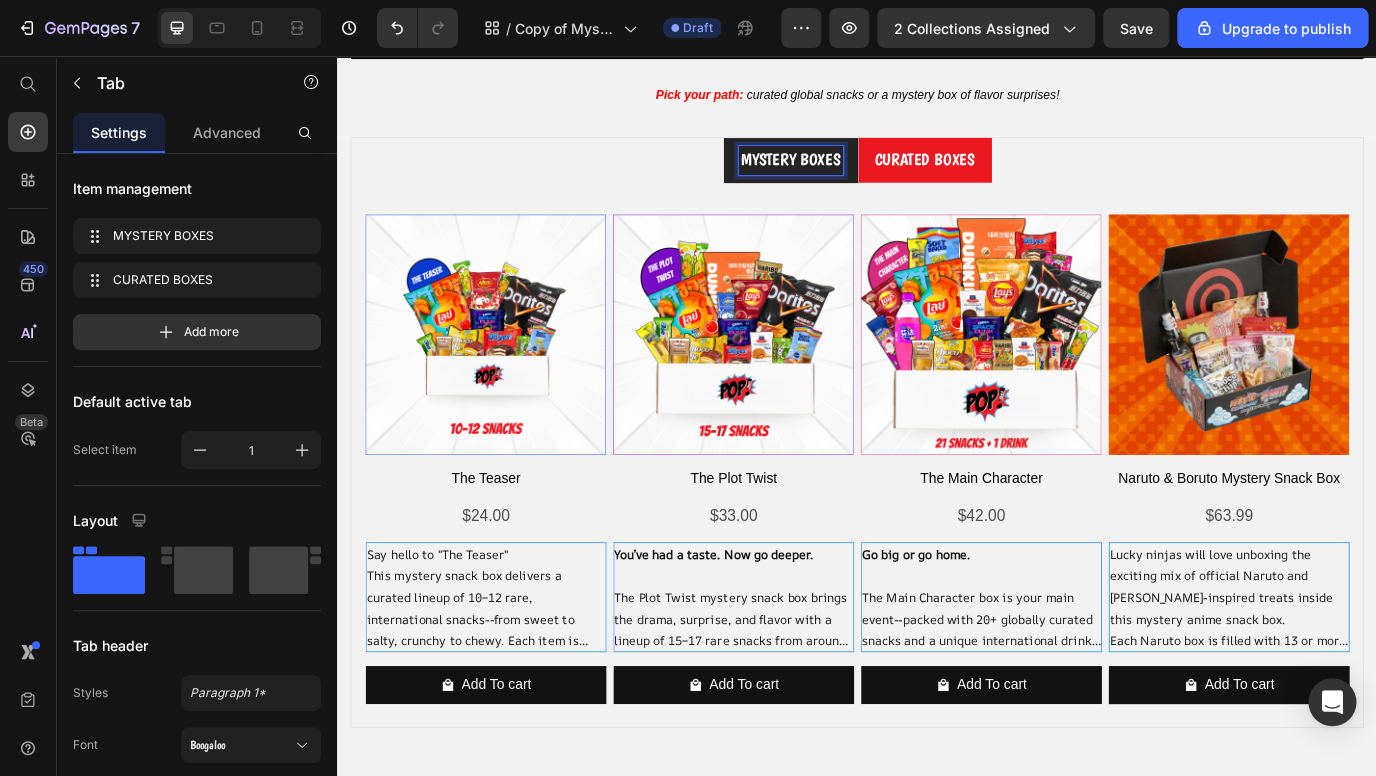 click on "MYSTERY BOXES" at bounding box center [860, 177] 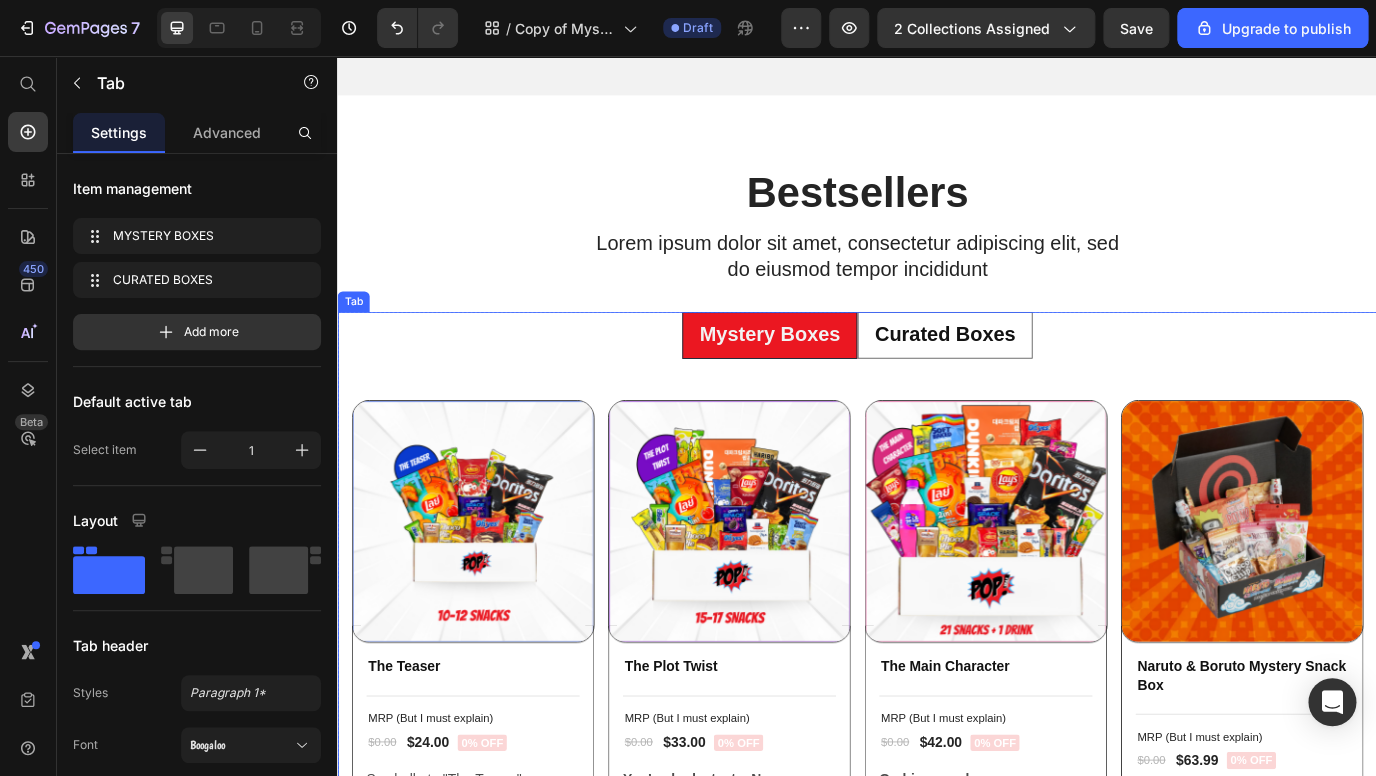 scroll, scrollTop: 1353, scrollLeft: 0, axis: vertical 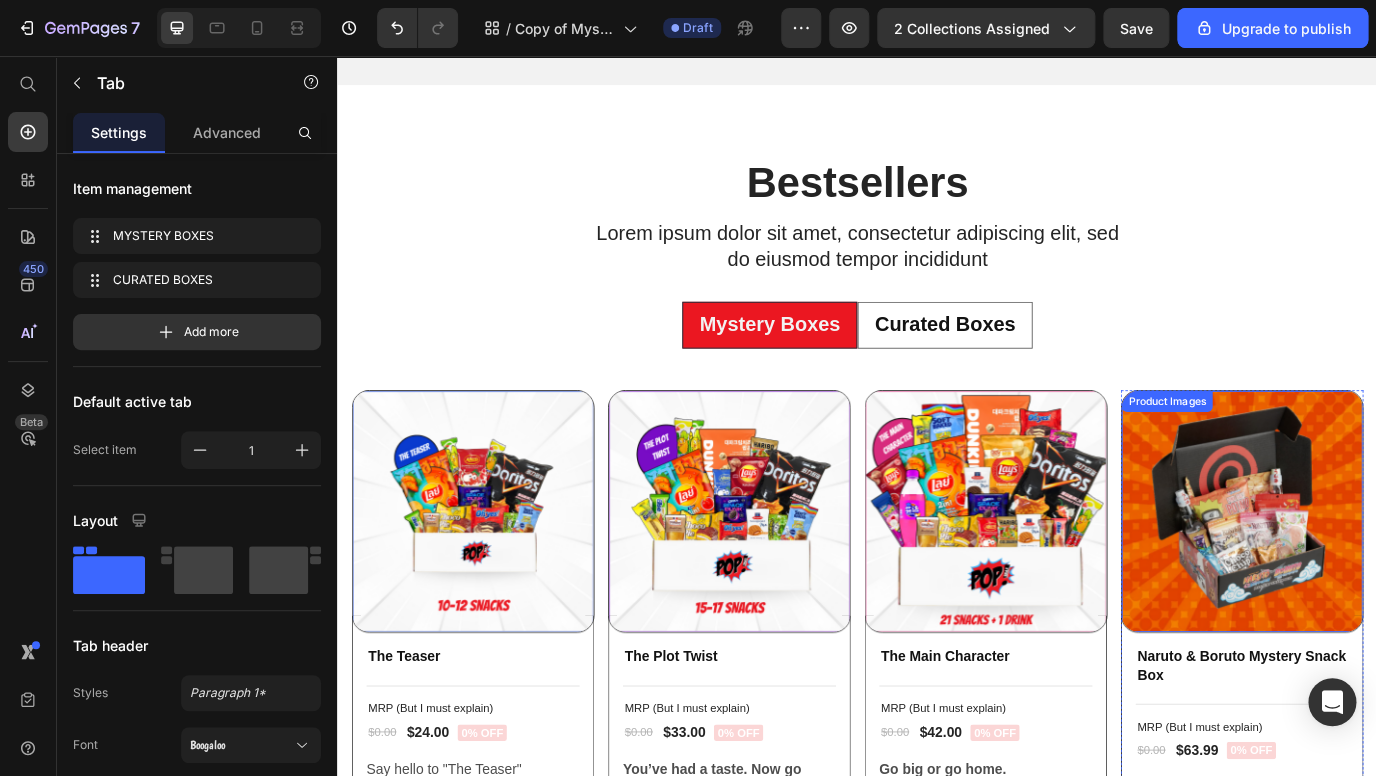 click at bounding box center [1381, 582] 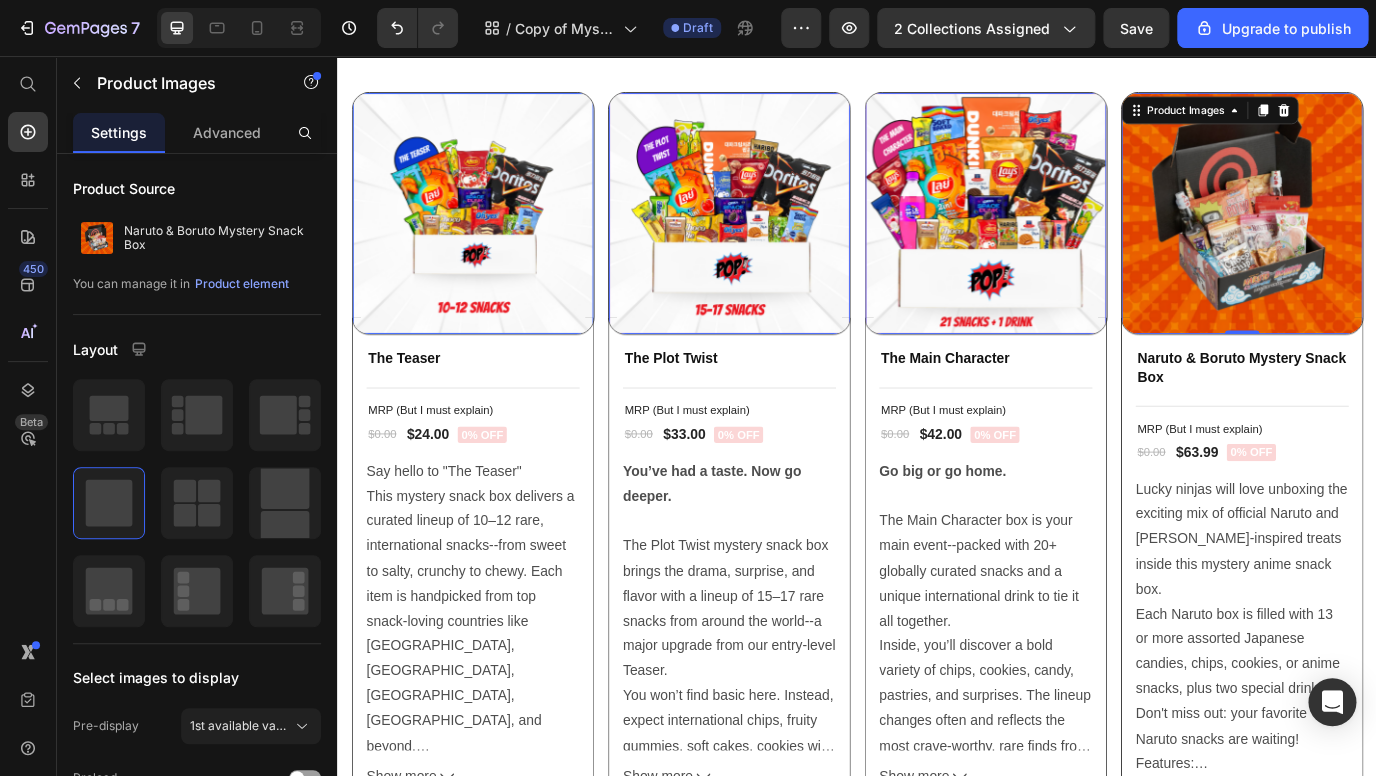 scroll, scrollTop: 1532, scrollLeft: 0, axis: vertical 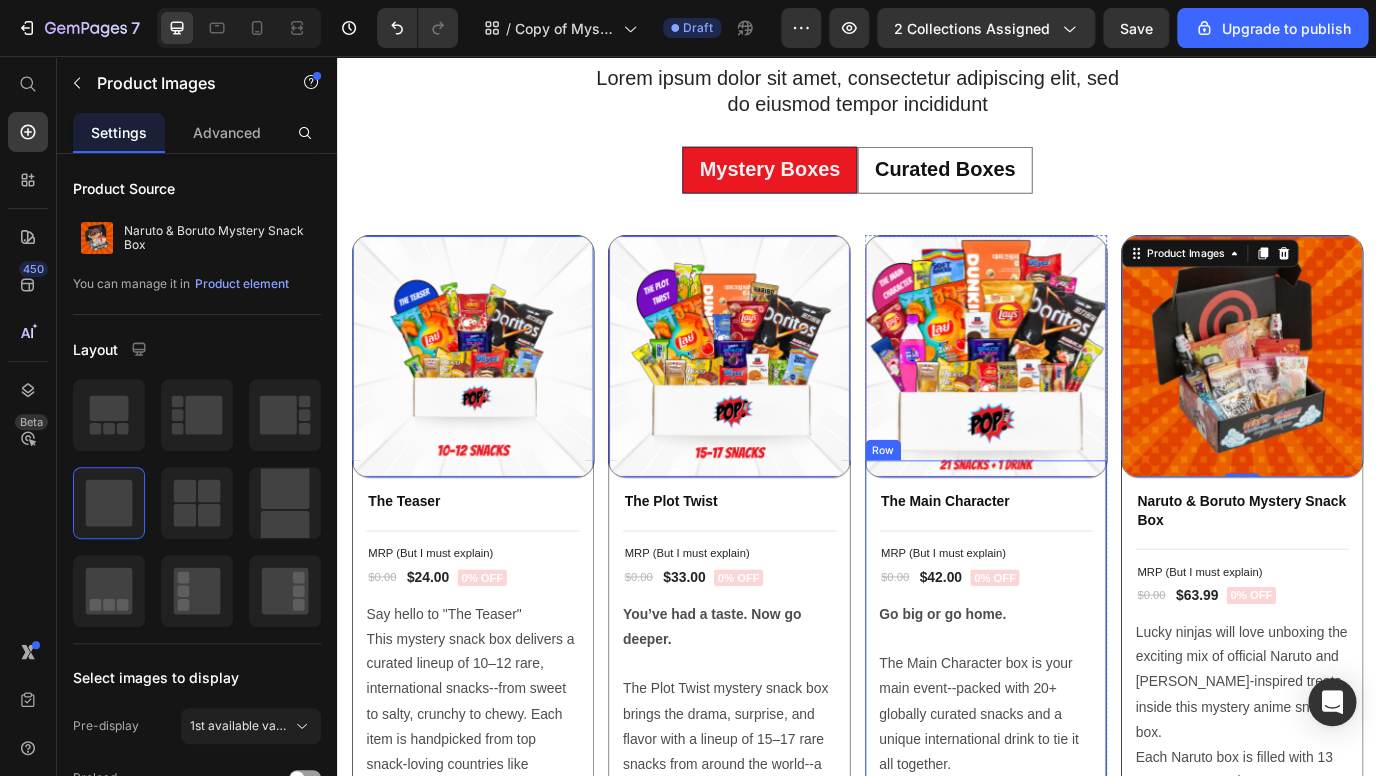 click on "The Main Character Product Title                Title Line MRP (But I must explain) Text Block $0.00 Product Price $42.00 Product Price 0% off Product Badge Row Go big or go home. The Main Character box is your main event--packed with 20+ globally curated snacks and a unique international drink to tie it all together.
Inside, you’ll discover a bold variety of chips, cookies, candy, pastries, and surprises. The lineup changes often and reflects the most crave-worthy, rare finds from [GEOGRAPHIC_DATA], [GEOGRAPHIC_DATA], [GEOGRAPHIC_DATA], and beyond. Some items may match what’s pictured, others may not, but all are guaranteed to deliver main character energy.
Why You’ll Love It:
🌟 20+ premium international snacks
🥤 Includes one rare global drink
🤯 Mystery-style: enjoy the snack surprise
🍫 A curated mix of sweet, salty, chewy, and crunchy
🌎 Selections from [GEOGRAPHIC_DATA], [GEOGRAPHIC_DATA], [GEOGRAPHIC_DATA] & more
🎁 A great gift, or just a snack throne for yourself
Show more Product Description Add to cart Add to Cart" at bounding box center (1085, 834) 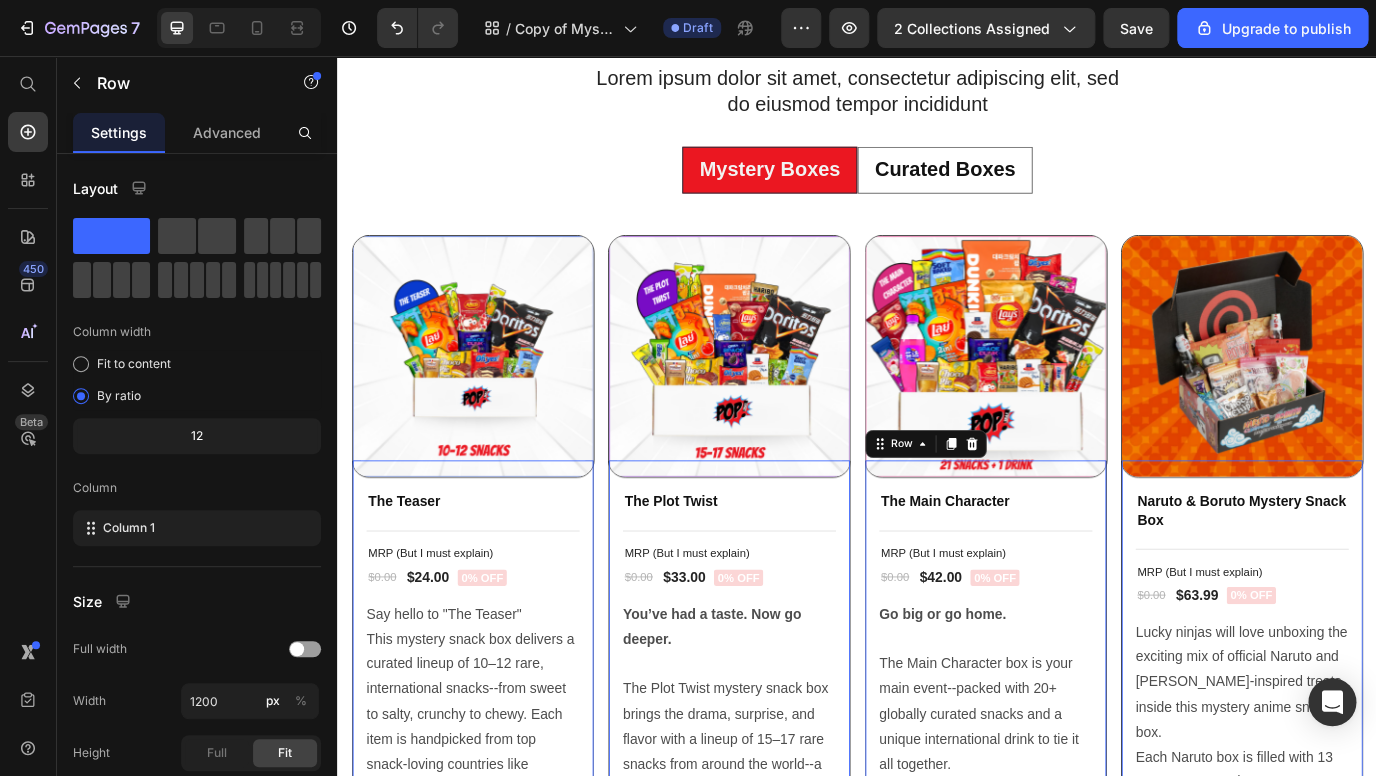 click on "The Main Character" at bounding box center [1085, 571] 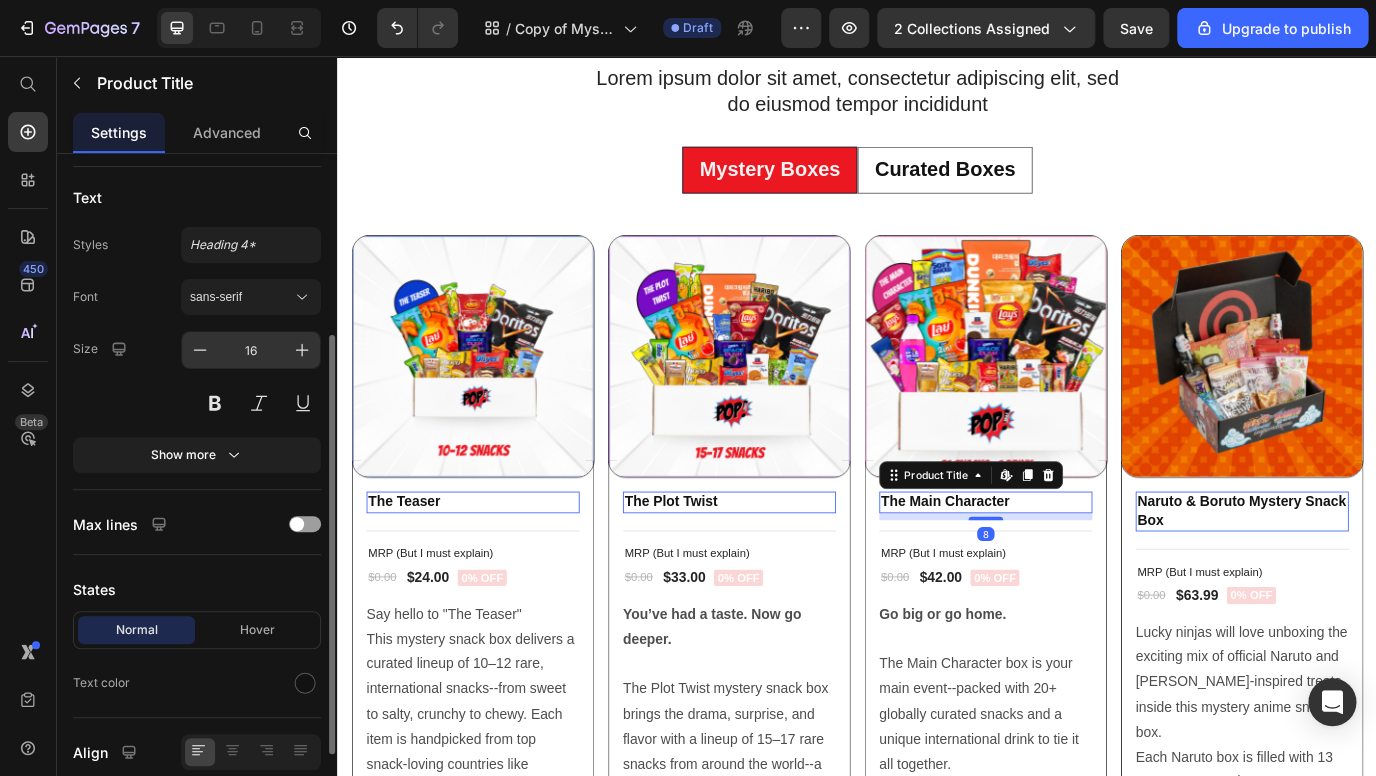 scroll, scrollTop: 246, scrollLeft: 0, axis: vertical 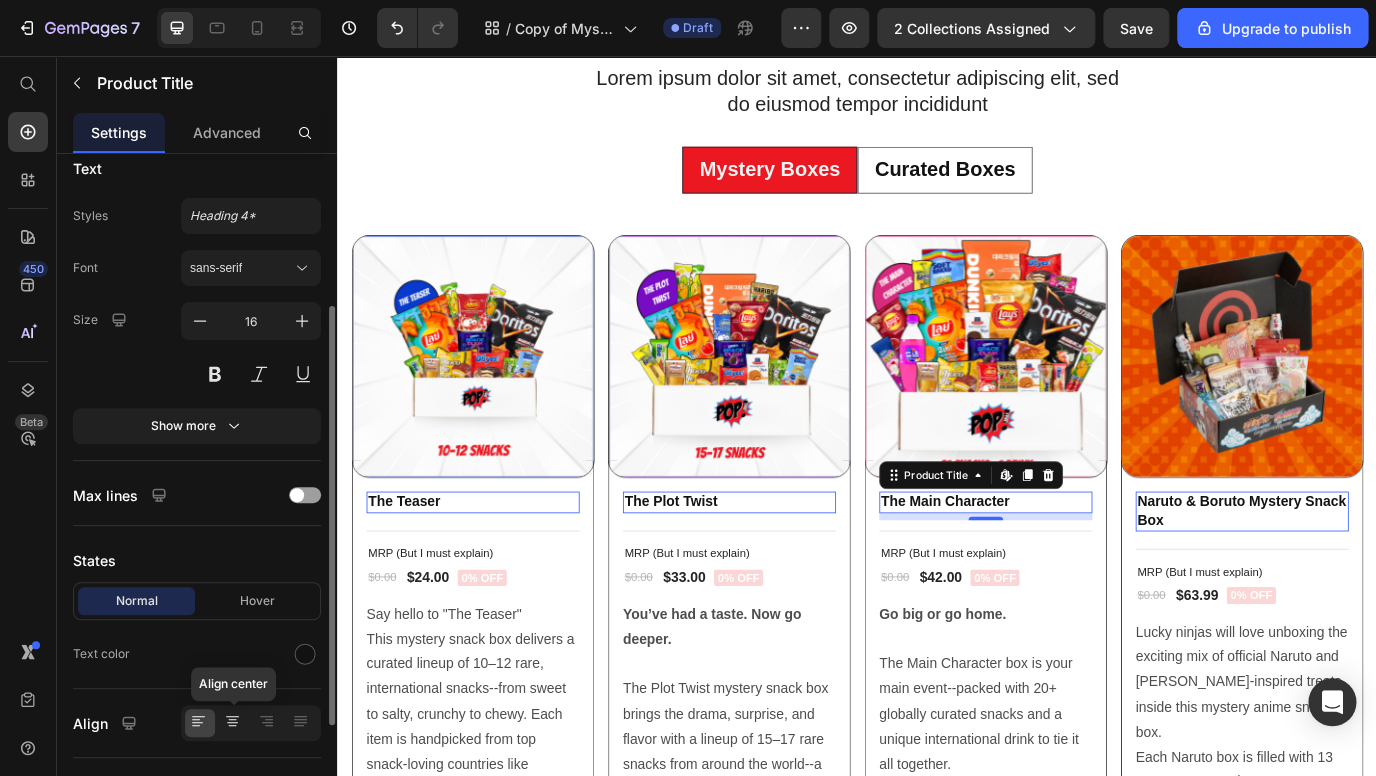 click 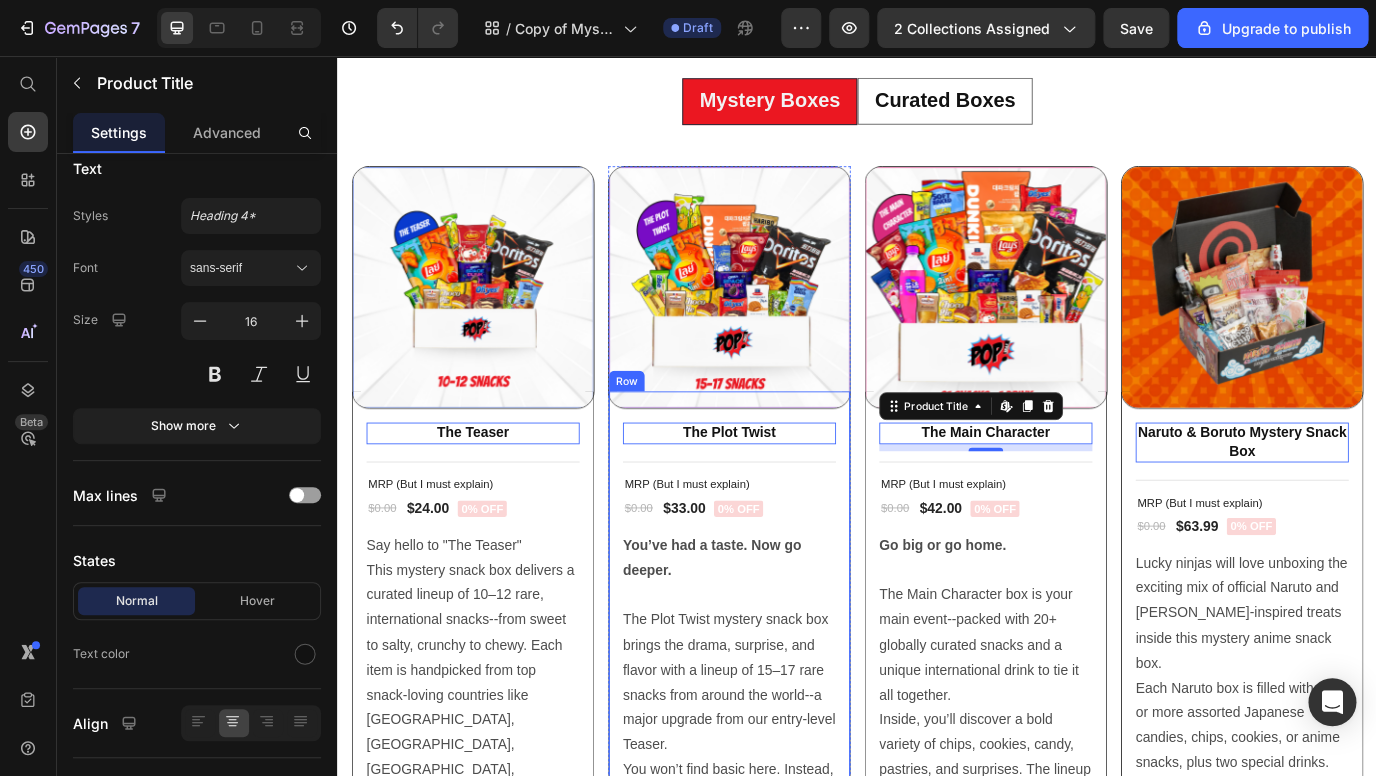 scroll, scrollTop: 1713, scrollLeft: 0, axis: vertical 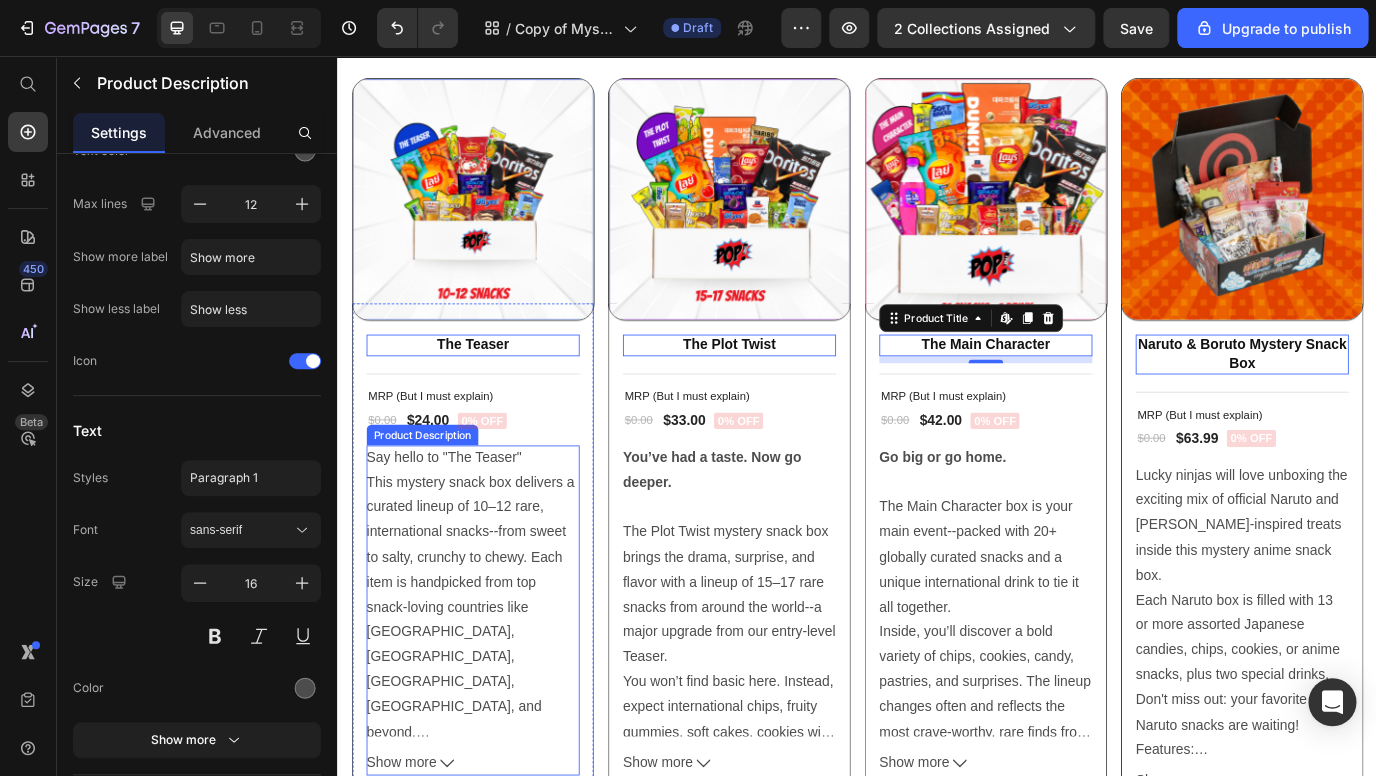 click on "Say hello to "The Teaser"
This mystery snack box delivers a curated lineup of 10–12 rare, international snacks--from sweet to salty, crunchy to chewy. Each item is handpicked from top snack-loving countries like [GEOGRAPHIC_DATA], [GEOGRAPHIC_DATA], [GEOGRAPHIC_DATA], [GEOGRAPHIC_DATA], and beyond.
Inside, you  might  find a fizzy candy from [GEOGRAPHIC_DATA], a buttery French crepe, or chips in flavors you’ve never seen in U.S. stores. But that’s the thrill--it’s a surprise every time.
Perfect for gifting, snacking on-the-go, or sampling the world one bite at a time.
Why You’ll Love It:
🌍 Features 10–12 globally sourced snacks
📦 Rotating selections, updated frequently
🤫 Mystery-style: images shown are examples only
🚫 No subscription needed, no hassle--buy once & enjoy!
🎉 Makes a fun gift or self-treat" at bounding box center [493, 674] 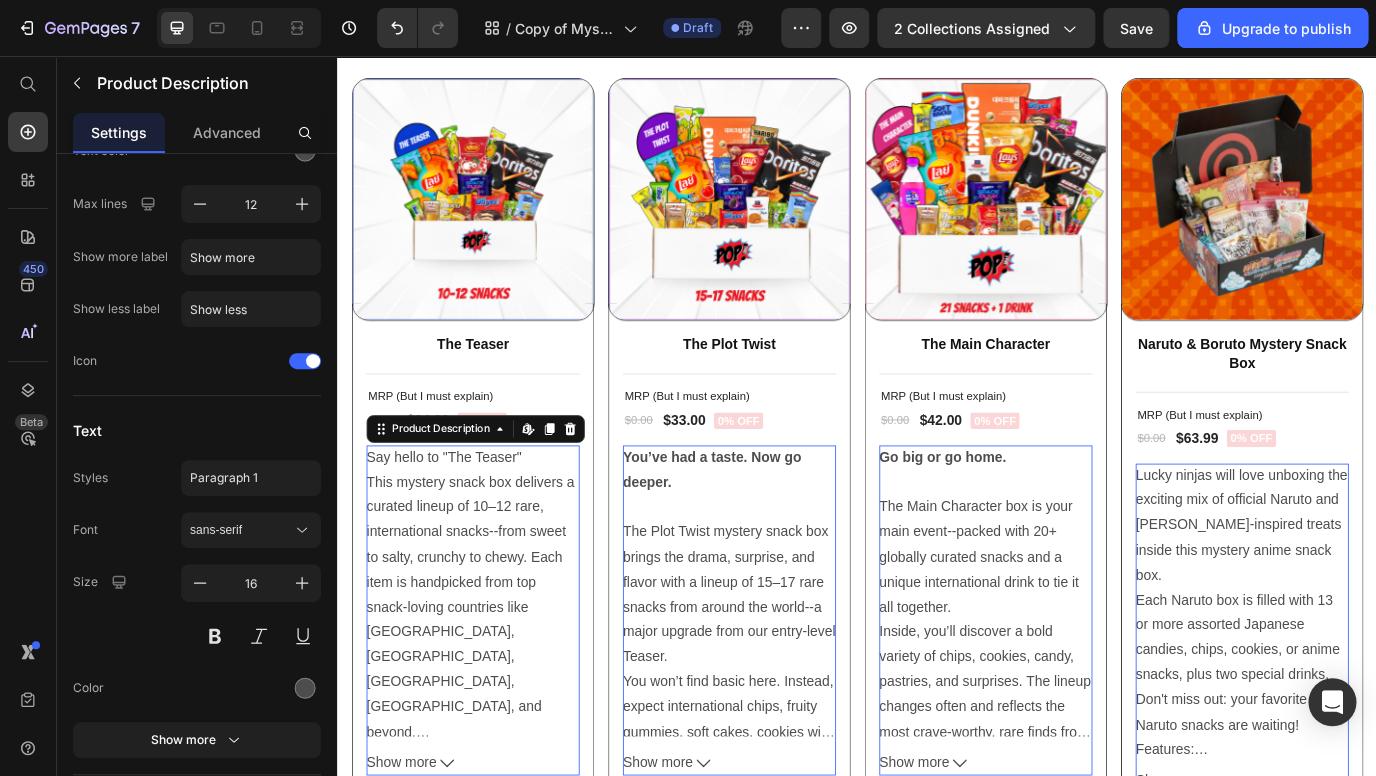 scroll, scrollTop: 0, scrollLeft: 0, axis: both 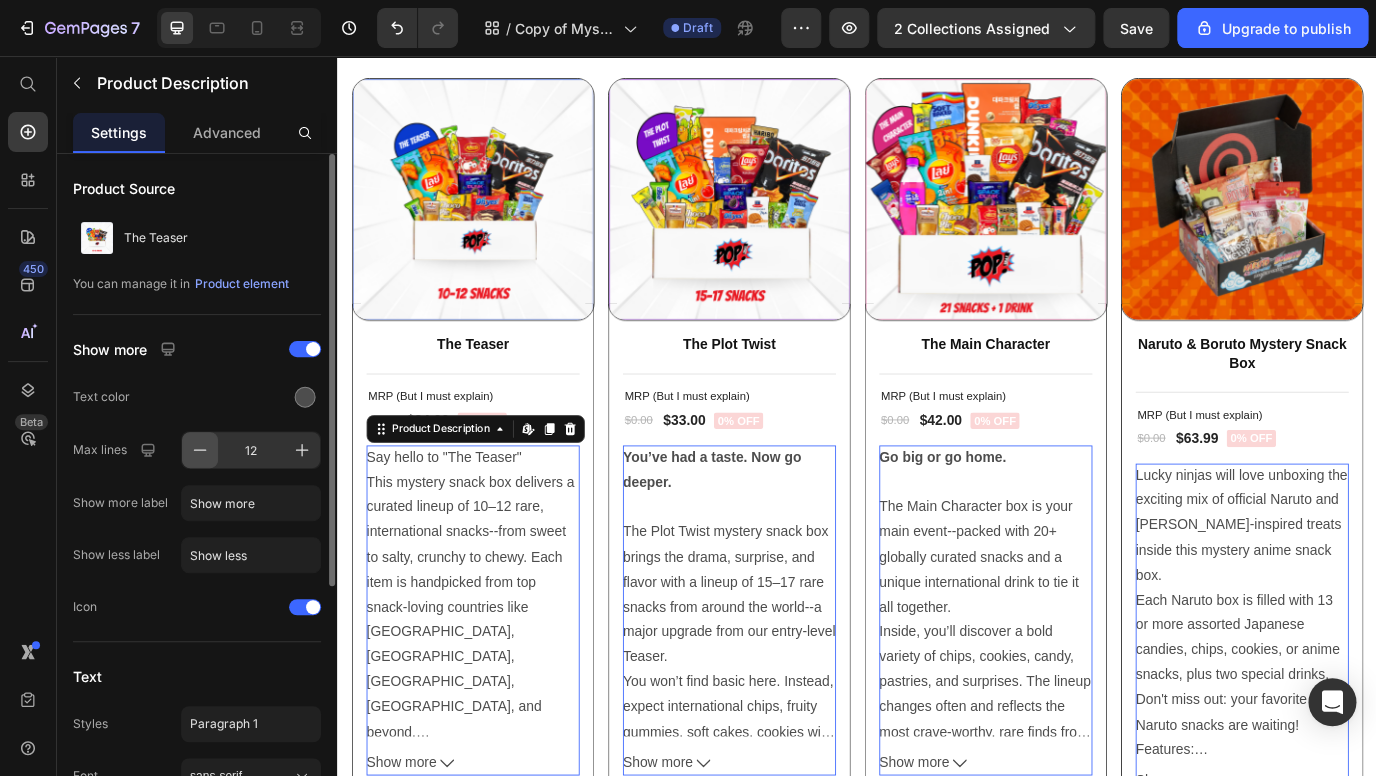 click 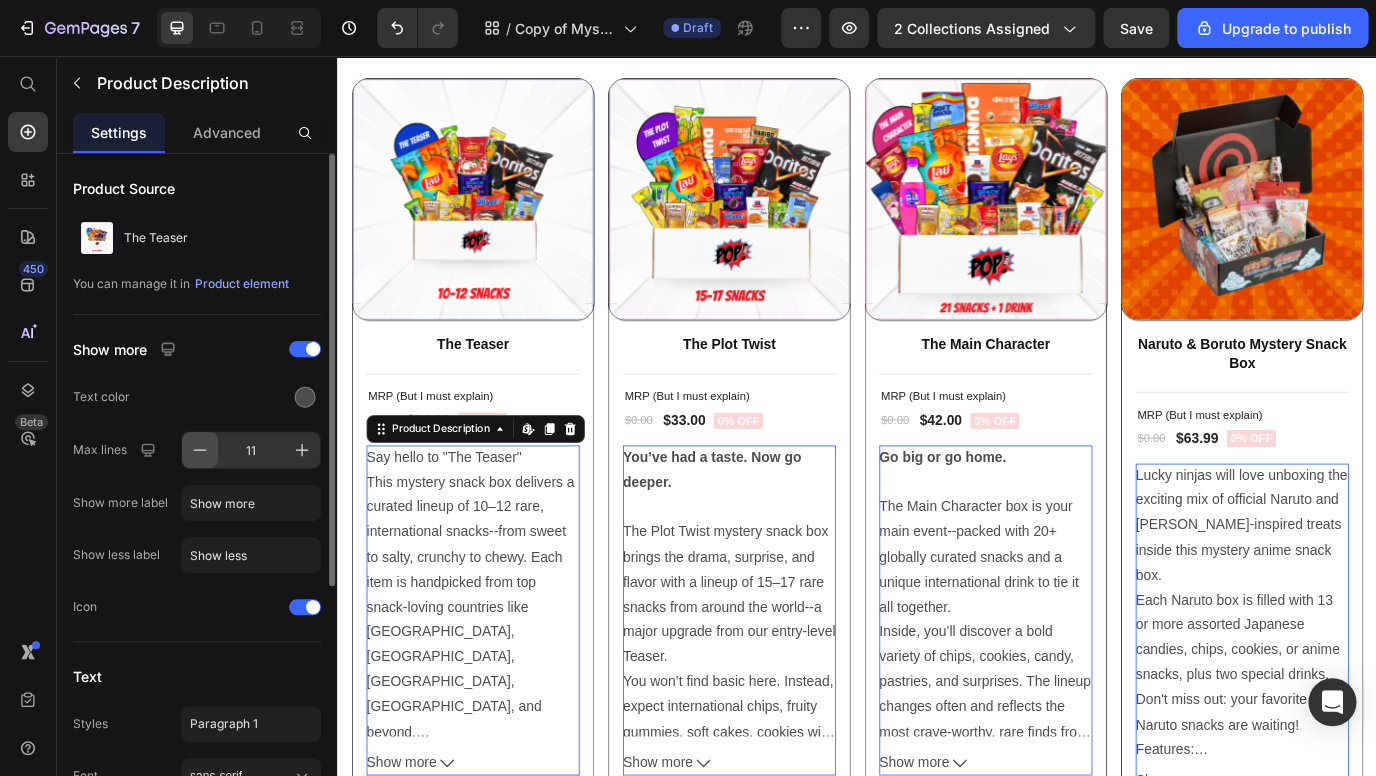 click 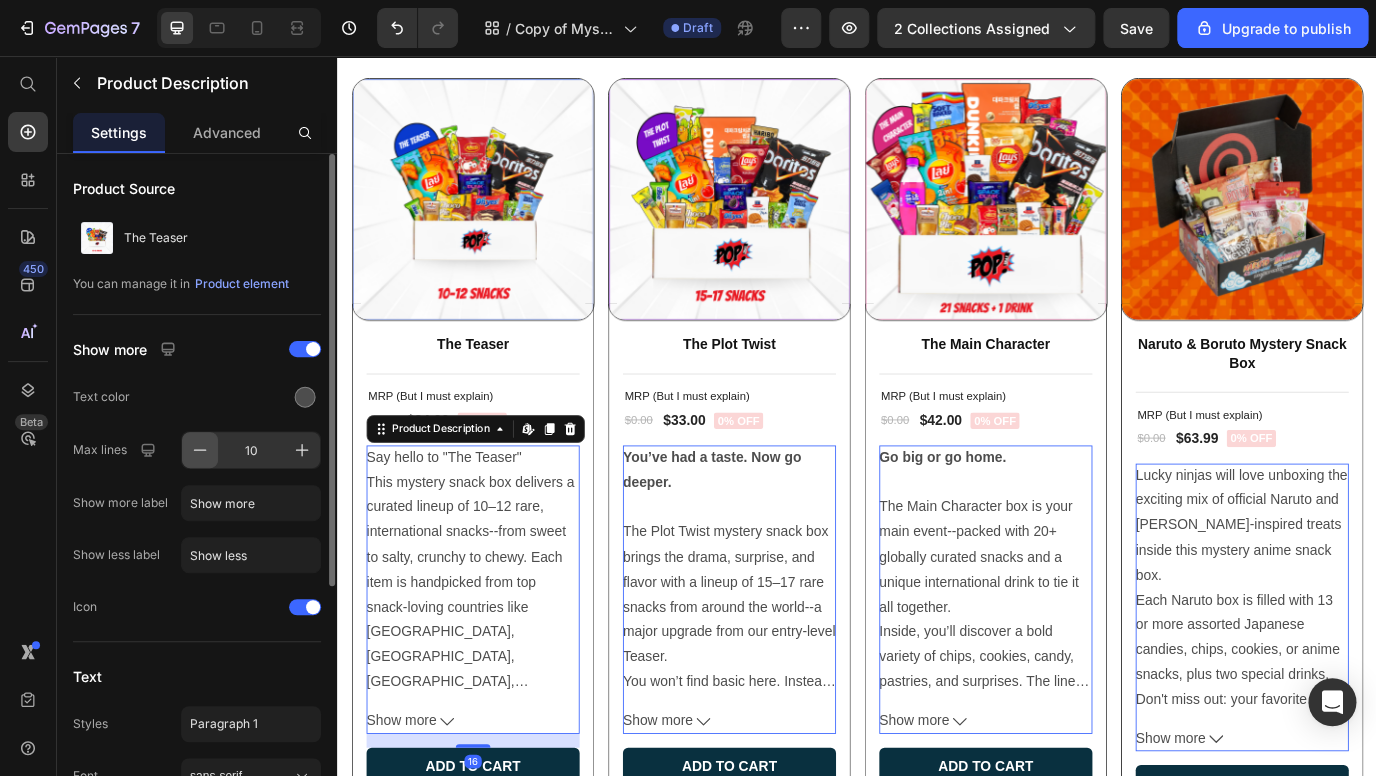 click 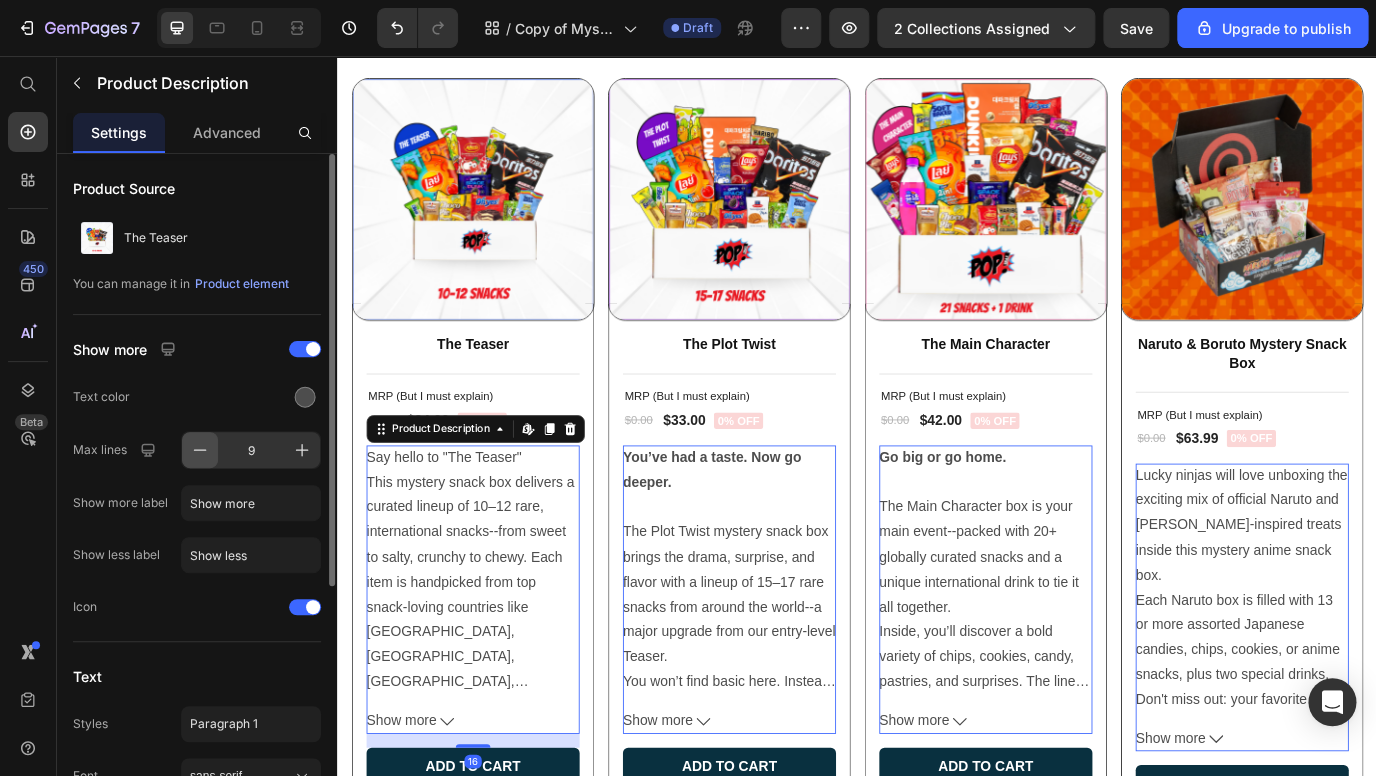 click 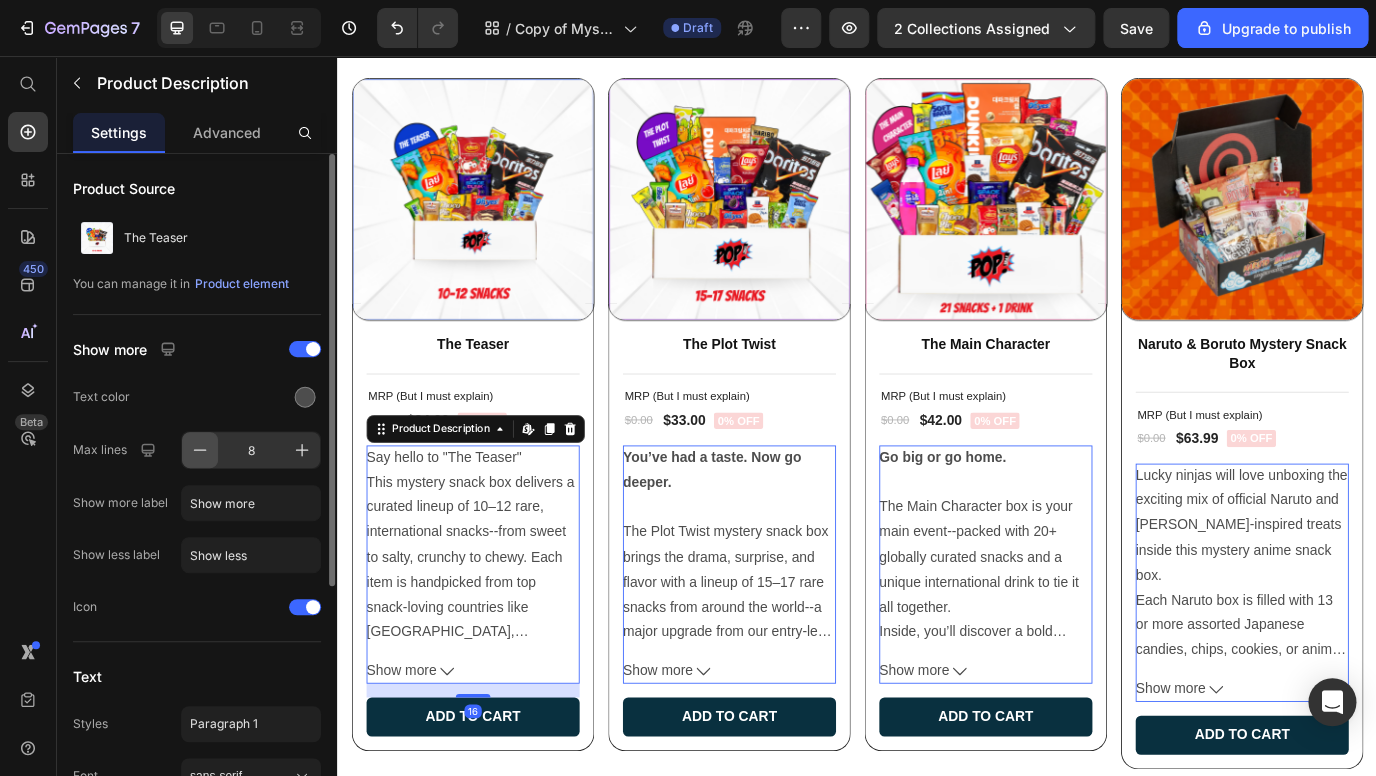 click 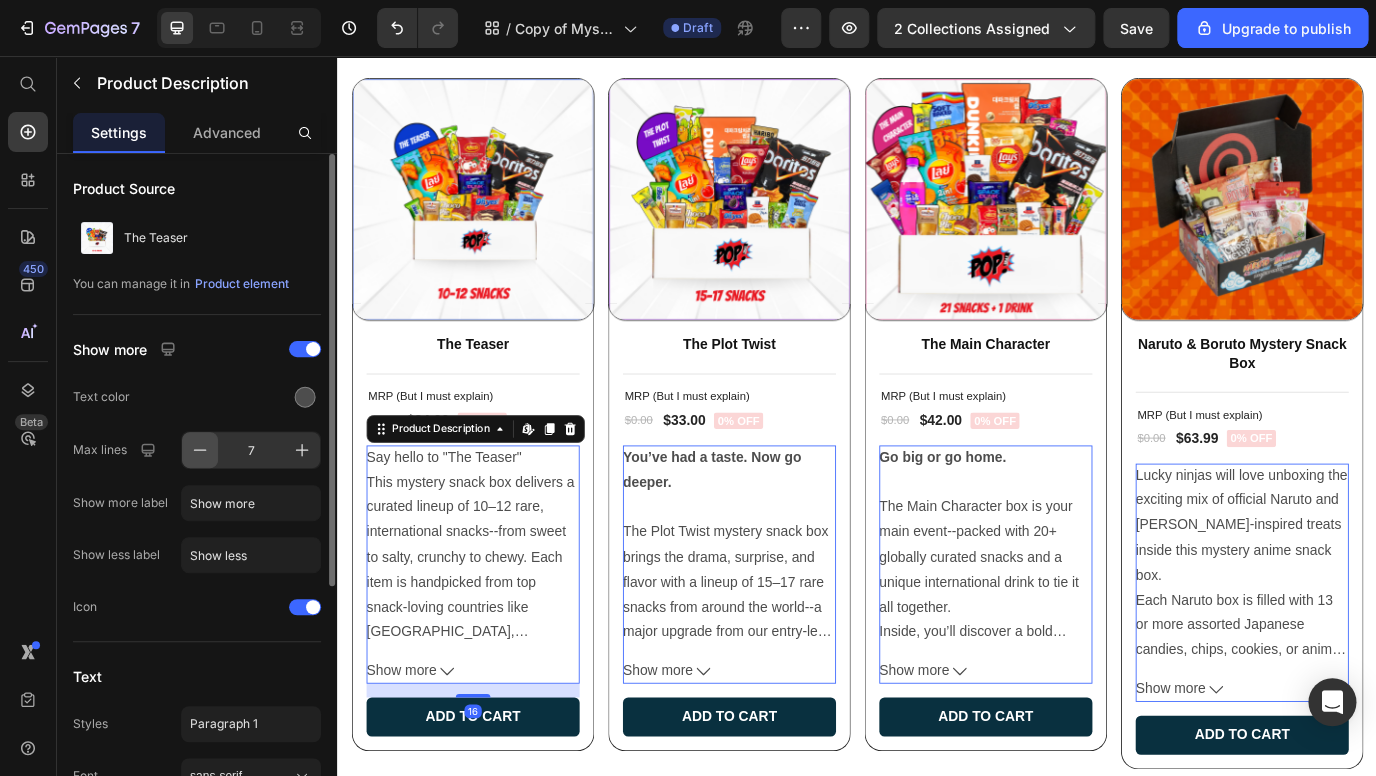 click 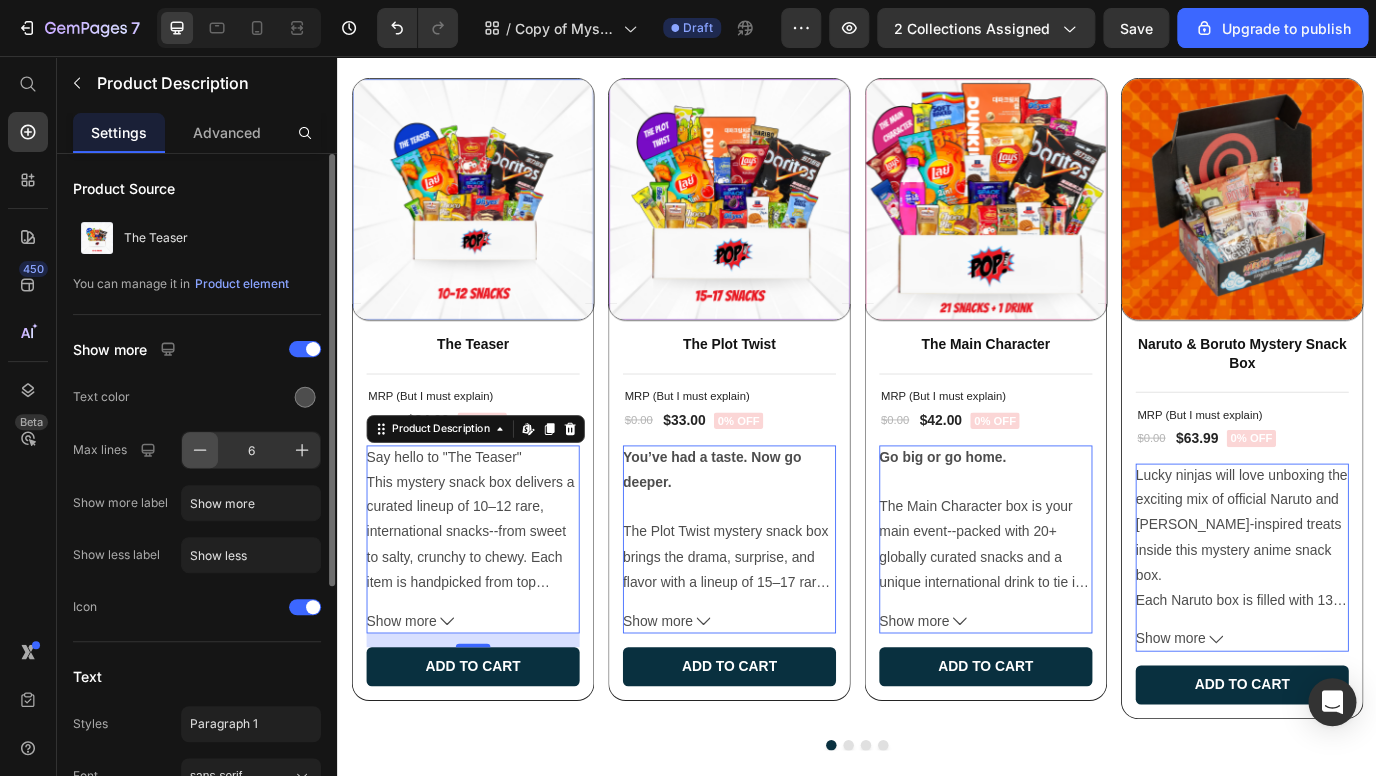 click 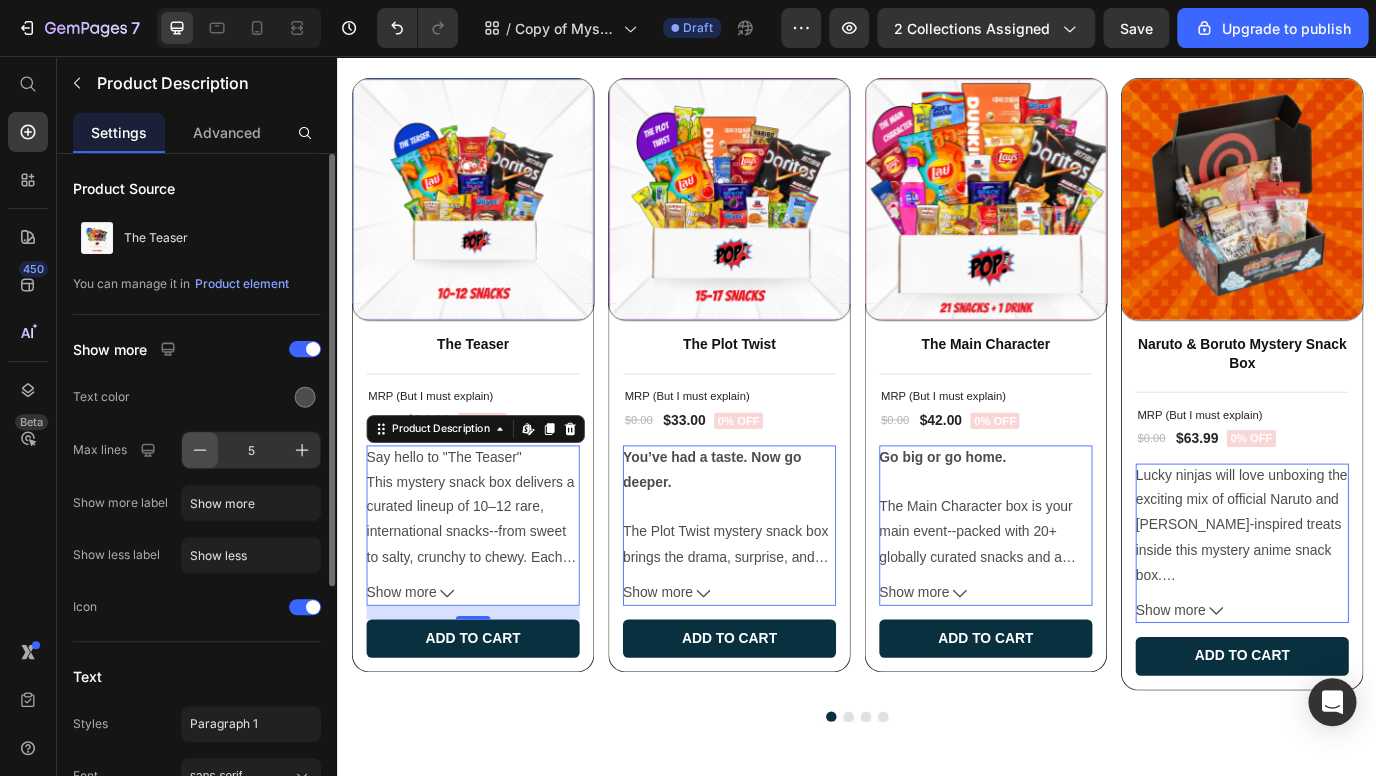 click 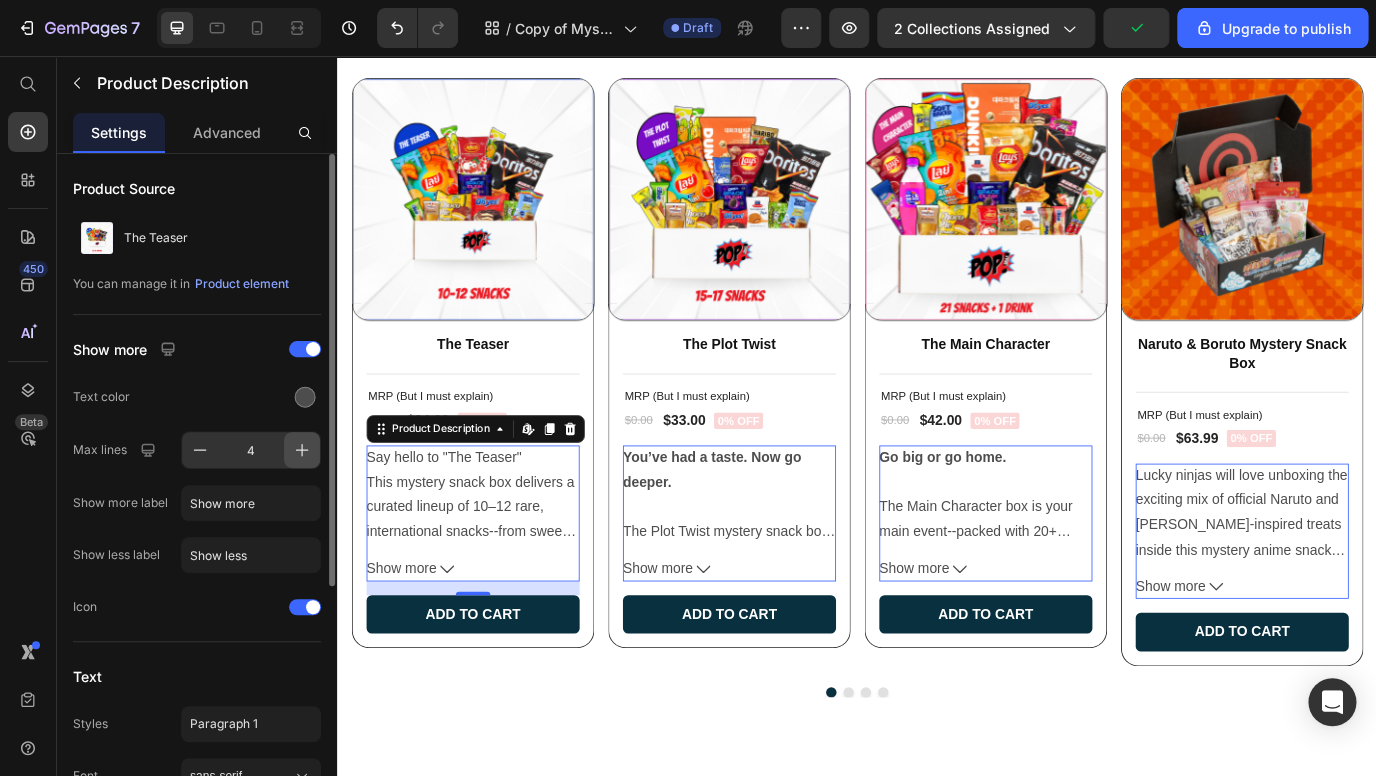 click at bounding box center (302, 450) 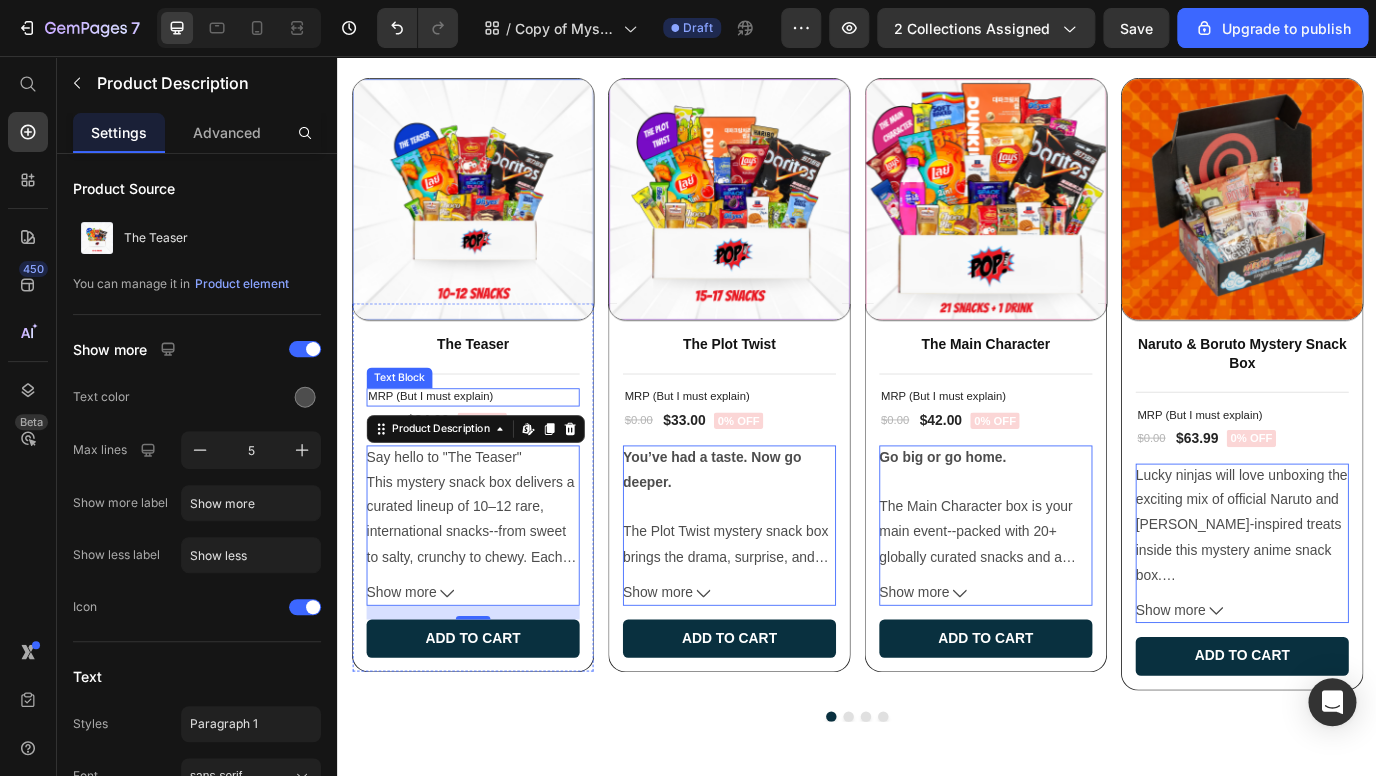 click on "MRP (But I must explain)" at bounding box center (493, 450) 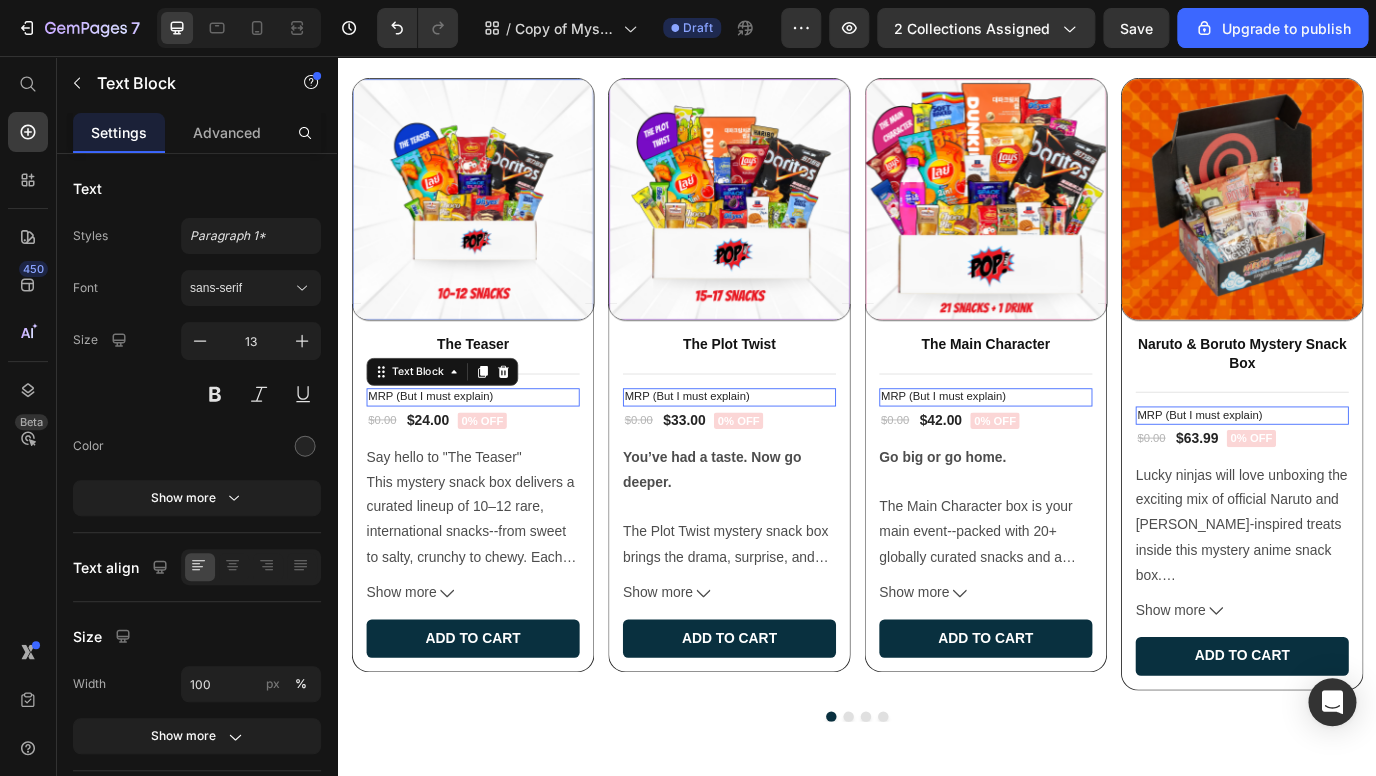 click on "MRP (But I must explain)" at bounding box center [493, 450] 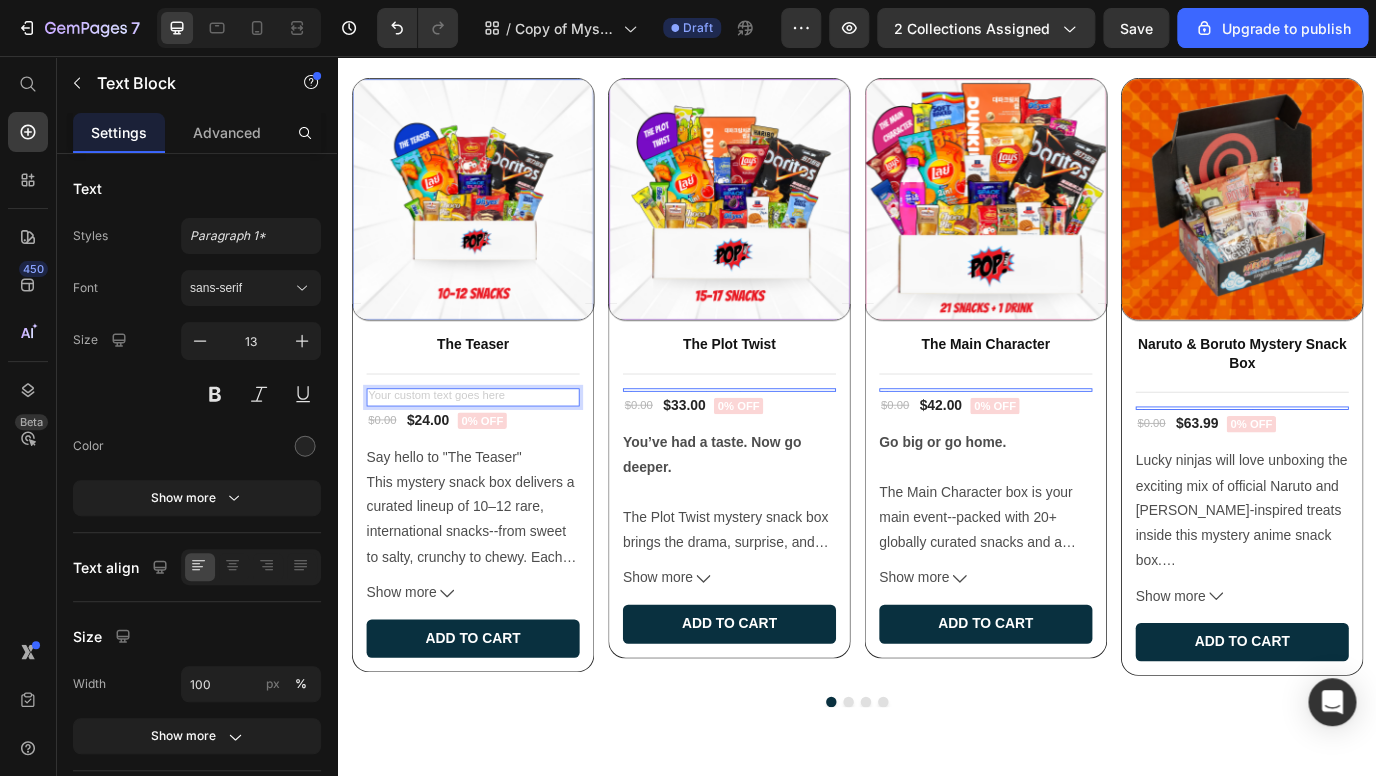 click at bounding box center (493, 450) 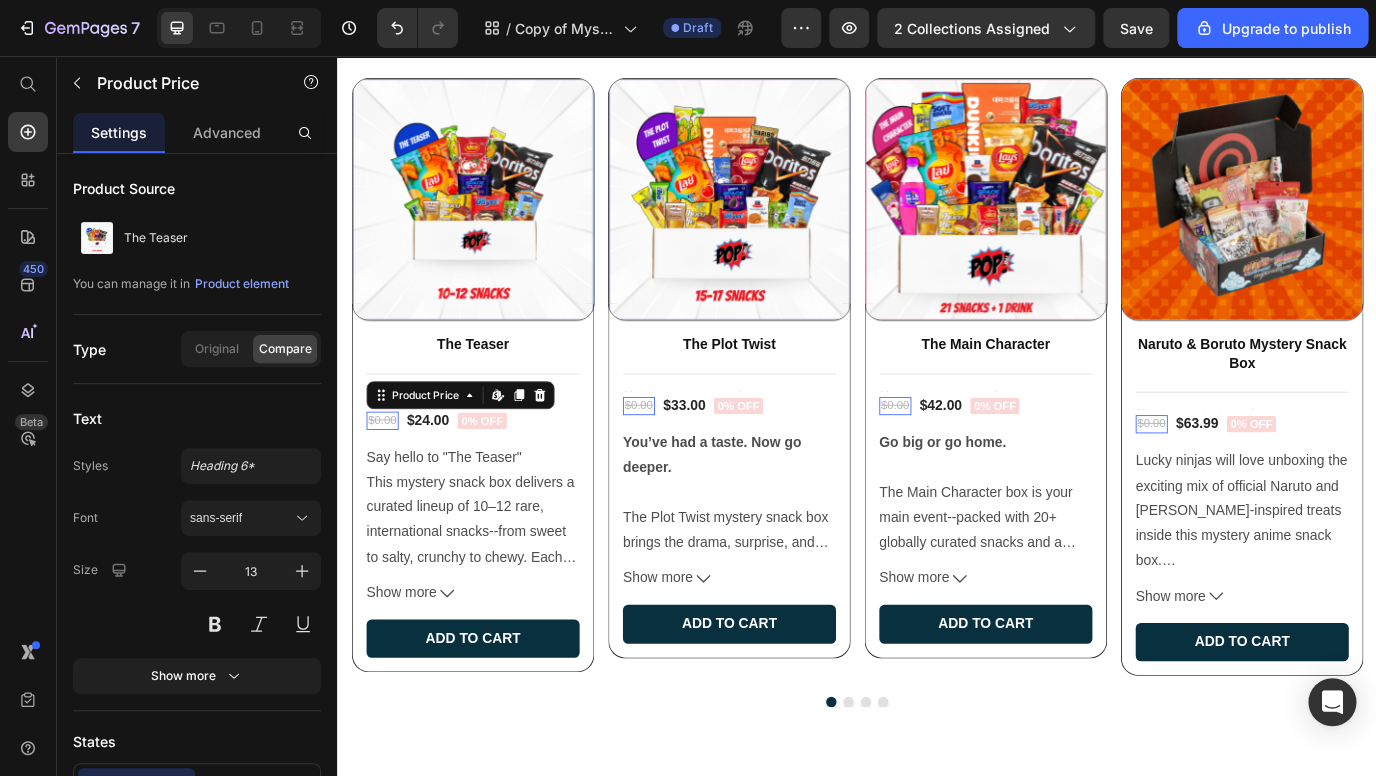 click on "$0.00" at bounding box center [388, 477] 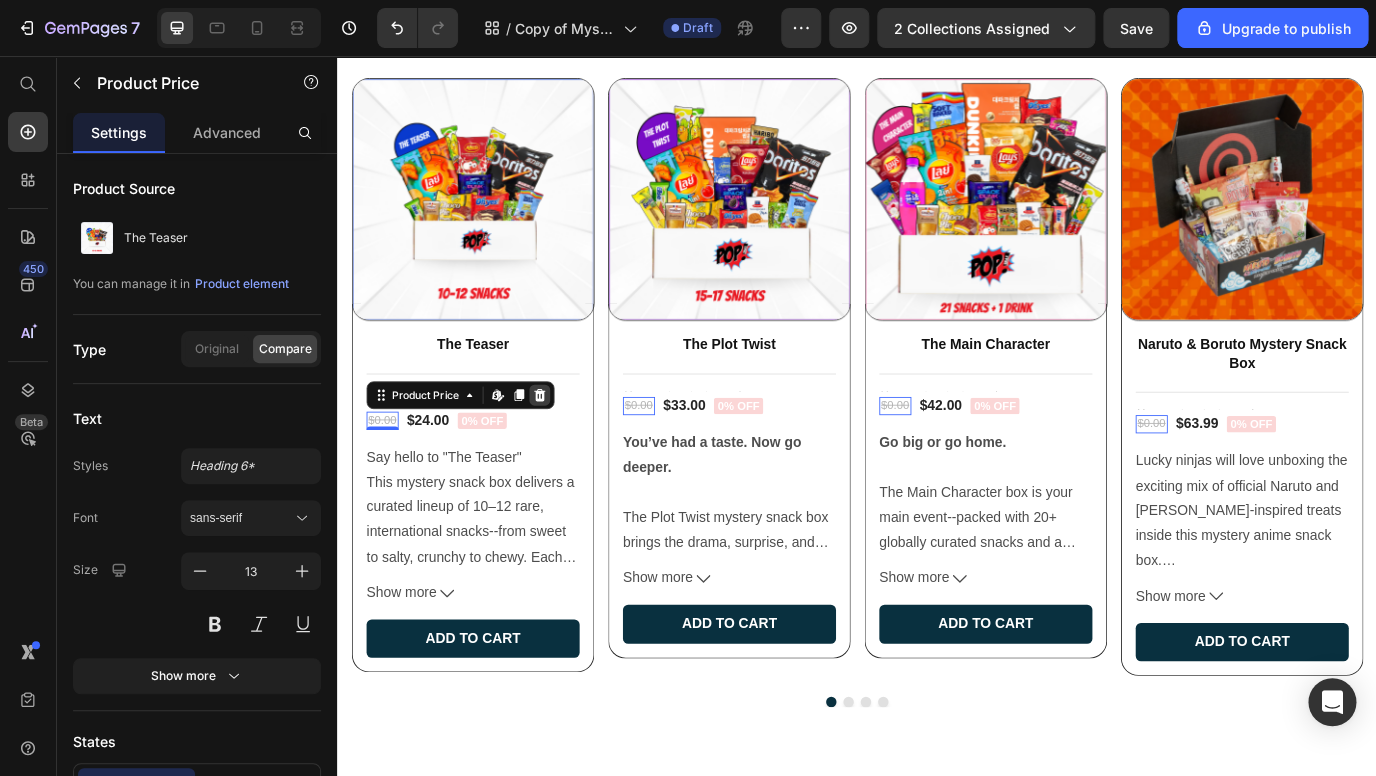 click 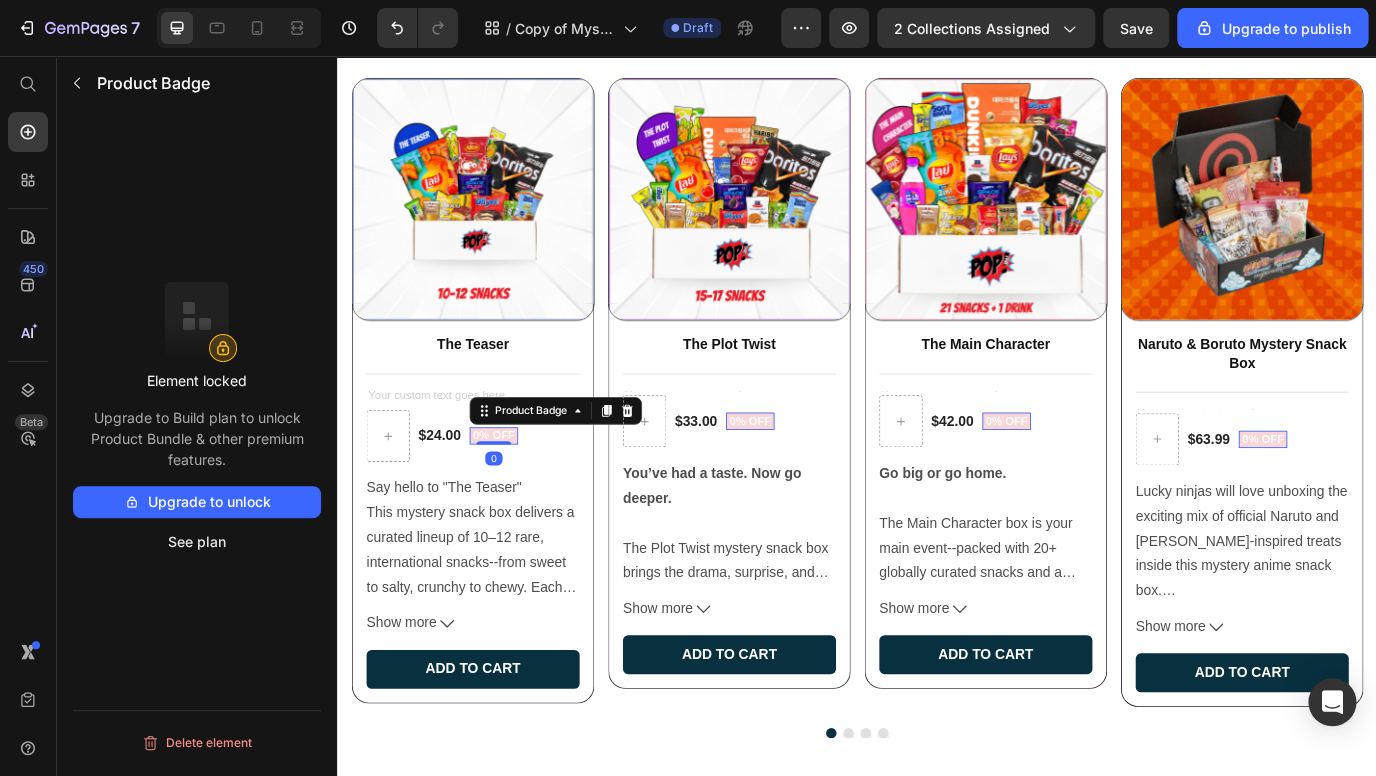 click on "0% off" at bounding box center (517, 495) 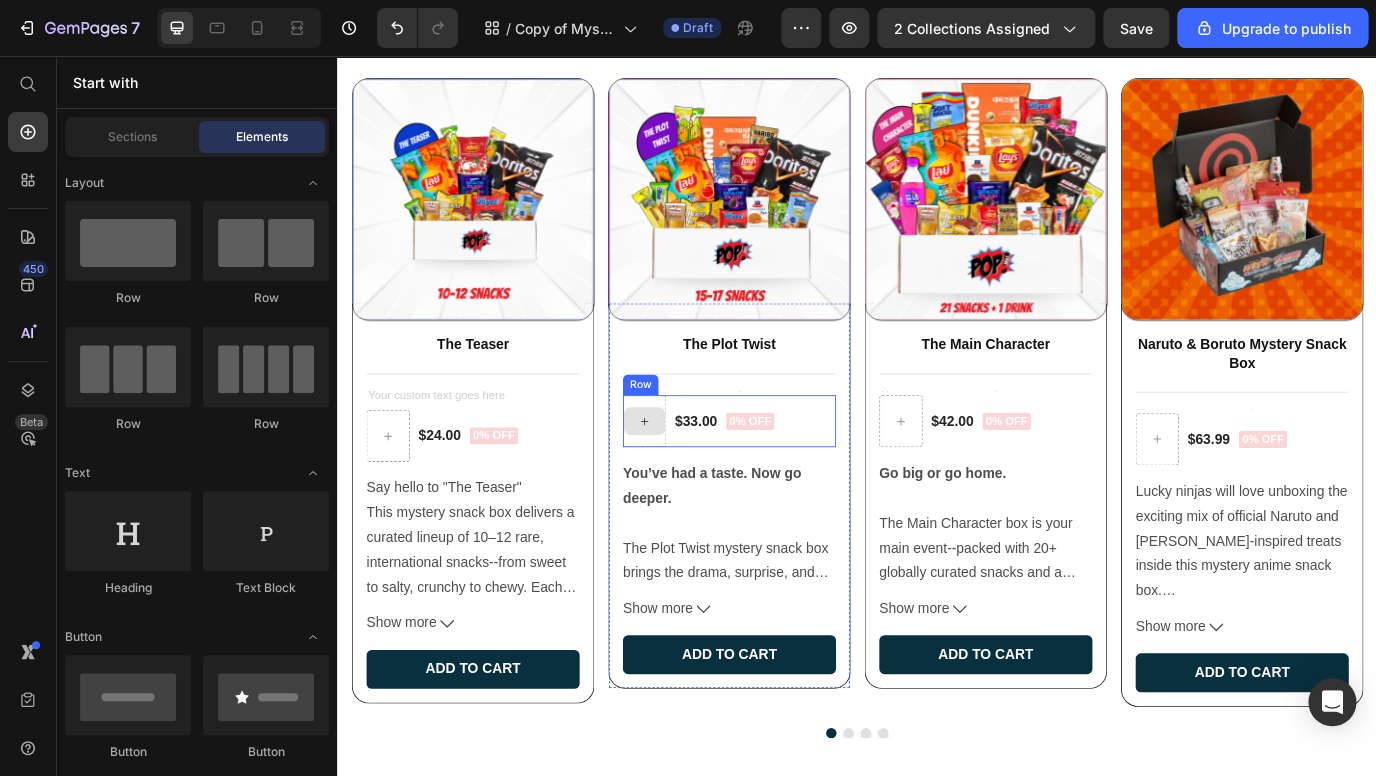 click on "The Plot Twist Product Title                Title Line Text Block
$33.00 Product Price 0% off Product Badge Row You’ve had a taste. Now go deeper. The Plot Twist mystery snack box brings the drama, surprise, and flavor with a lineup of 15–17 rare snacks from around the world--a major upgrade from our entry-level Teaser.
You won’t find basic here. Instead, expect international chips, fruity gummies, soft cakes, cookies with creamy centers, and even unexpected flavor combos from places like [GEOGRAPHIC_DATA], [GEOGRAPHIC_DATA], [GEOGRAPHIC_DATA], and [GEOGRAPHIC_DATA]. Some are sweet. Some are savory. Some are… confusingly delicious.
Images shown are examples only--every box is a surprise, hand-packed from our rotating global inventory.
Why You’ll Love It:
🌍 15–17 globally curated snacks in every box
🍬 A mix of chips, candy, cookies, cakes & more
📦 Rotating selections, updated frequently
🎁 No subscription required—just grab & snack
🎉 Makes a fun gift or self-treat Show more Add to cart" at bounding box center (789, 581) 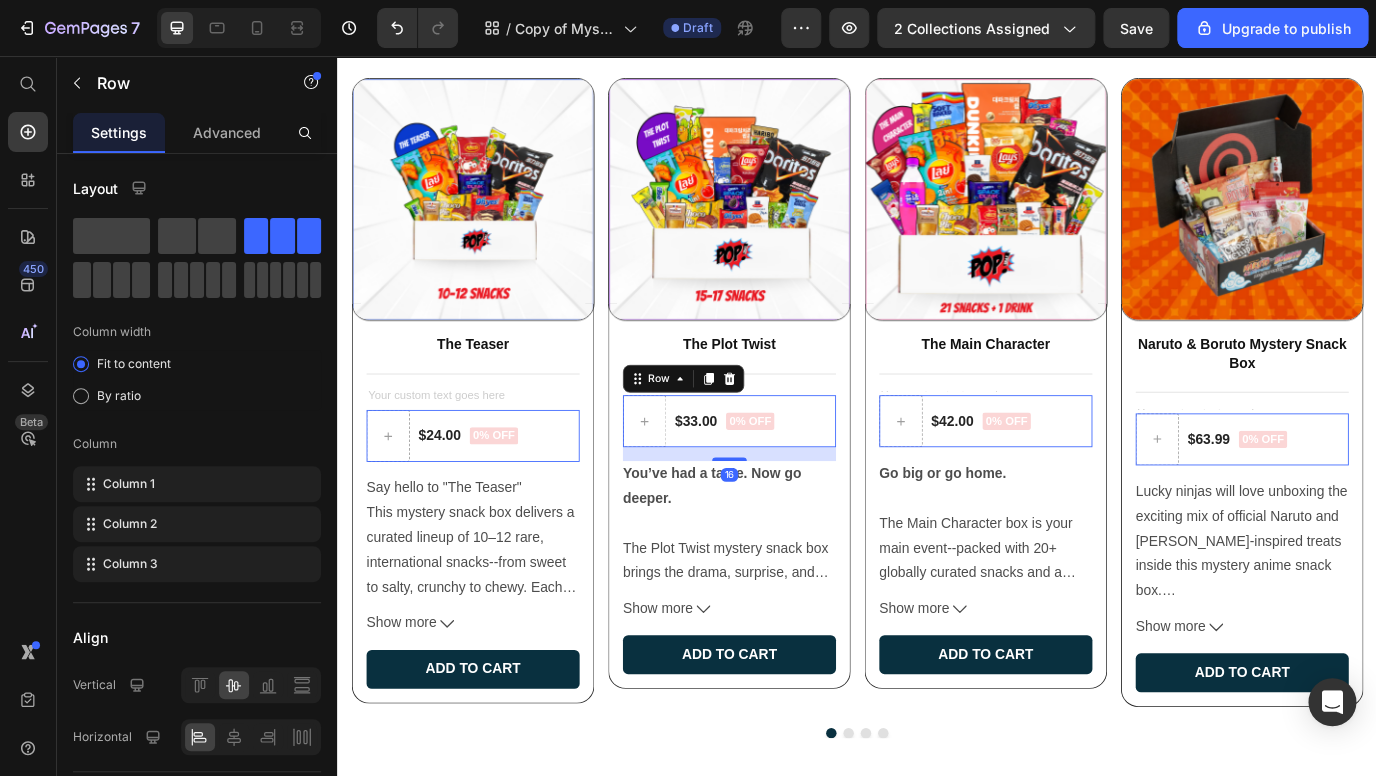 click on "0% off Product Badge" at bounding box center (517, 495) 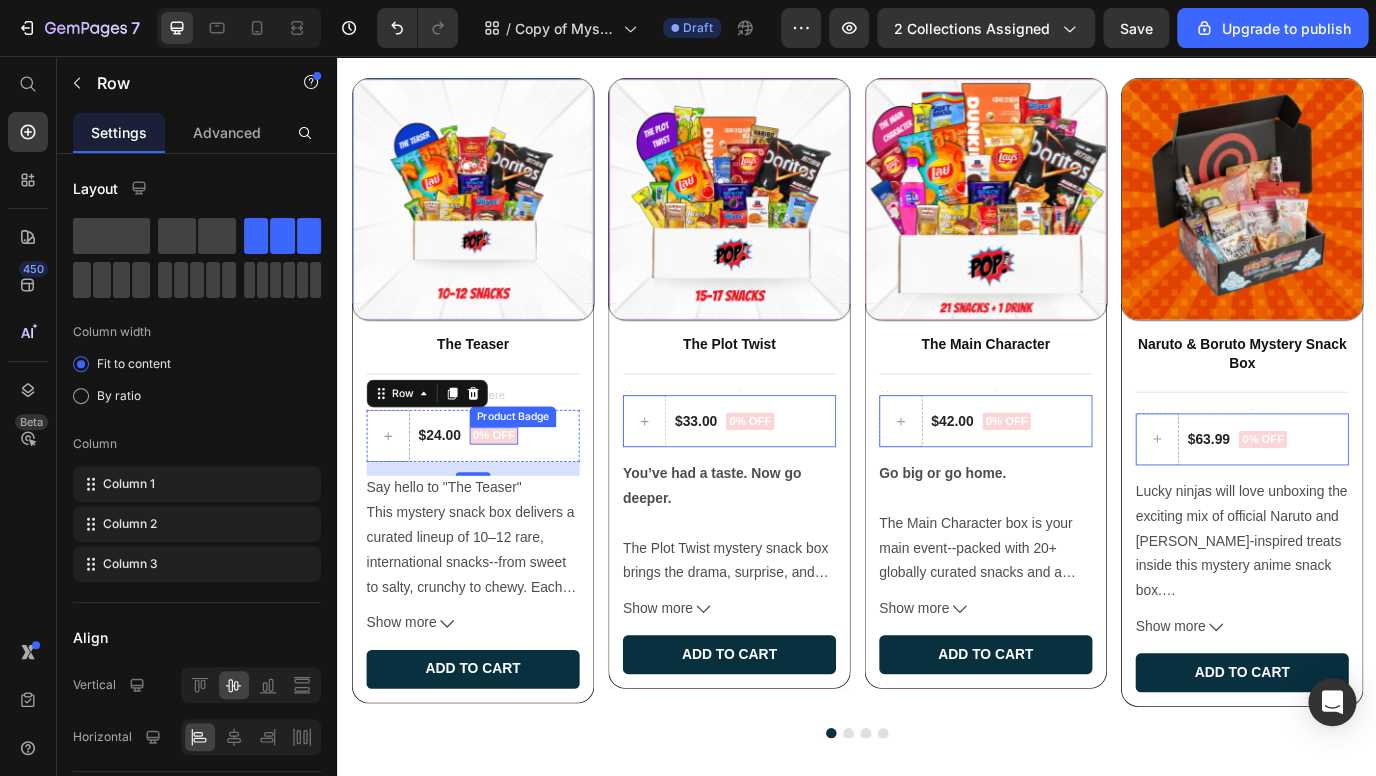 click on "0% off" at bounding box center (517, 495) 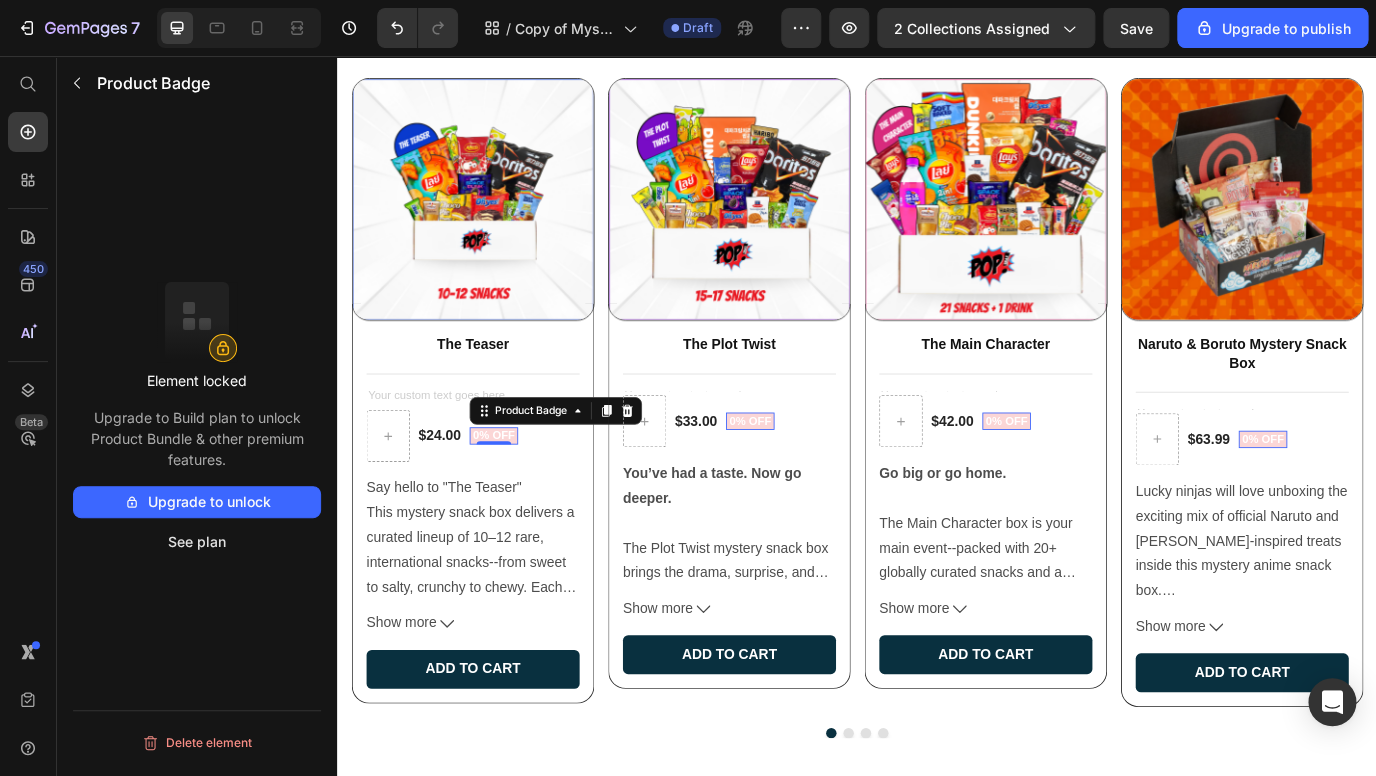 click on "0% off" at bounding box center (813, 478) 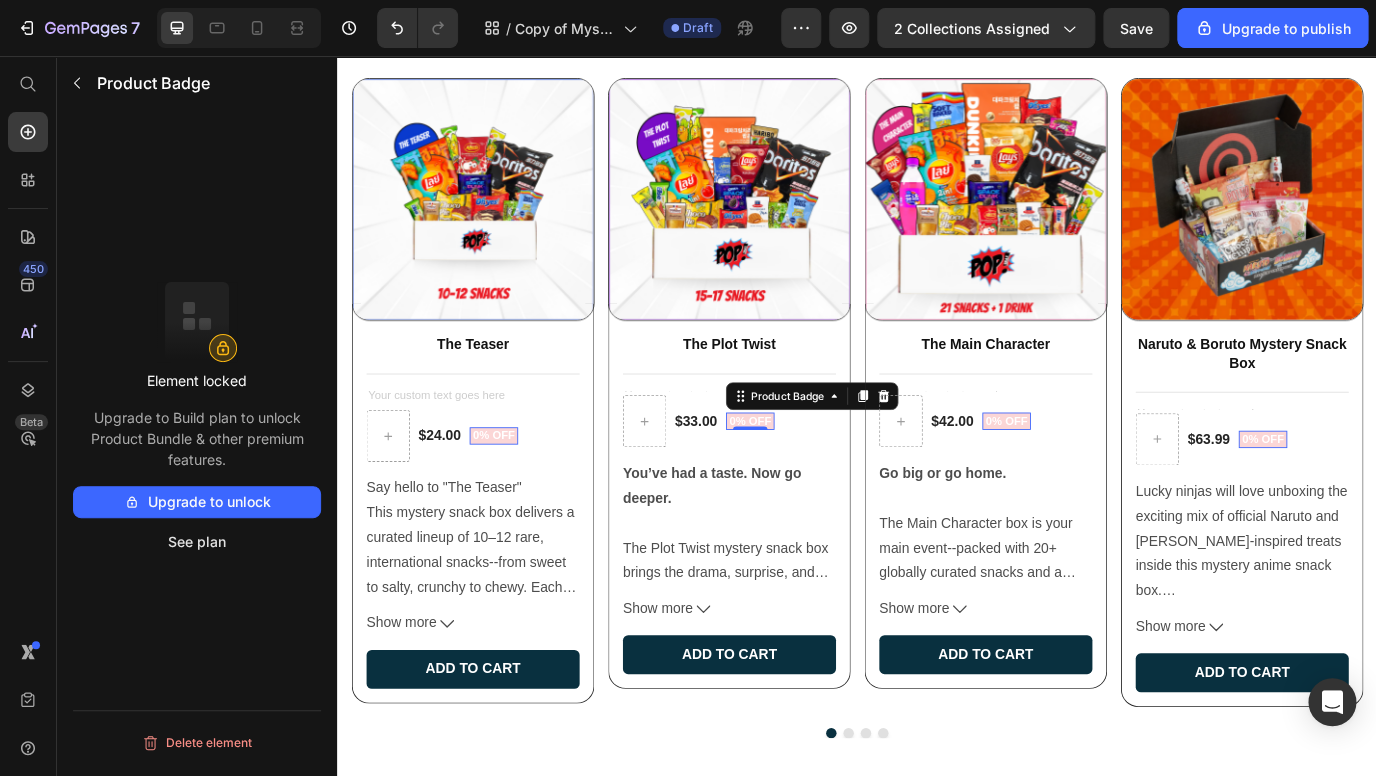 click on "0% off" at bounding box center [1405, 499] 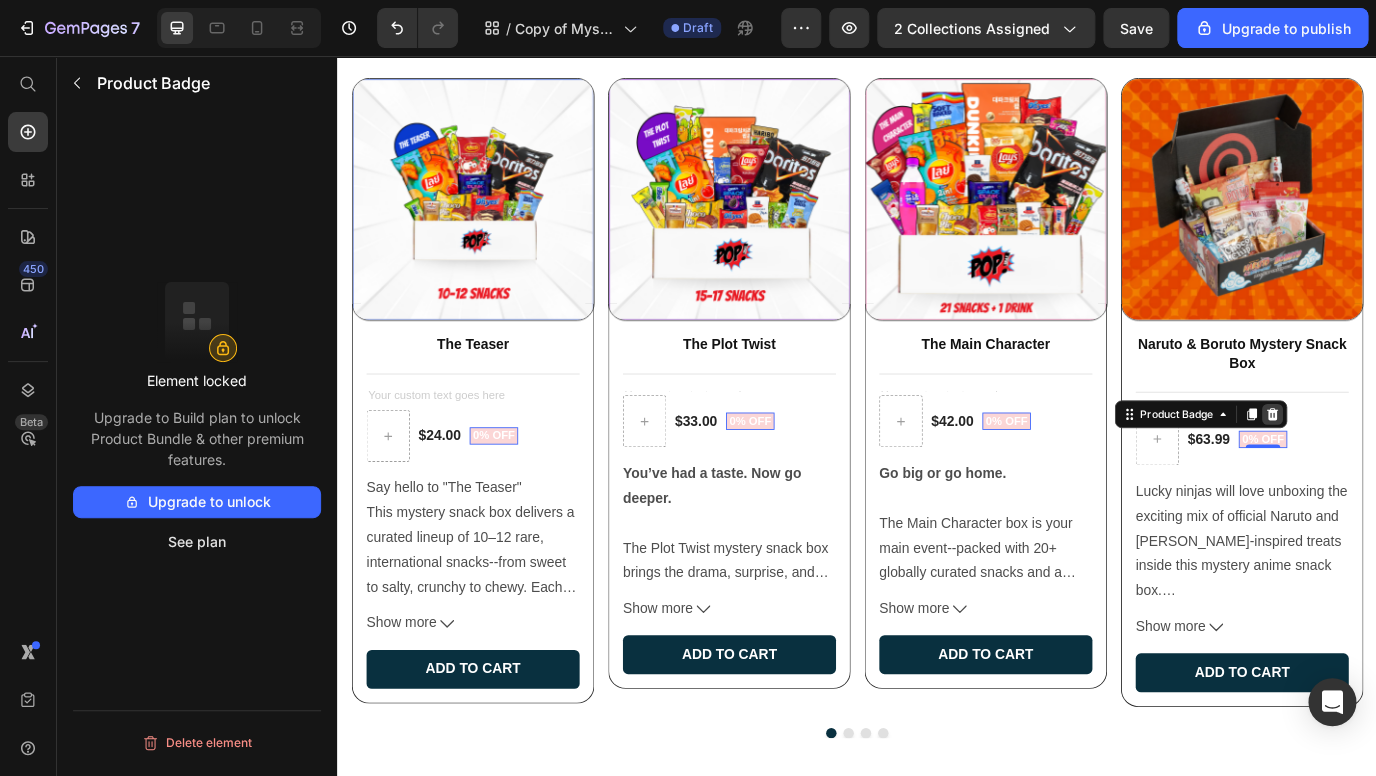 click 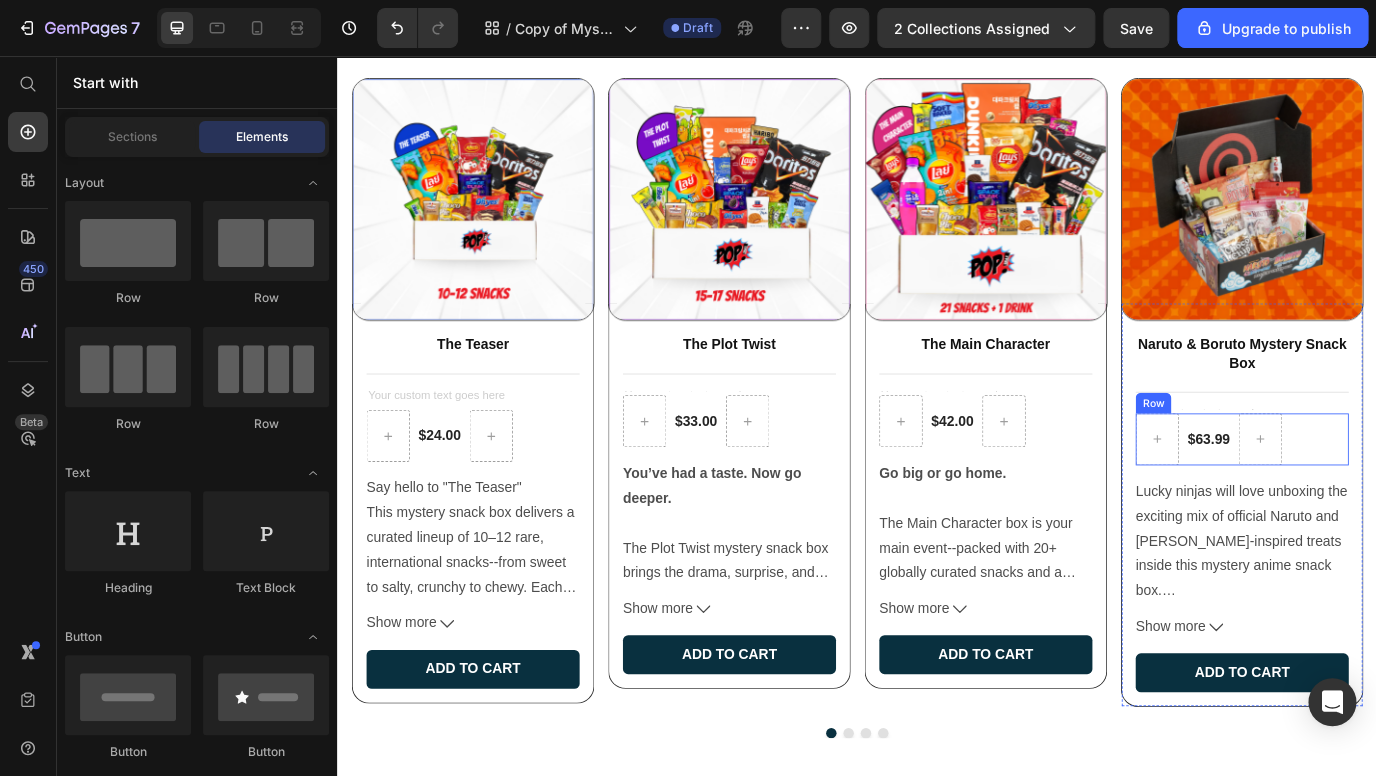 click 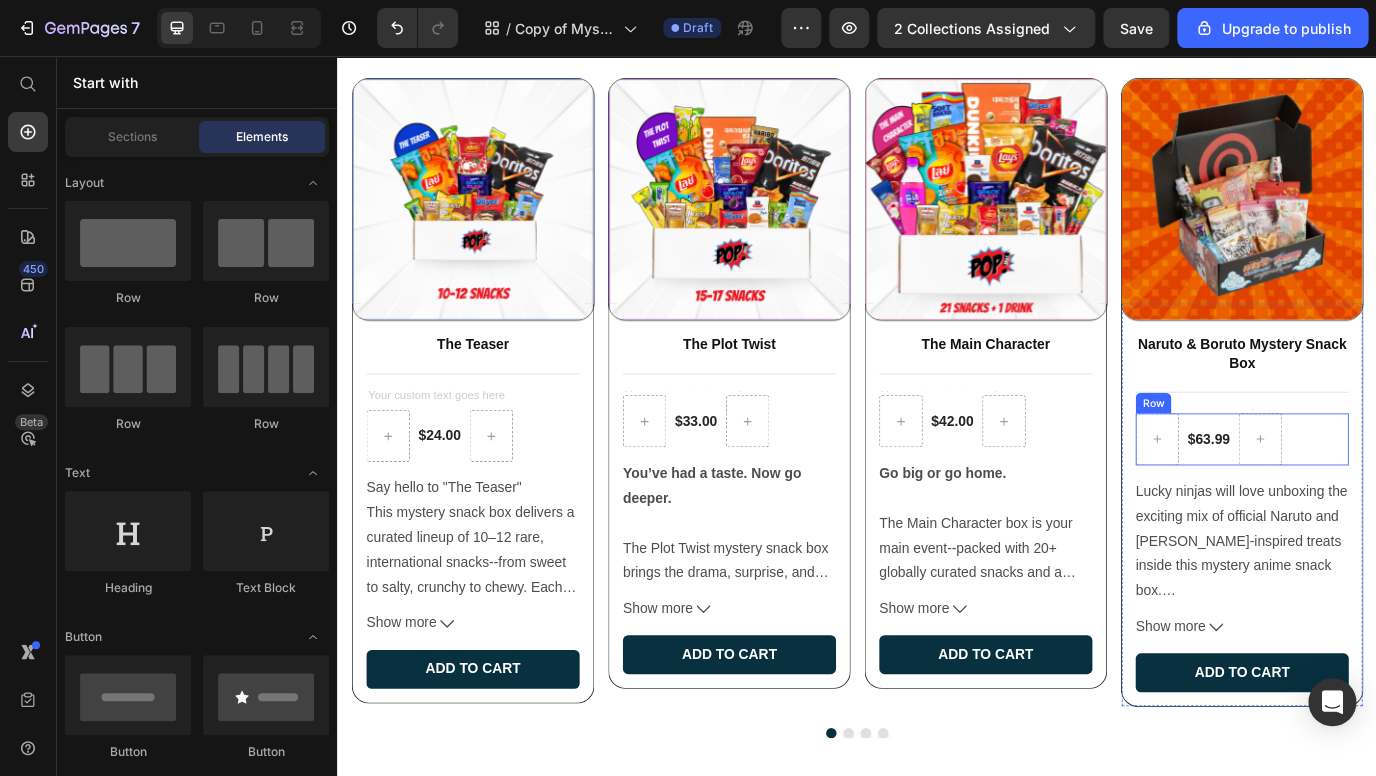 click 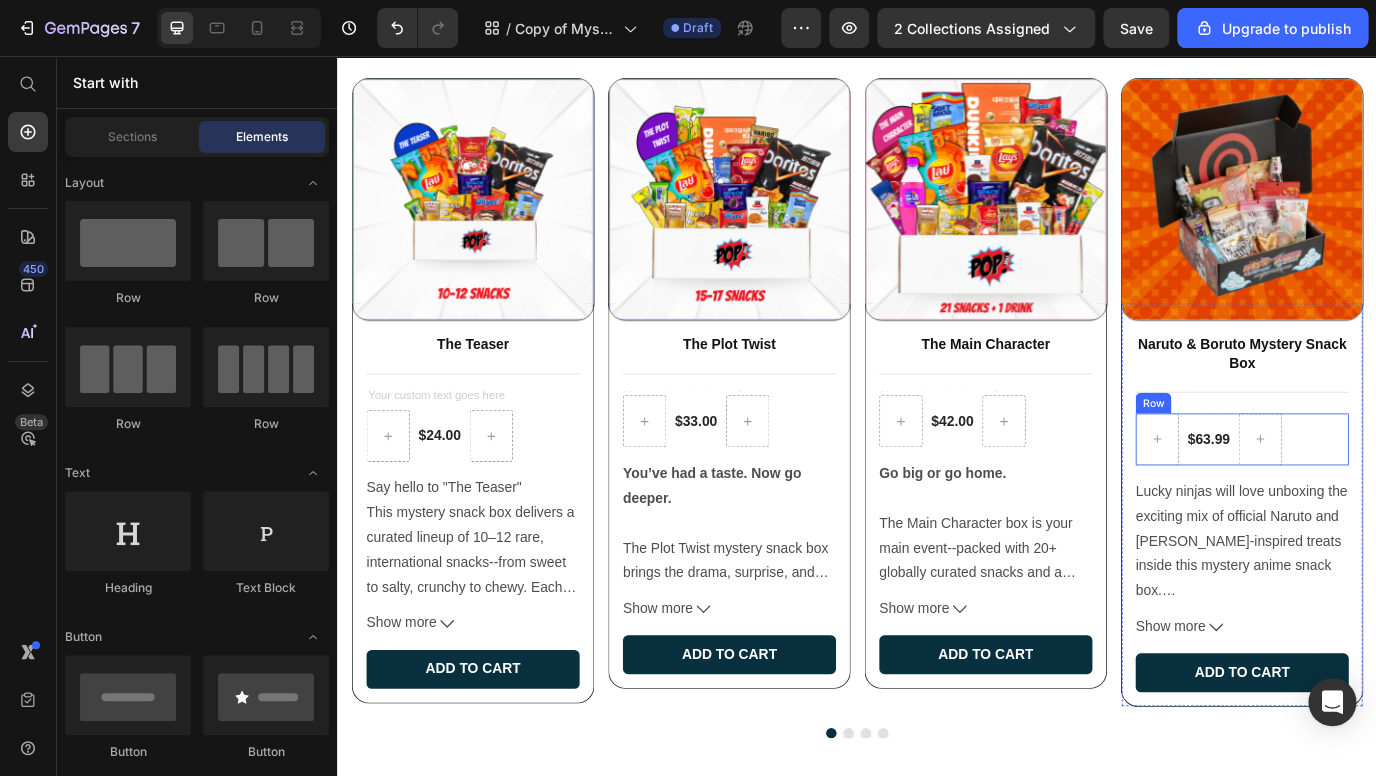 click 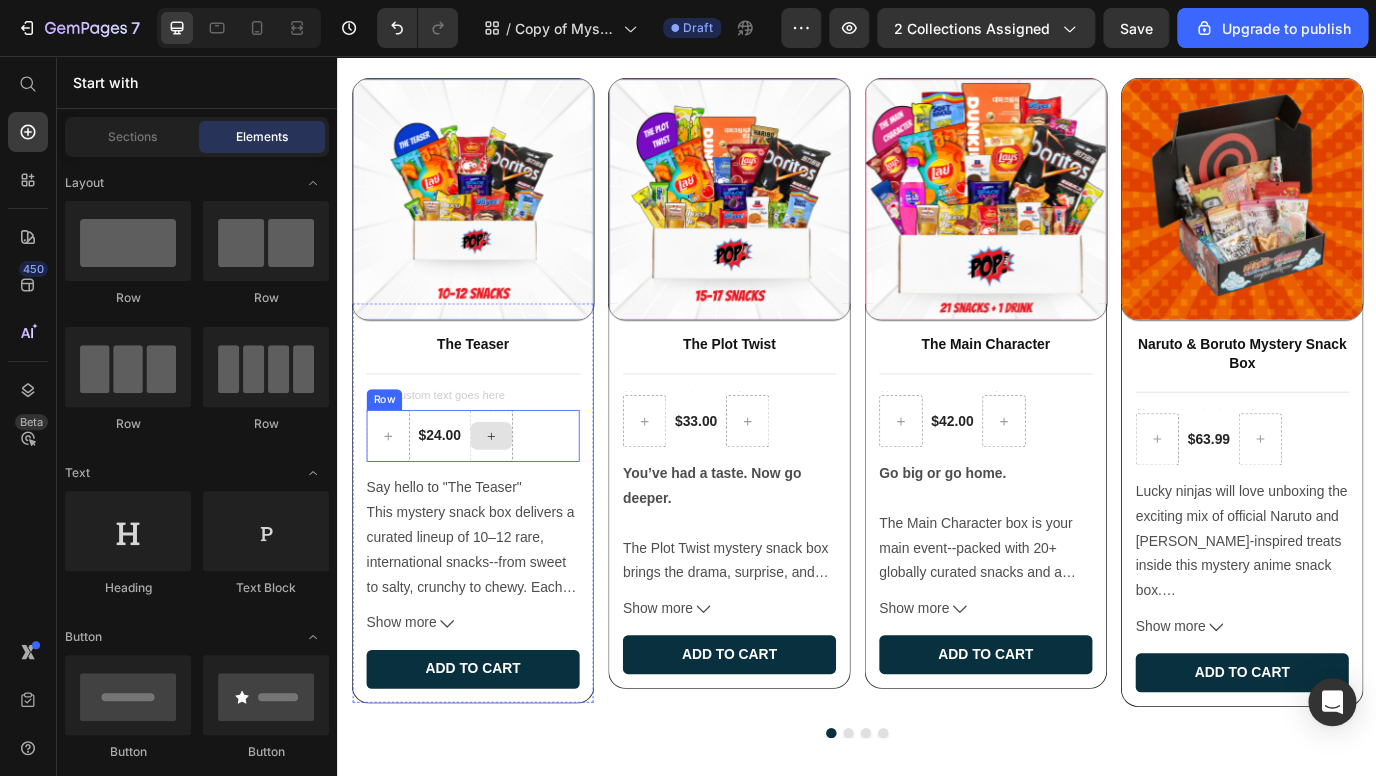 click at bounding box center (514, 495) 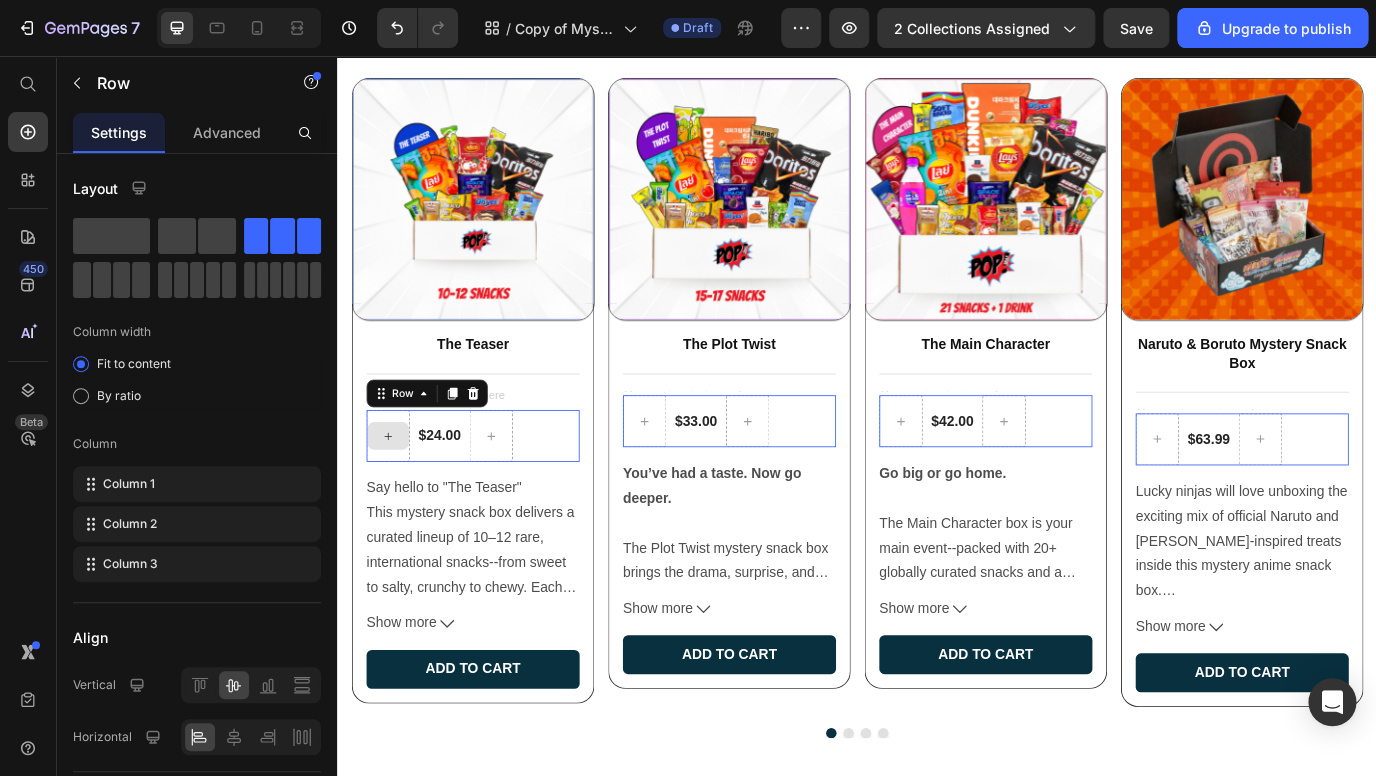 click at bounding box center (395, 495) 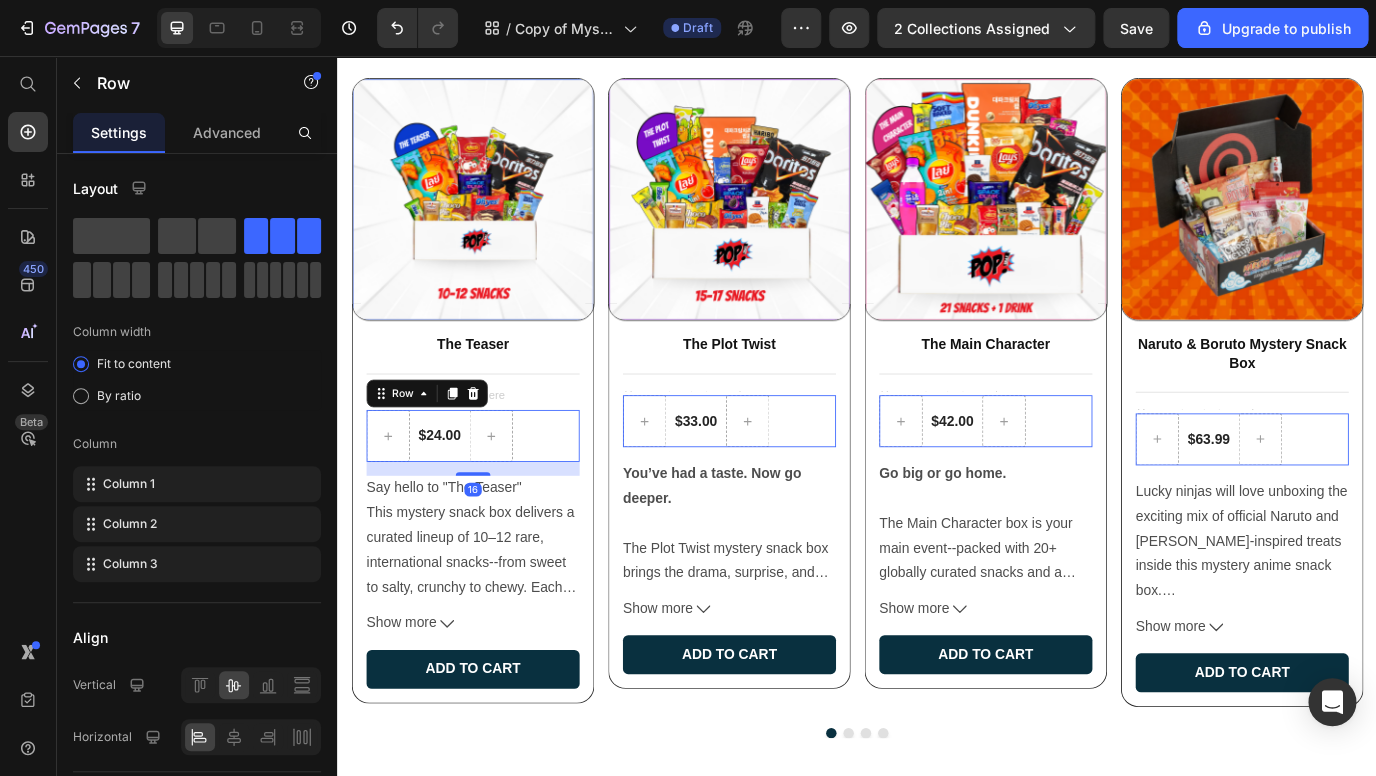 click on "Row" at bounding box center (440, 446) 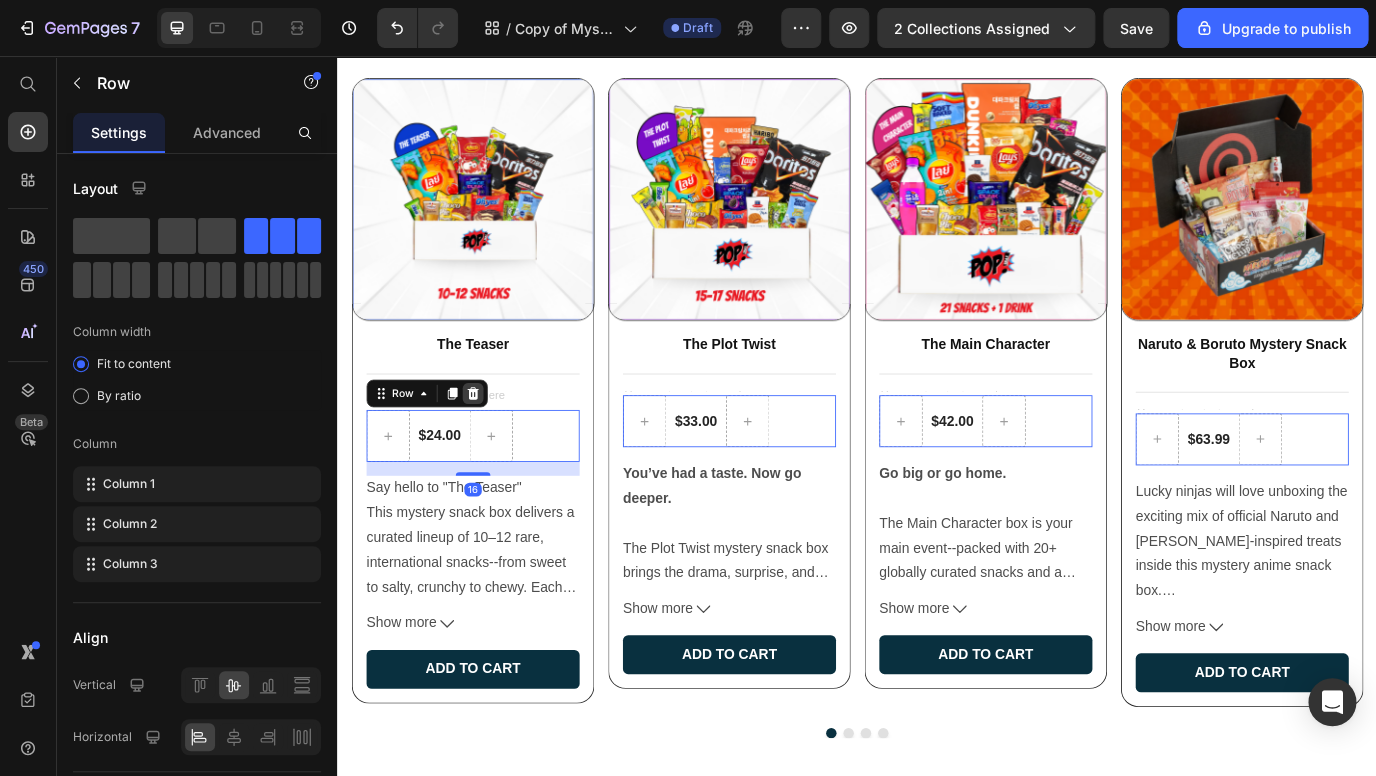 click 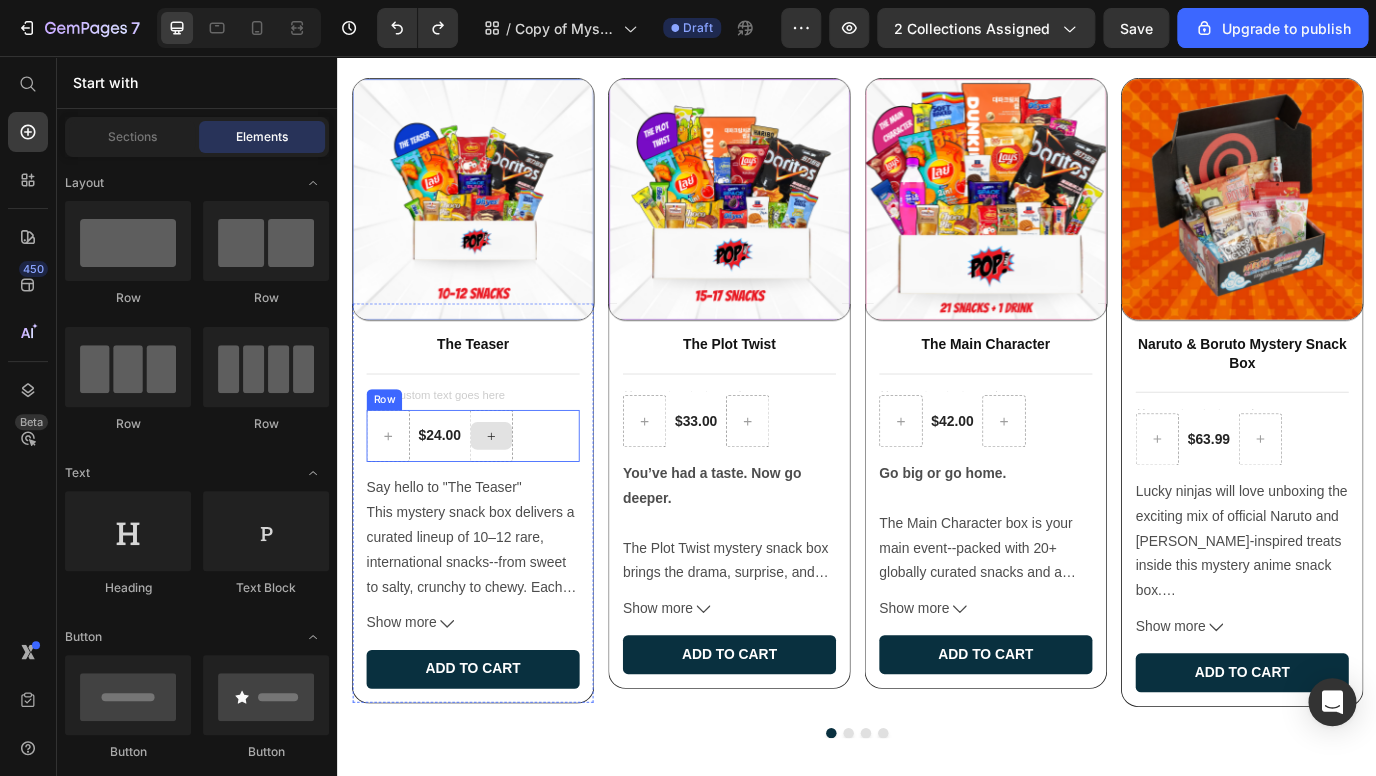 click on "The Teaser Product Title                Title Line Text Block
$24.00 Product Price
Row Say hello to "The Teaser"
This mystery snack box delivers a curated lineup of 10–12 rare, international snacks--from sweet to salty, crunchy to chewy. Each item is handpicked from top snack-loving countries like [GEOGRAPHIC_DATA], [GEOGRAPHIC_DATA], [GEOGRAPHIC_DATA], [GEOGRAPHIC_DATA], and beyond.
Inside, you  might  find a fizzy candy from [GEOGRAPHIC_DATA], a buttery French crepe, or chips in flavors you’ve never seen in U.S. stores. But that’s the thrill--it’s a surprise every time.
Perfect for gifting, snacking on-the-go, or sampling the world one bite at a time.
Why You’ll Love It:
🌍 Features 10–12 globally sourced snacks
📦 Rotating selections, updated frequently
🤫 Mystery-style: images shown are examples only
🚫 No subscription needed, no hassle--buy once & enjoy!
🎉 Makes a fun gift or self-treat Show more Product Description Add to cart Add to Cart" at bounding box center (493, 590) 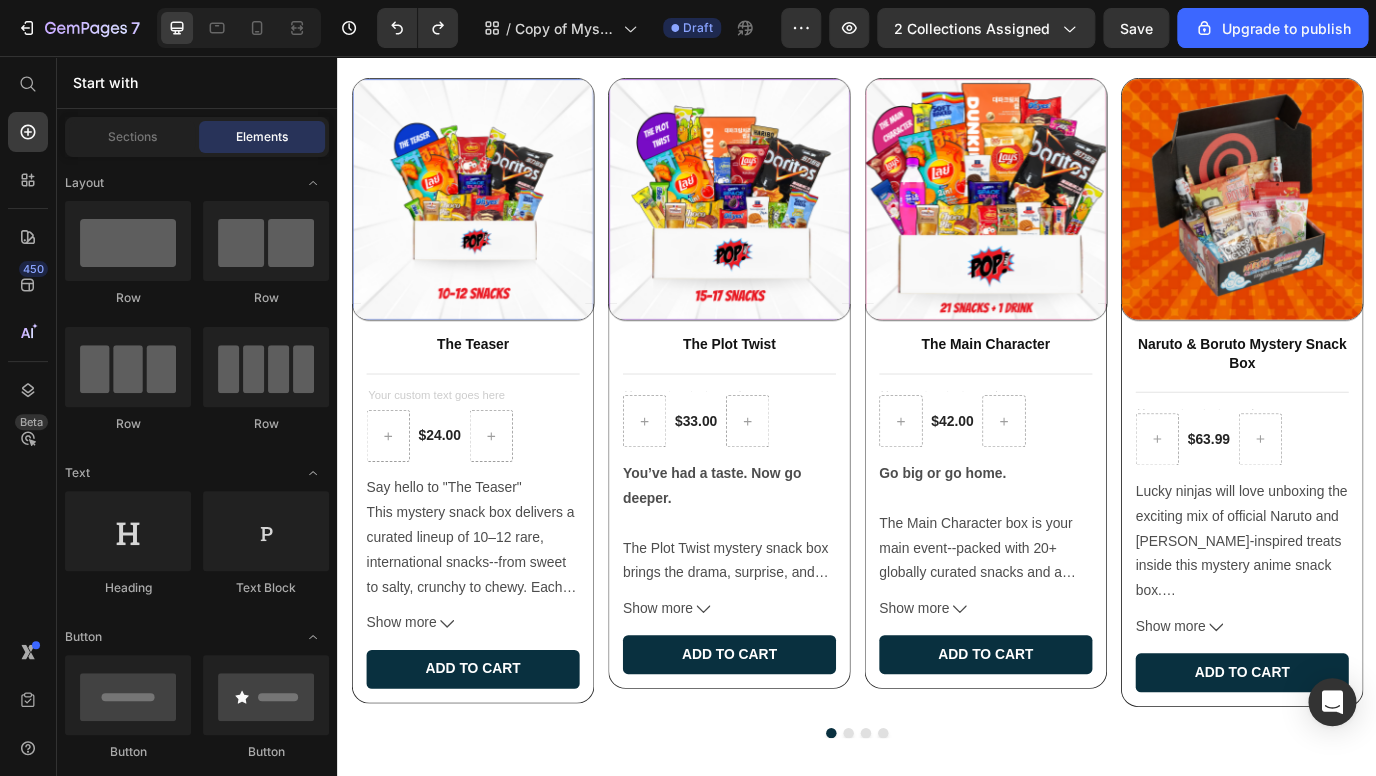 click at bounding box center (514, 495) 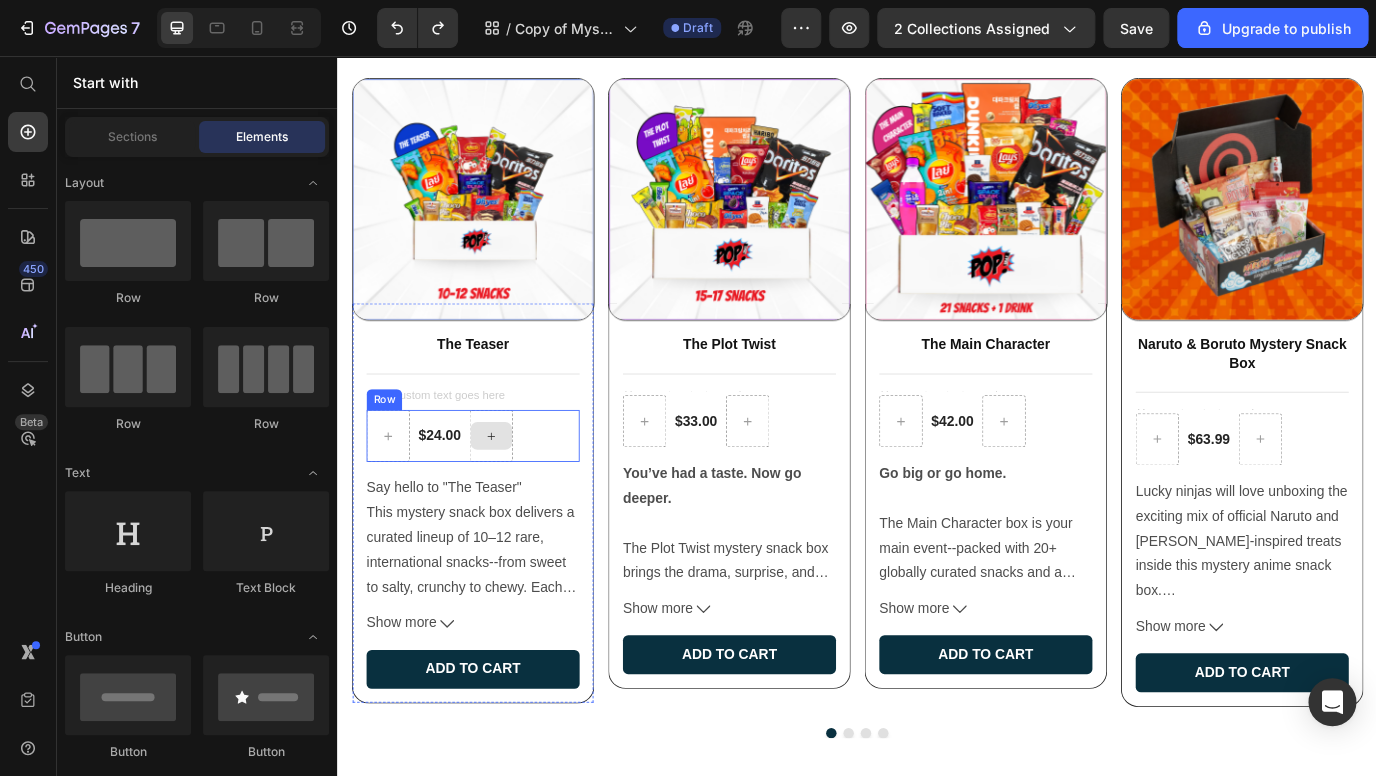 click at bounding box center (514, 495) 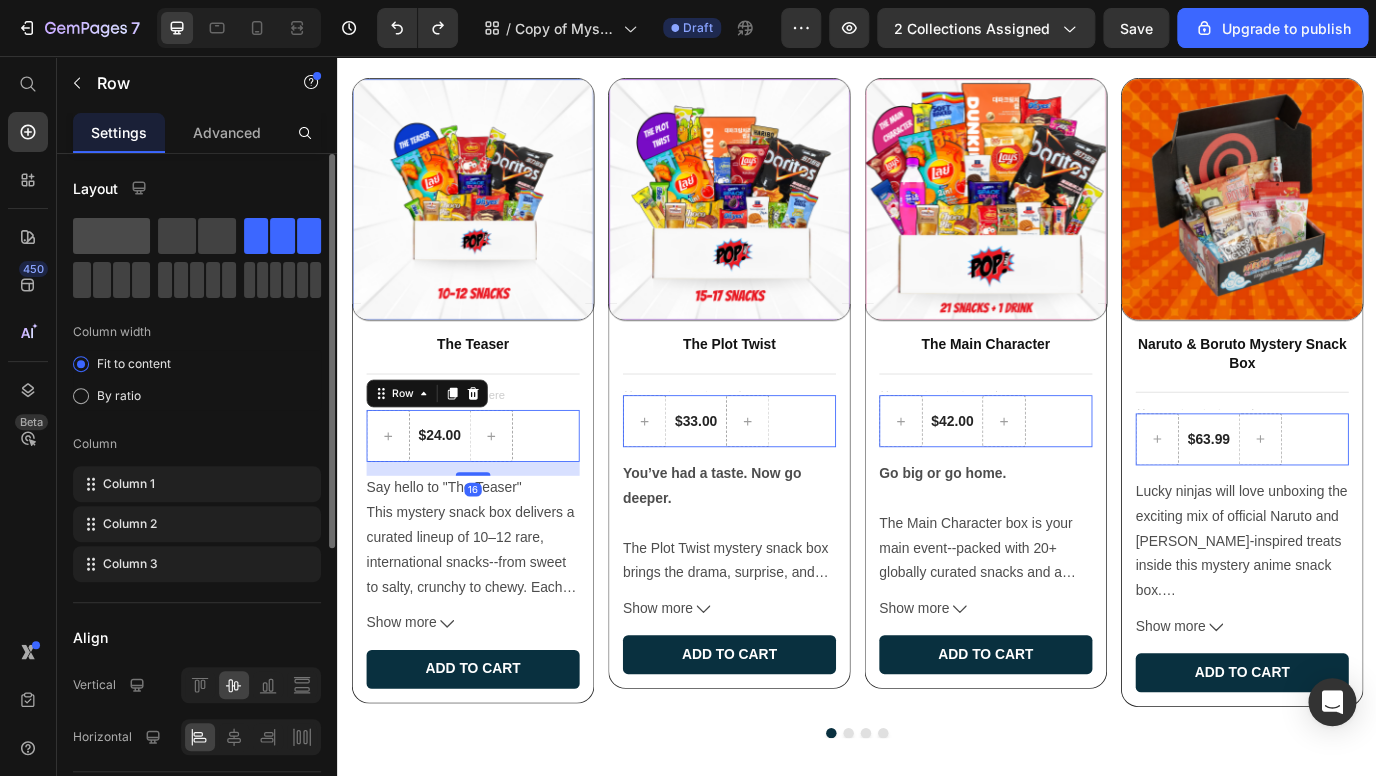 click 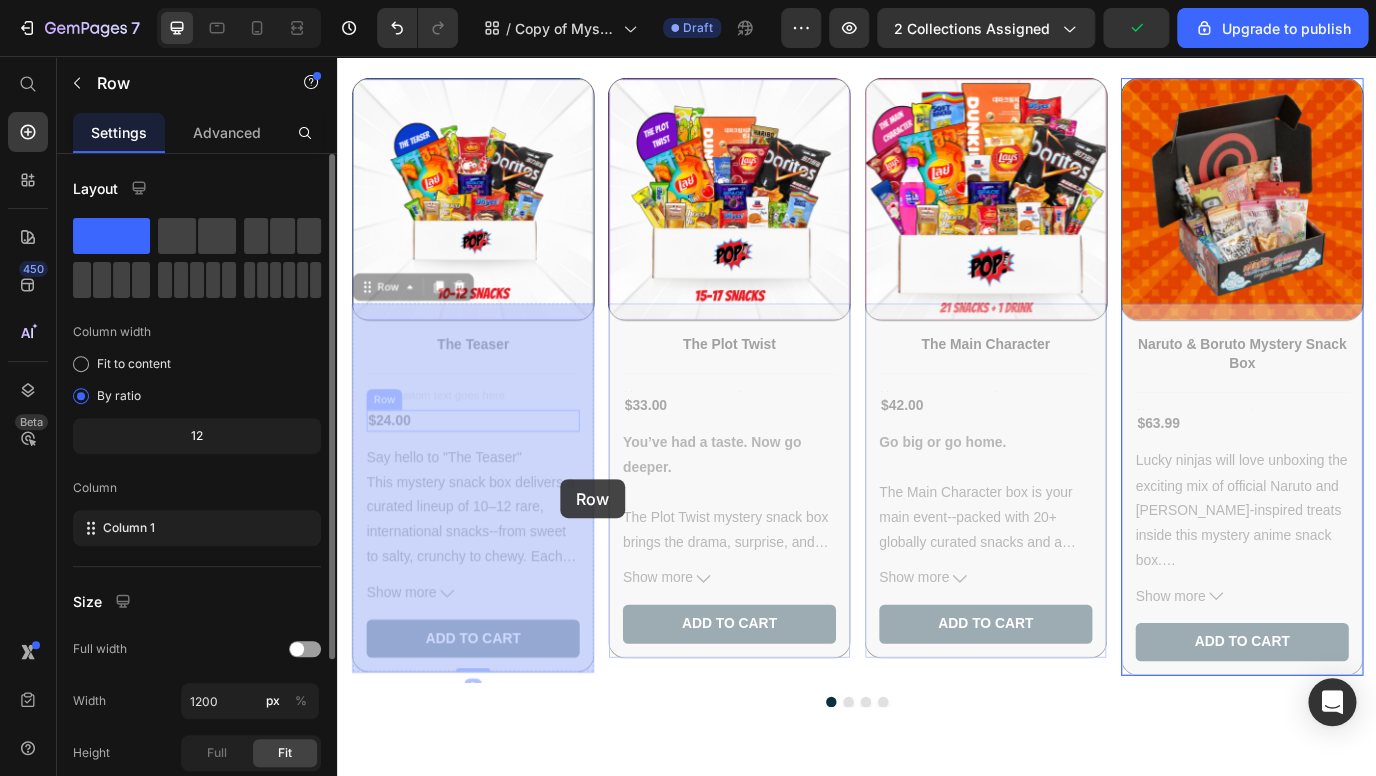 drag, startPoint x: 572, startPoint y: 464, endPoint x: 559, endPoint y: 479, distance: 19.849434 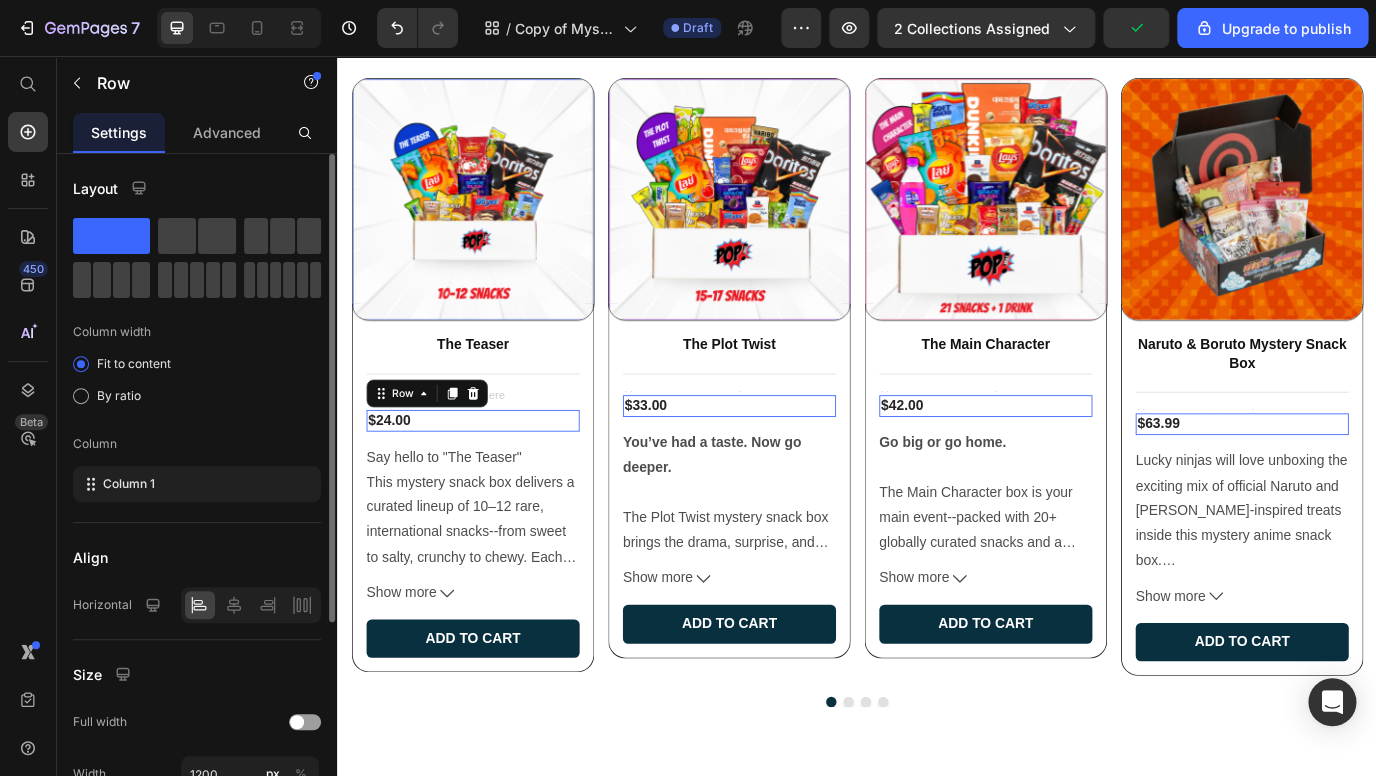 click on "$24.00 Product Price Row   0" at bounding box center [493, 477] 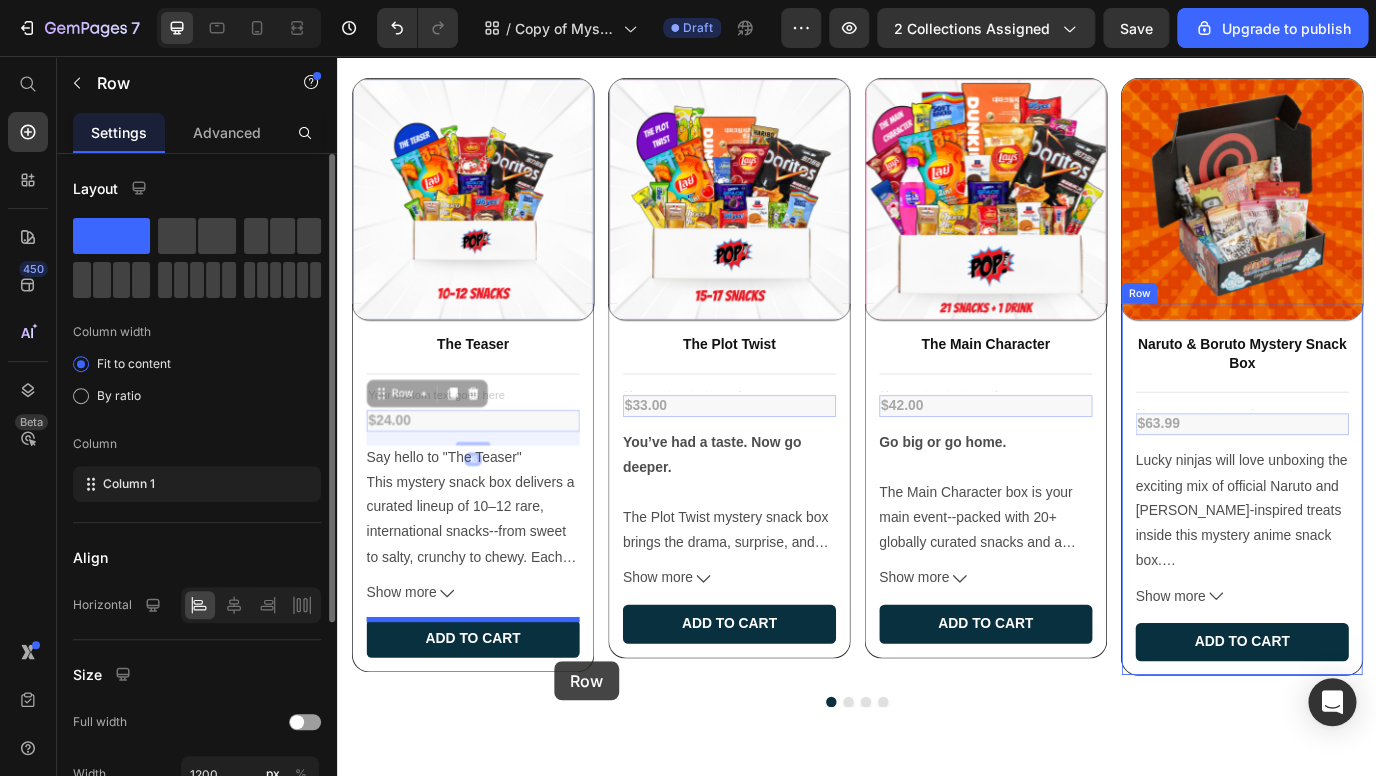 drag, startPoint x: 561, startPoint y: 482, endPoint x: 554, endPoint y: 661, distance: 179.13683 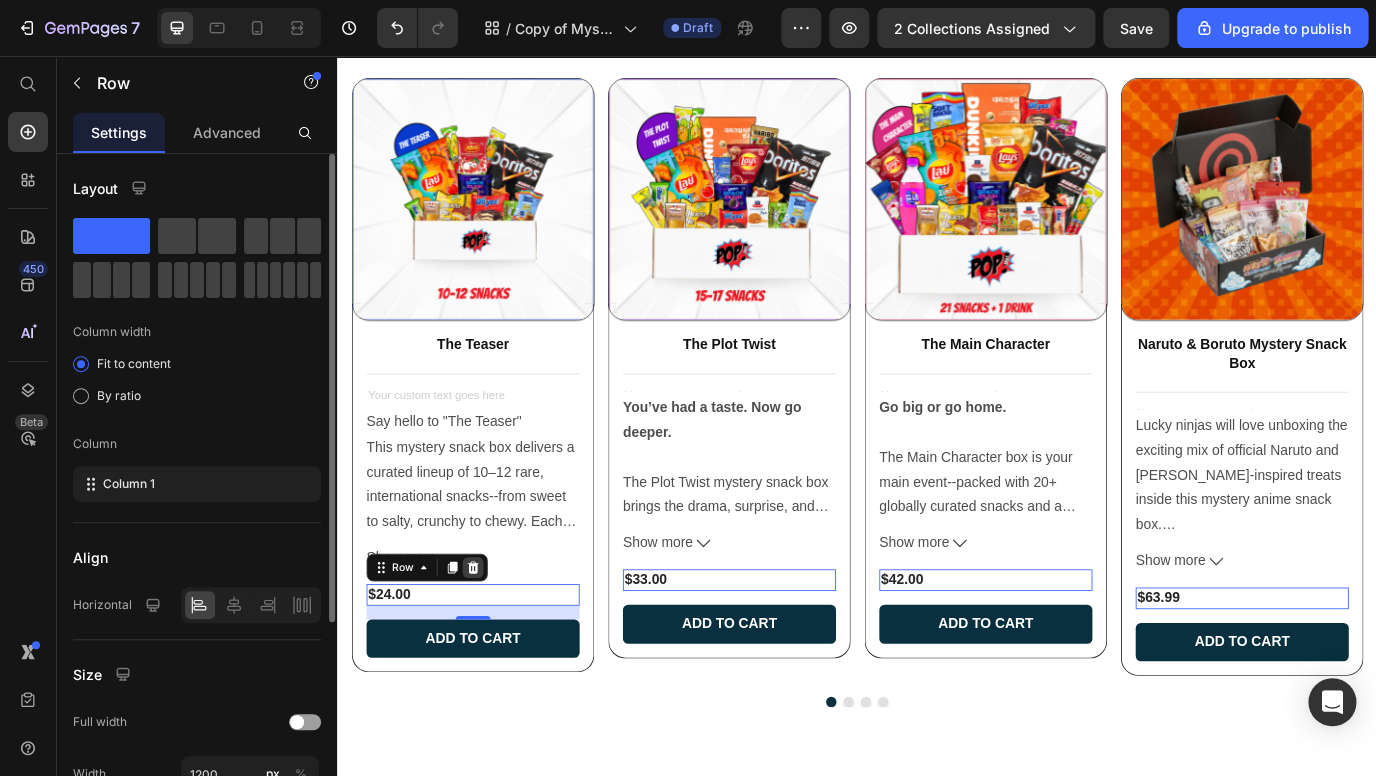 click 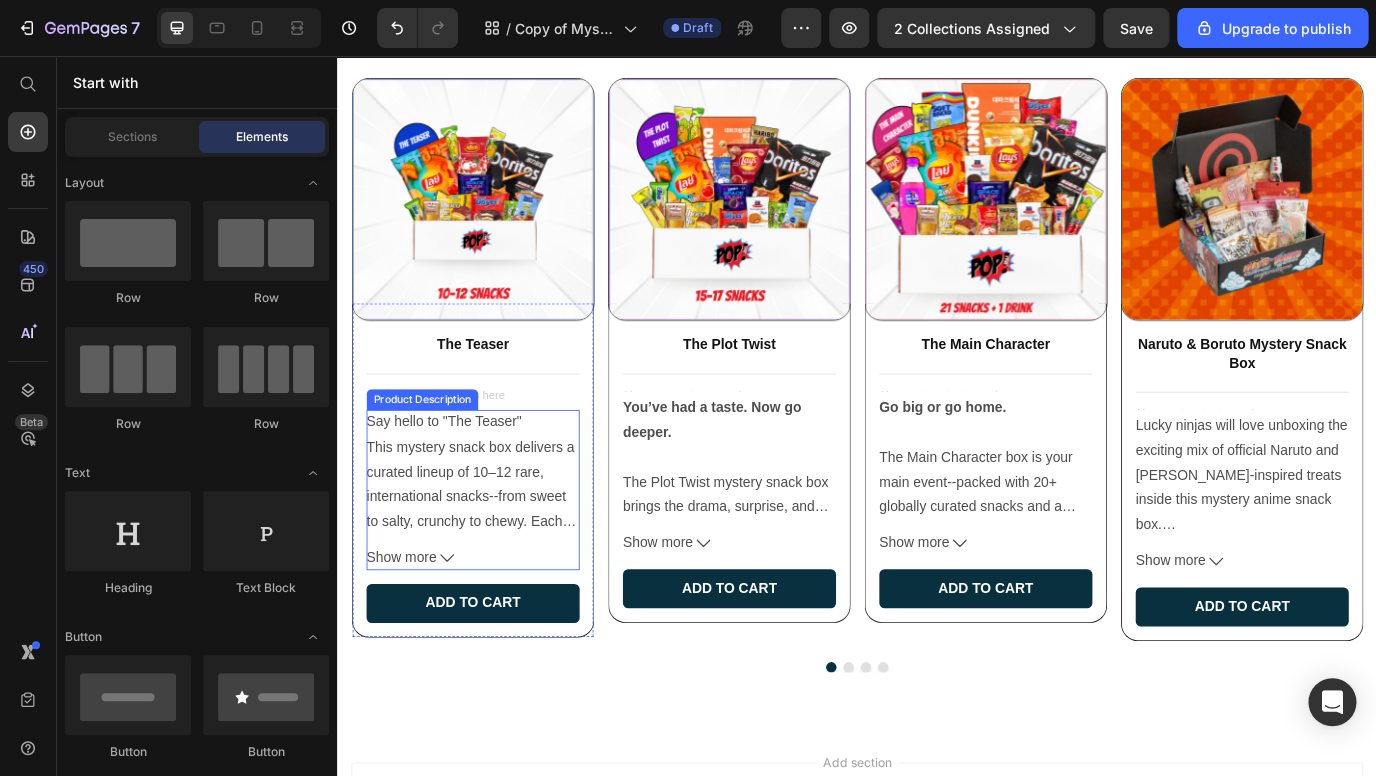 click on "Product Description" at bounding box center [434, 453] 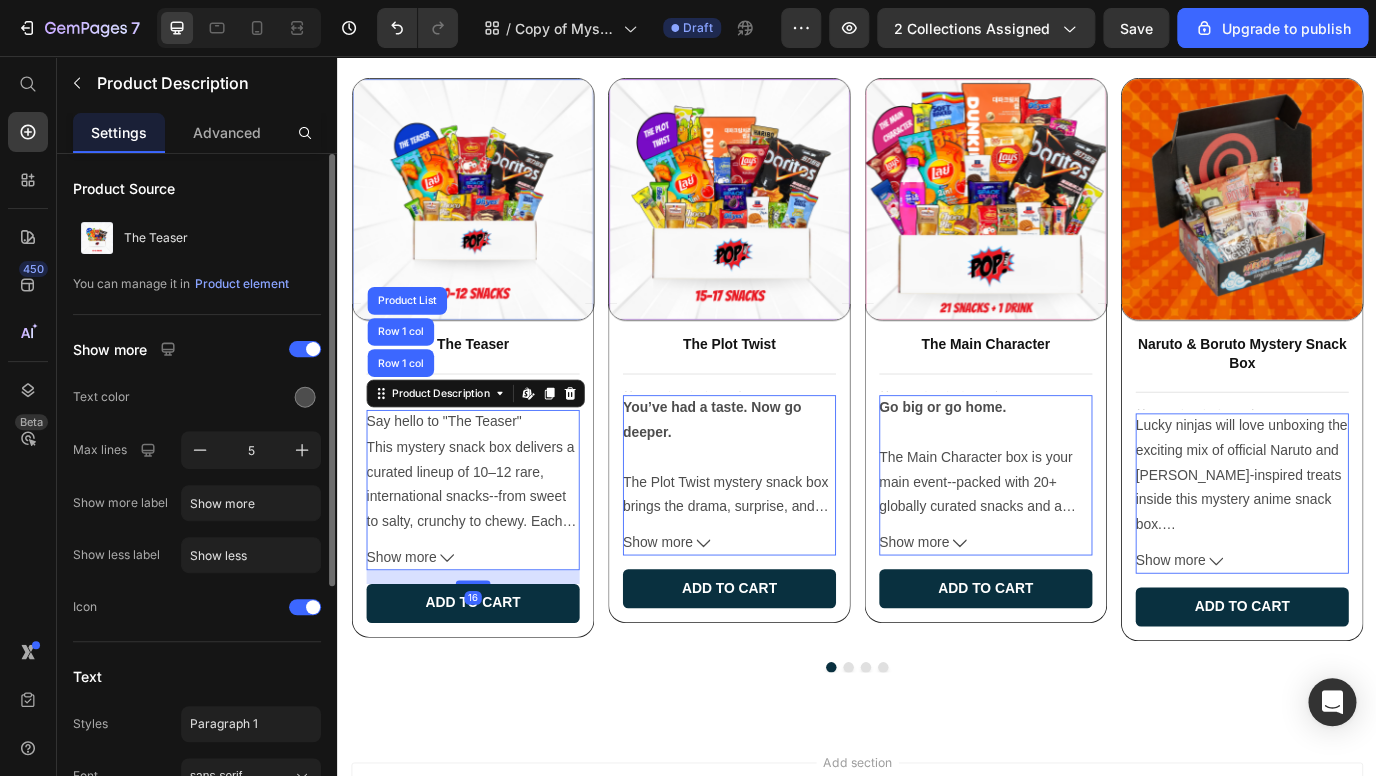 click on "Say hello to "The Teaser"
This mystery snack box delivers a curated lineup of 10–12 rare, international snacks--from sweet to salty, crunchy to chewy. Each item is handpicked from top snack-loving countries like [GEOGRAPHIC_DATA], [GEOGRAPHIC_DATA], [GEOGRAPHIC_DATA], [GEOGRAPHIC_DATA], and beyond.
Inside, you  might  find a fizzy candy from [GEOGRAPHIC_DATA], a buttery French crepe, or chips in flavors you’ve never seen in U.S. stores. But that’s the thrill--it’s a surprise every time.
Perfect for gifting, snacking on-the-go, or sampling the world one bite at a time.
Why You’ll Love It:
🌍 Features 10–12 globally sourced snacks
📦 Rotating selections, updated frequently
🤫 Mystery-style: images shown are examples only
🚫 No subscription needed, no hassle--buy once & enjoy!
🎉 Makes a fun gift or self-treat" at bounding box center (493, 535) 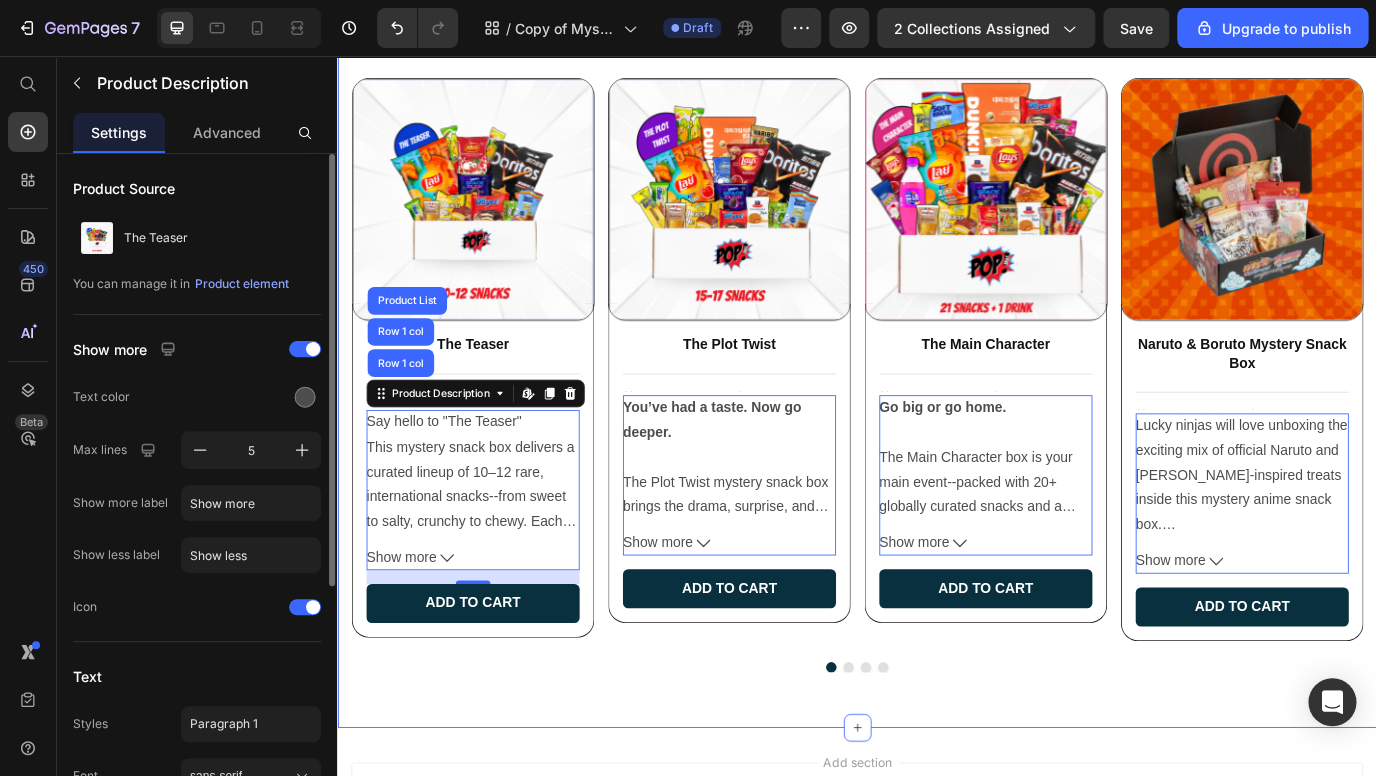 click on "Bestsellers Heading Lorem ipsum dolor sit amet, consectetur adipiscing elit, sed do eiusmod tempor incididunt Text Block Row Mystery Boxes Curated Boxes Product Images The Teaser Product Title                Title Line Text Block Say hello to "The Teaser"
This mystery snack box delivers a curated lineup of 10–12 rare, international snacks--from sweet to salty, crunchy to chewy. Each item is handpicked from top snack-loving countries like [GEOGRAPHIC_DATA], [GEOGRAPHIC_DATA], [GEOGRAPHIC_DATA], [GEOGRAPHIC_DATA], and beyond.
Inside, you  might  find a fizzy candy from [GEOGRAPHIC_DATA], a buttery French crepe, or chips in flavors you’ve never seen in U.S. stores. But that’s the thrill--it’s a surprise every time.
Perfect for gifting, snacking on-the-go, or sampling the world one bite at a time.
Why You’ll Love It:
🌍 Features 10–12 globally sourced snacks
📦 Rotating selections, updated frequently
🤫 Mystery-style: images shown are examples only
🚫 No subscription needed, no hassle--buy once & enjoy!
Show more Row 1 col   16" at bounding box center [937, 280] 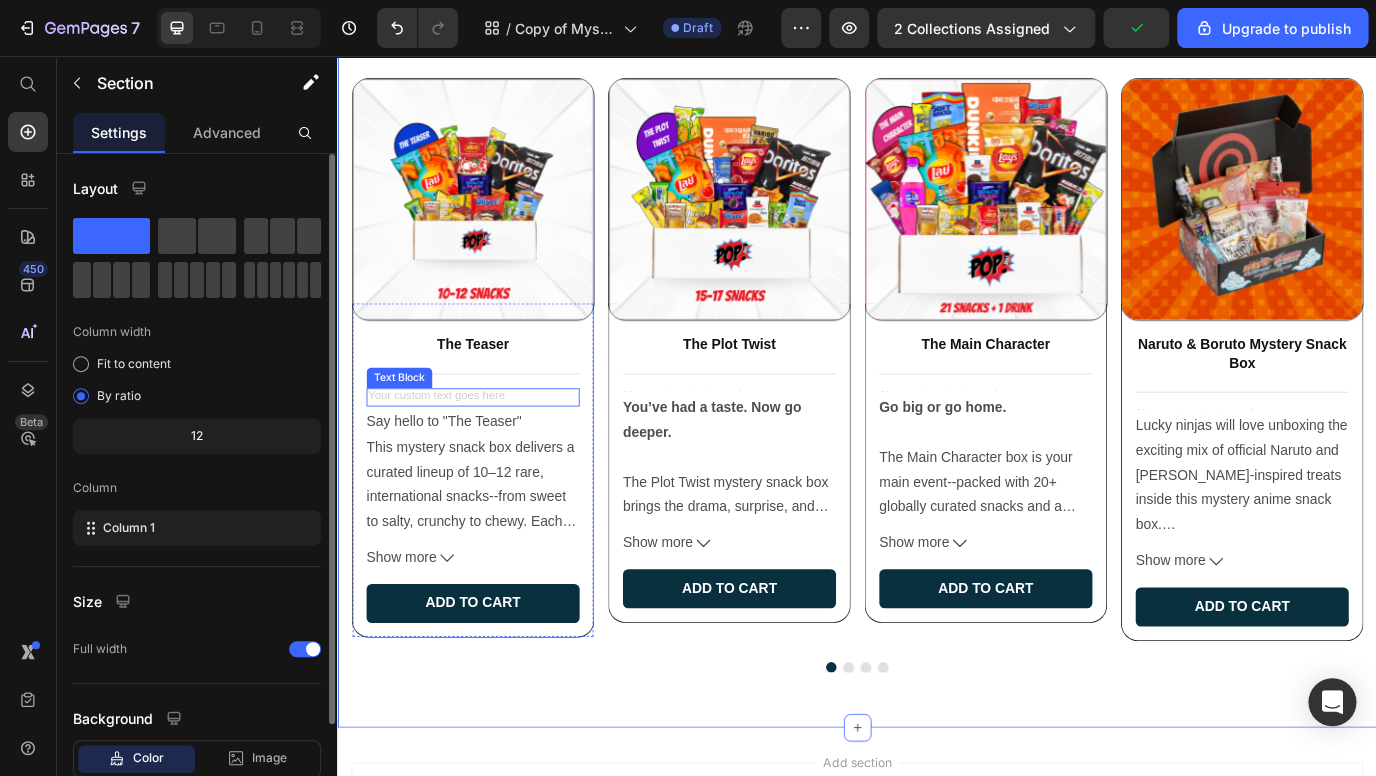 click at bounding box center (493, 450) 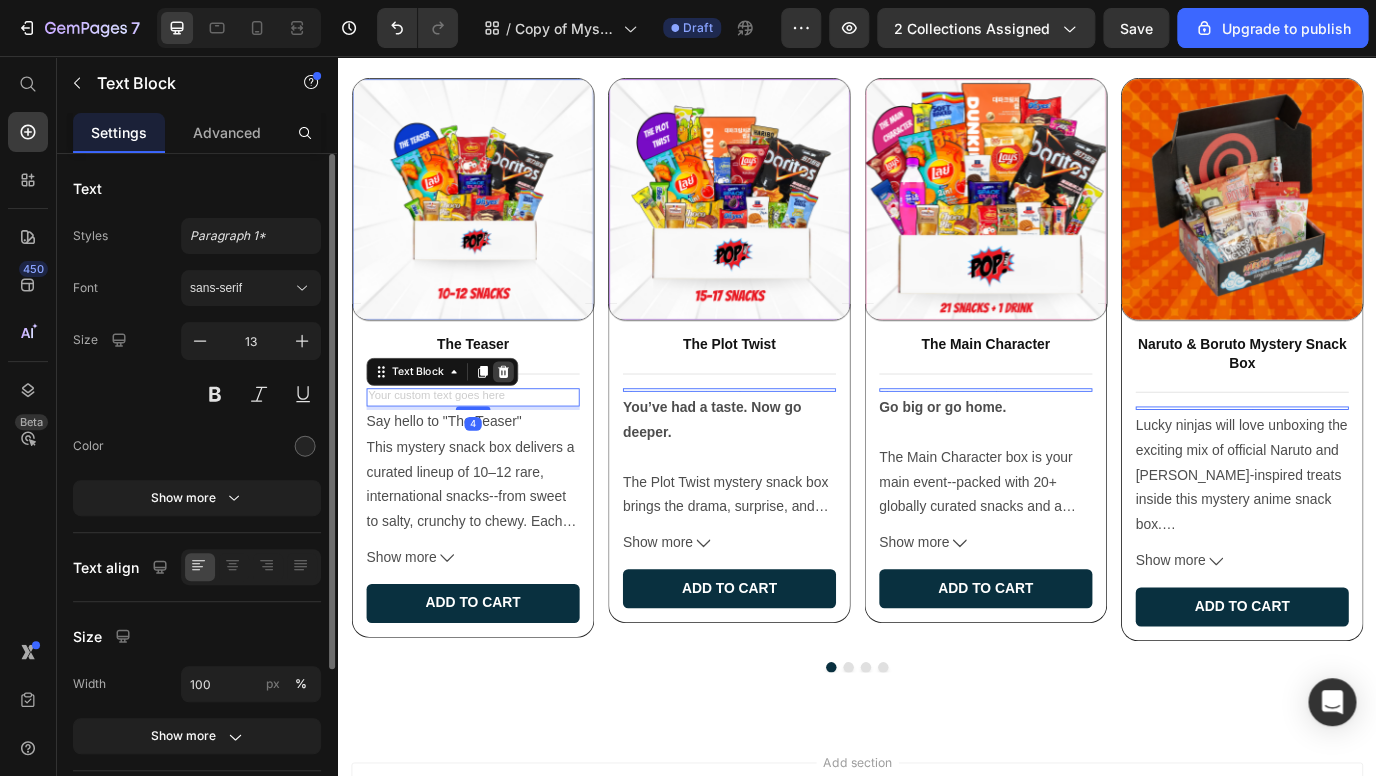 click 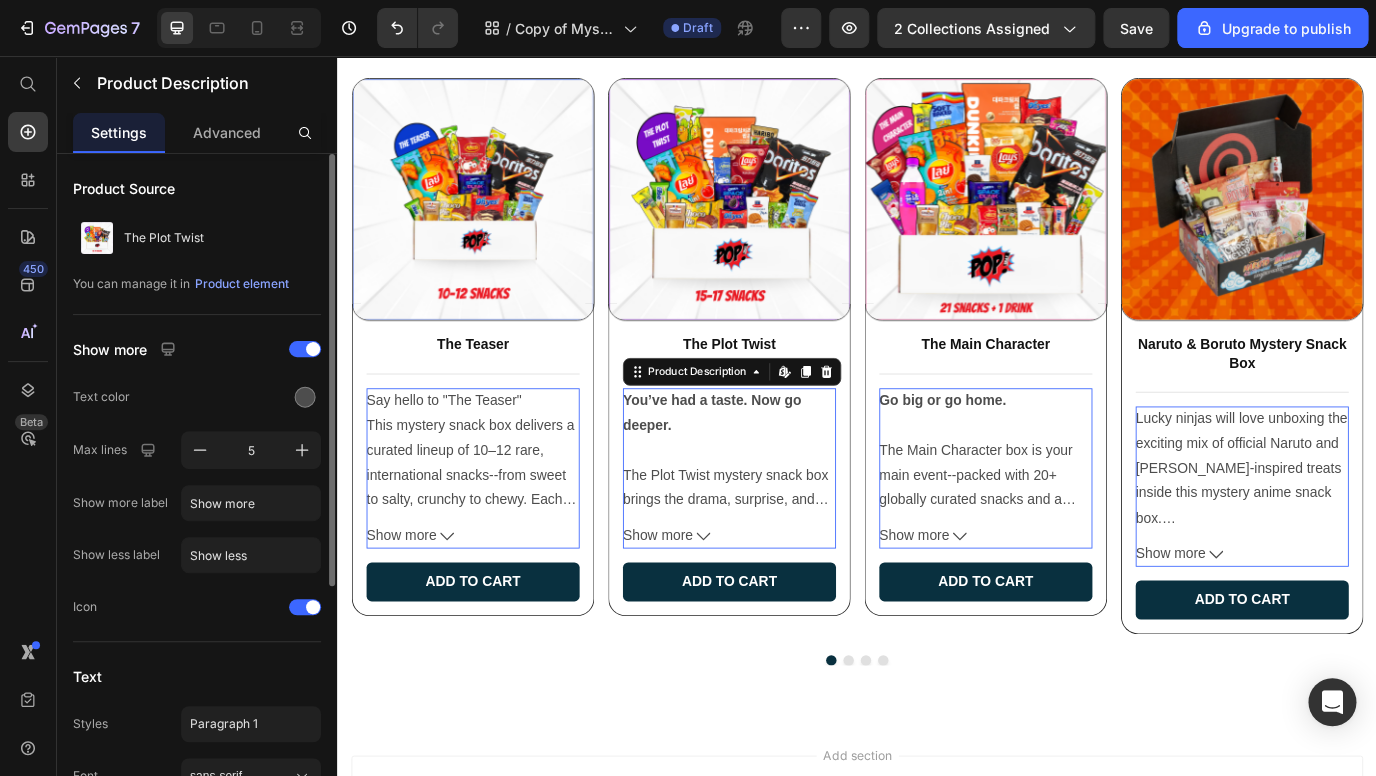 click on "You’ve had a taste. Now go deeper. The Plot Twist mystery snack box brings the drama, surprise, and flavor with a lineup of 15–17 rare snacks from around the world--a major upgrade from our entry-level Teaser.
You won’t find basic here. Instead, expect international chips, fruity gummies, soft cakes, cookies with creamy centers, and even unexpected flavor combos from places like [GEOGRAPHIC_DATA], [GEOGRAPHIC_DATA], [GEOGRAPHIC_DATA], and [GEOGRAPHIC_DATA]. Some are sweet. Some are savory. Some are… confusingly delicious.
Images shown are examples only--every box is a surprise, hand-packed from our rotating global inventory.
Why You’ll Love It:
🌍 15–17 globally curated snacks in every box
🍬 A mix of chips, candy, cookies, cakes & more
📦 Rotating selections, updated frequently
🎁 No subscription required—just grab & snack
🎉 Makes a fun gift or self-treat" at bounding box center [789, 510] 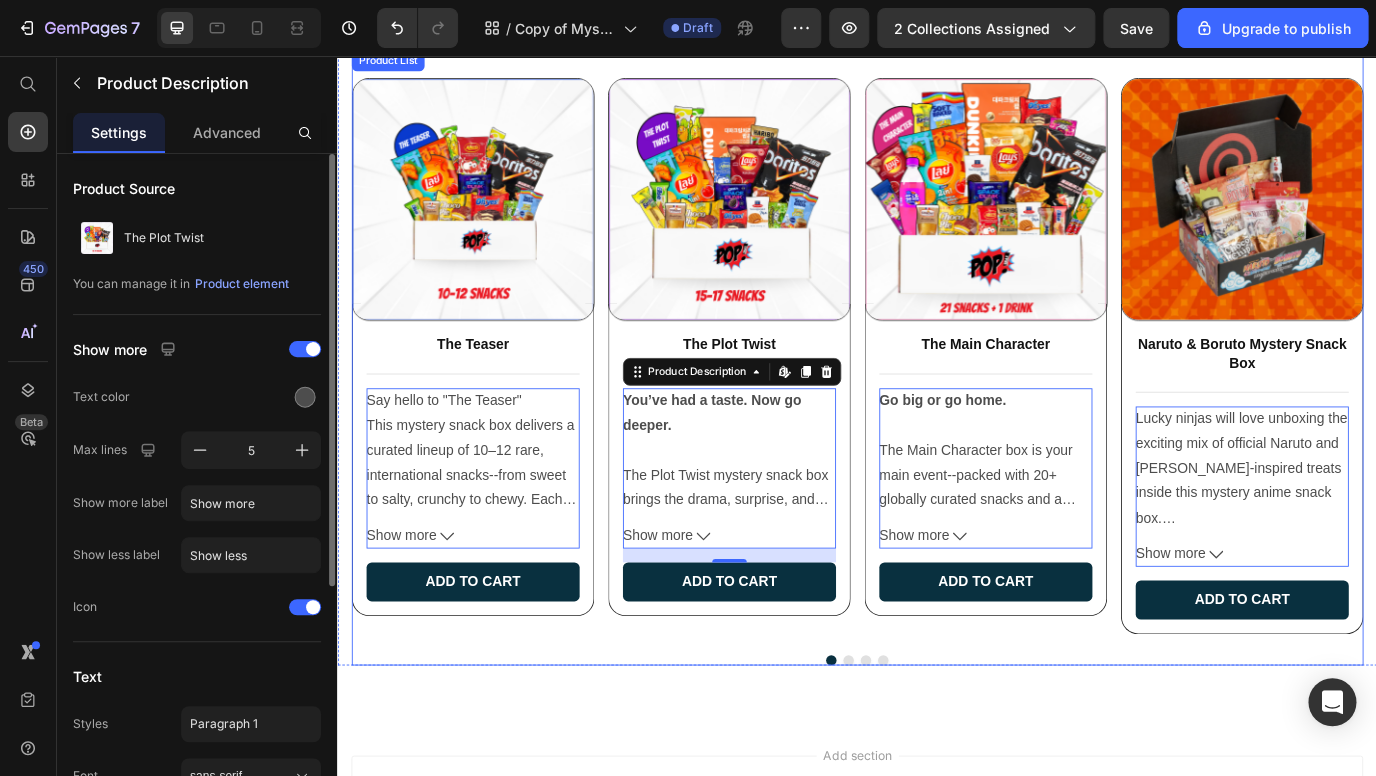 click at bounding box center [937, 754] 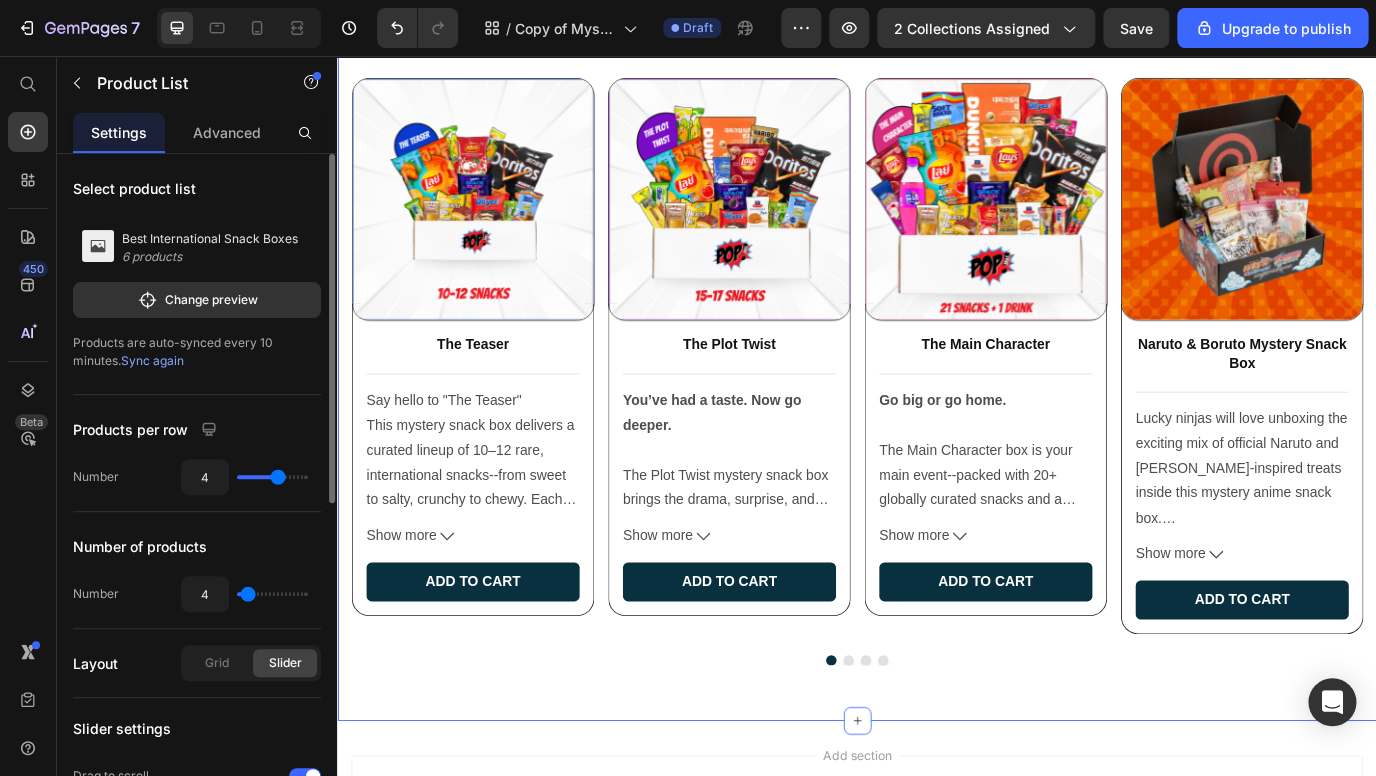 click on "Bestsellers Heading Lorem ipsum dolor sit amet, consectetur adipiscing elit, sed do eiusmod tempor incididunt Text Block Row Mystery Boxes Curated Boxes Product Images The Teaser Product Title                Title Line Say hello to "The Teaser"
This mystery snack box delivers a curated lineup of 10–12 rare, international snacks--from sweet to salty, crunchy to chewy. Each item is handpicked from top snack-loving countries like [GEOGRAPHIC_DATA], [GEOGRAPHIC_DATA], [GEOGRAPHIC_DATA], [GEOGRAPHIC_DATA], and beyond.
Inside, you  might  find a fizzy candy from [GEOGRAPHIC_DATA], a buttery French crepe, or chips in flavors you’ve never seen in U.S. stores. But that’s the thrill--it’s a surprise every time.
Perfect for gifting, snacking on-the-go, or sampling the world one bite at a time.
Why You’ll Love It:
🌍 Features 10–12 globally sourced snacks
📦 Rotating selections, updated frequently
🤫 Mystery-style: images shown are examples only
🚫 No subscription needed, no hassle--buy once & enjoy!
🎉 Makes a fun gift or self-treat" at bounding box center [937, 276] 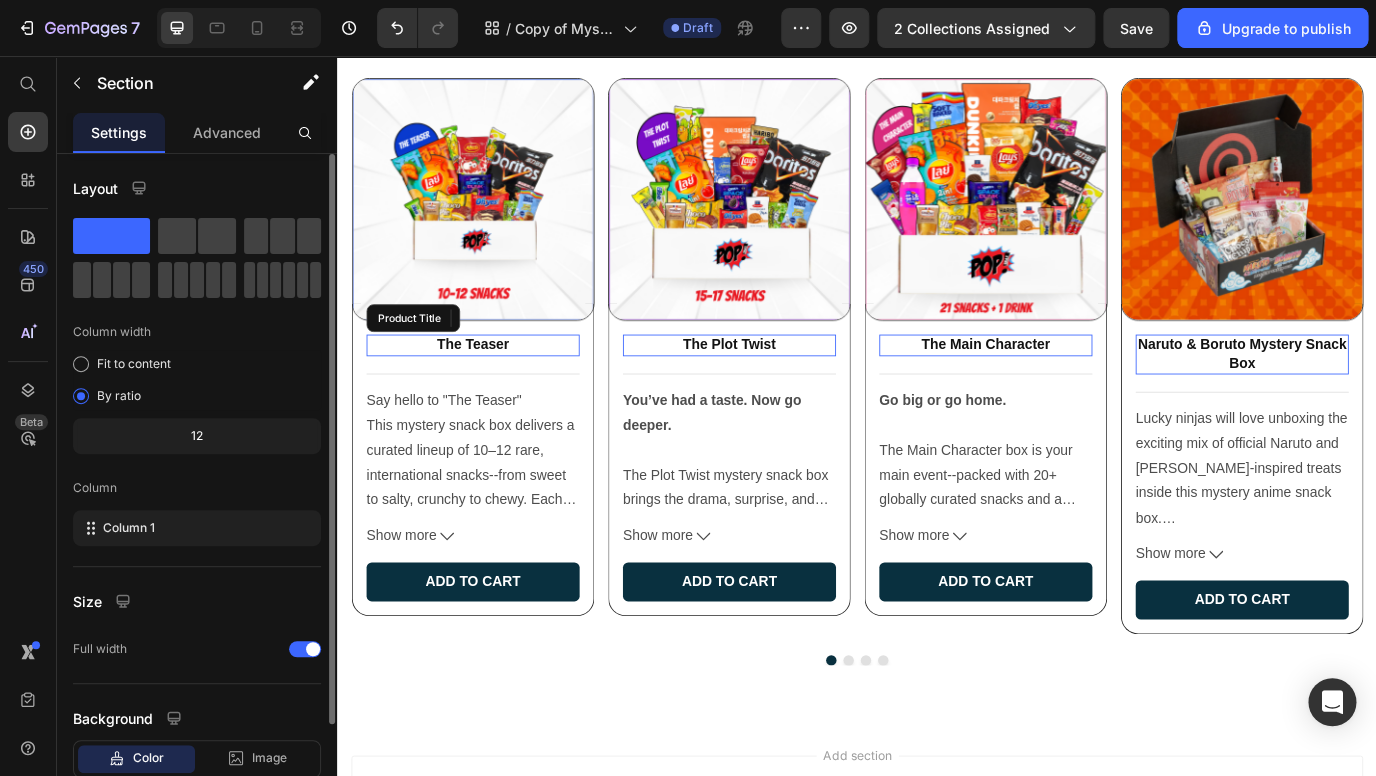 click on "The Teaser" at bounding box center (493, 390) 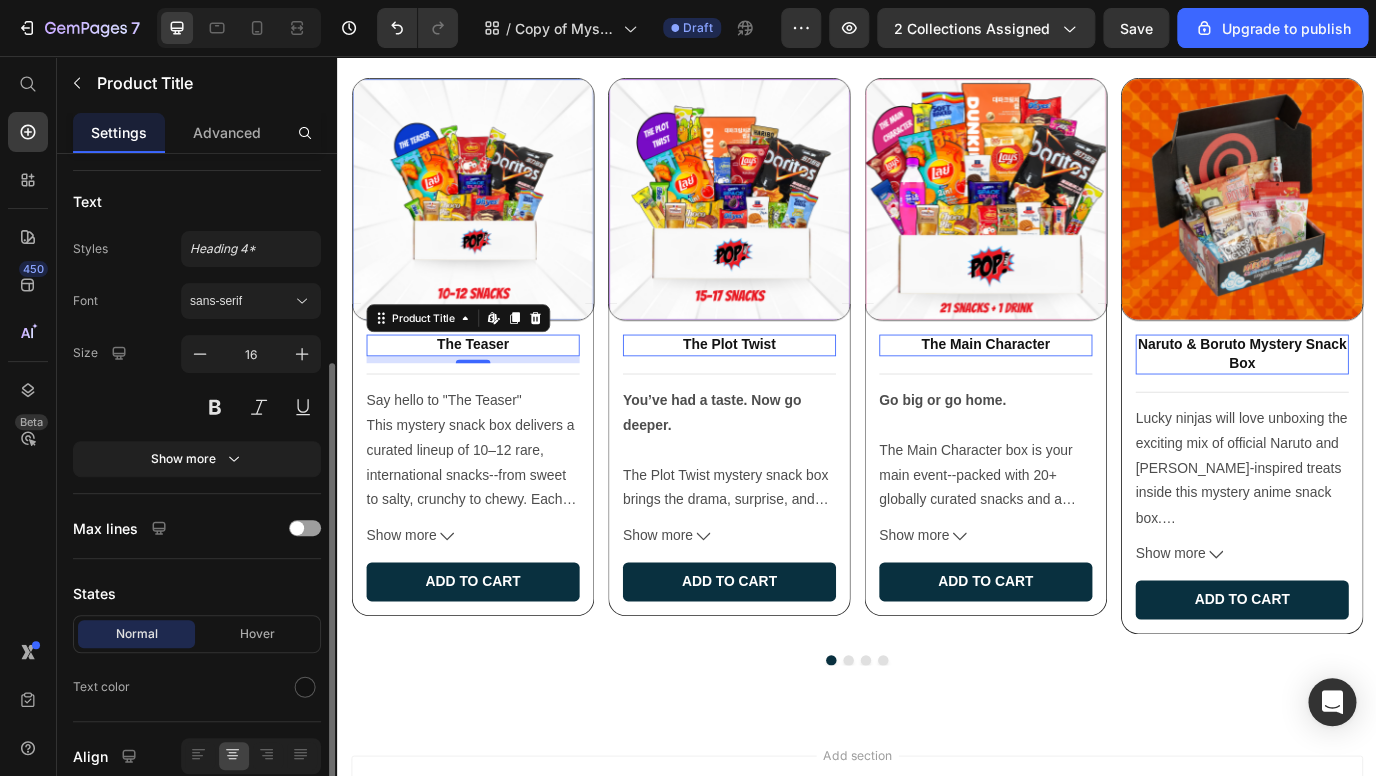 scroll, scrollTop: 261, scrollLeft: 0, axis: vertical 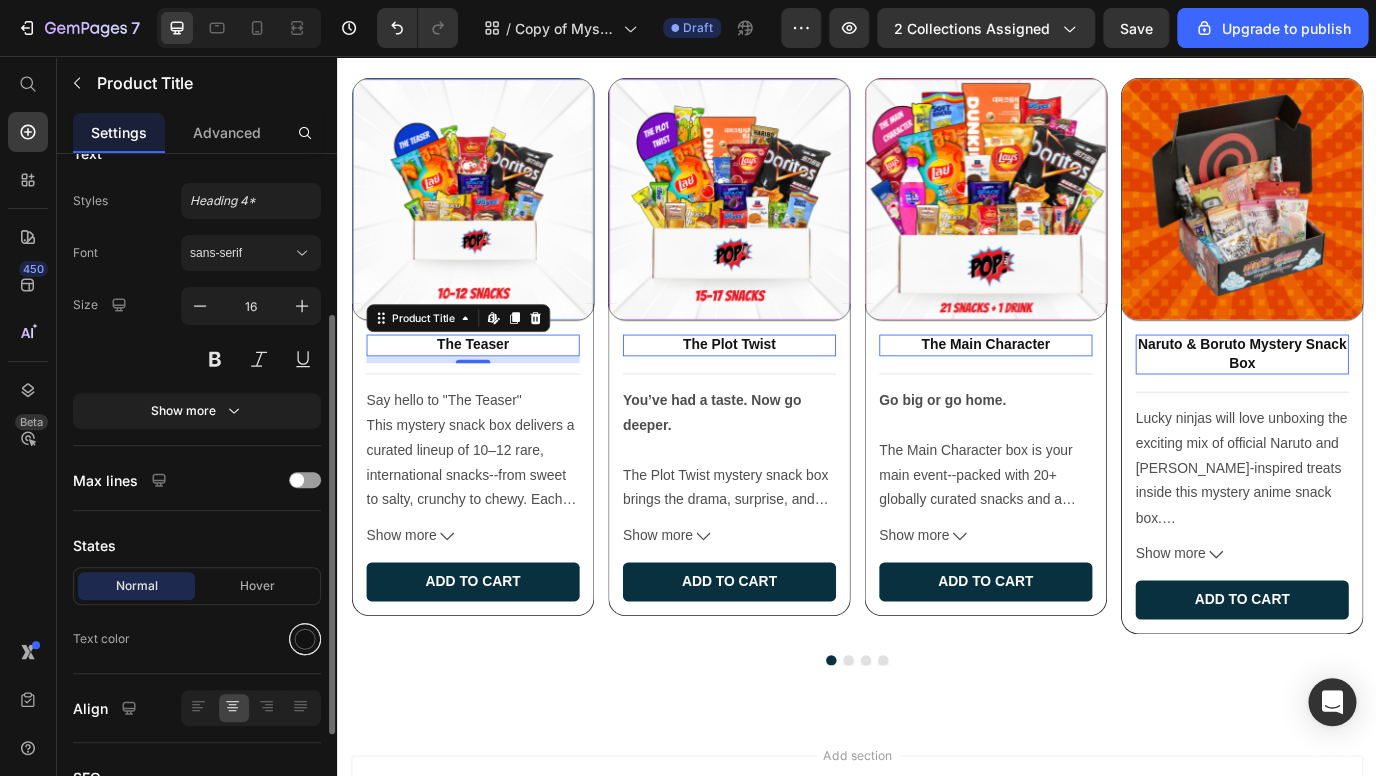 click at bounding box center [305, 639] 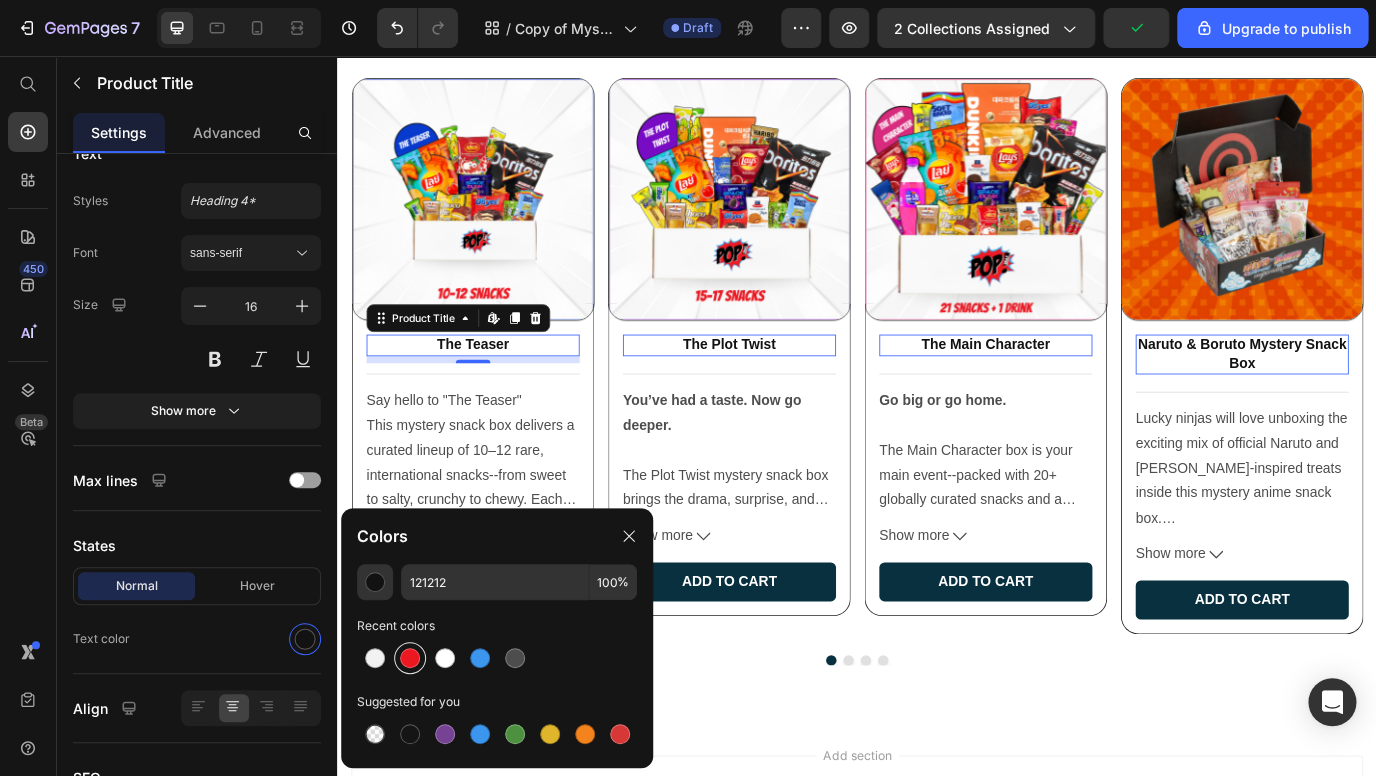 click at bounding box center [410, 658] 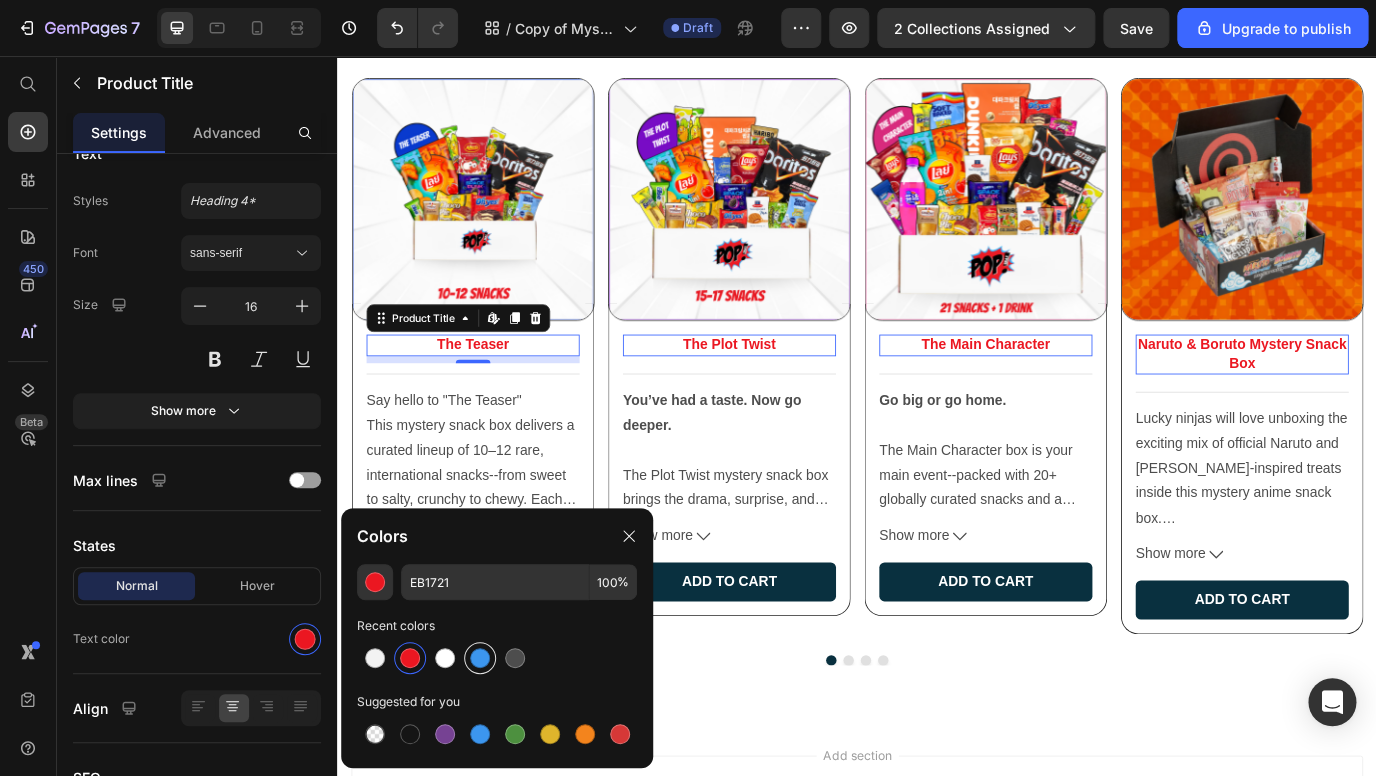 click at bounding box center [480, 658] 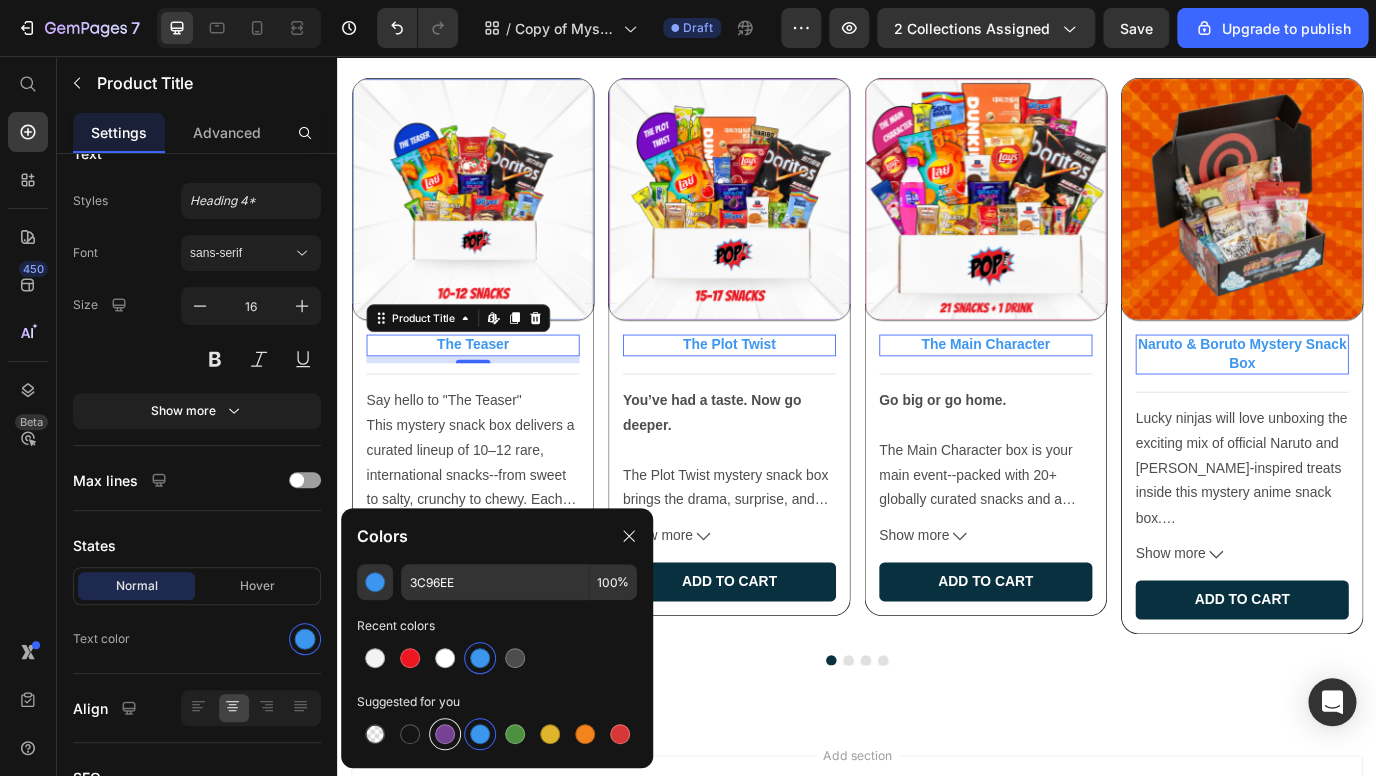 click at bounding box center [445, 734] 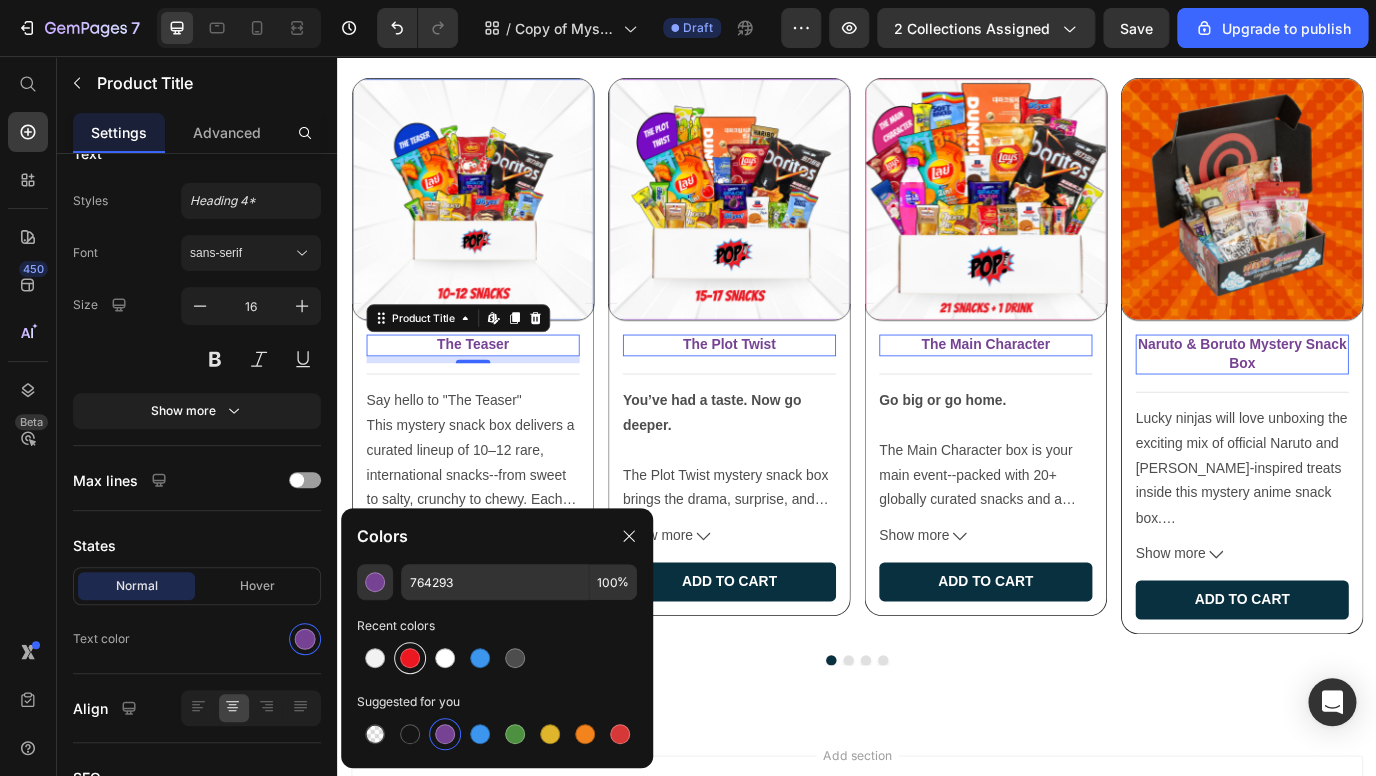 click at bounding box center (410, 658) 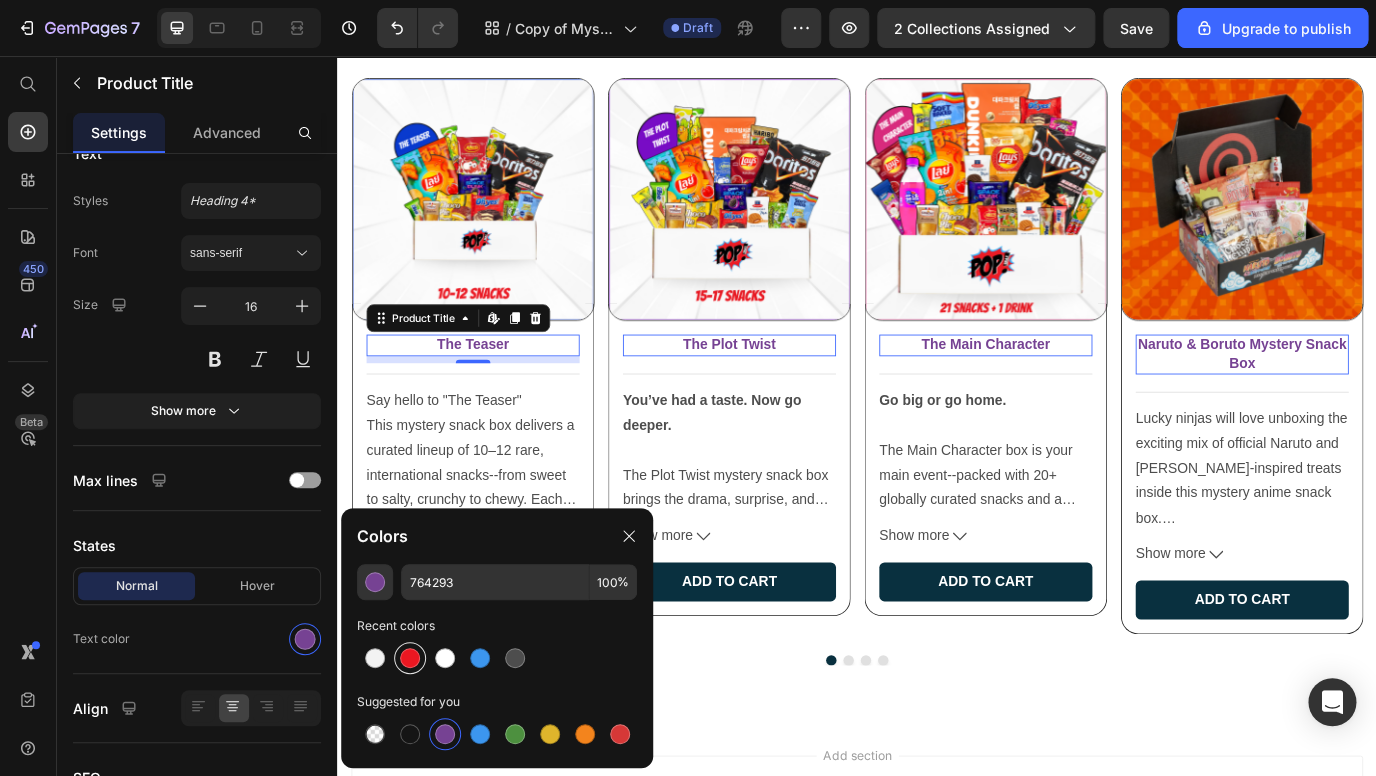 type on "EB1721" 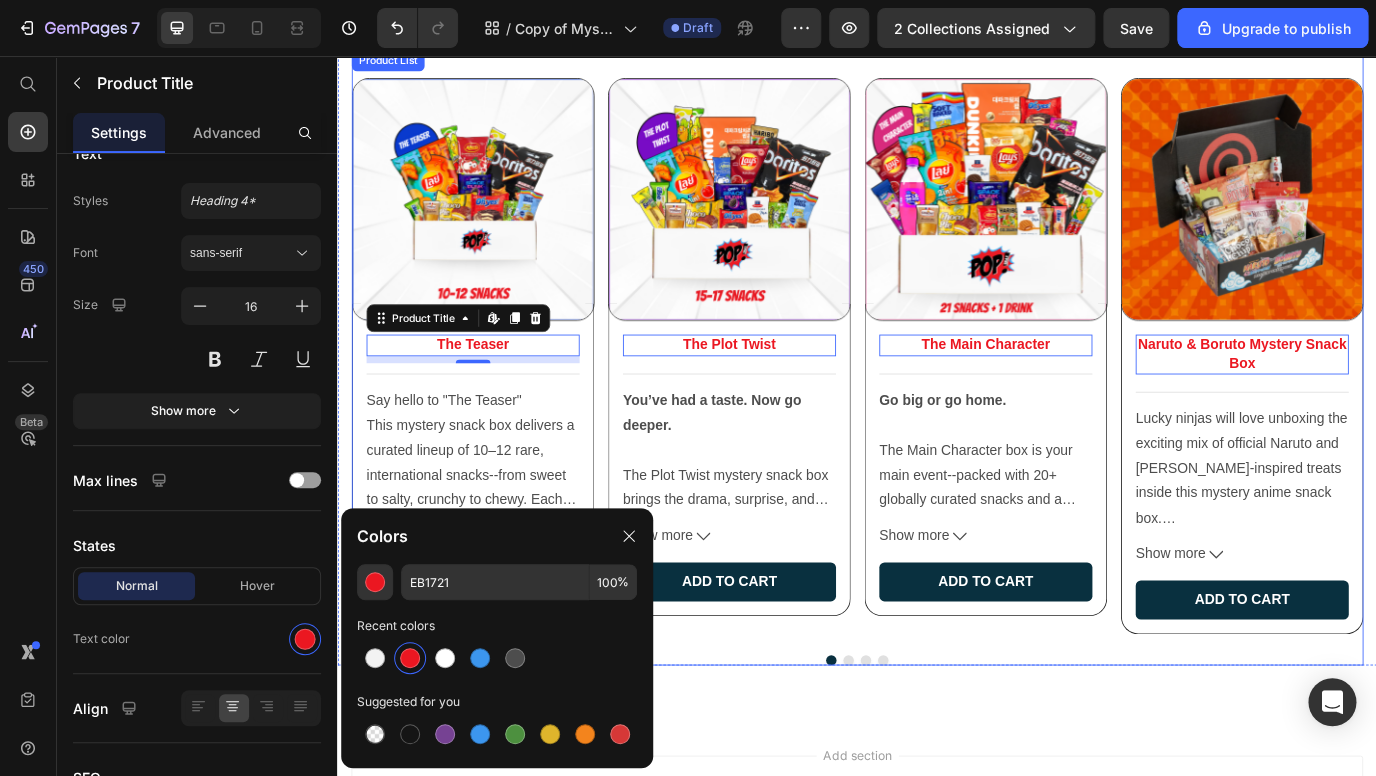 click at bounding box center [937, 754] 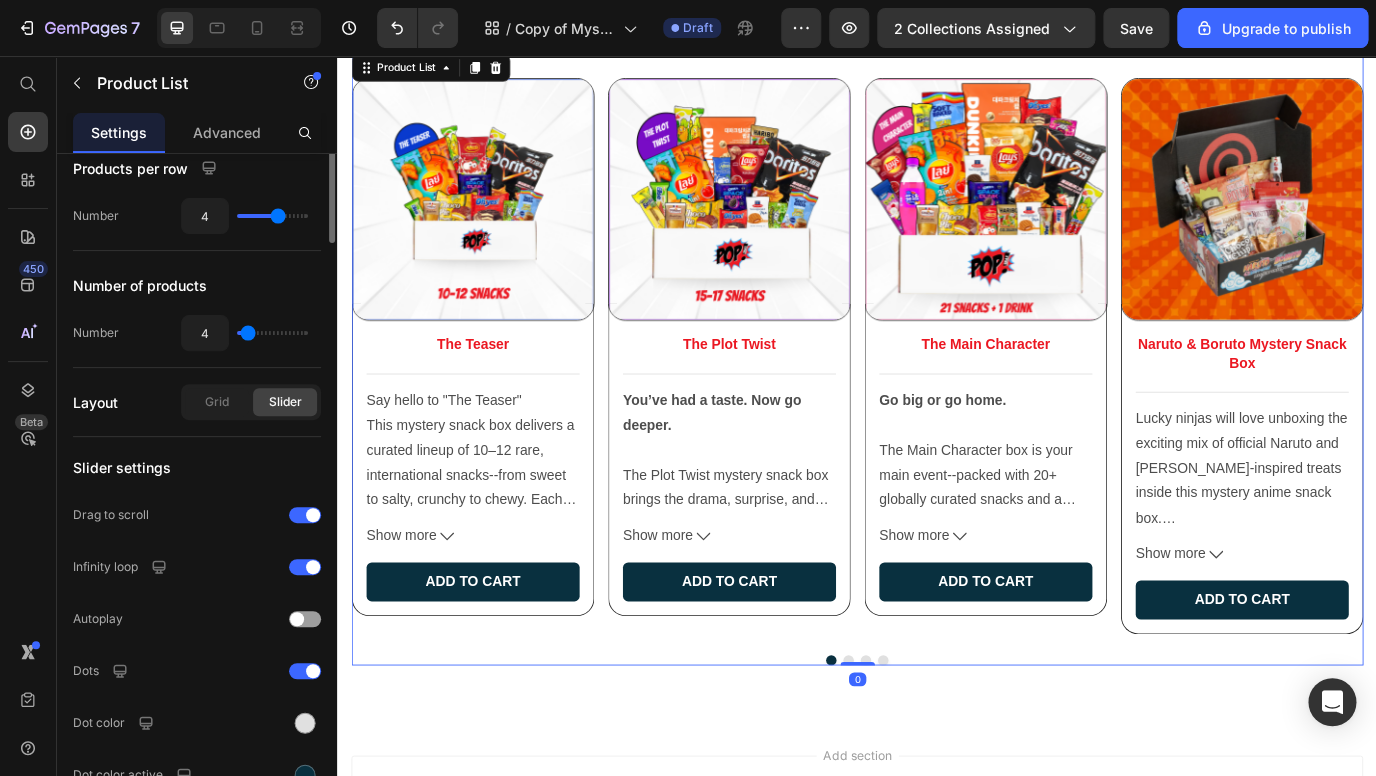 scroll, scrollTop: 0, scrollLeft: 0, axis: both 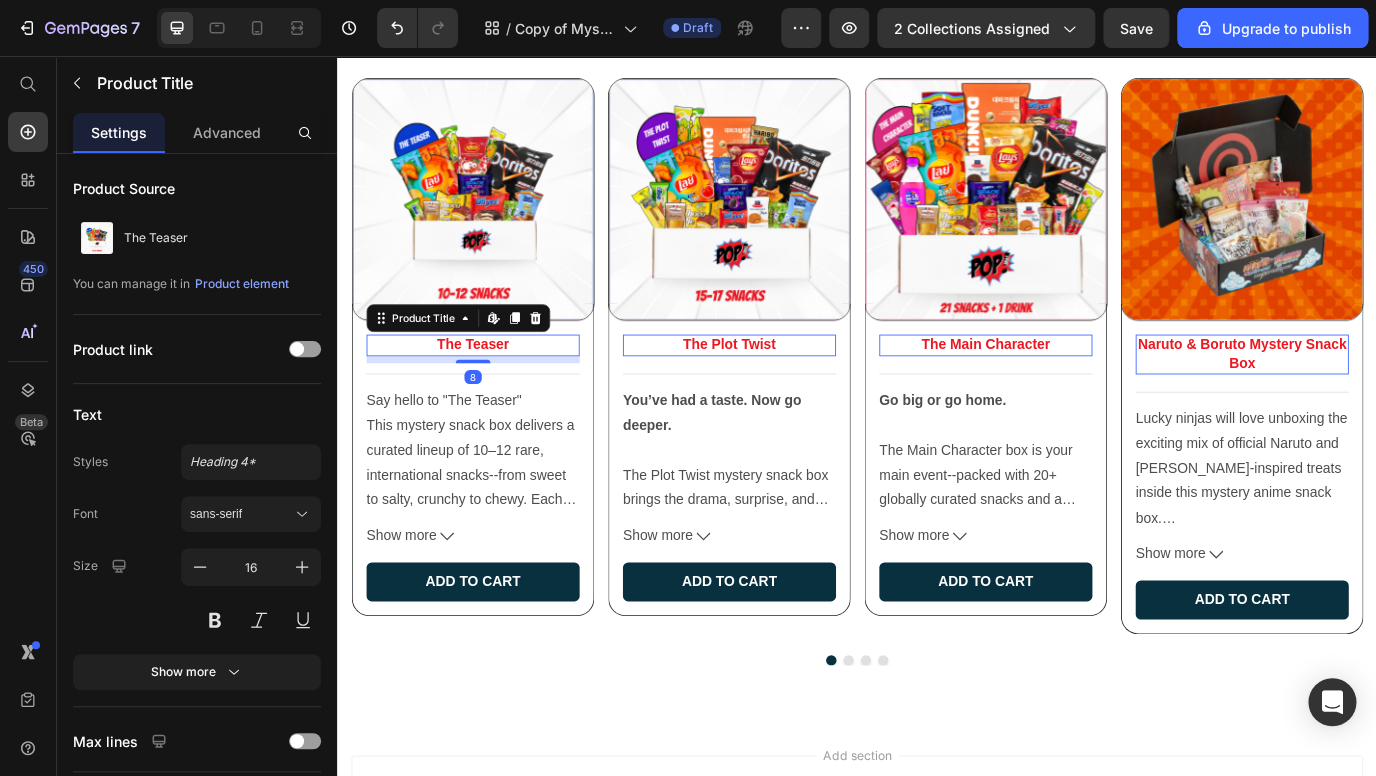 click on "The Teaser" at bounding box center [493, 390] 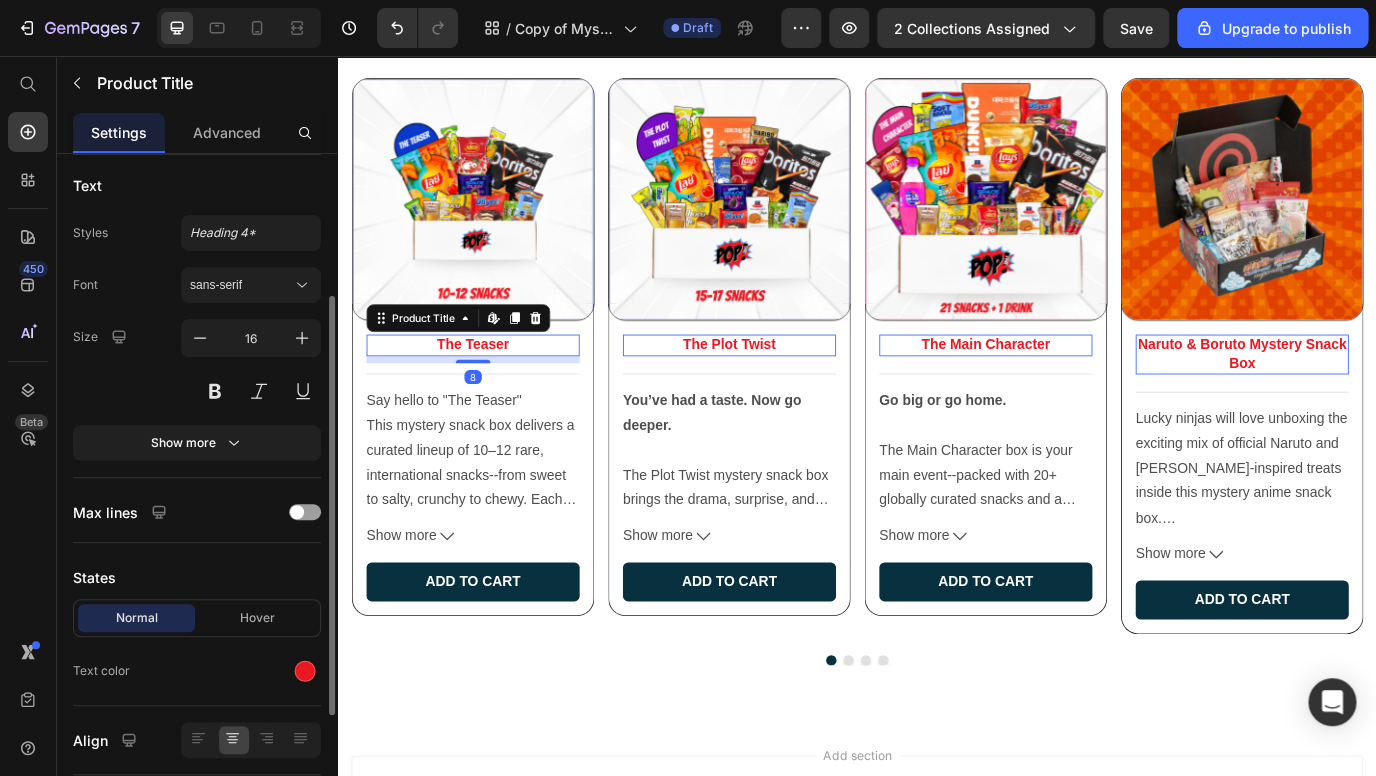 scroll, scrollTop: 315, scrollLeft: 0, axis: vertical 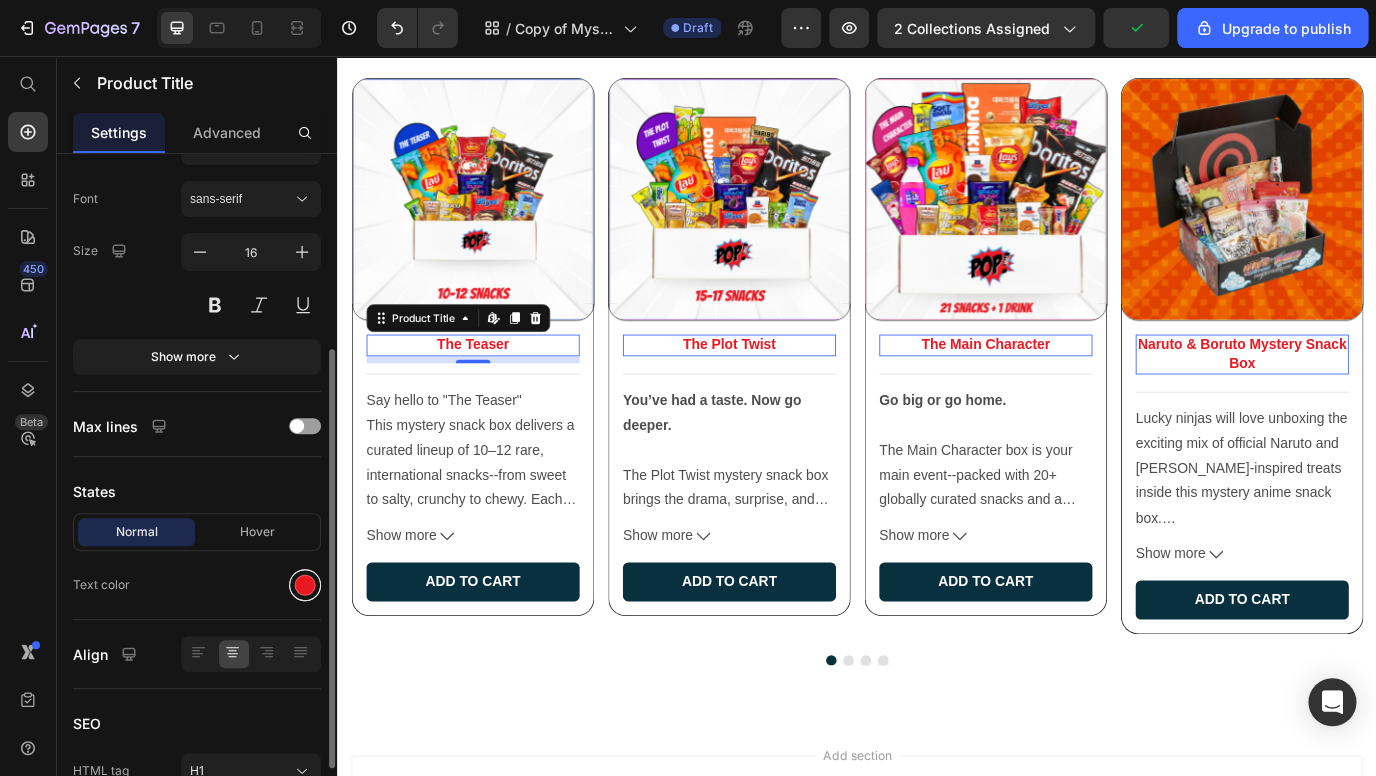 click at bounding box center [305, 585] 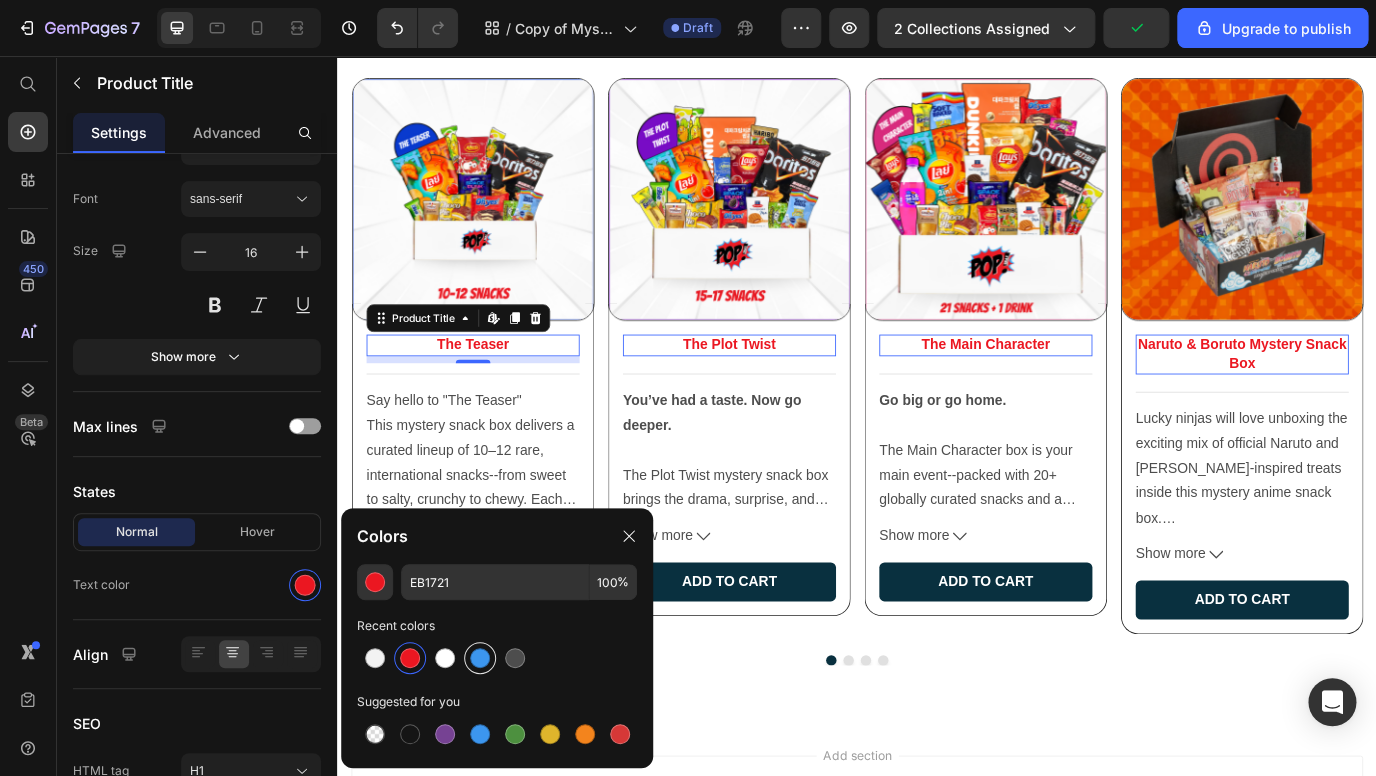 click at bounding box center [480, 658] 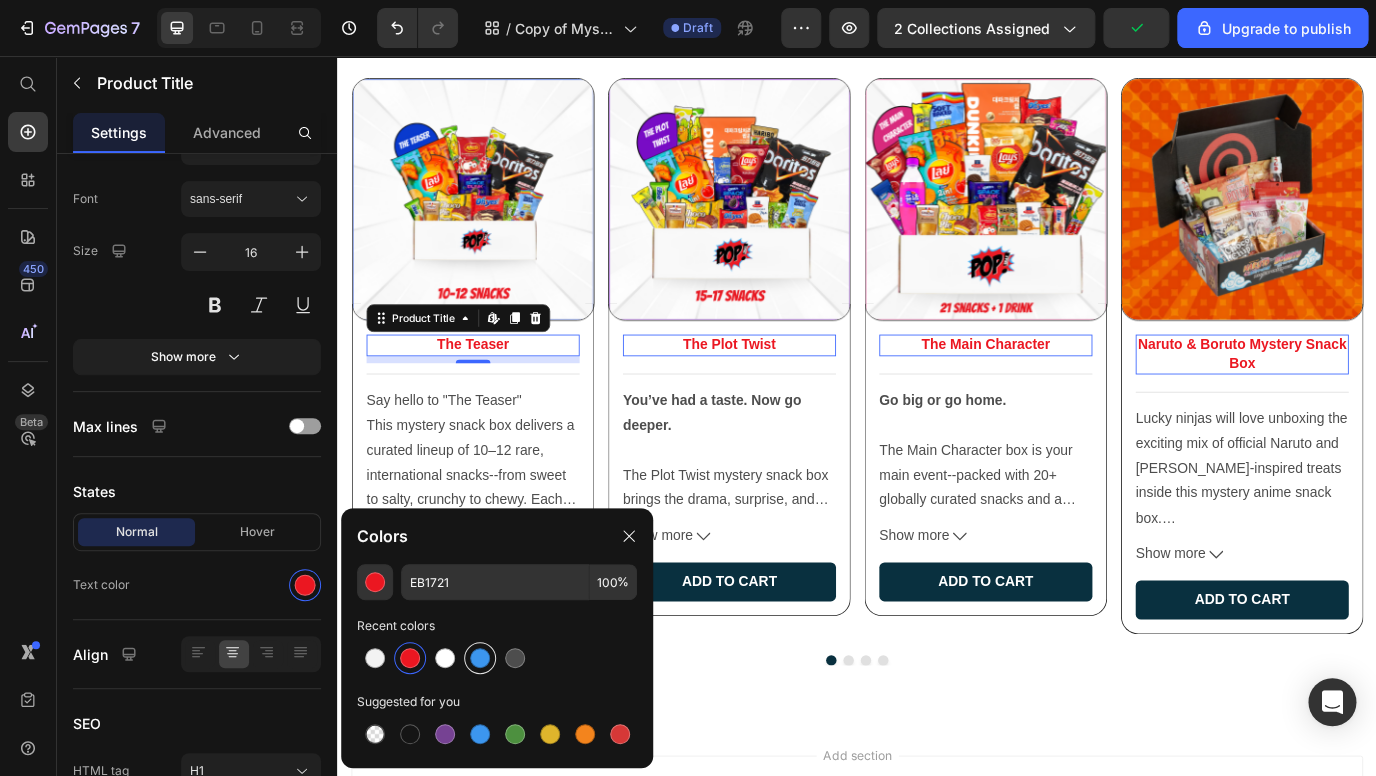 type on "3C96EE" 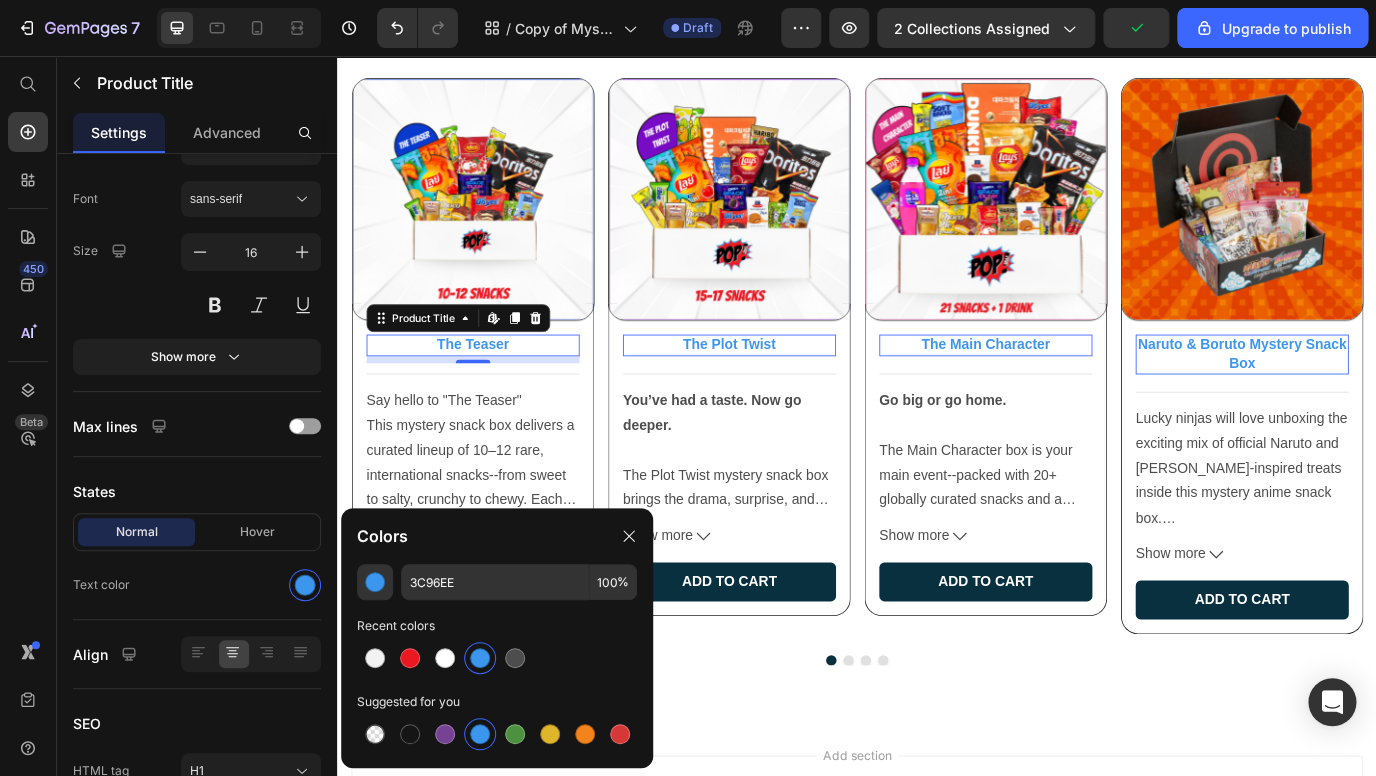 click on "3C96EE 100 % Recent colors Suggested for you" 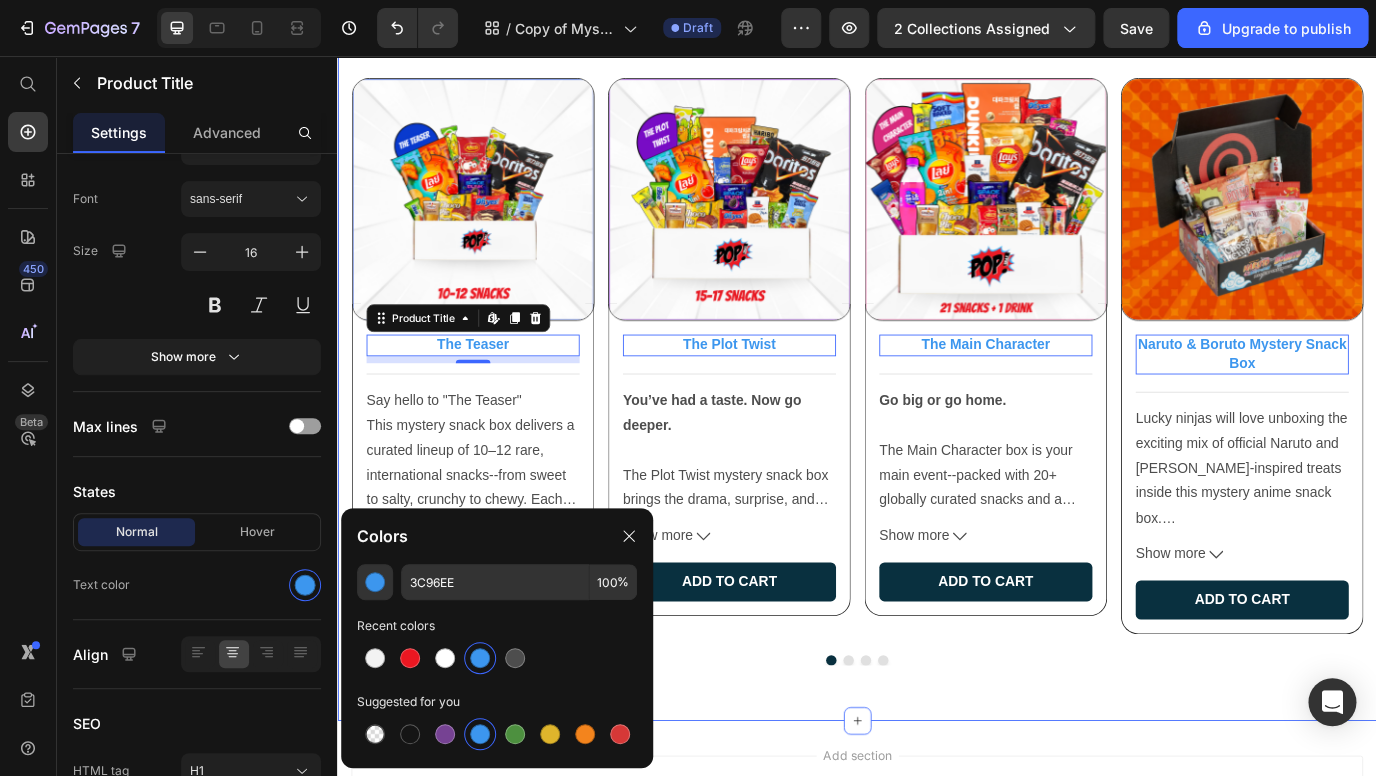 click on "Bestsellers Heading Lorem ipsum dolor sit amet, consectetur adipiscing elit, sed do eiusmod tempor incididunt Text Block Row Mystery Boxes Curated Boxes Product Images The Teaser Product Title   Edit content in Shopify 8                Title Line Say hello to "The Teaser"
This mystery snack box delivers a curated lineup of 10–12 rare, international snacks--from sweet to salty, crunchy to chewy. Each item is handpicked from top snack-loving countries like [GEOGRAPHIC_DATA], [GEOGRAPHIC_DATA], [GEOGRAPHIC_DATA], [GEOGRAPHIC_DATA], and beyond.
Inside, you  might  find a fizzy candy from [GEOGRAPHIC_DATA], a buttery French crepe, or chips in flavors you’ve never seen in U.S. stores. But that’s the thrill--it’s a surprise every time.
Perfect for gifting, snacking on-the-go, or sampling the world one bite at a time.
Why You’ll Love It:
🌍 Features 10–12 globally sourced snacks
📦 Rotating selections, updated frequently
🤫 Mystery-style: images shown are examples only
🚫 No subscription needed, no hassle--buy once & enjoy!
Show more" at bounding box center (937, 276) 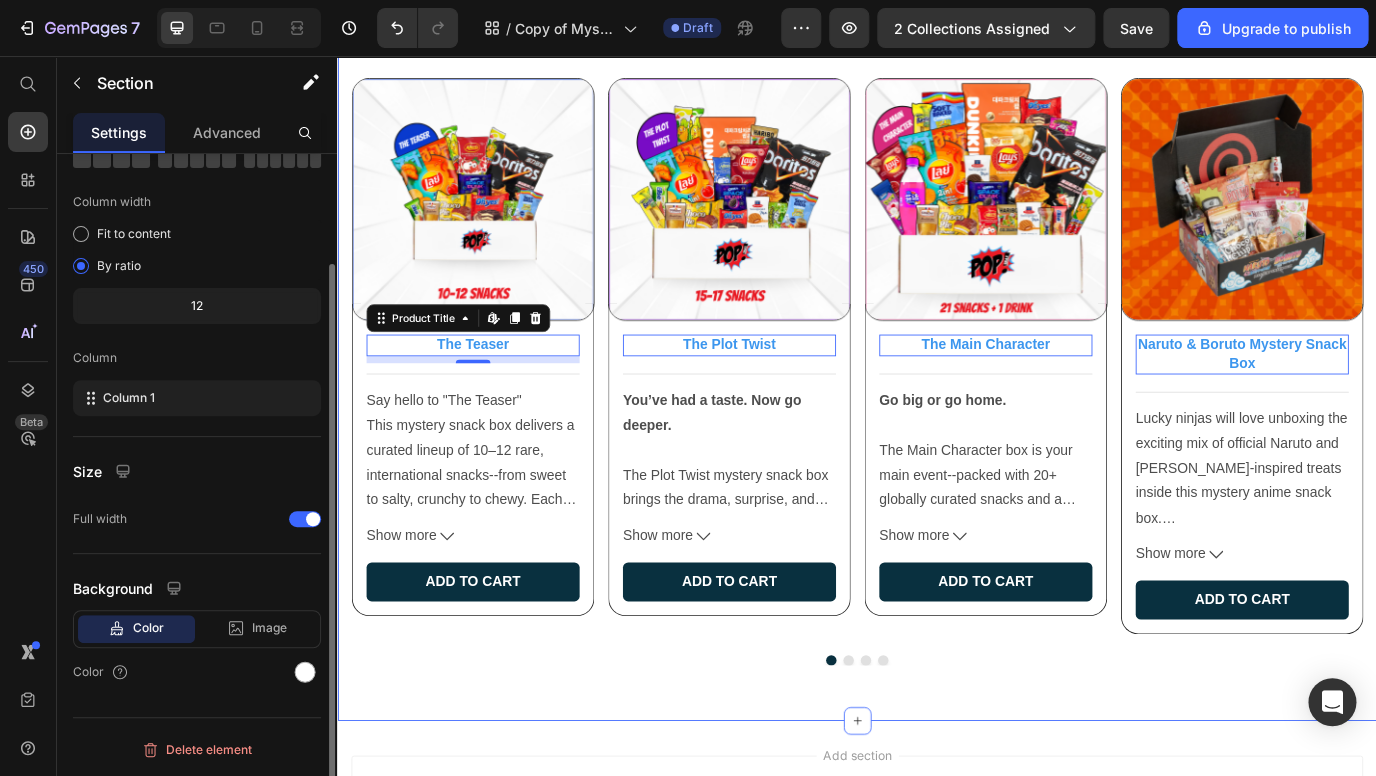 scroll, scrollTop: 0, scrollLeft: 0, axis: both 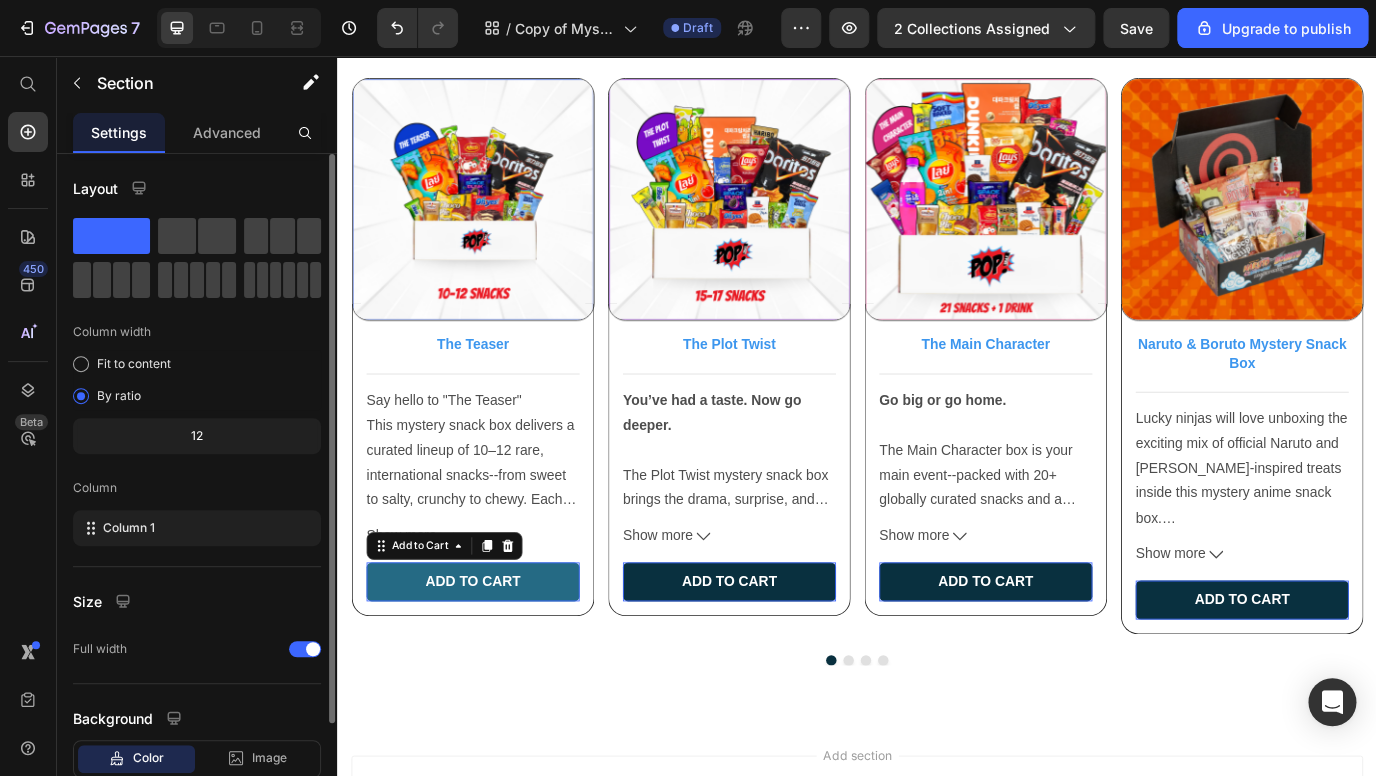 click on "Add to cart" at bounding box center (493, 663) 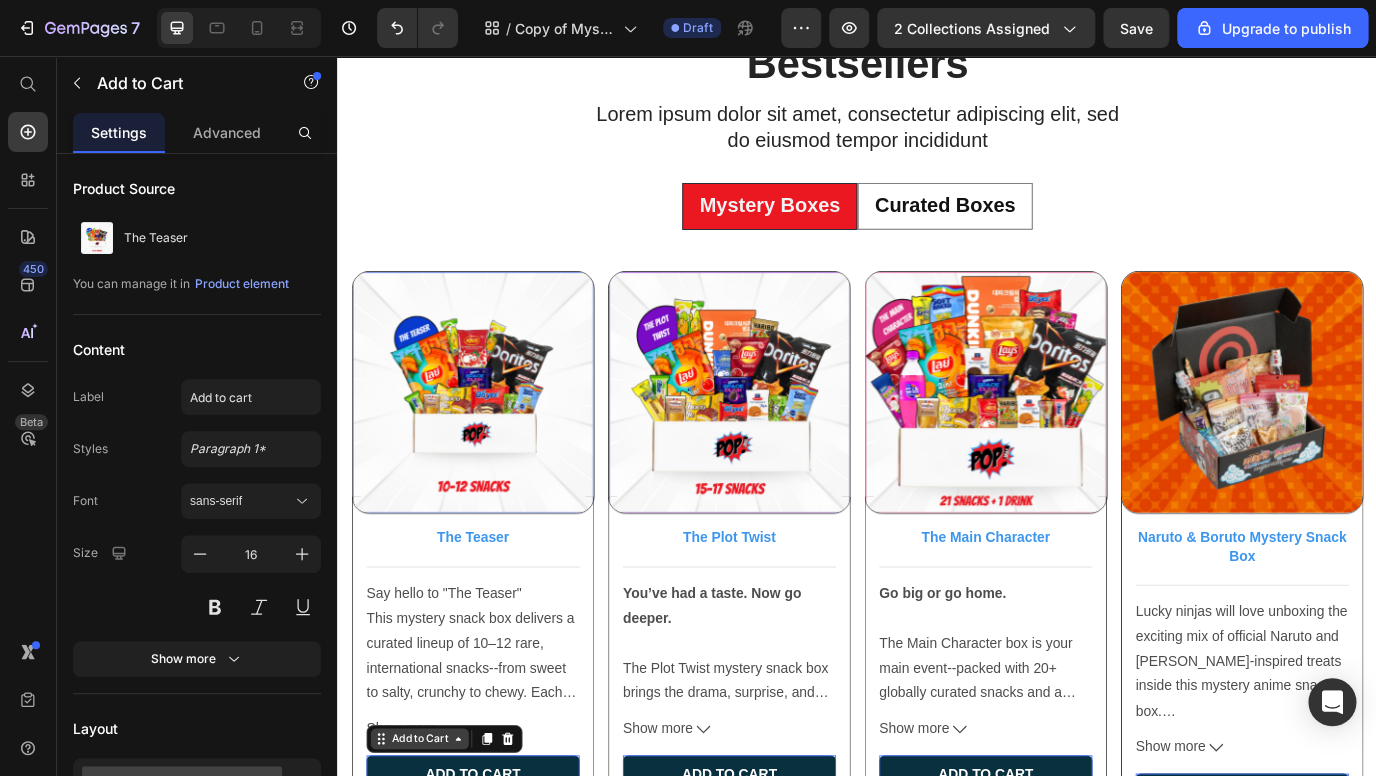 scroll, scrollTop: 1466, scrollLeft: 0, axis: vertical 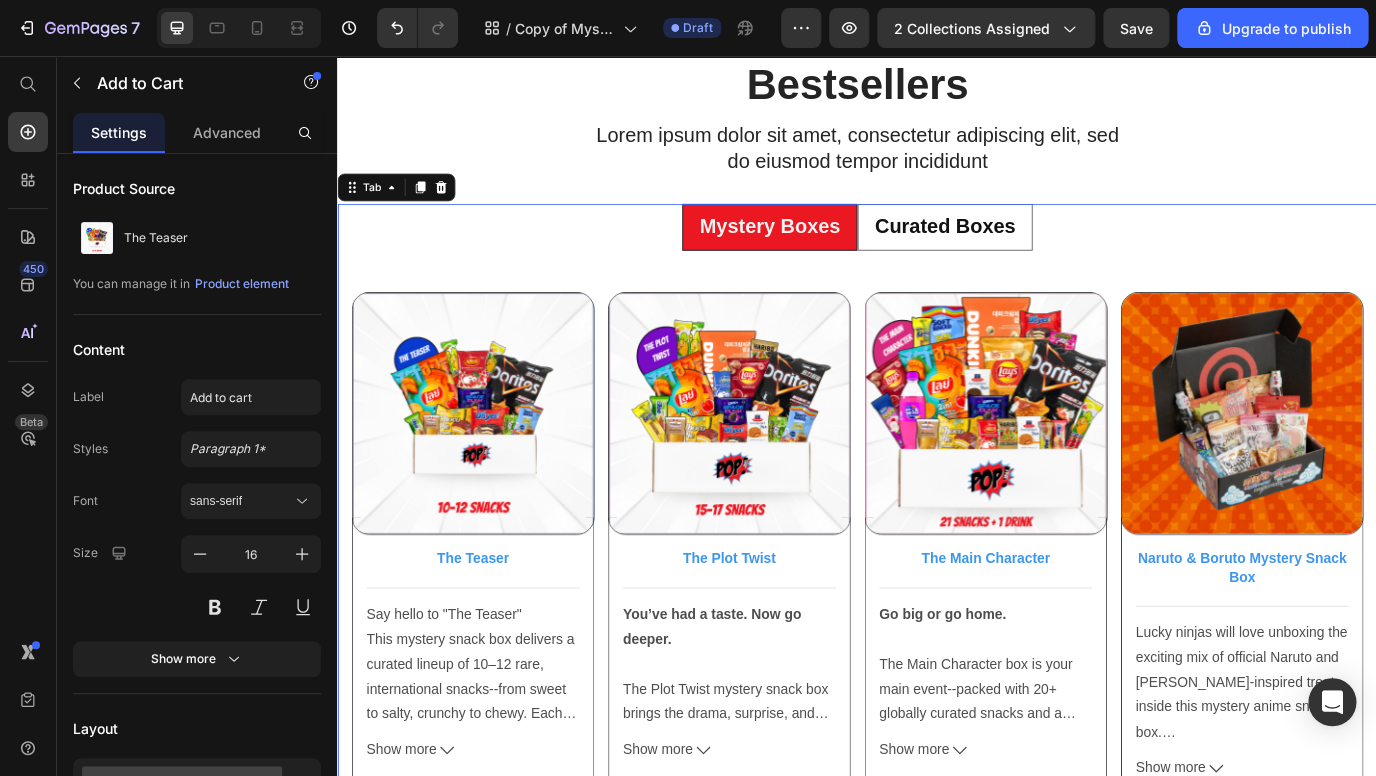 click on "Curated Boxes" at bounding box center [1038, 254] 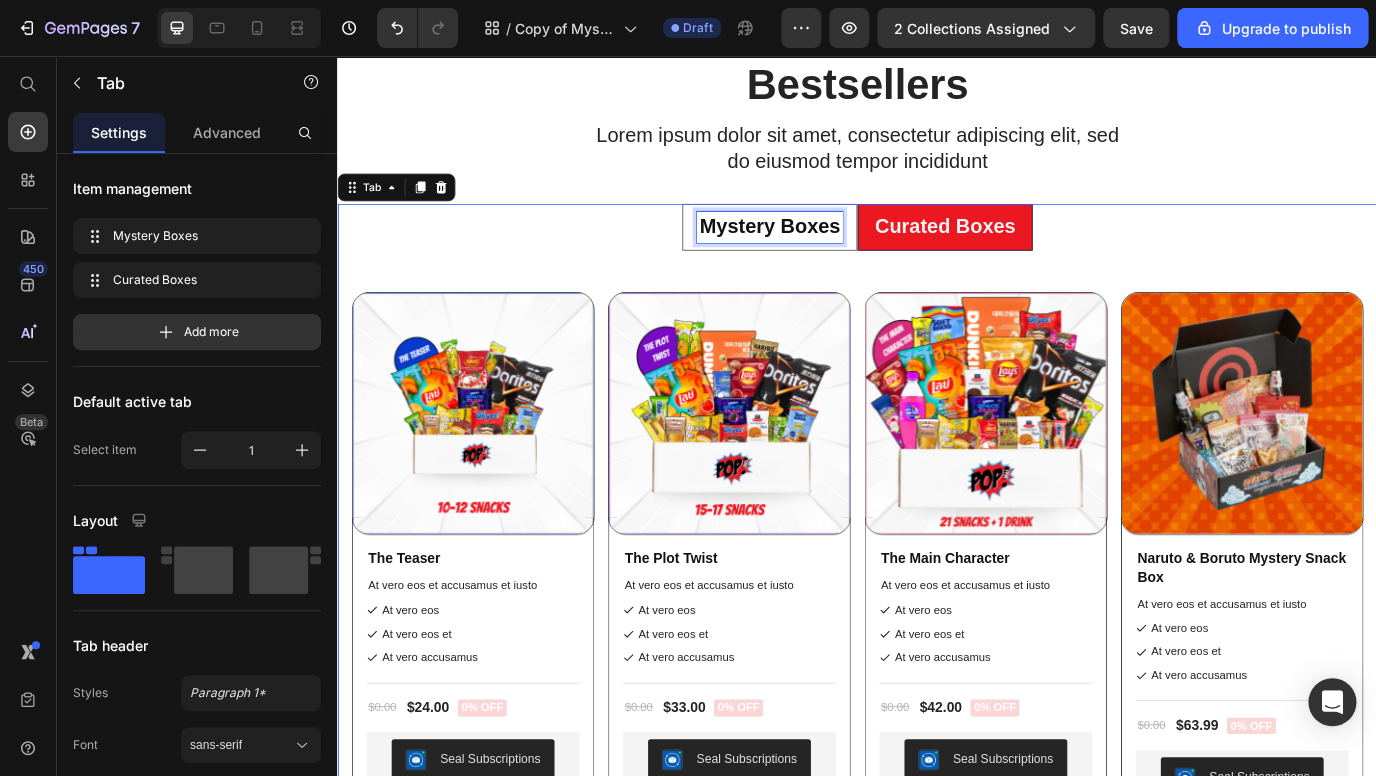 click on "Mystery Boxes" at bounding box center (836, 254) 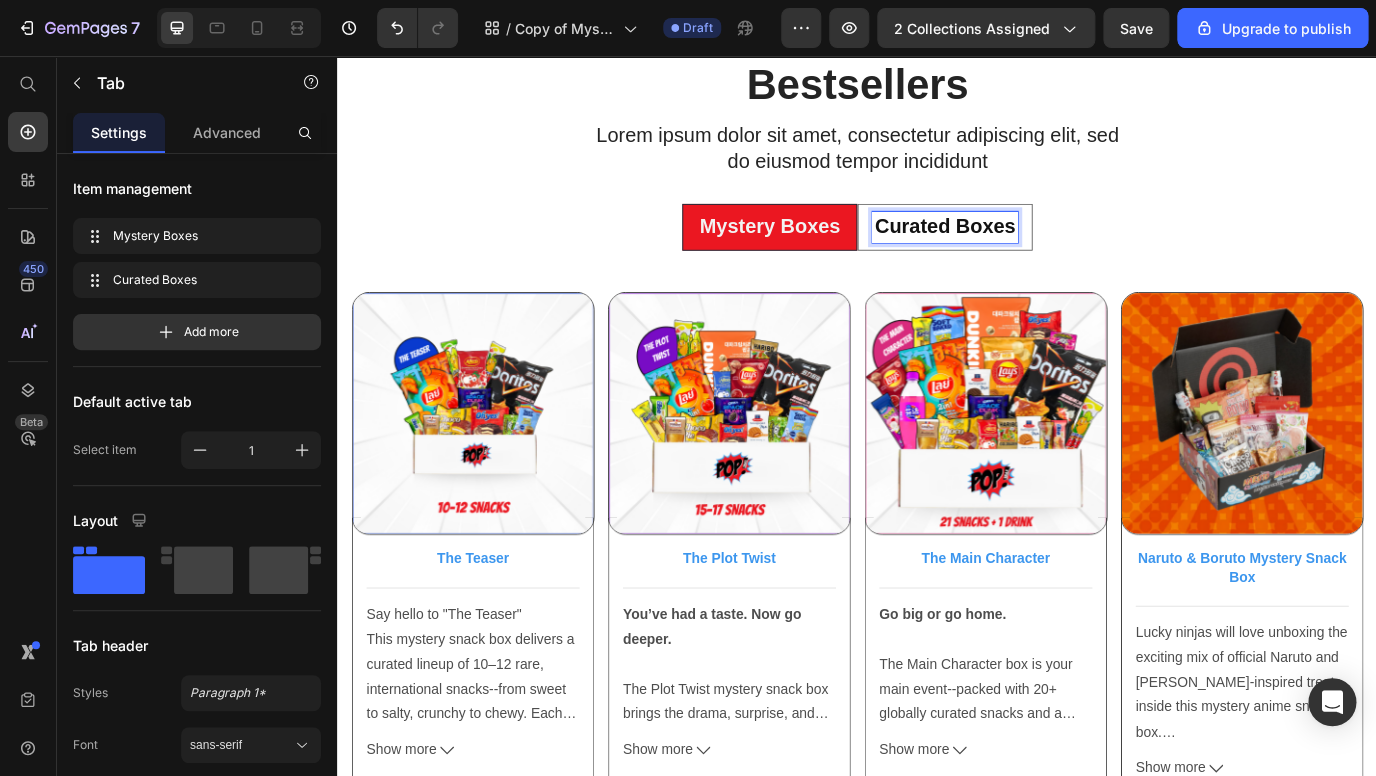 click on "Curated Boxes" at bounding box center (1038, 254) 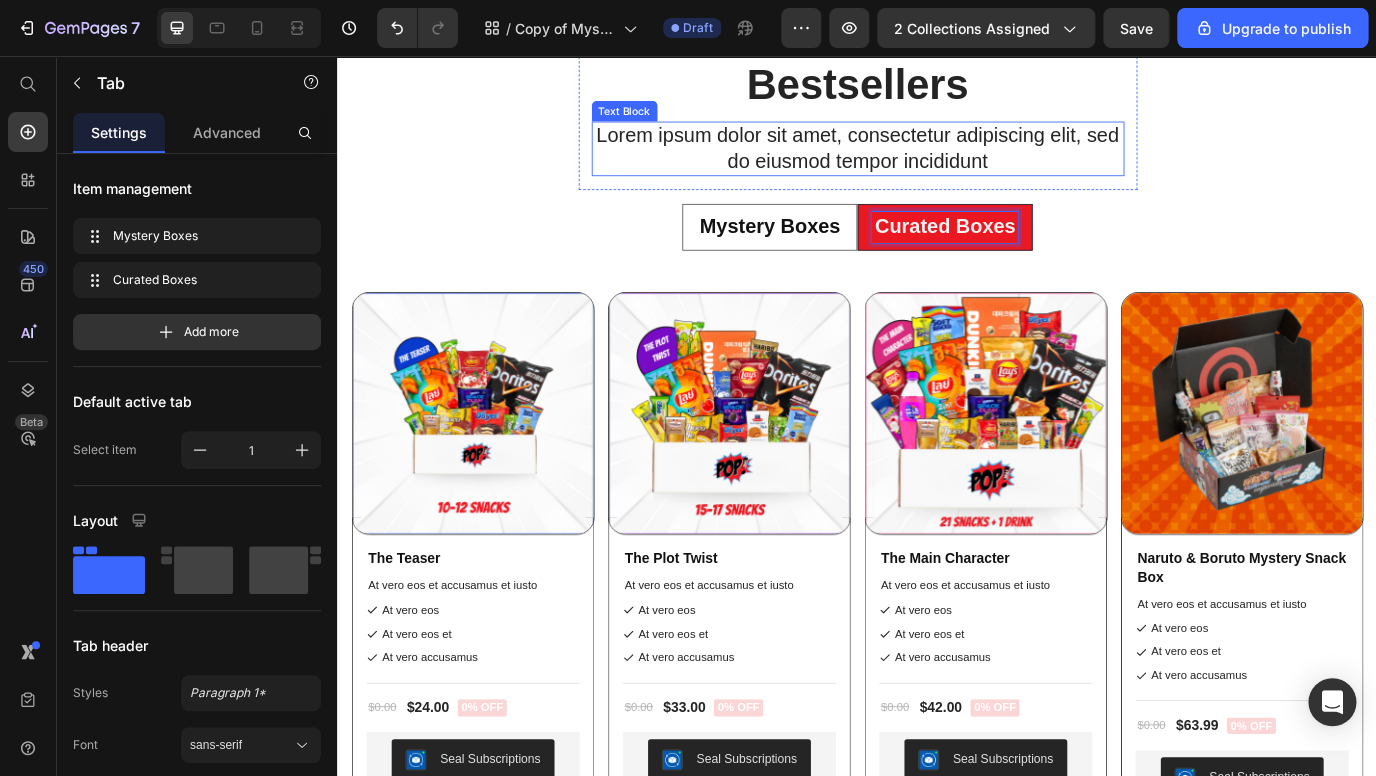 click on "Lorem ipsum dolor sit amet, consectetur adipiscing elit, sed do eiusmod tempor incididunt" at bounding box center (937, 164) 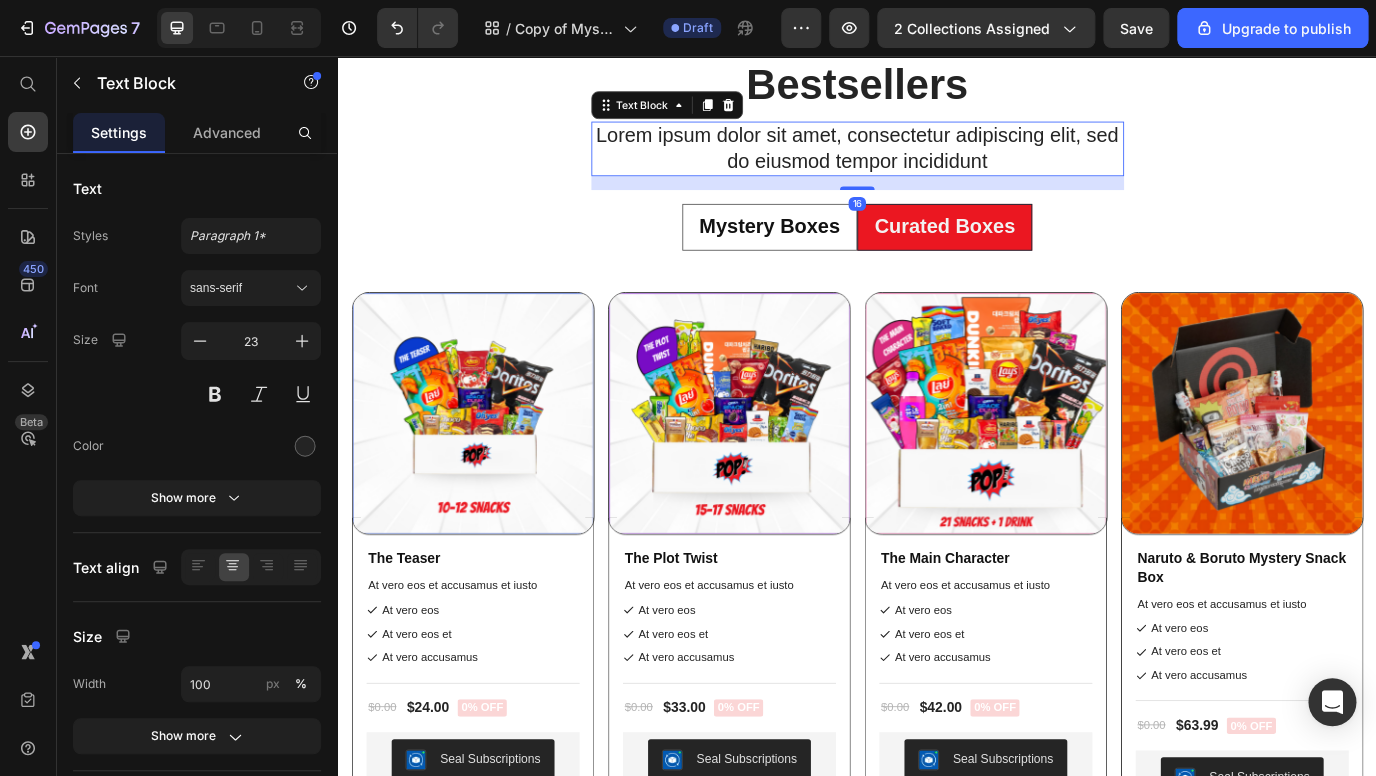 click on "Lorem ipsum dolor sit amet, consectetur adipiscing elit, sed do eiusmod tempor incididunt" at bounding box center (937, 164) 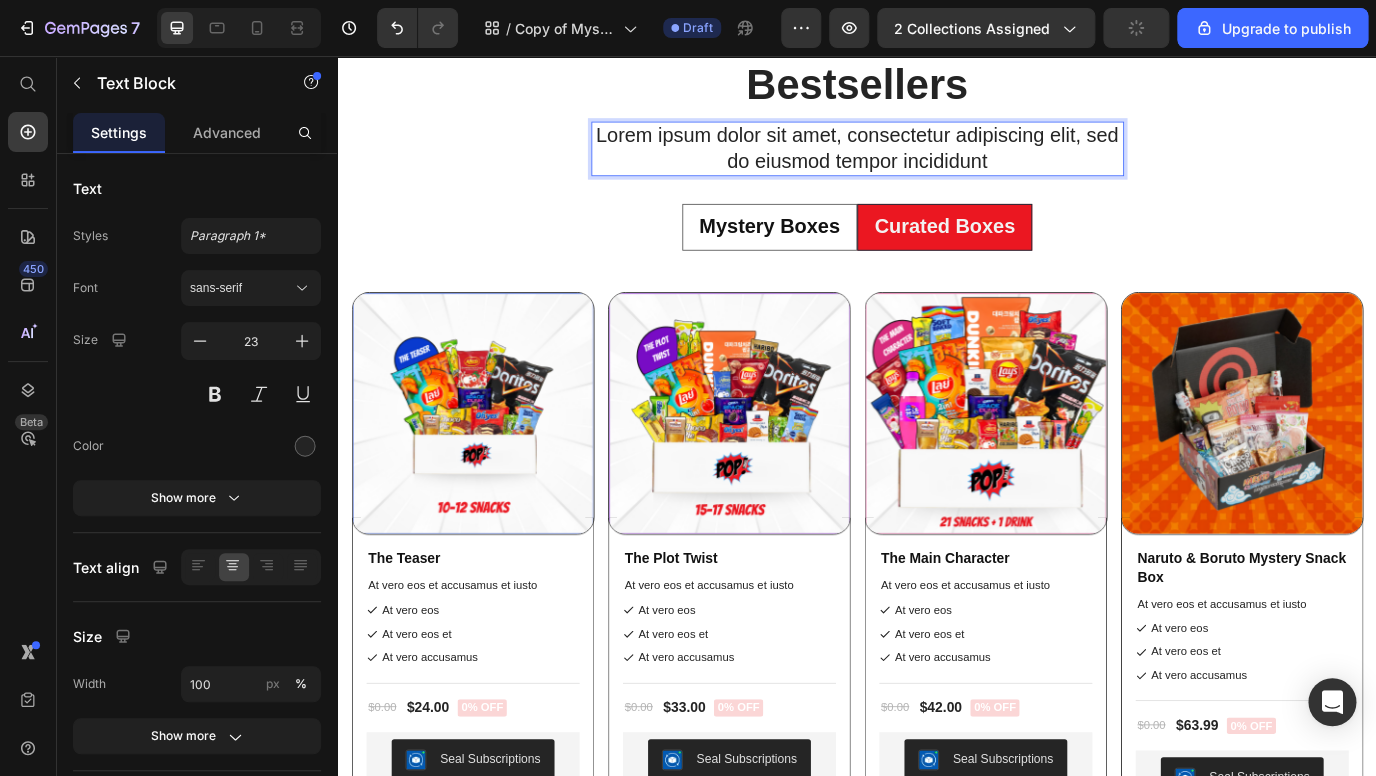click on "Lorem ipsum dolor sit amet, consectetur adipiscing elit, sed do eiusmod tempor incididunt" at bounding box center (937, 164) 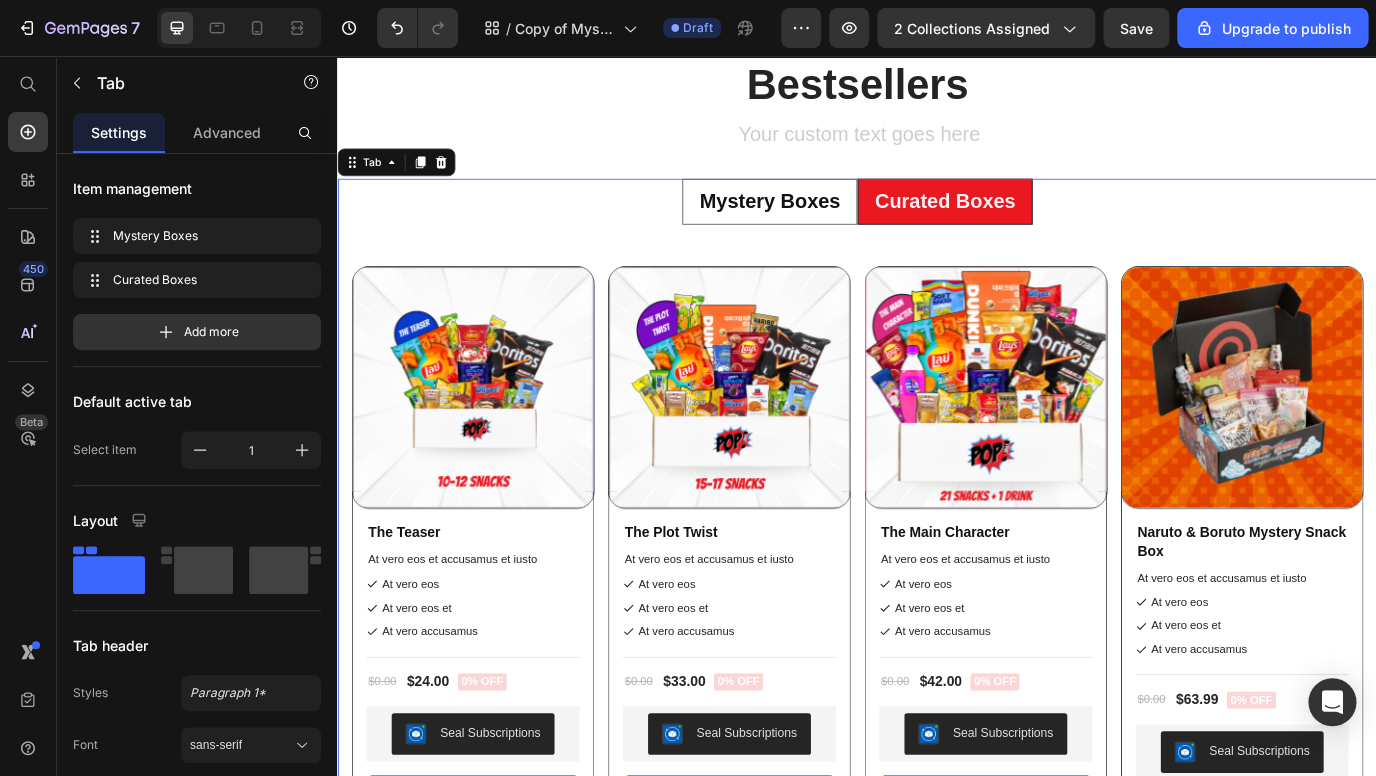 click on "Mystery Boxes Curated Boxes" at bounding box center (937, 225) 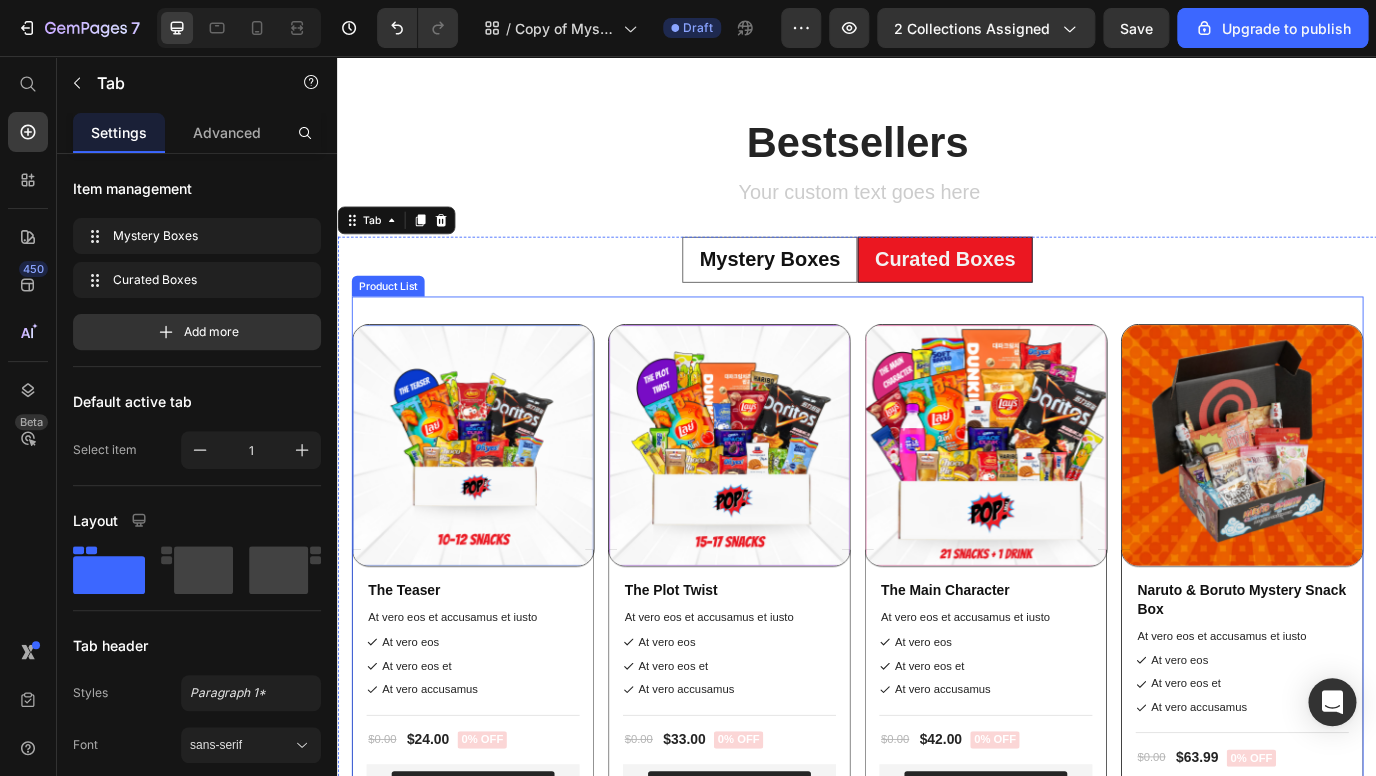scroll, scrollTop: 1378, scrollLeft: 0, axis: vertical 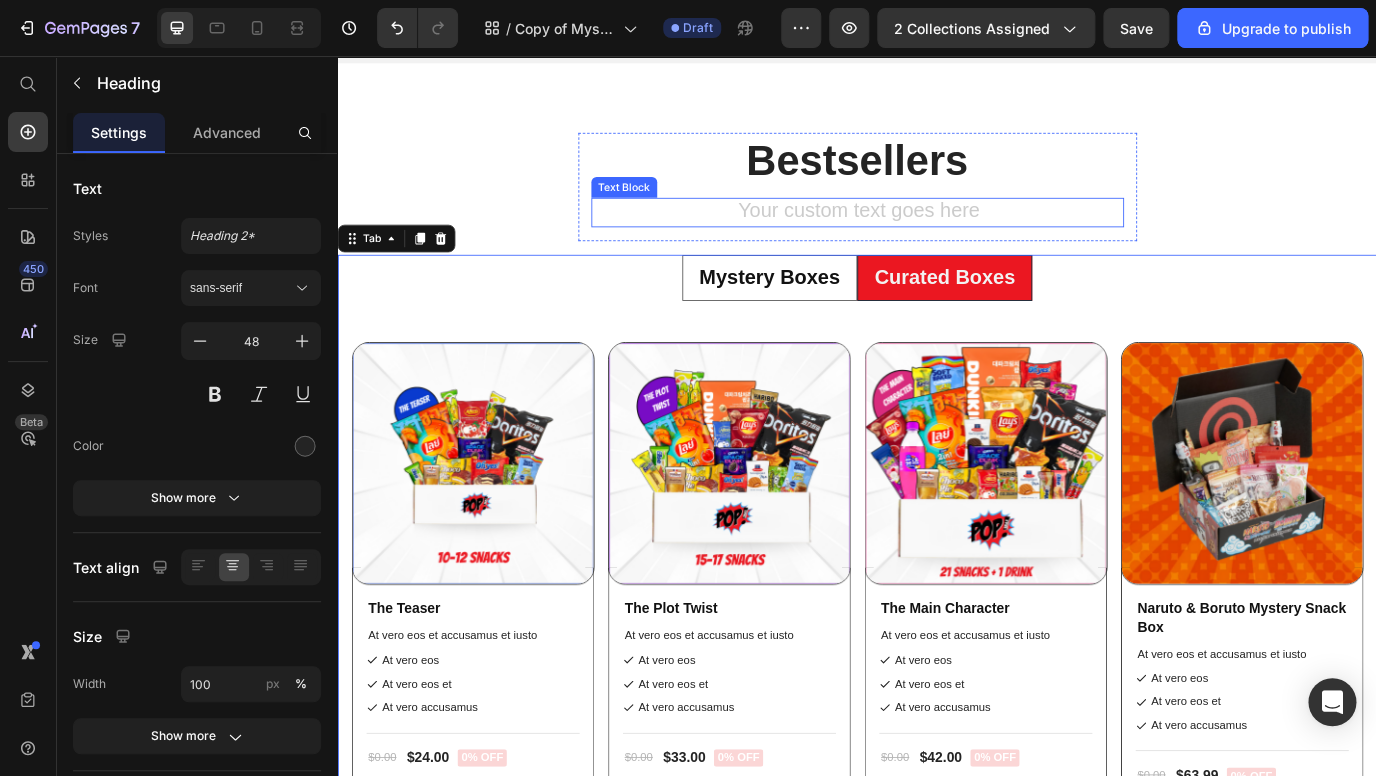 click on "Bestsellers" at bounding box center (937, 178) 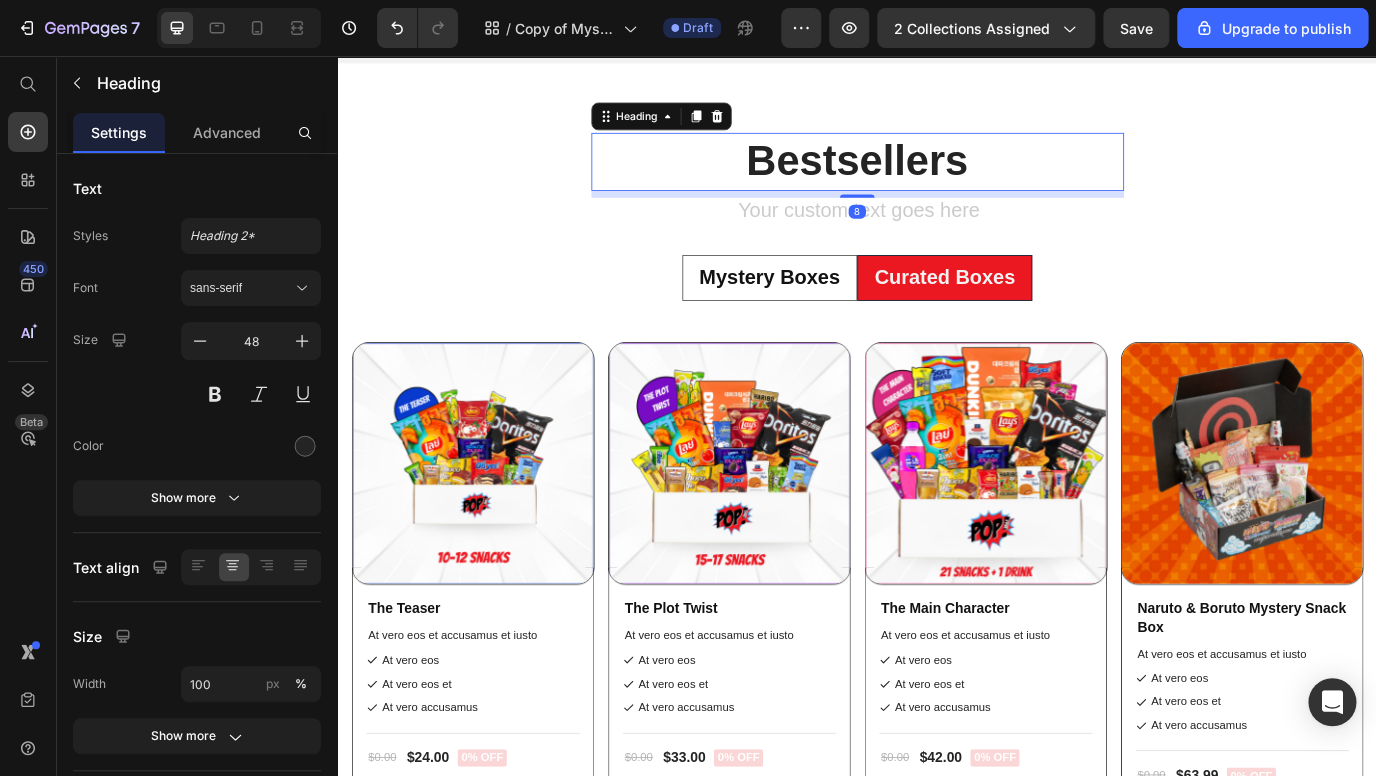 click on "Bestsellers" at bounding box center (937, 178) 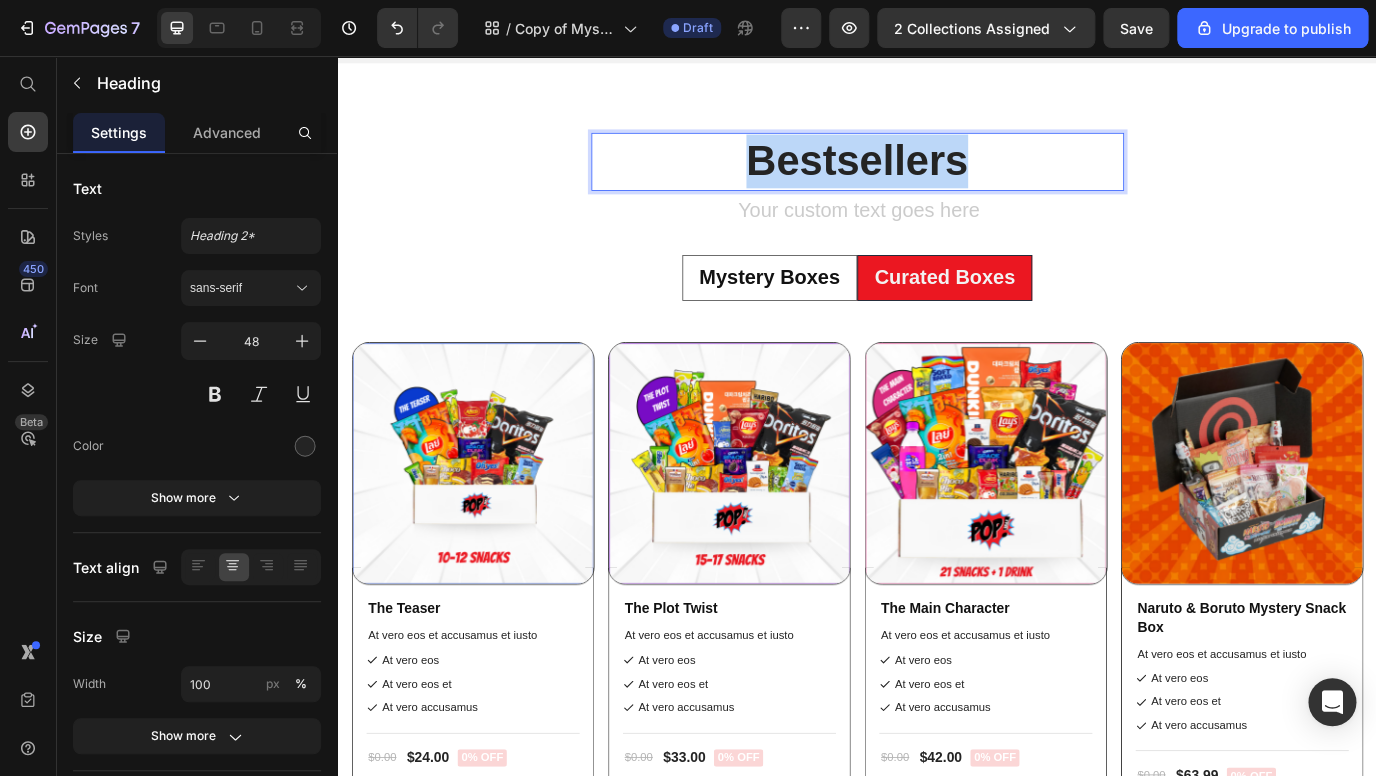 click on "Bestsellers" at bounding box center (937, 178) 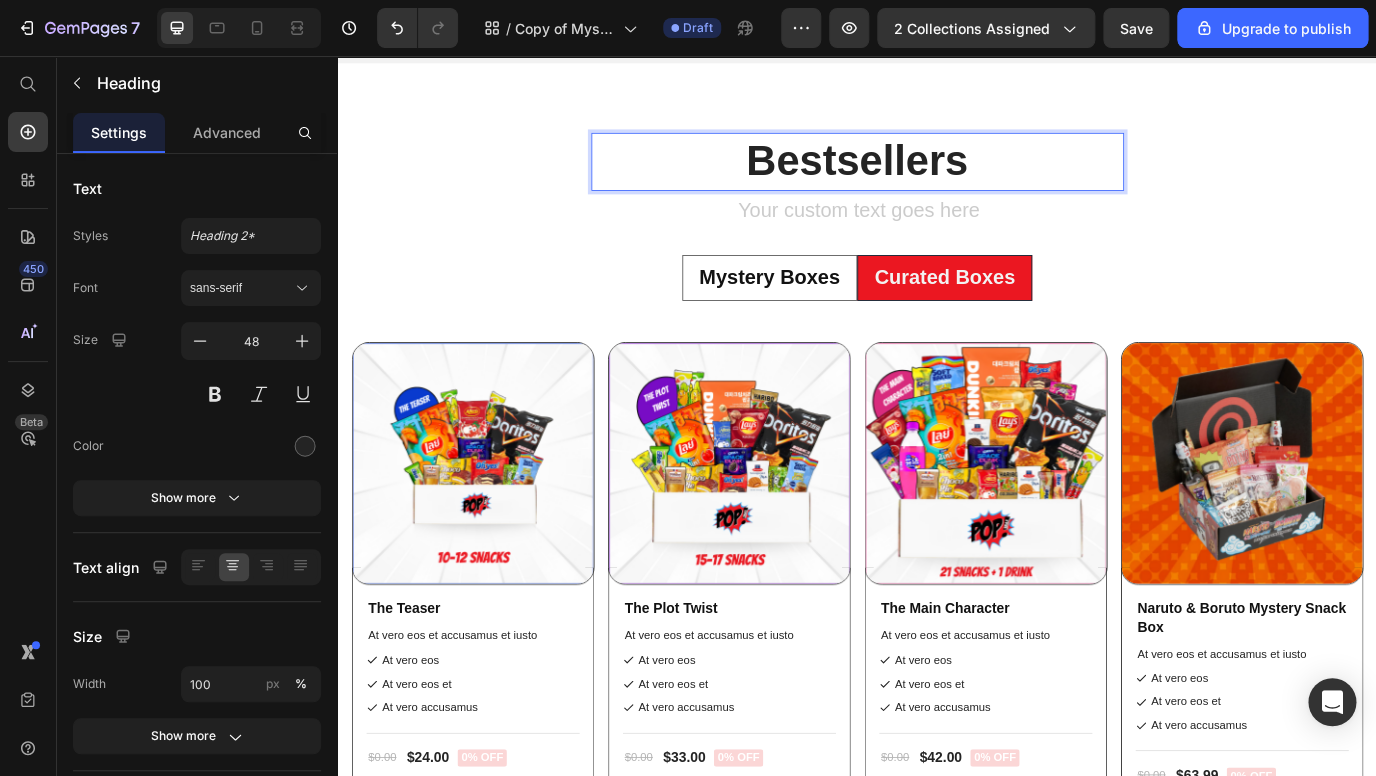 click on "Bestsellers" at bounding box center [937, 178] 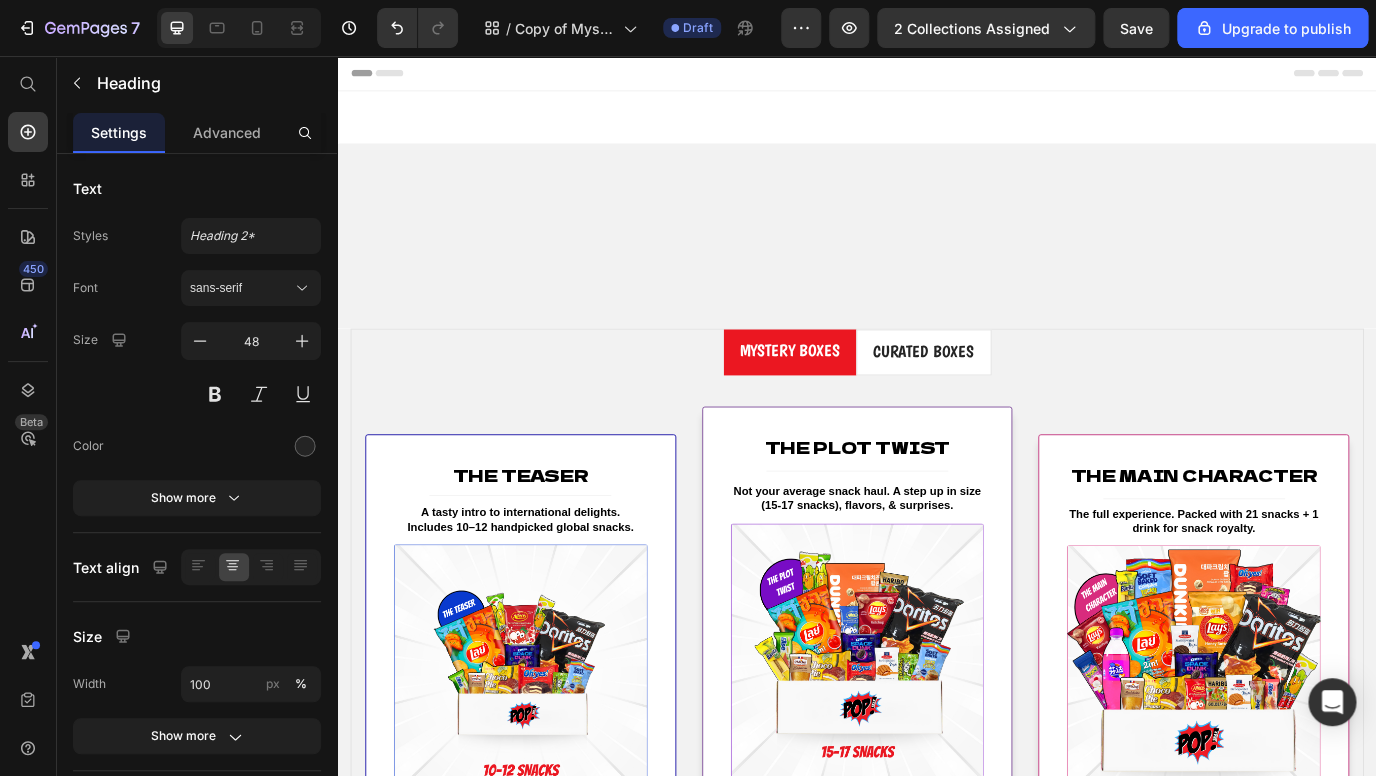 scroll, scrollTop: 1379, scrollLeft: 0, axis: vertical 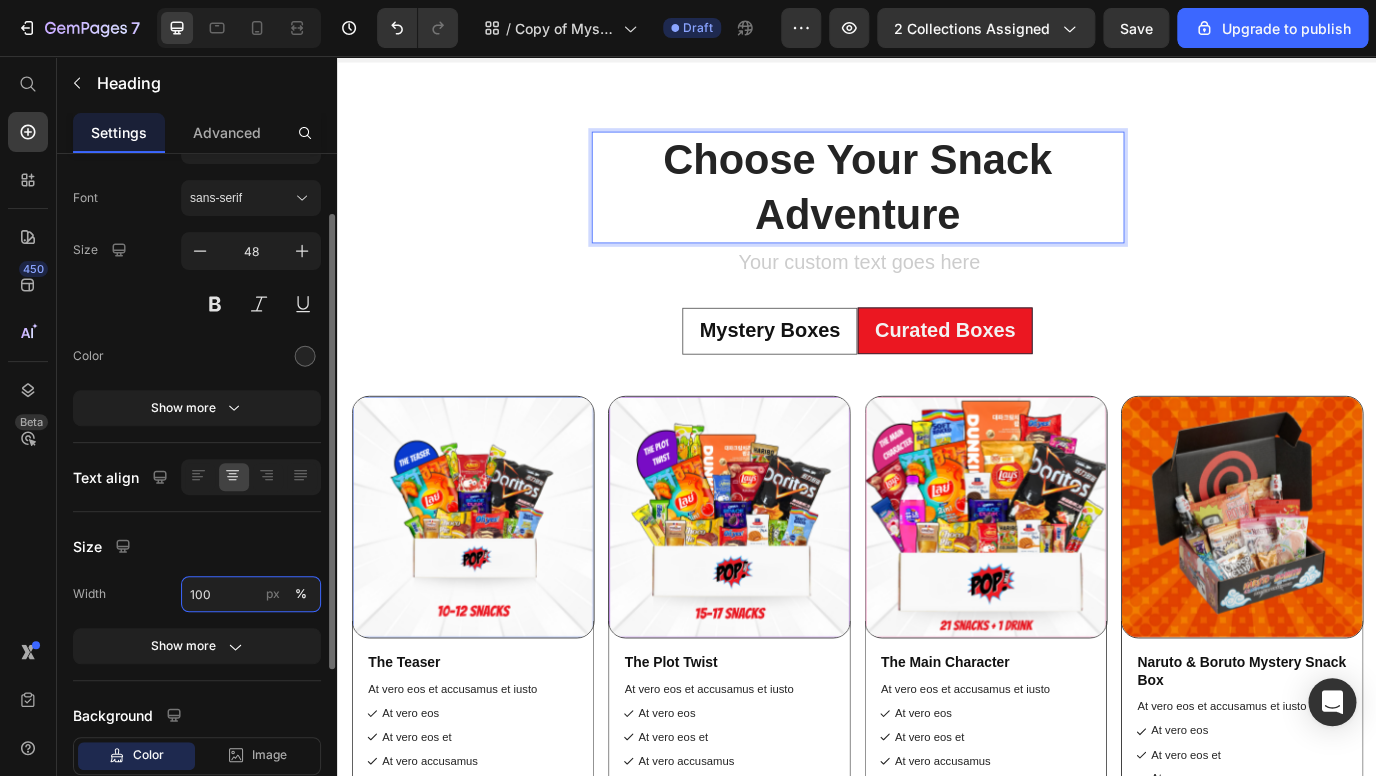 click on "100" at bounding box center (251, 594) 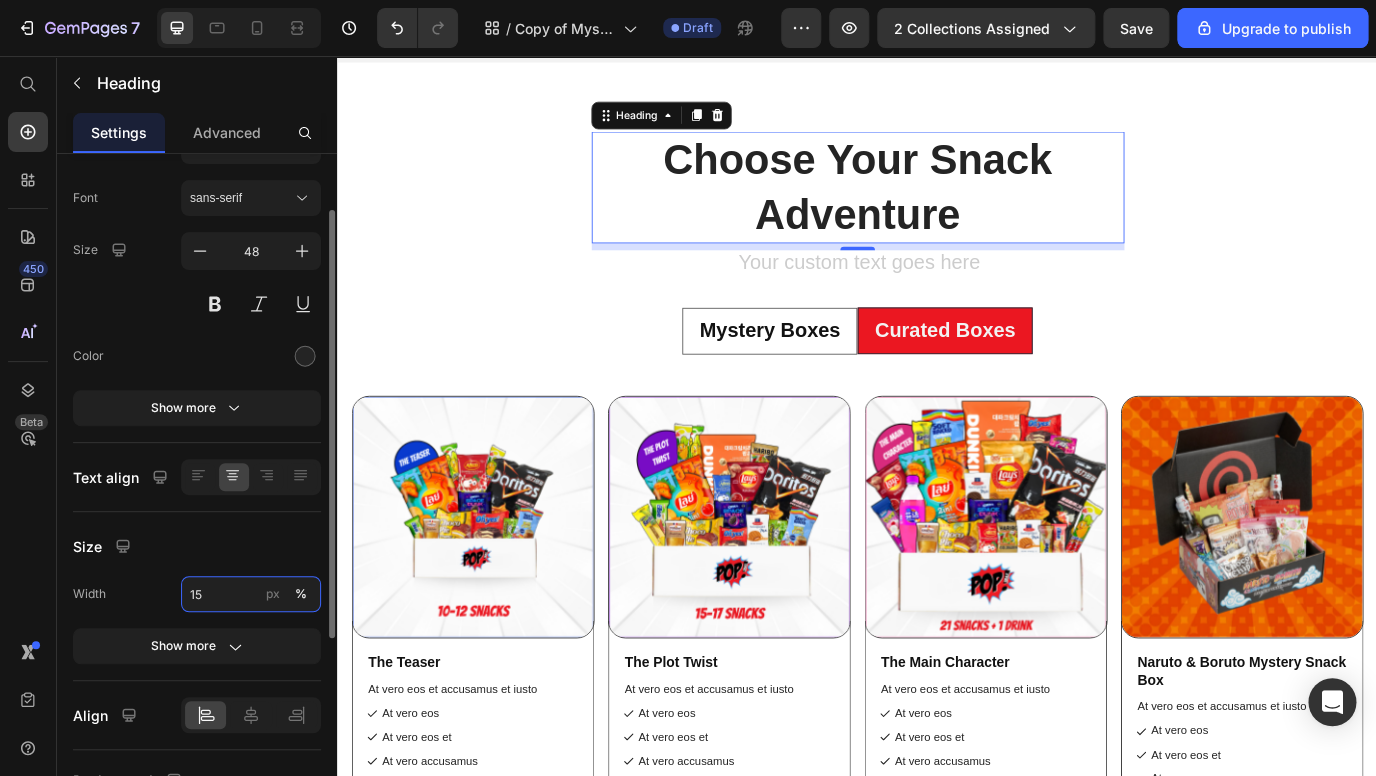 type on "1" 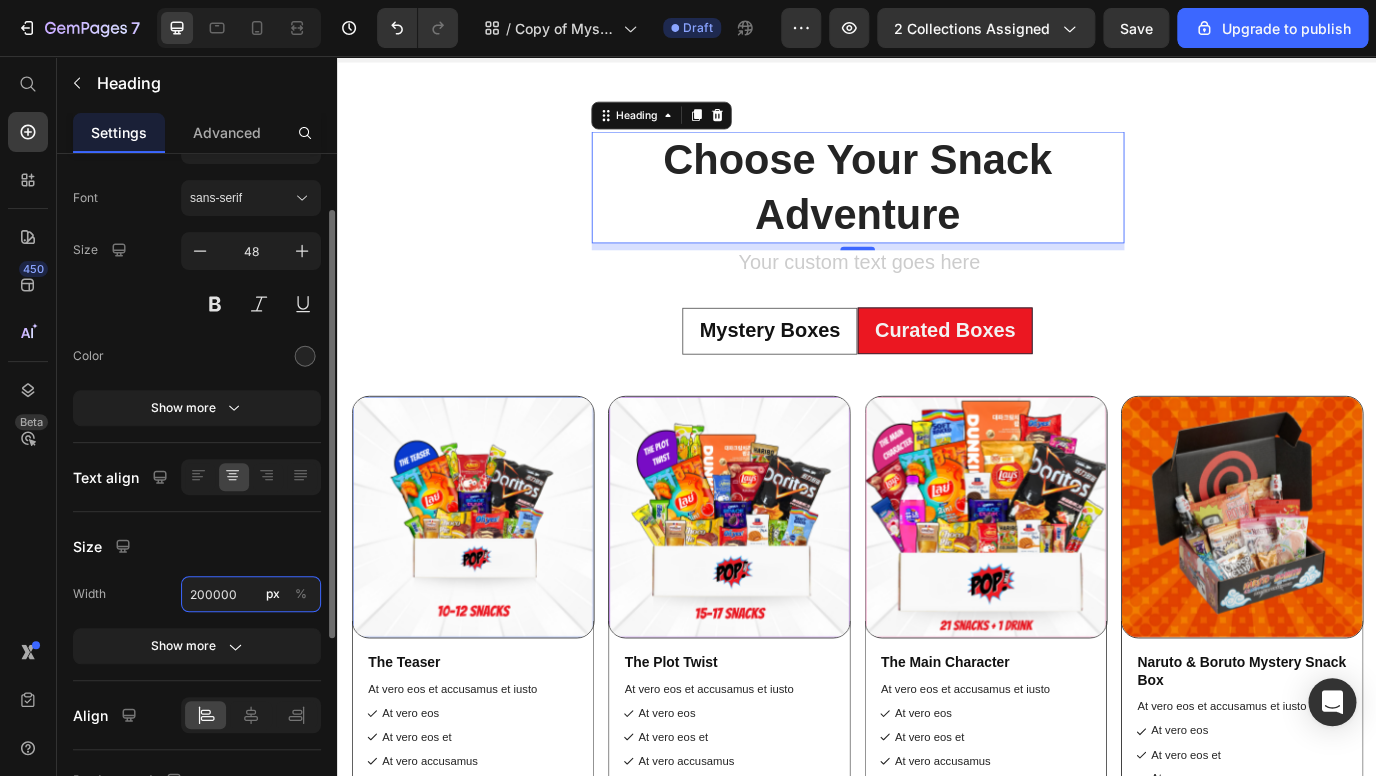type on "100" 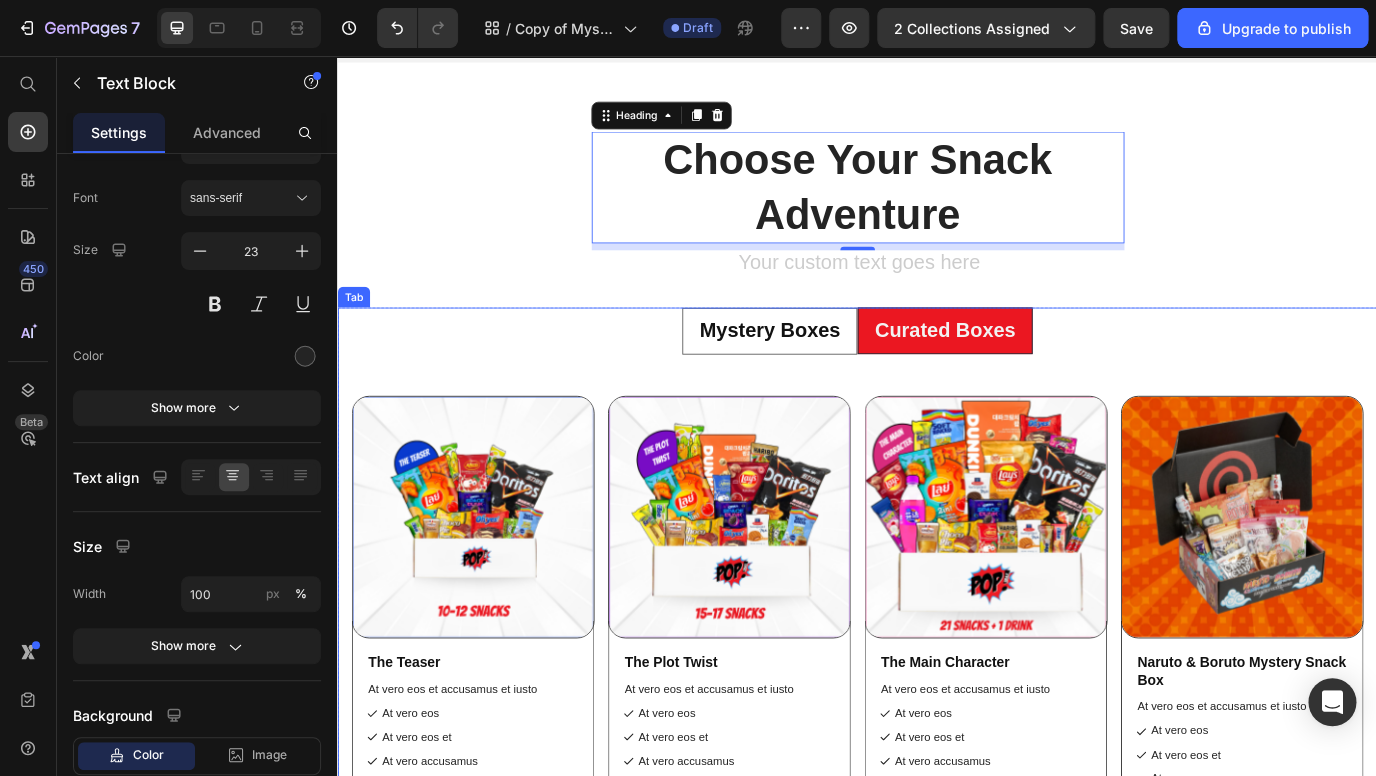 click at bounding box center [937, 298] 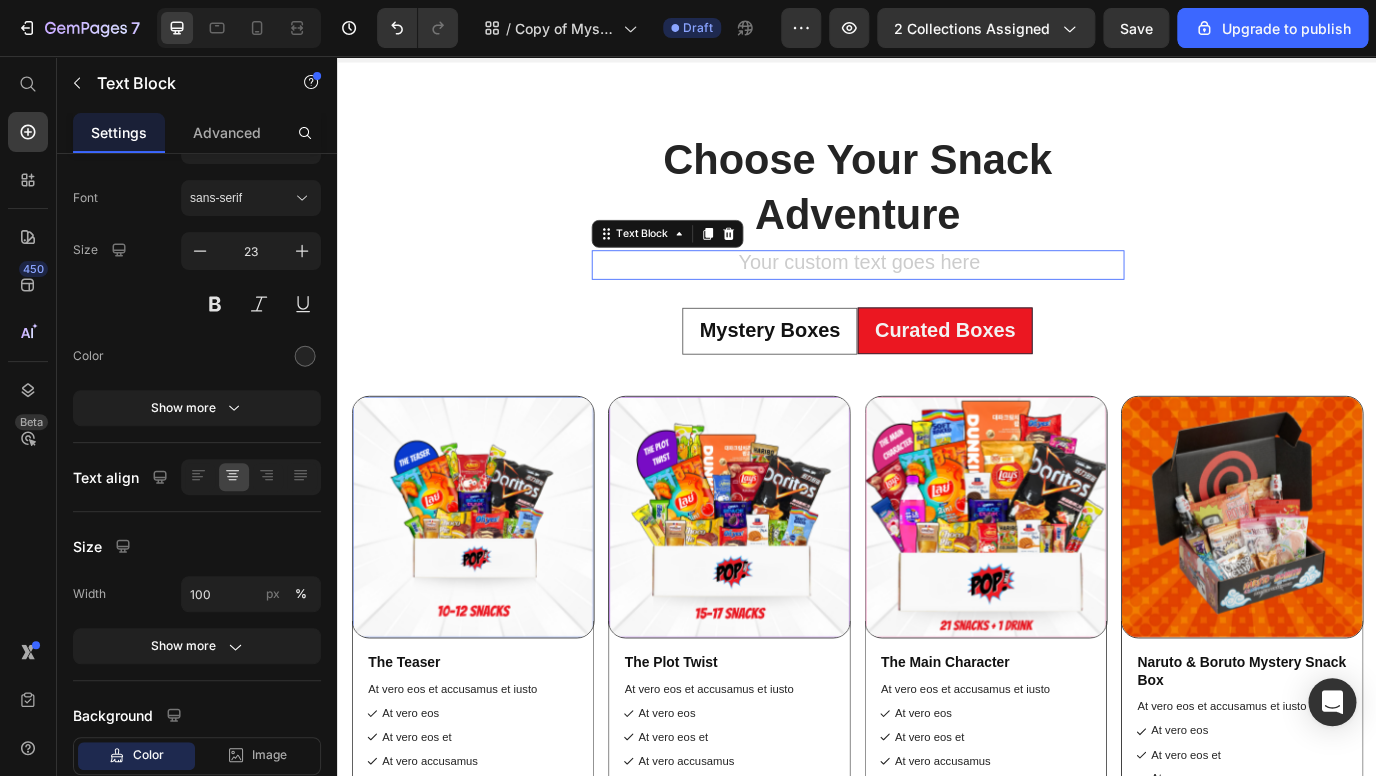 scroll, scrollTop: 0, scrollLeft: 0, axis: both 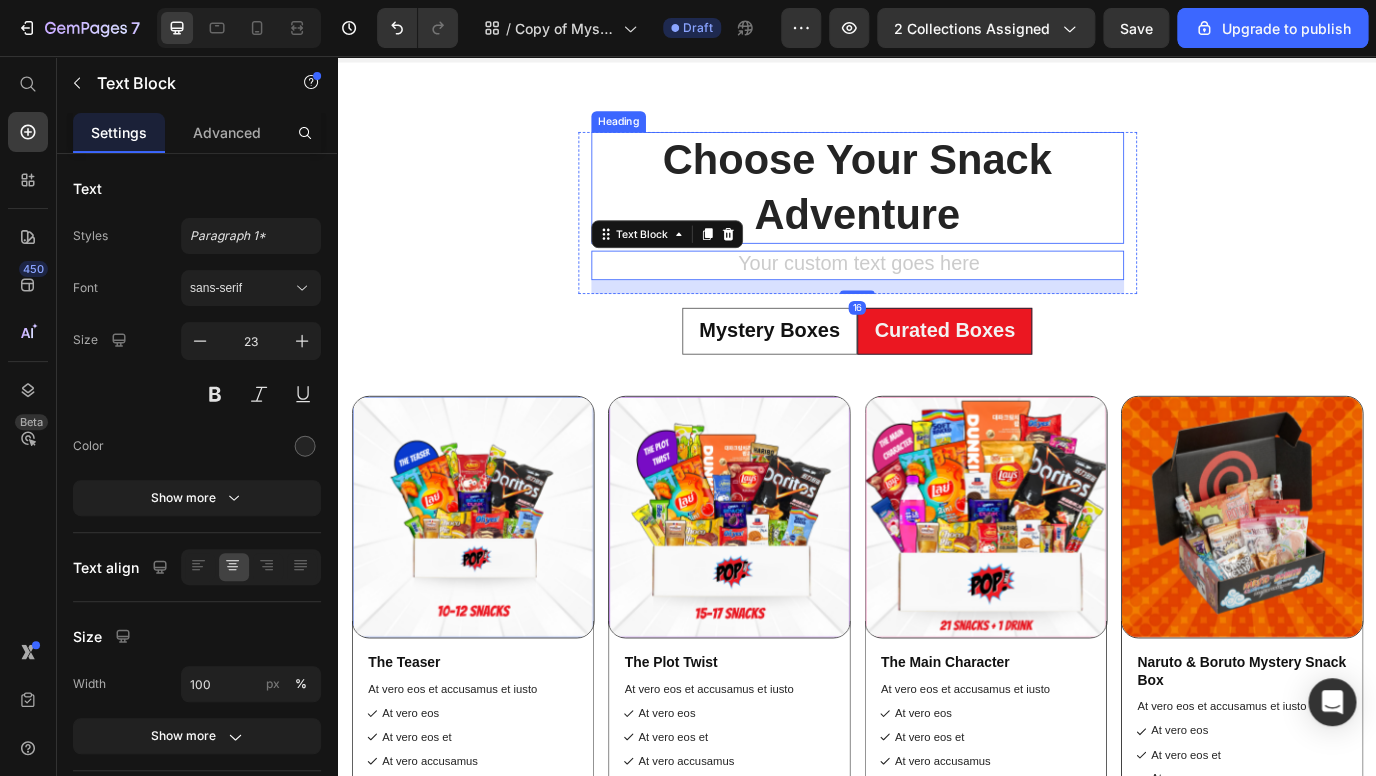 click on "Choose Your Snack Adventure" at bounding box center [937, 208] 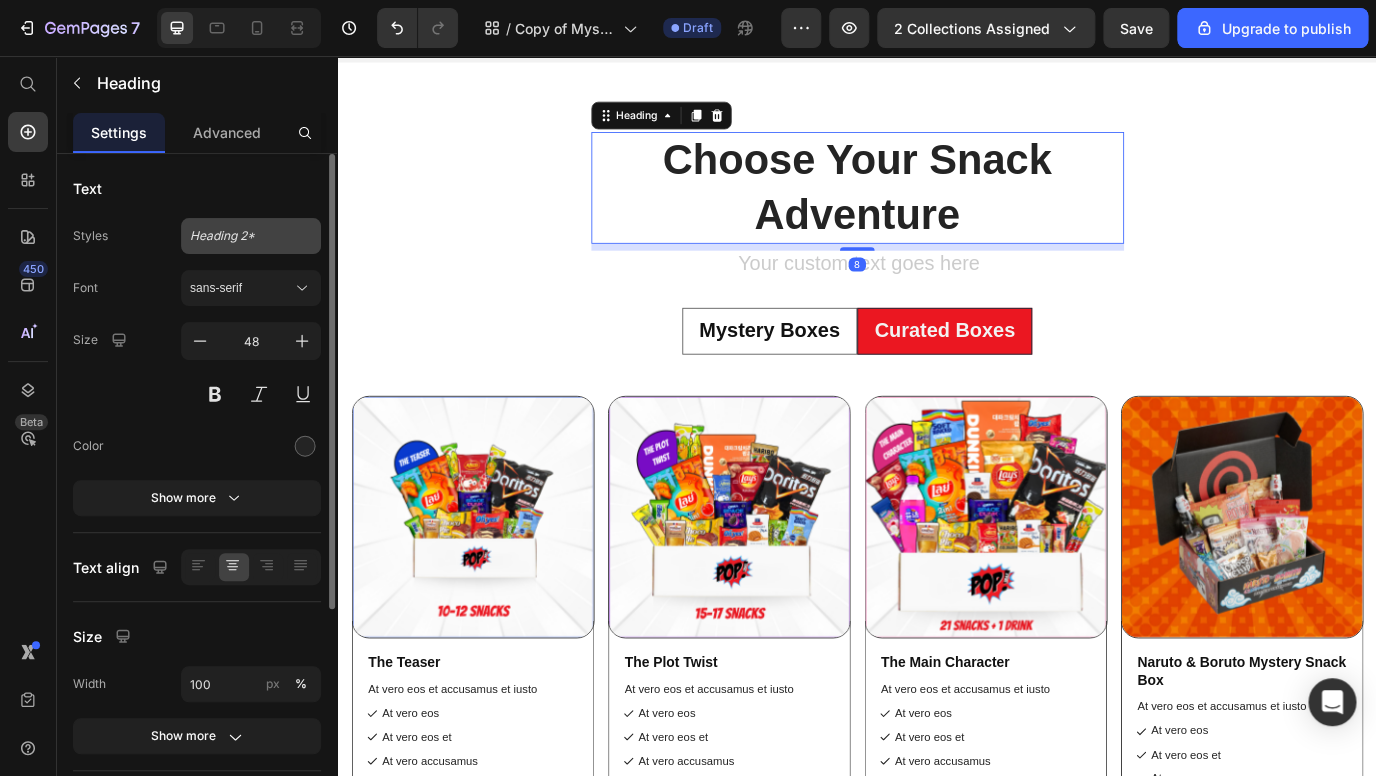 click on "Heading 2*" at bounding box center (239, 236) 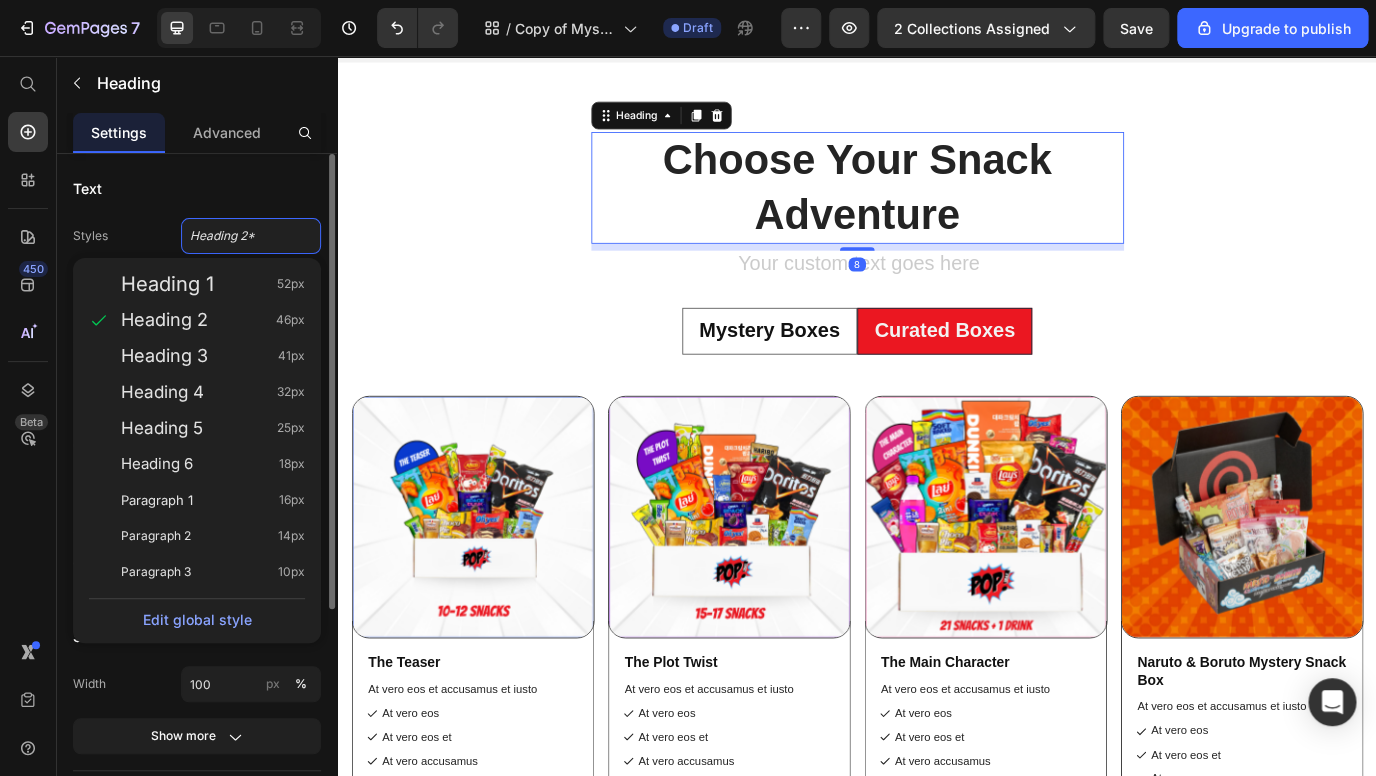 click on "Text" at bounding box center [197, 188] 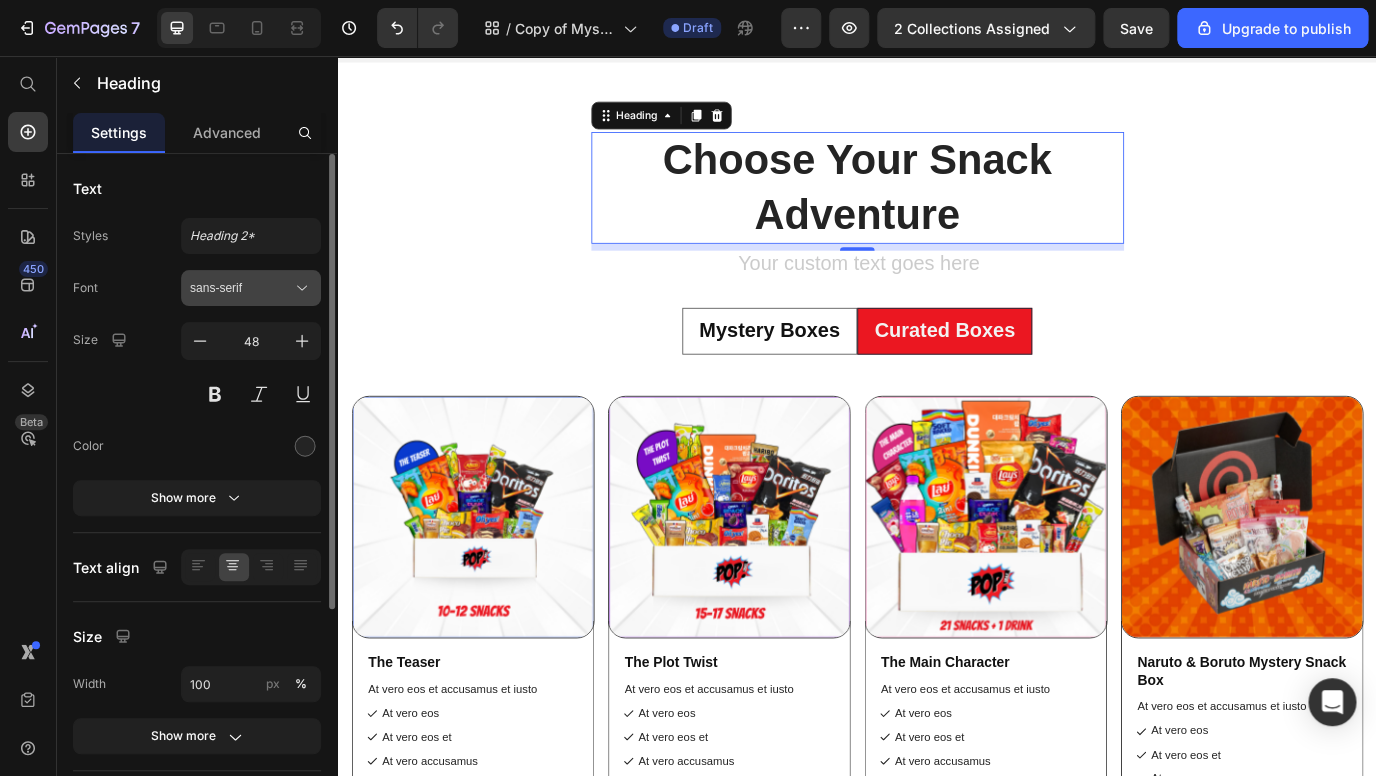 click on "sans-serif" at bounding box center [241, 288] 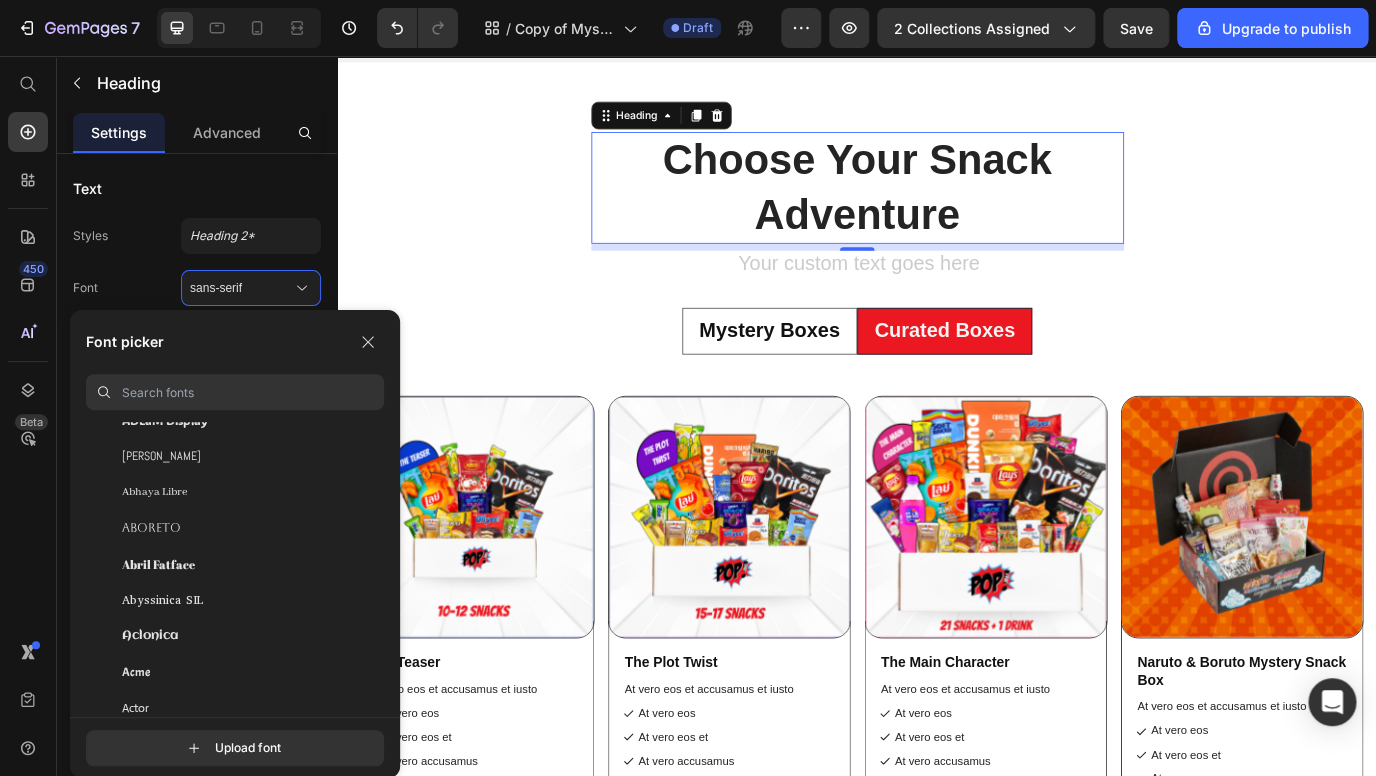scroll, scrollTop: 331, scrollLeft: 0, axis: vertical 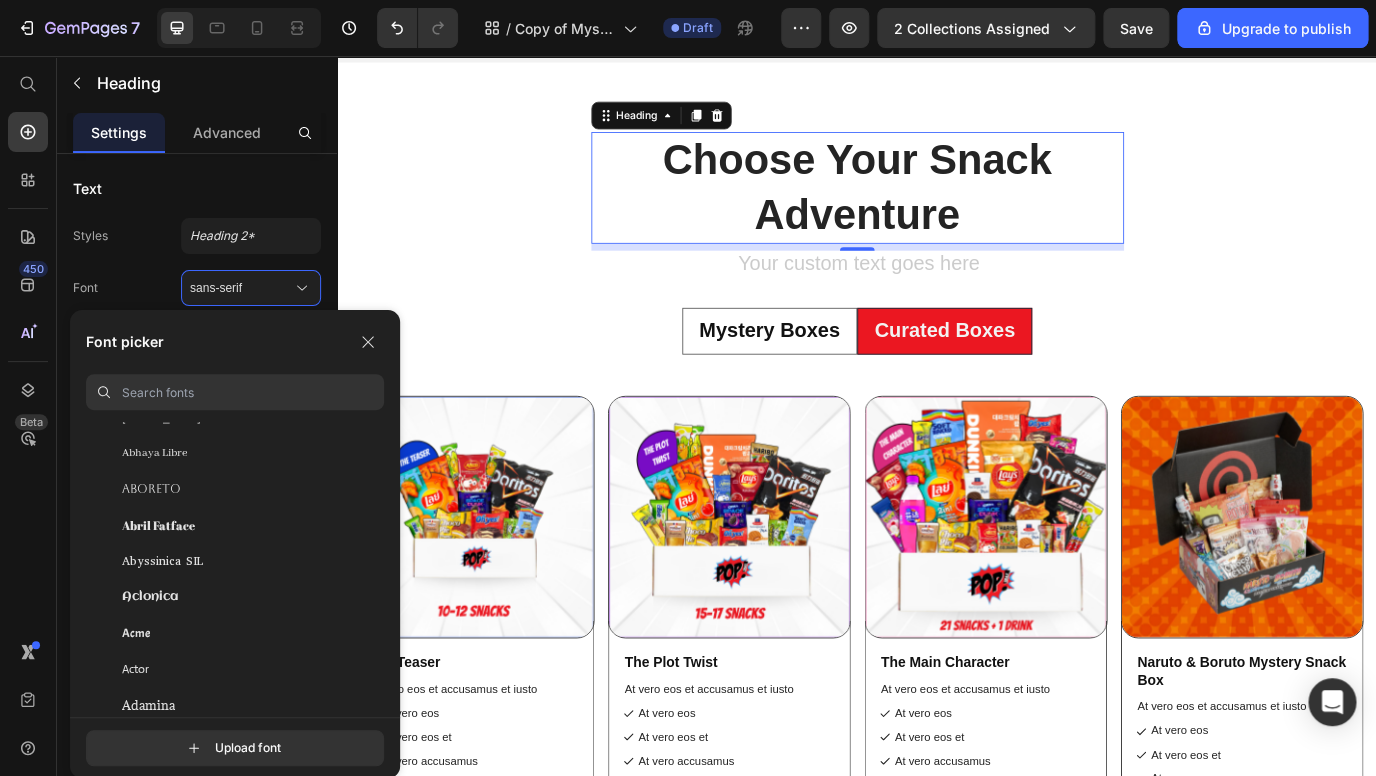 click at bounding box center (253, 392) 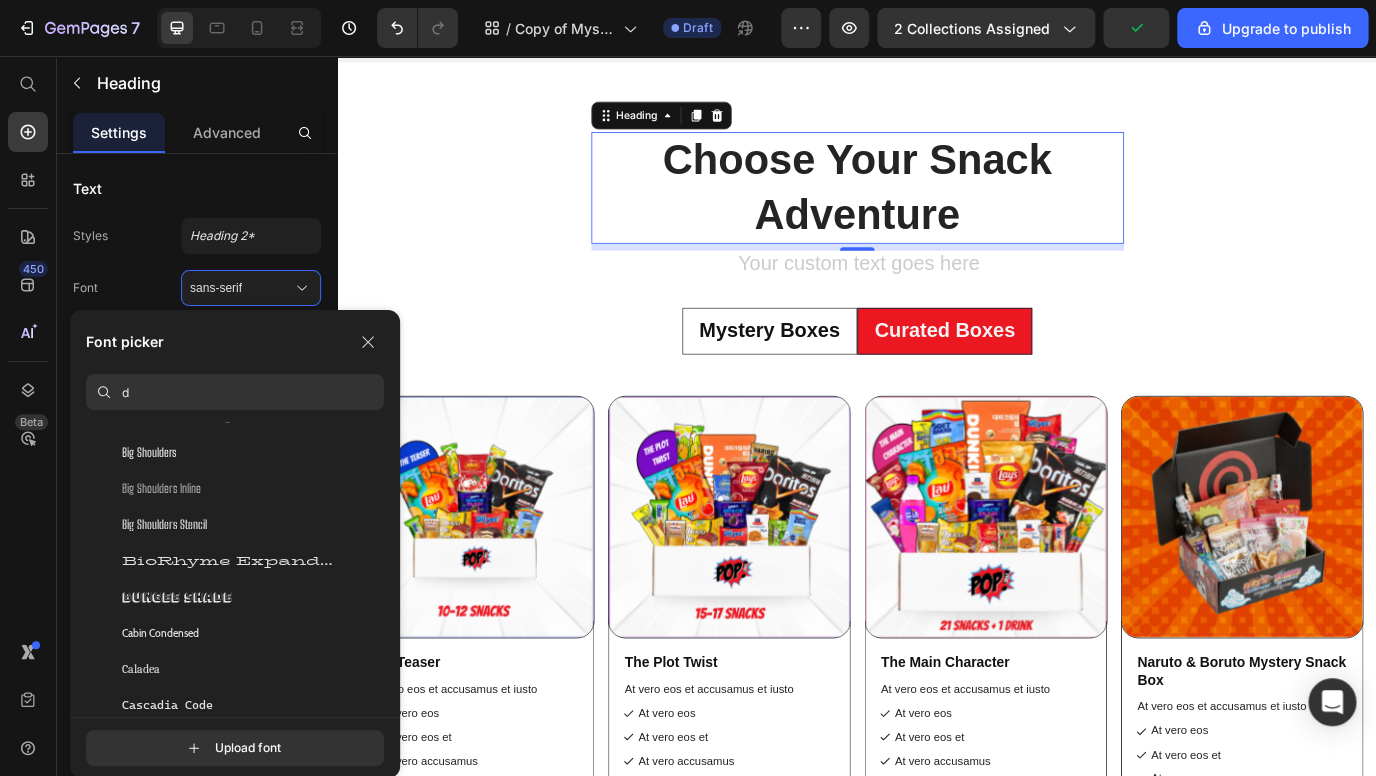 scroll, scrollTop: 0, scrollLeft: 0, axis: both 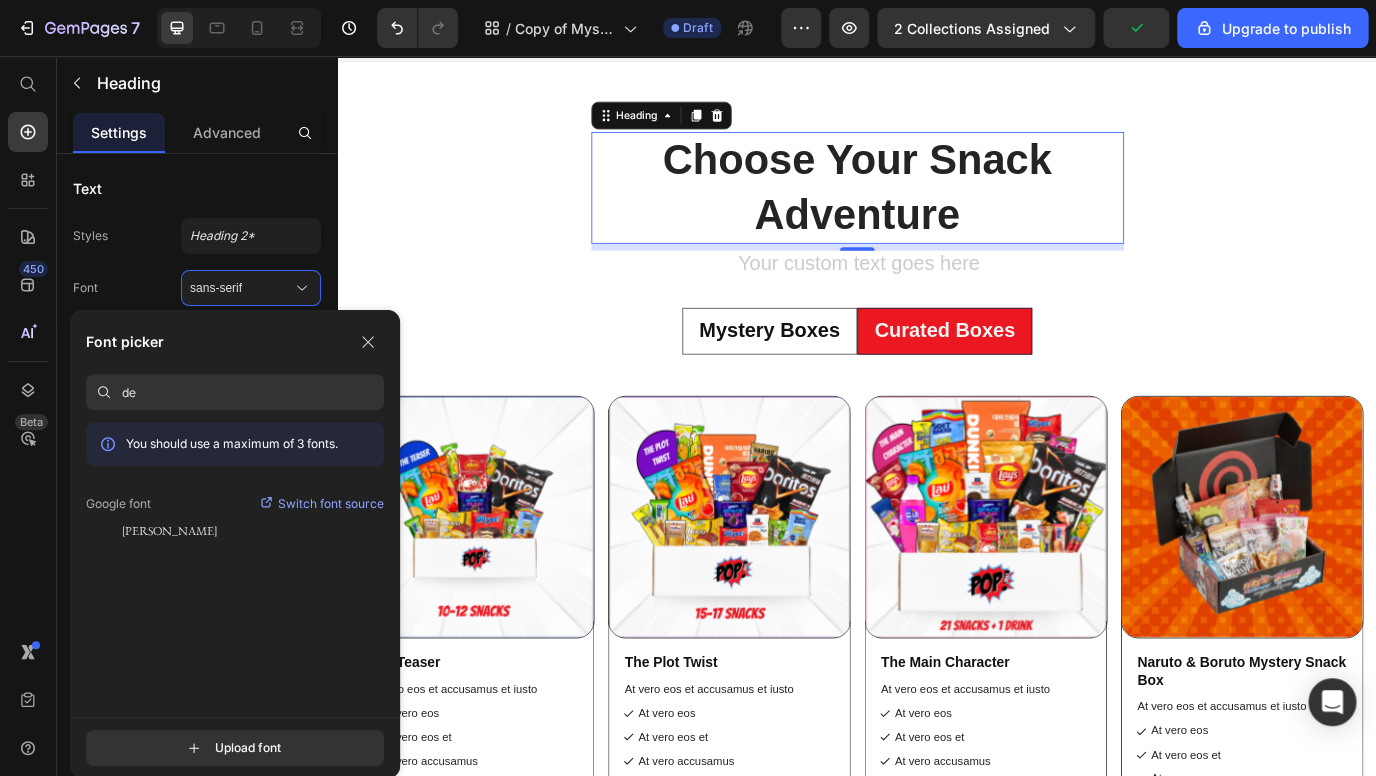 type on "d" 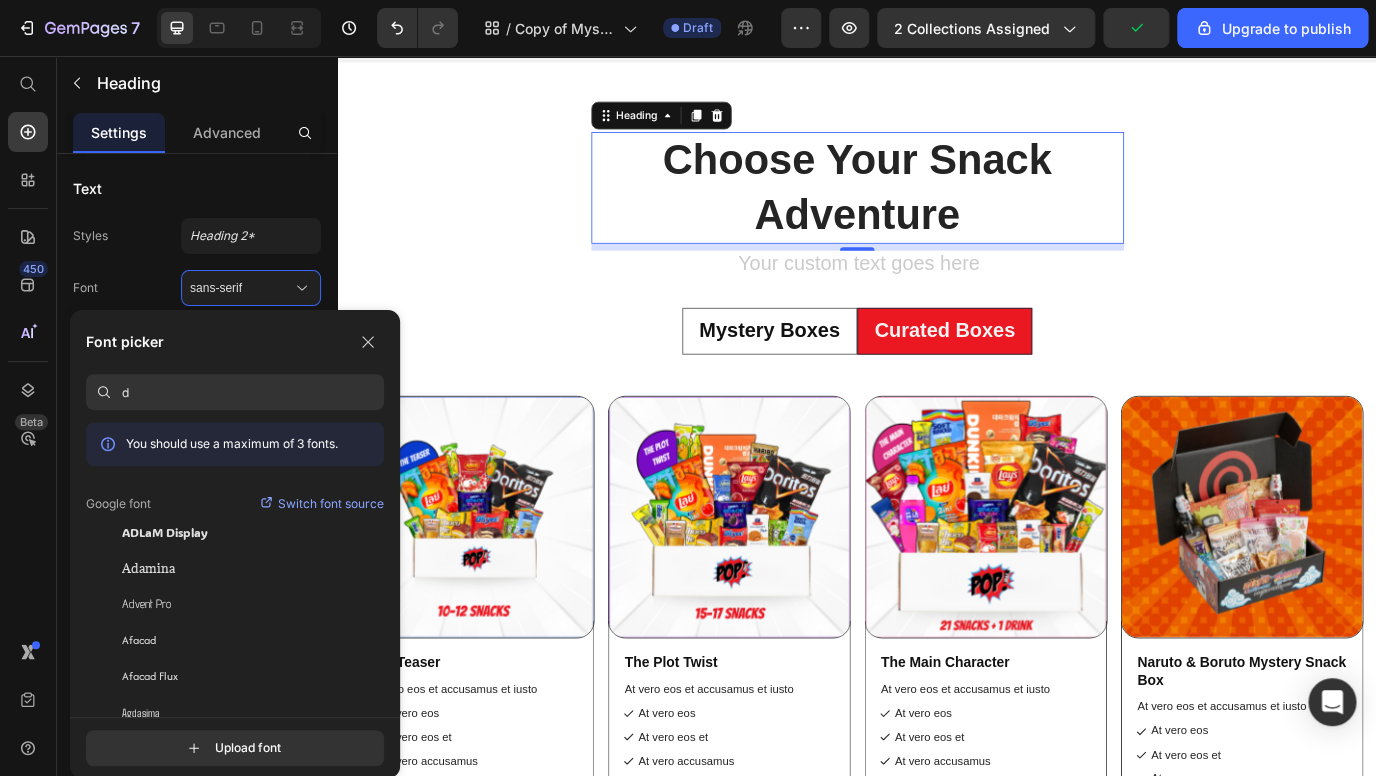 type 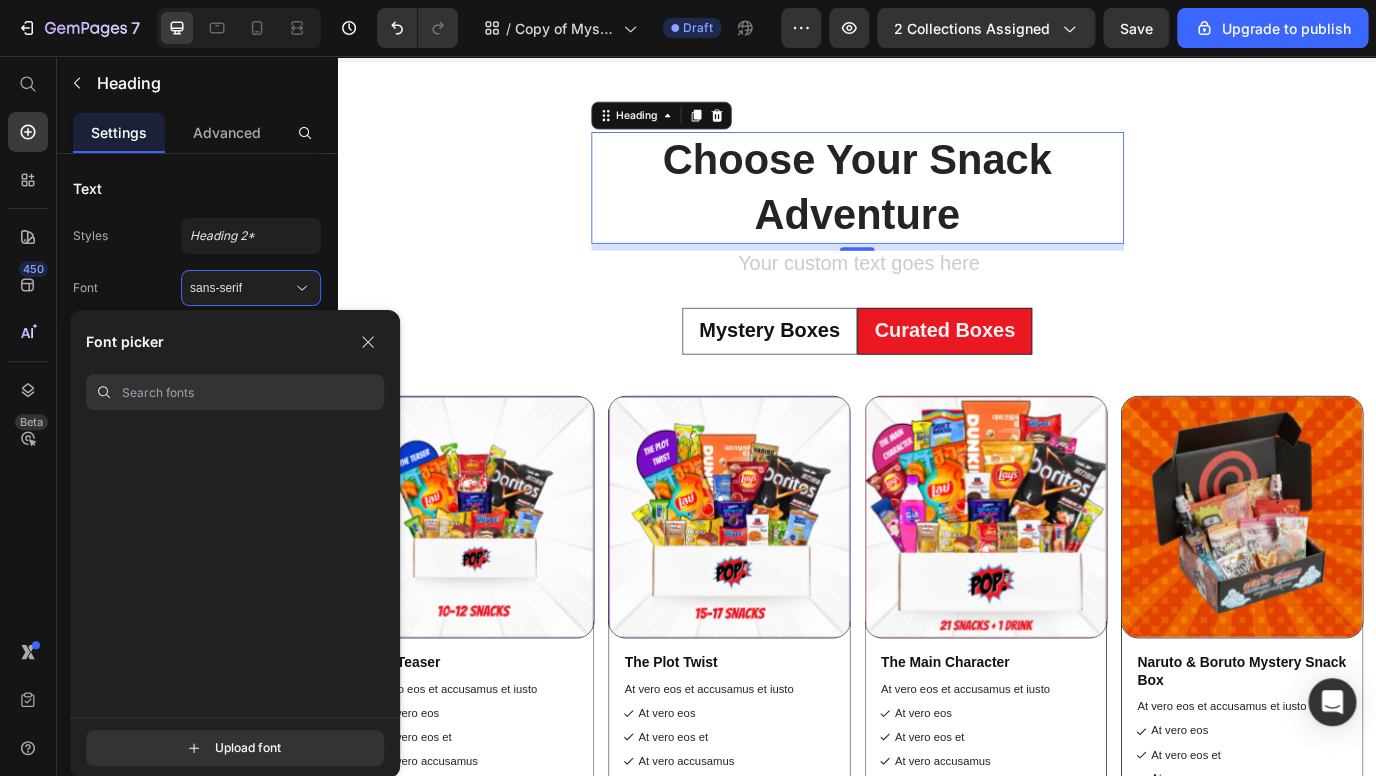 scroll, scrollTop: 6415, scrollLeft: 0, axis: vertical 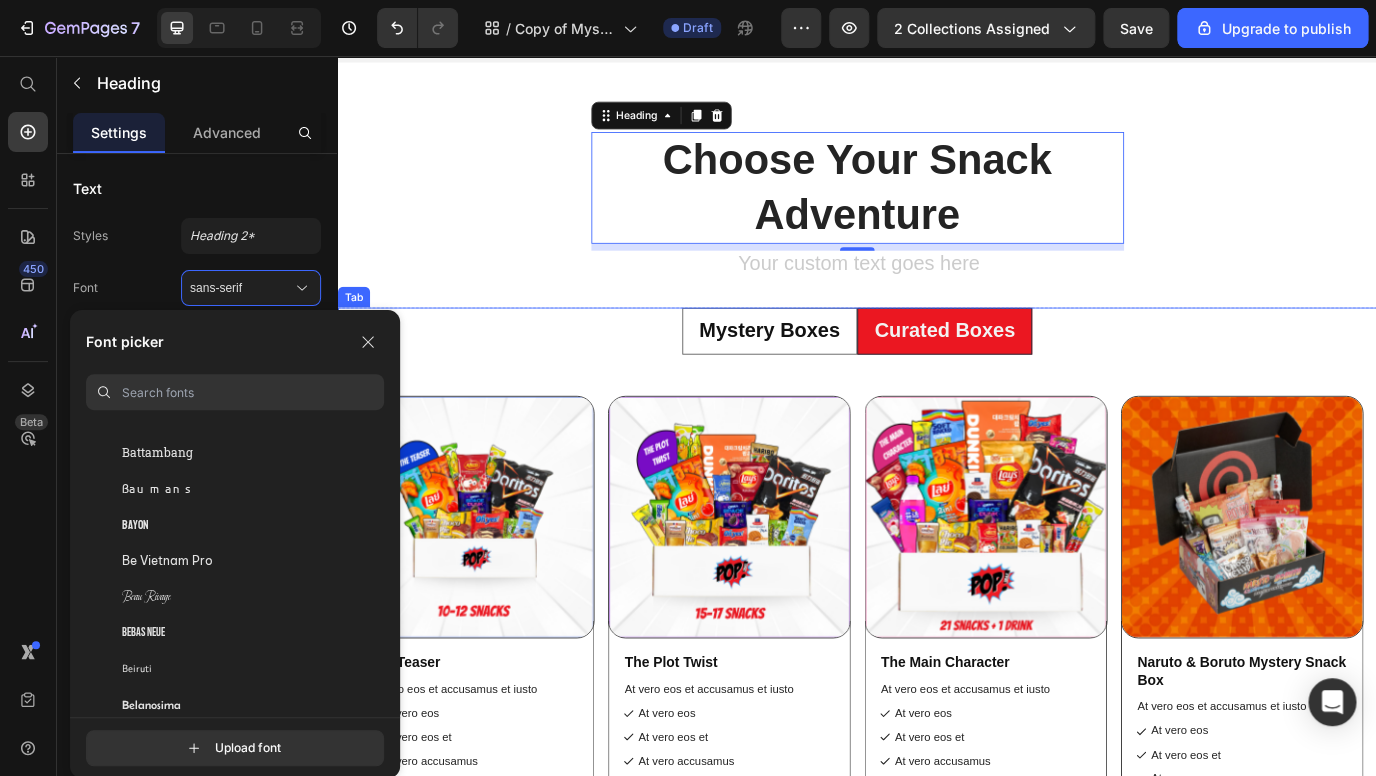 click on "Mystery Boxes Curated Boxes" at bounding box center [937, 374] 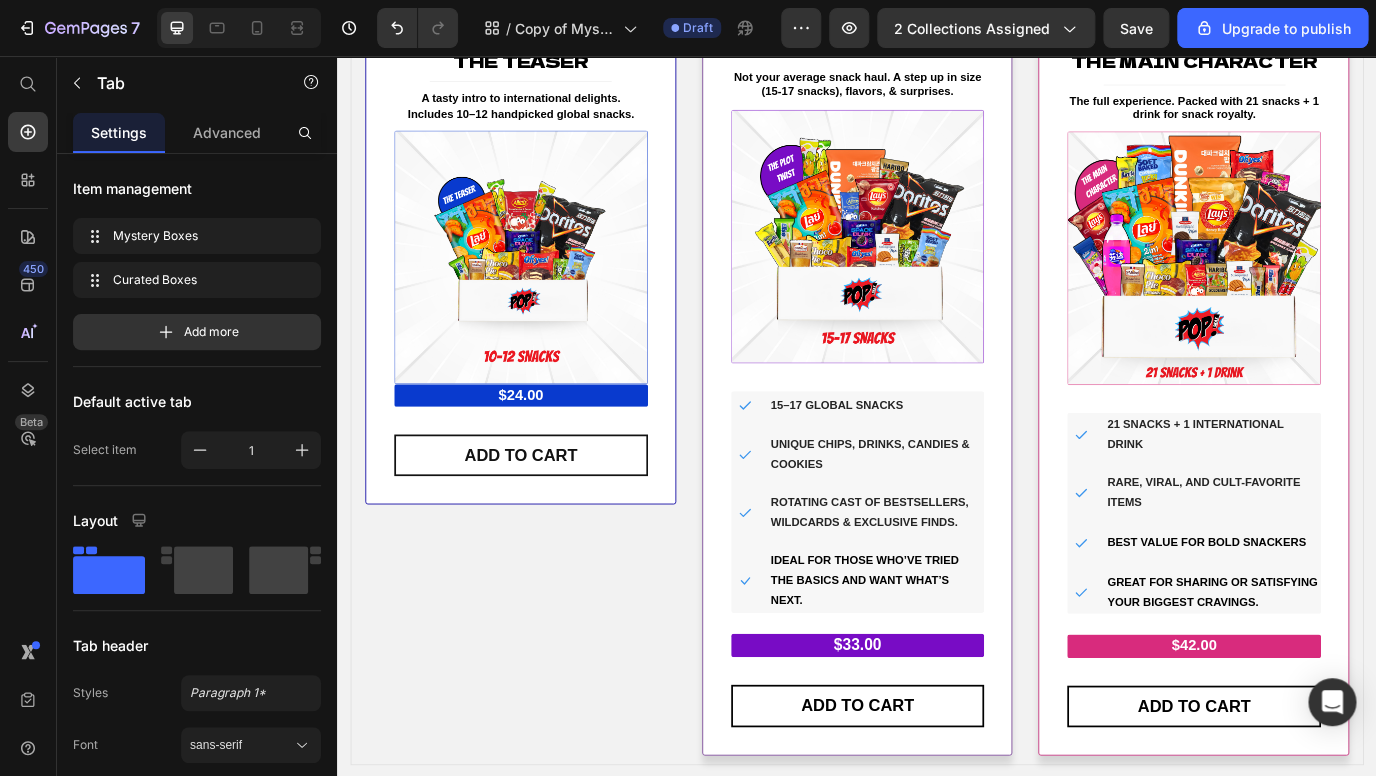 scroll, scrollTop: 0, scrollLeft: 0, axis: both 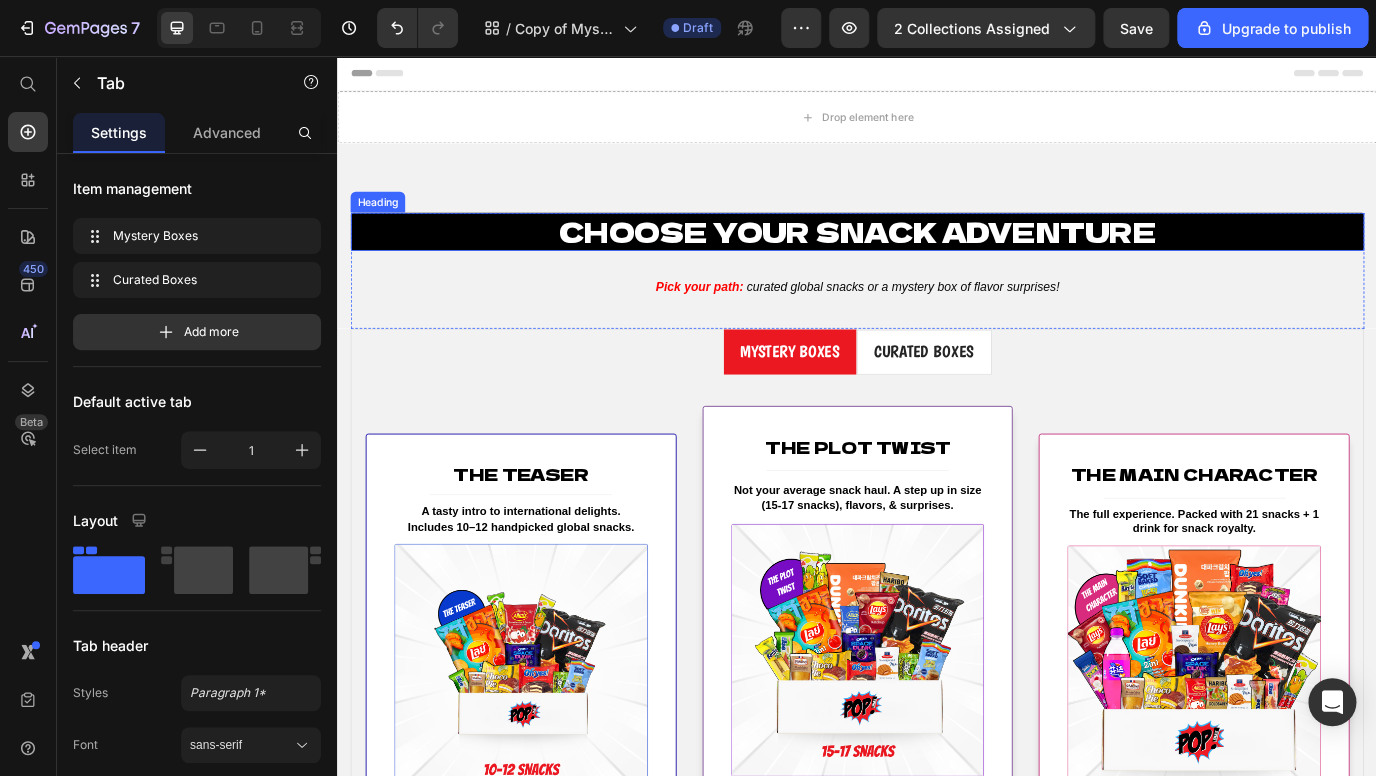 click on "CHOOSE YOUR SNACK ADVENTURE" at bounding box center (937, 259) 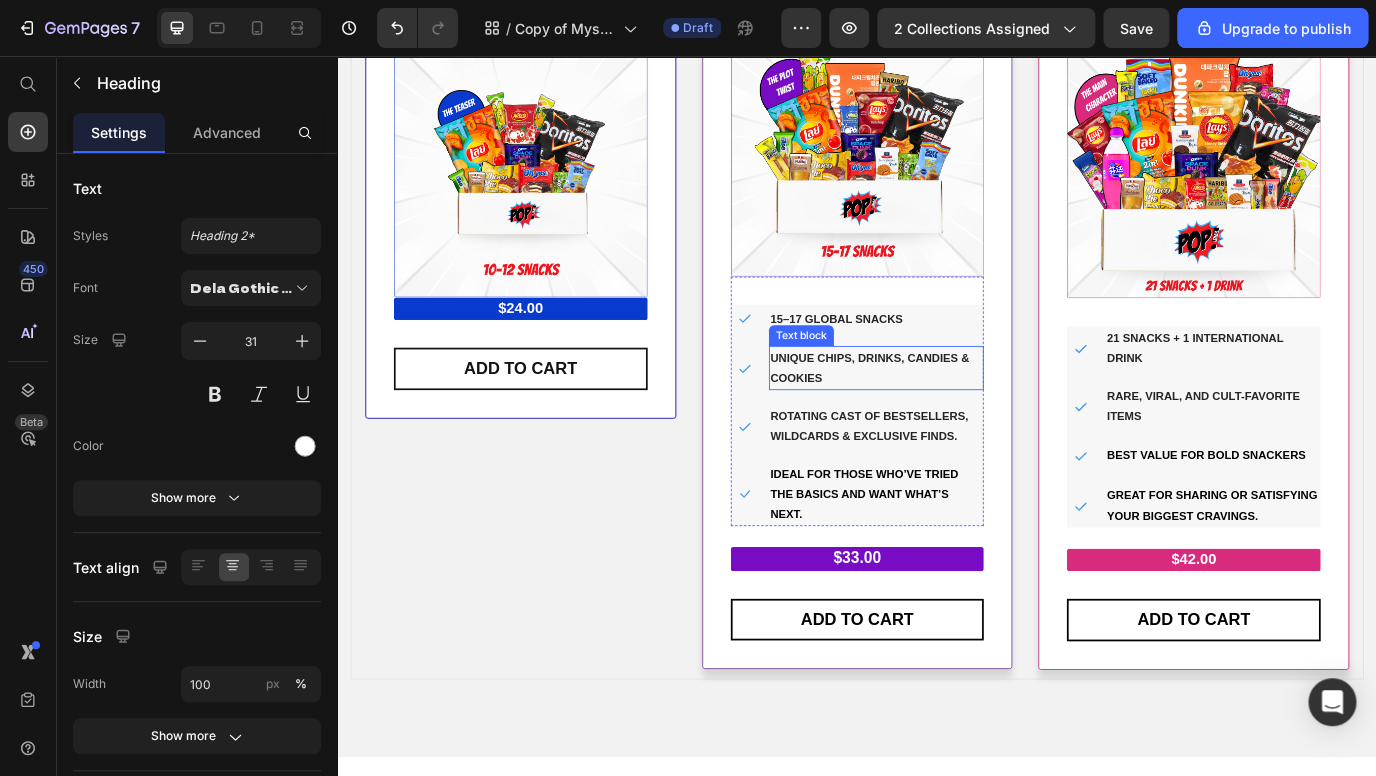 scroll, scrollTop: 925, scrollLeft: 0, axis: vertical 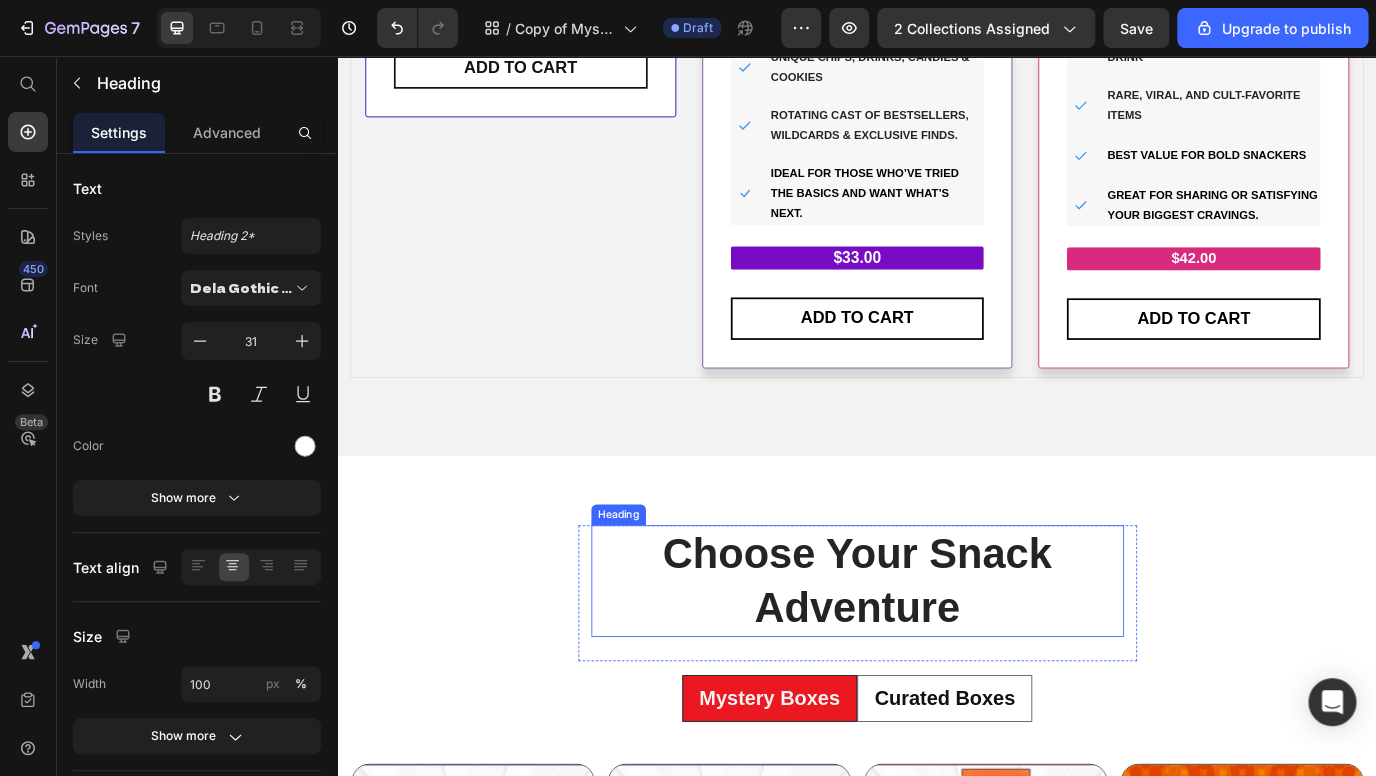 click on "Choose Your Snack Adventure" at bounding box center [937, 662] 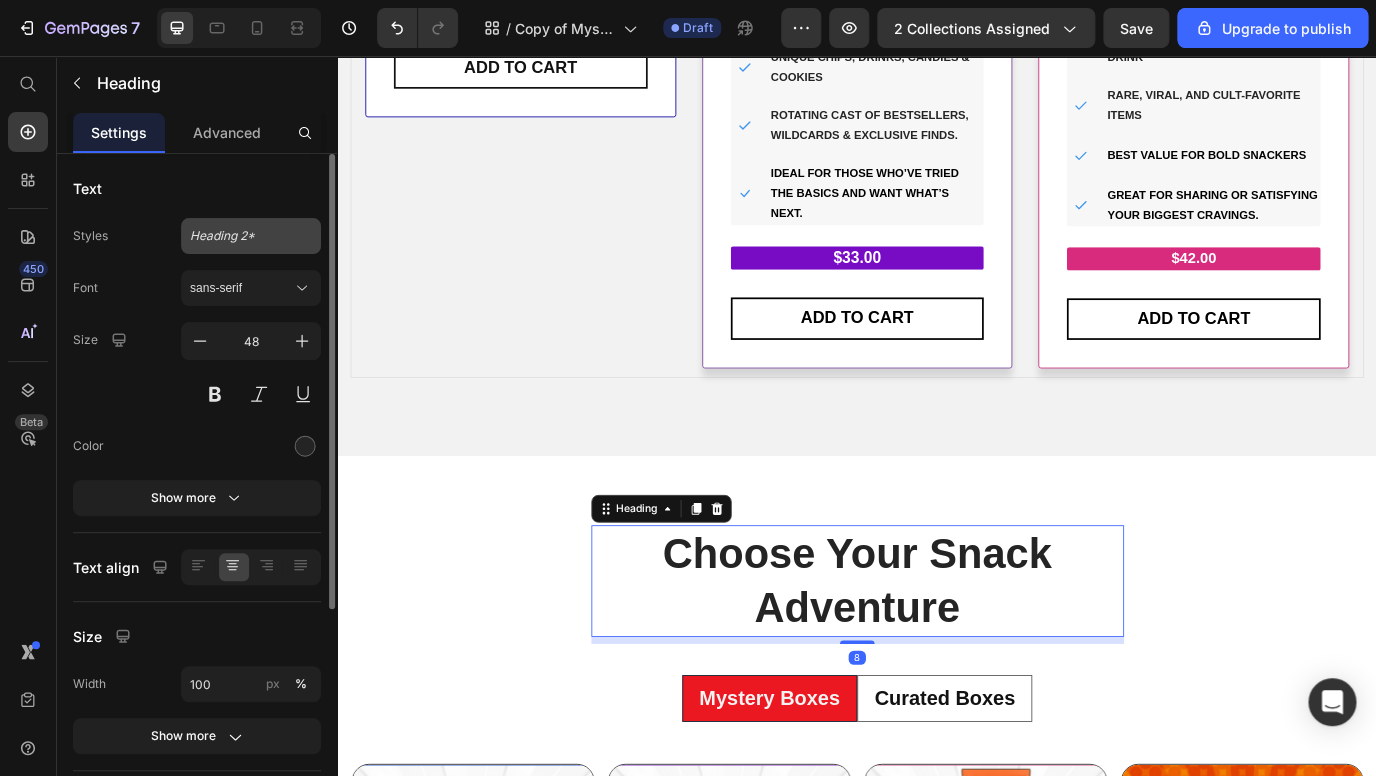 click on "Heading 2*" 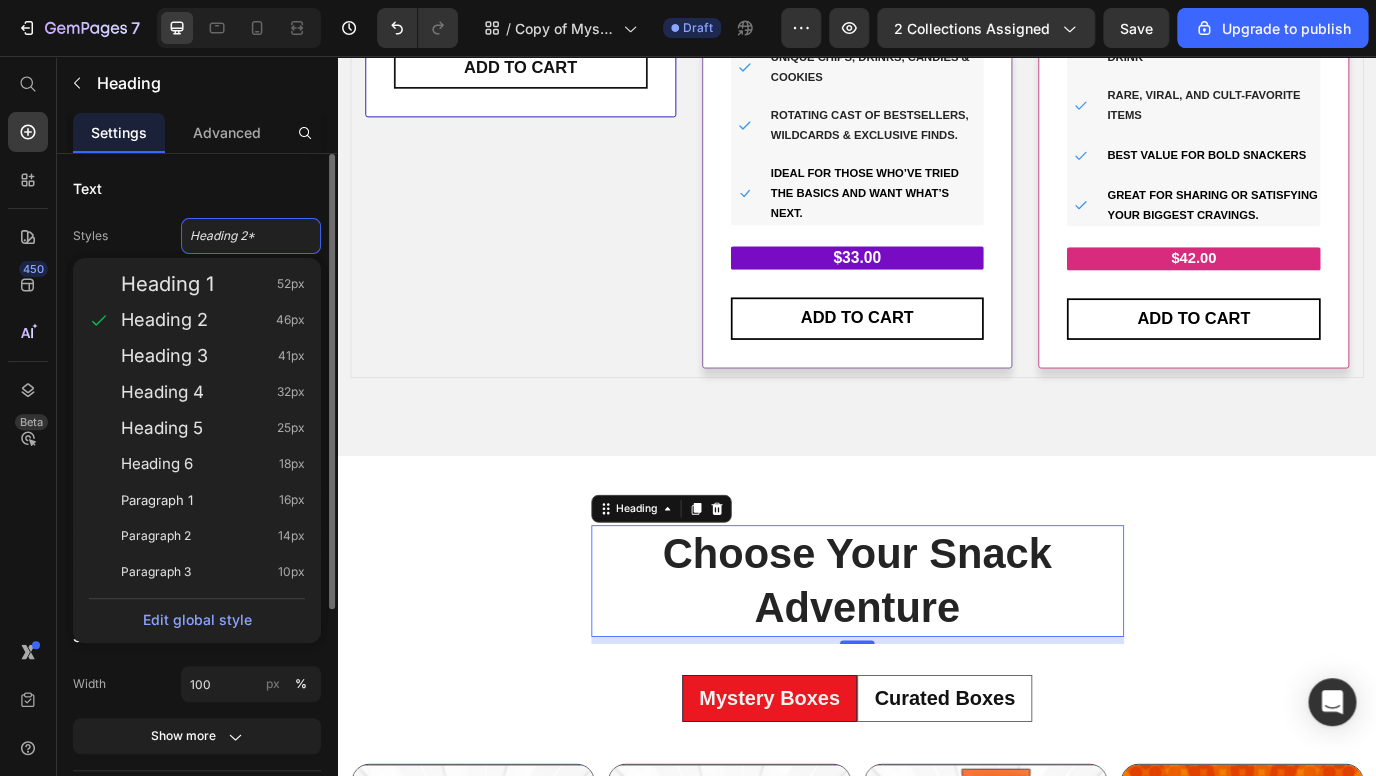 click on "Text Styles Heading 2* Heading 1 52px Heading 2 46px Heading 3 41px Heading 4 32px Heading 5 25px Heading 6 18px Paragraph 1 16px Paragraph 2 14px Paragraph 3 10px  Edit global style  Font sans-serif Size 48 Color Show more Text align Size Width 100 px % Show more Background Color Image Video  Color  SEO HTML tag H2  Delete element" at bounding box center (197, 660) 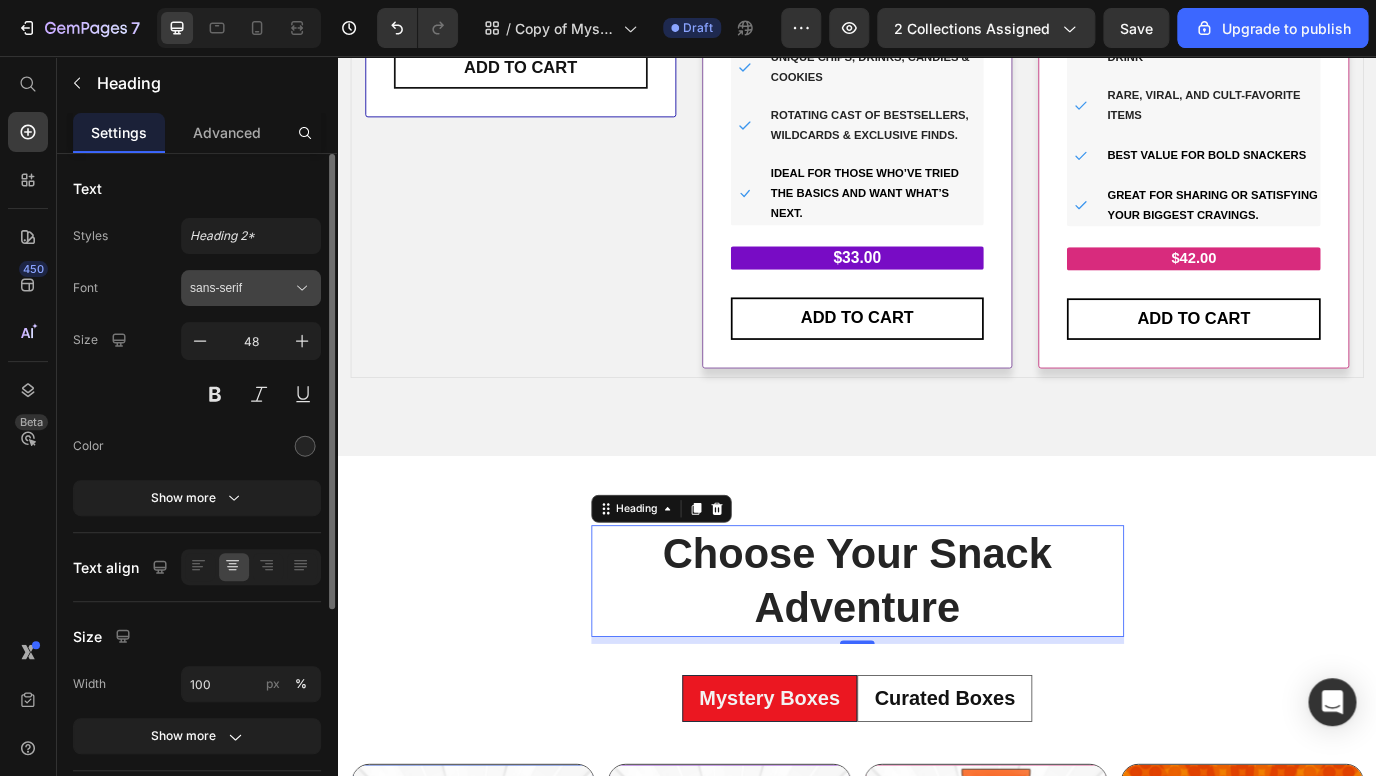 click on "sans-serif" at bounding box center (251, 288) 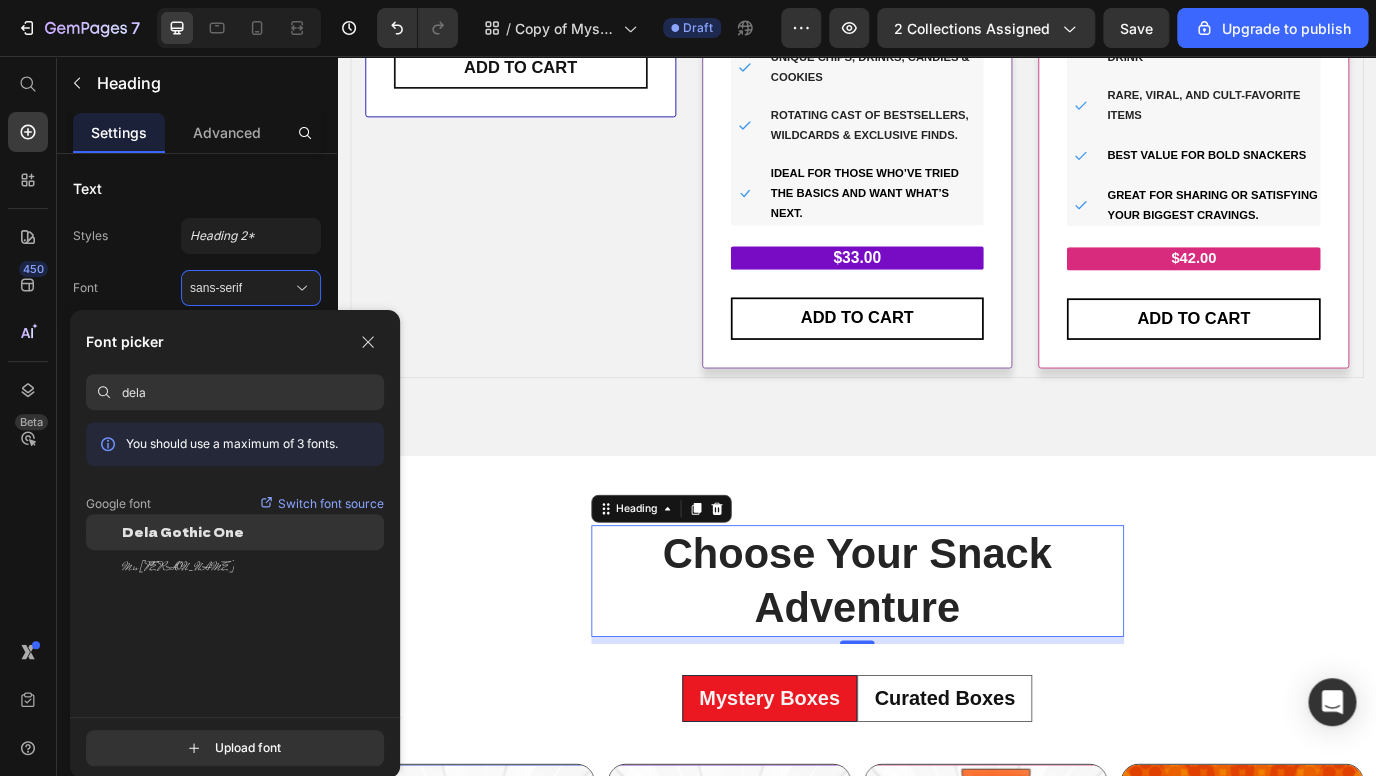 type on "dela" 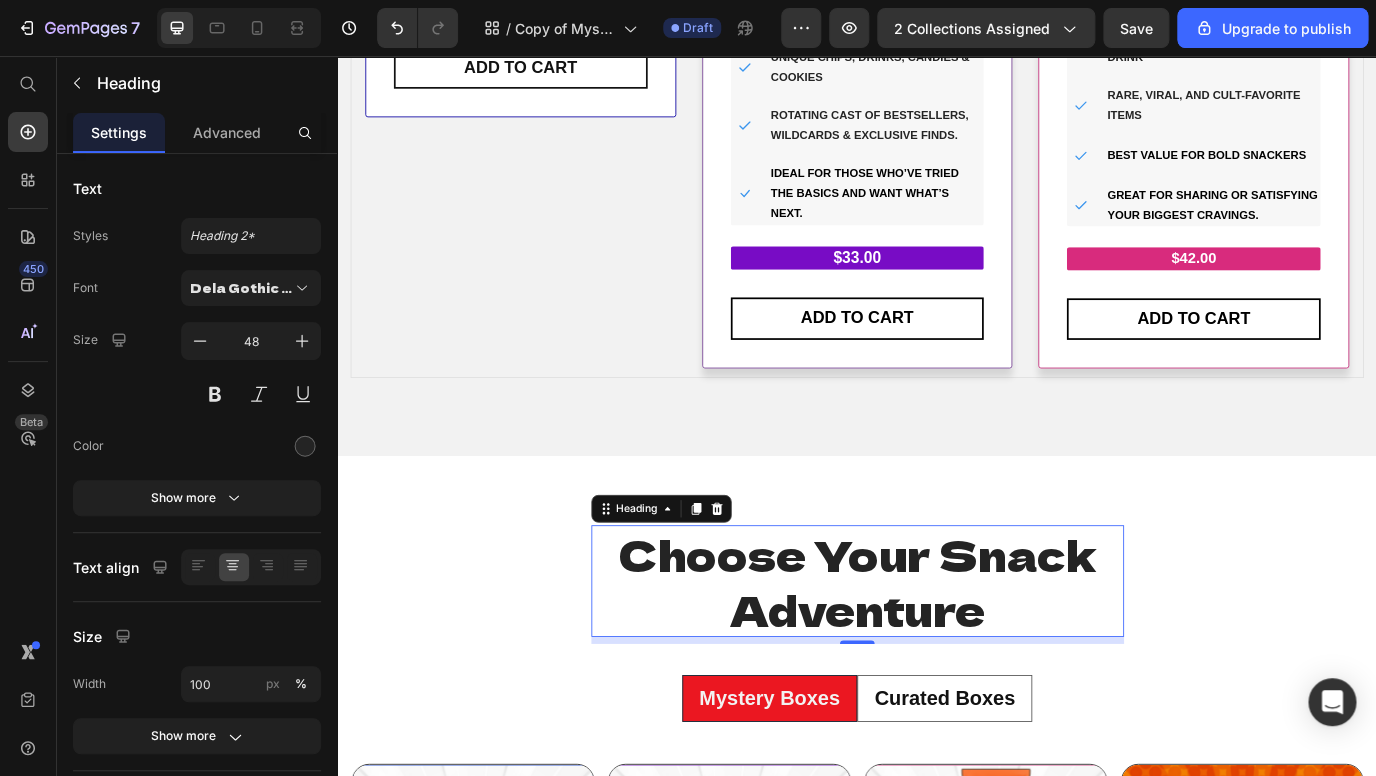 click on "Choose Your Snack Adventure" at bounding box center [937, 662] 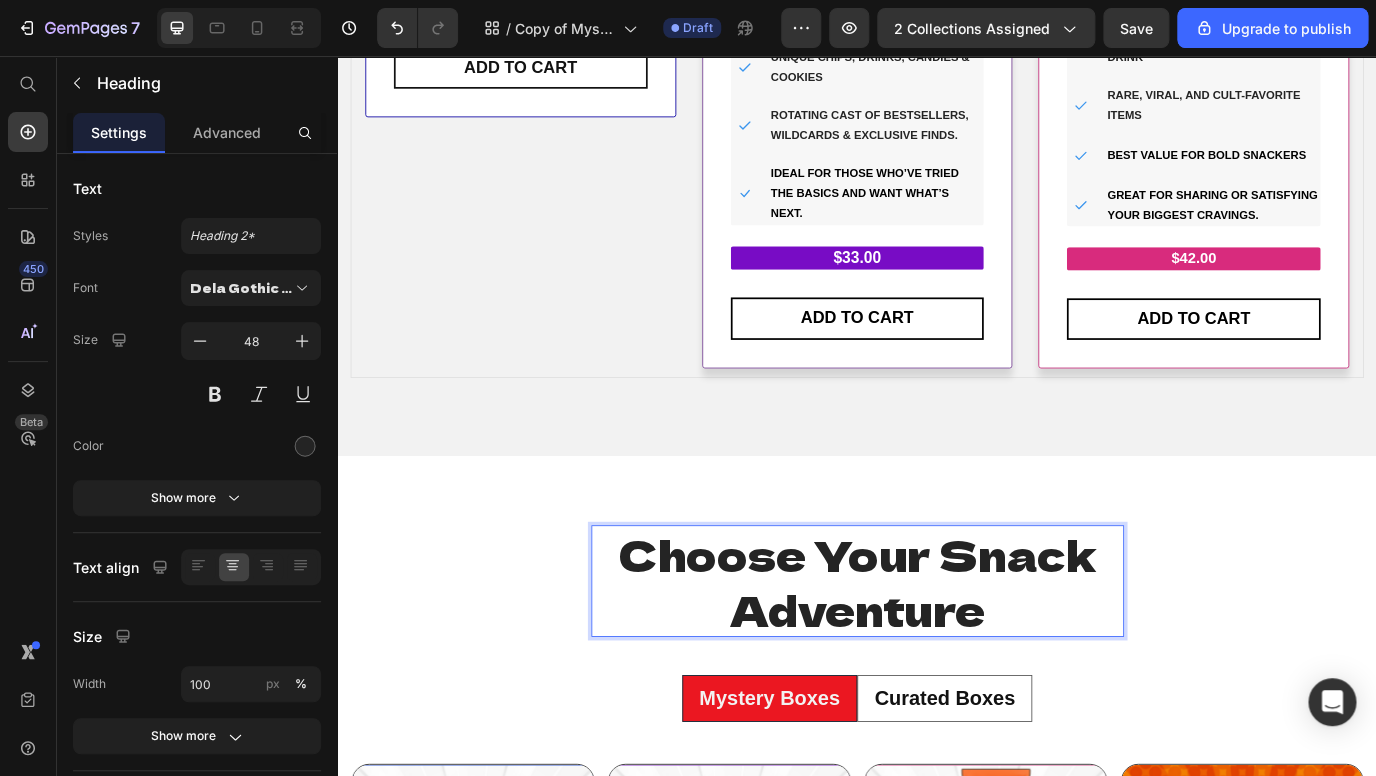 click on "Choose Your Snack Adventure" at bounding box center [937, 662] 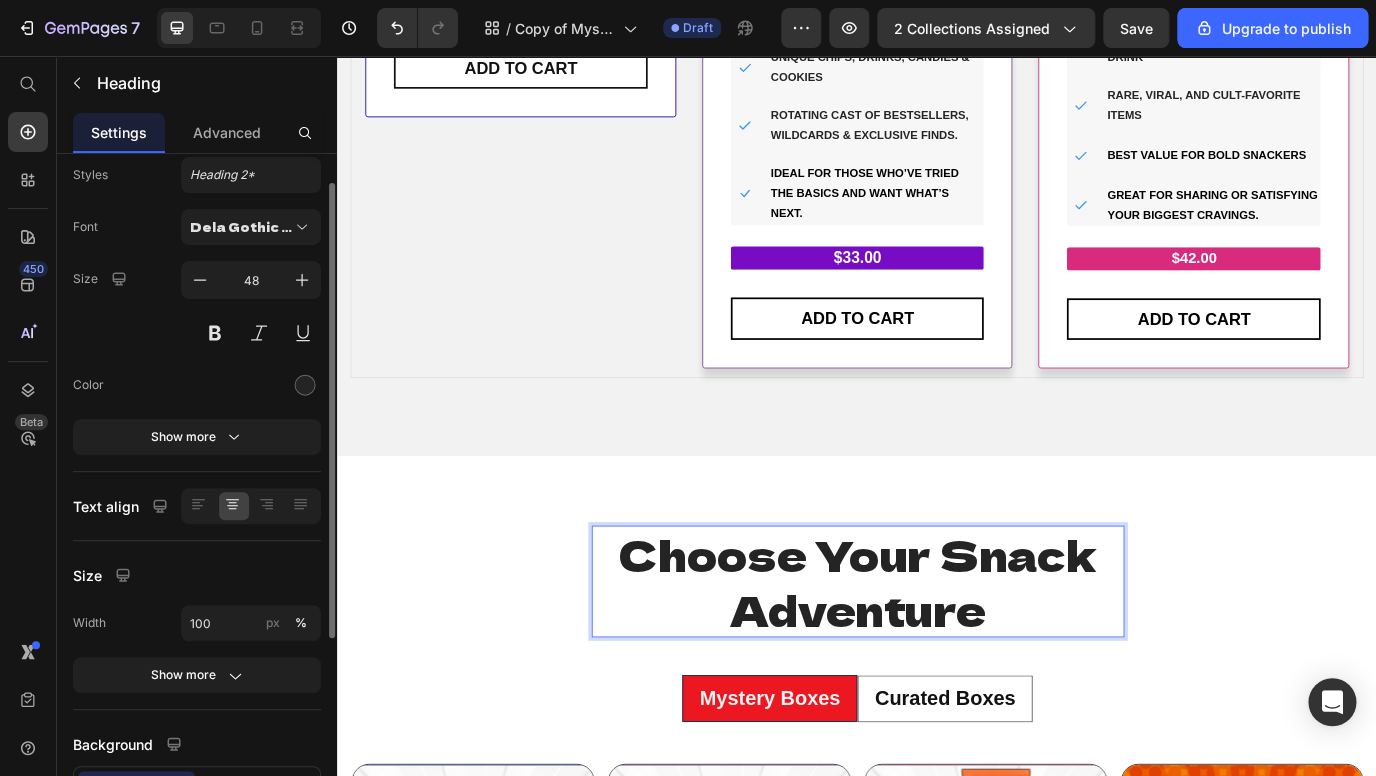 scroll, scrollTop: 63, scrollLeft: 0, axis: vertical 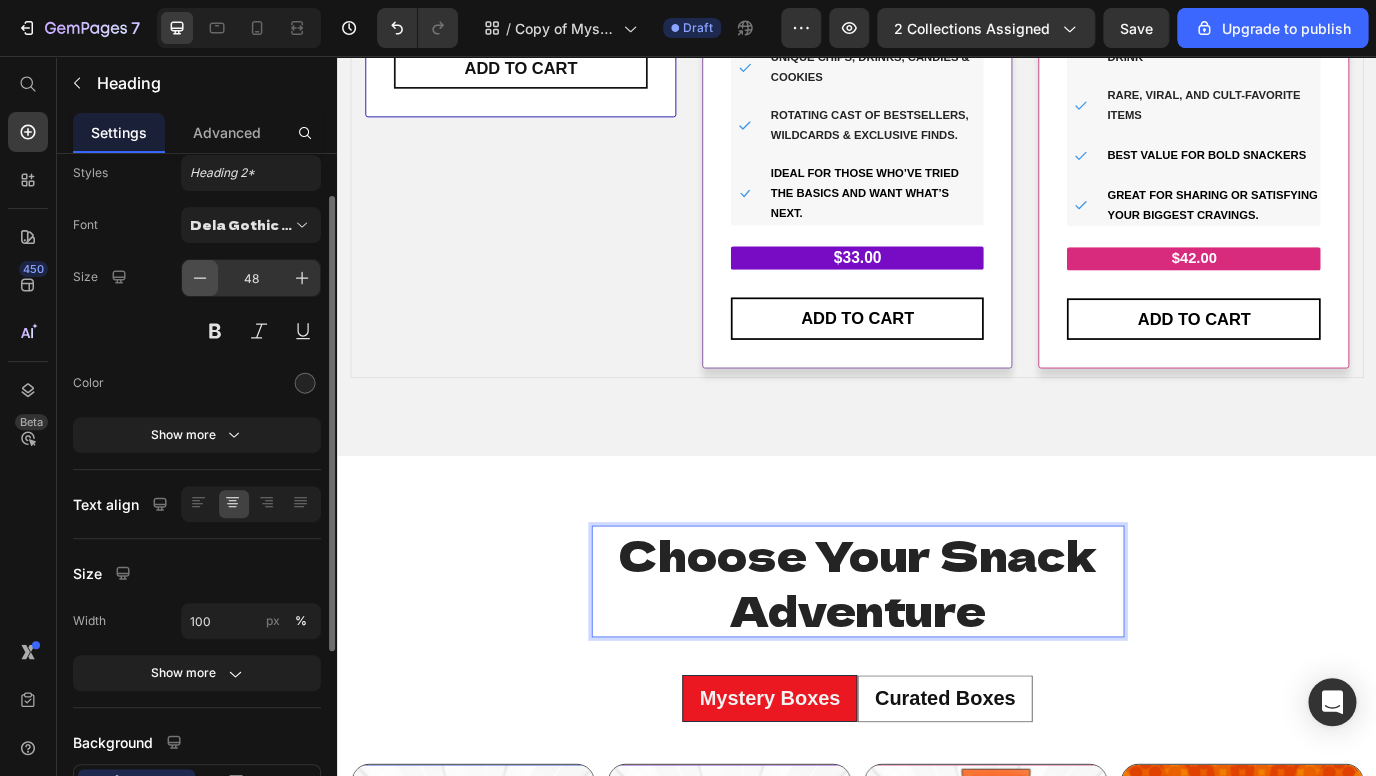 click 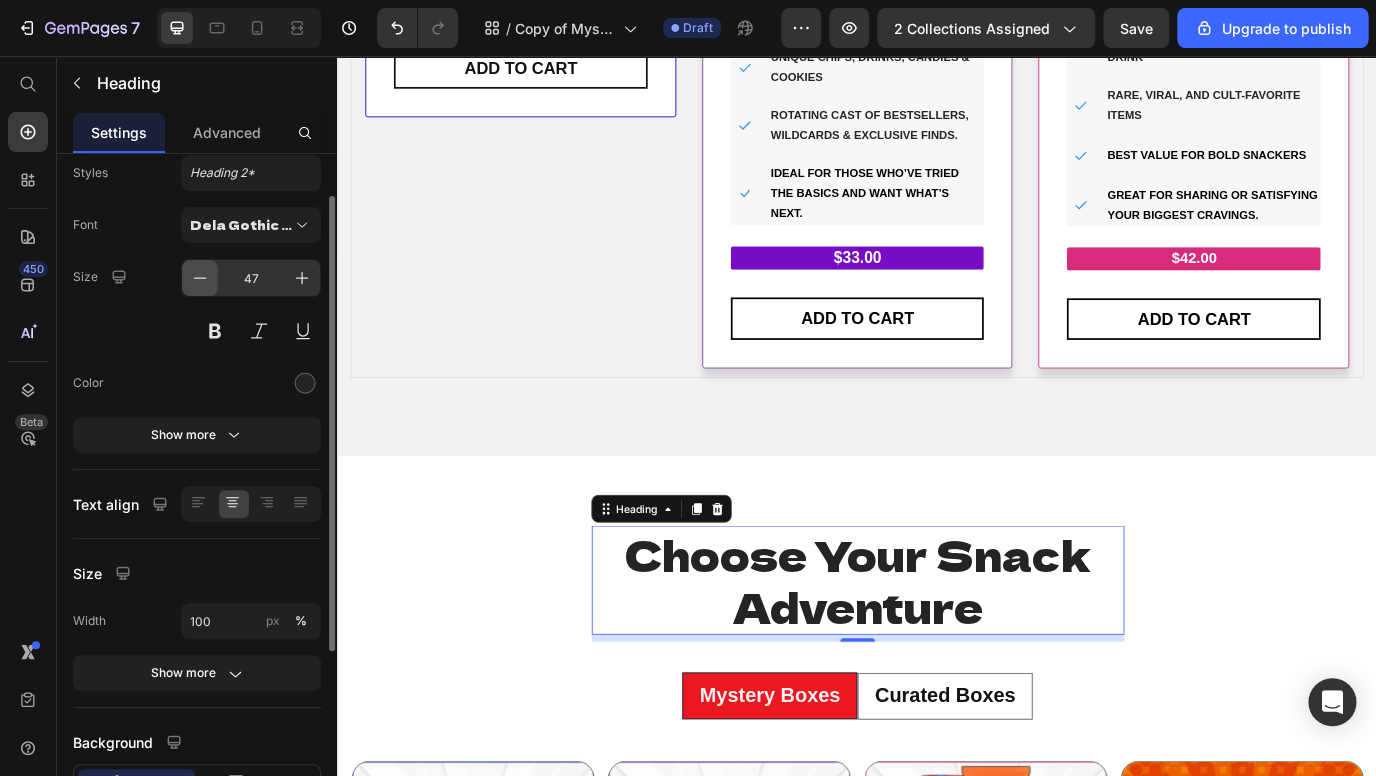 click 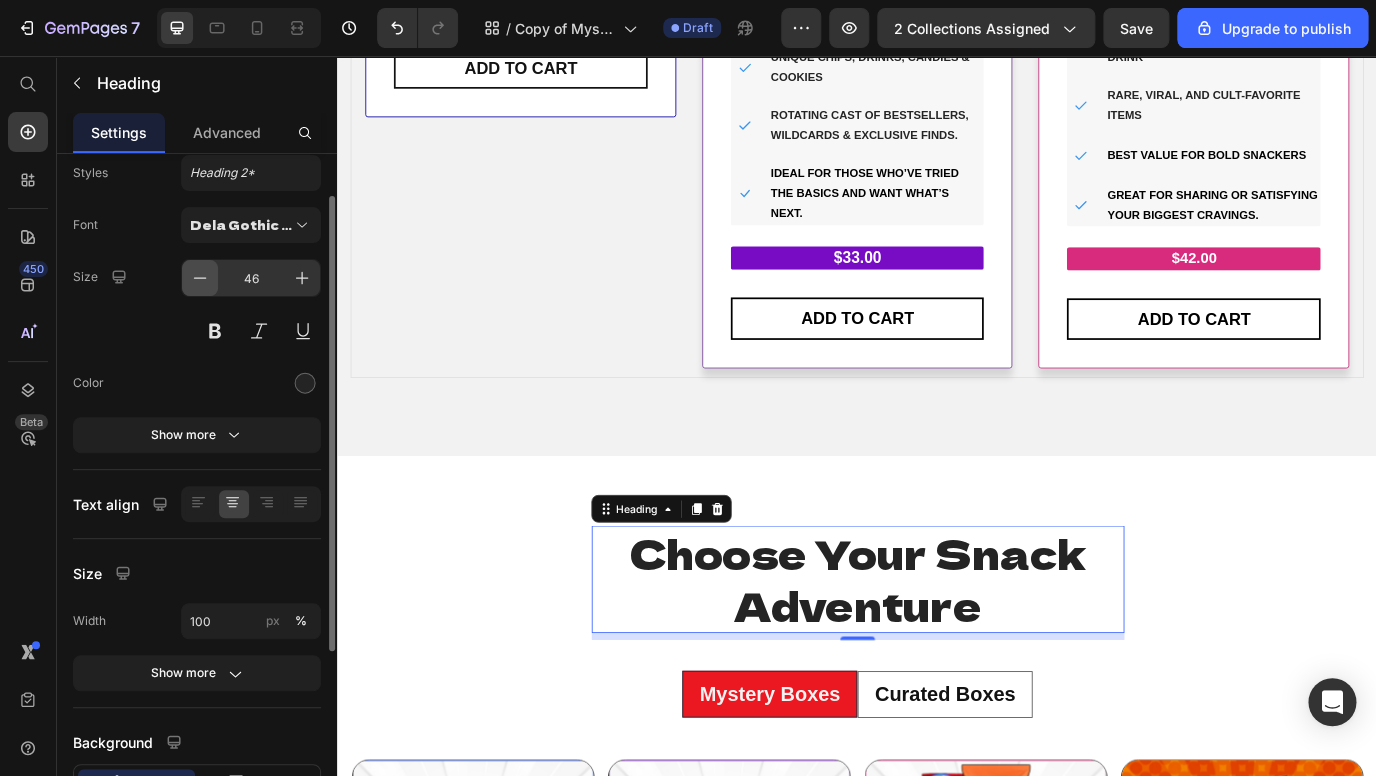 click 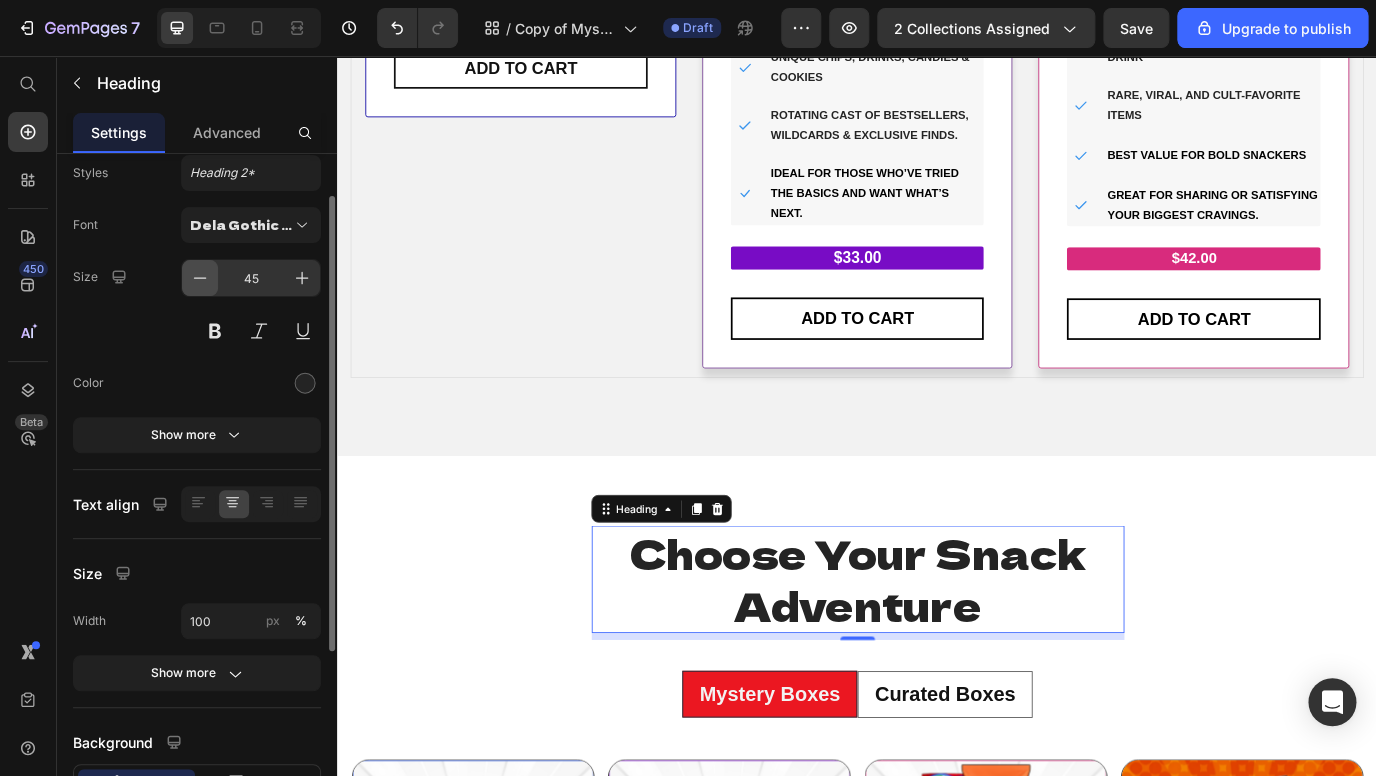 click 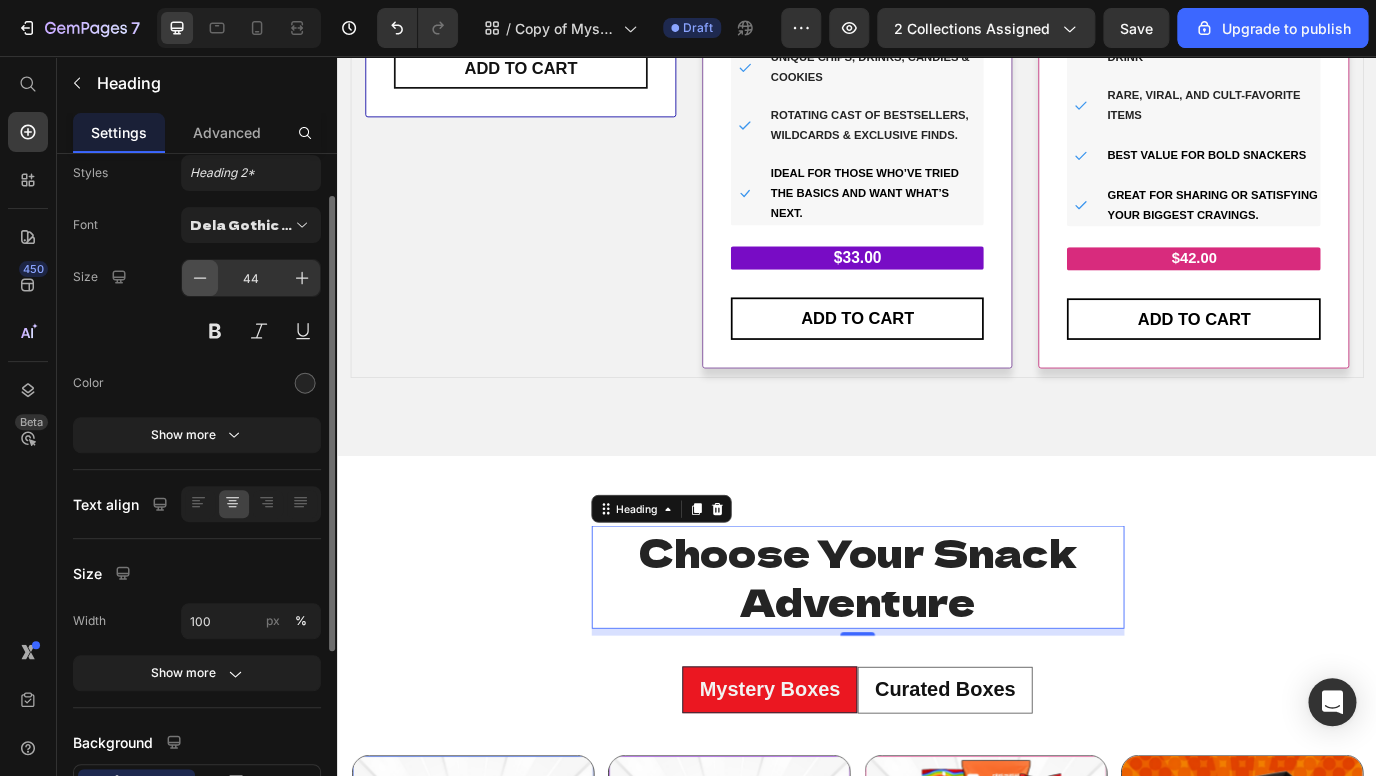 click 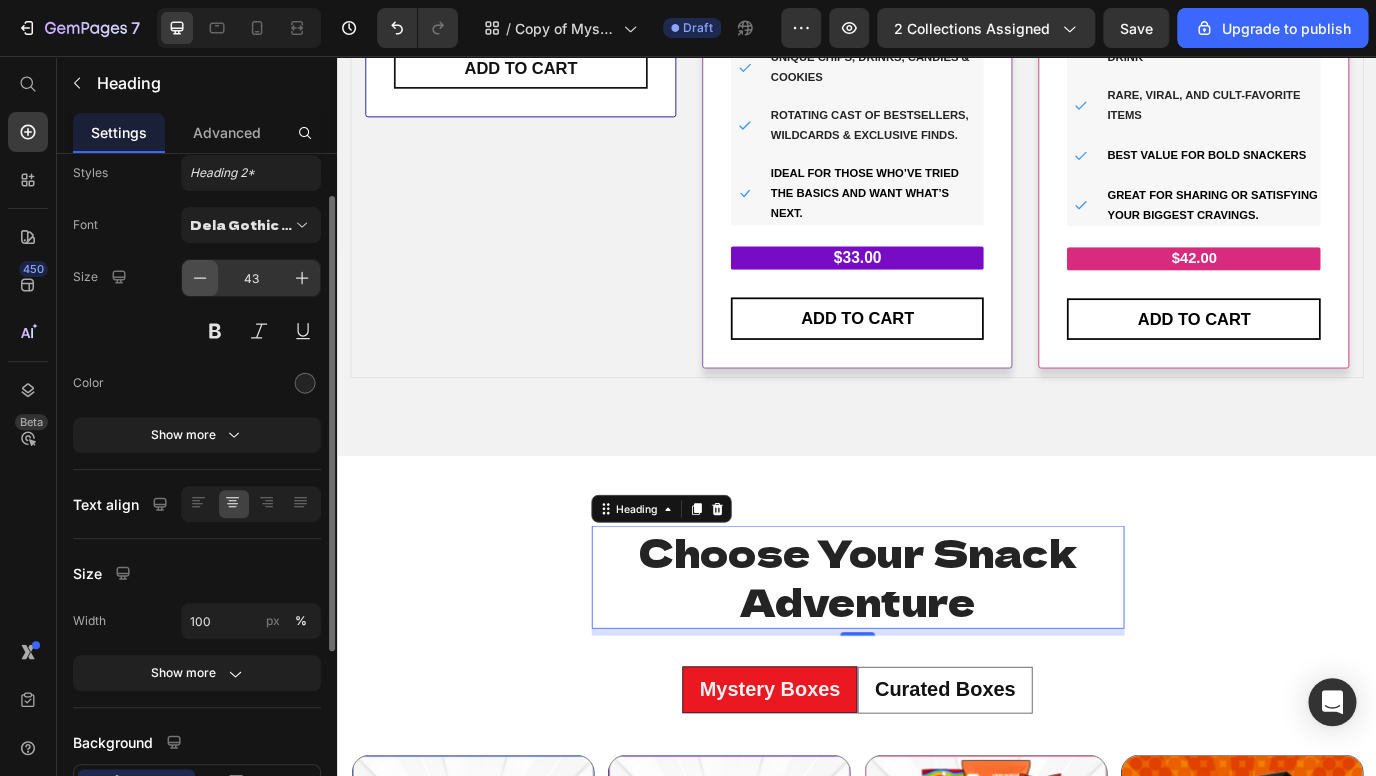 click 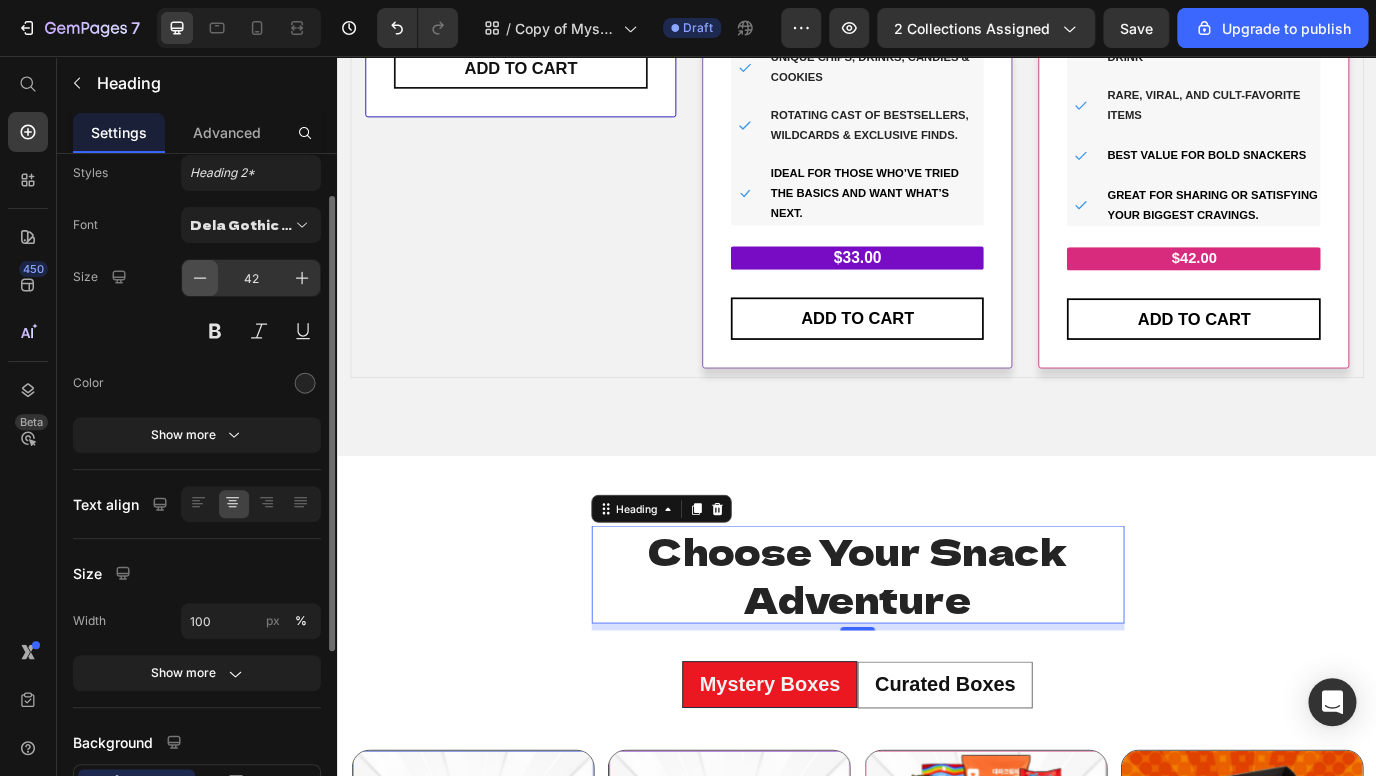 click 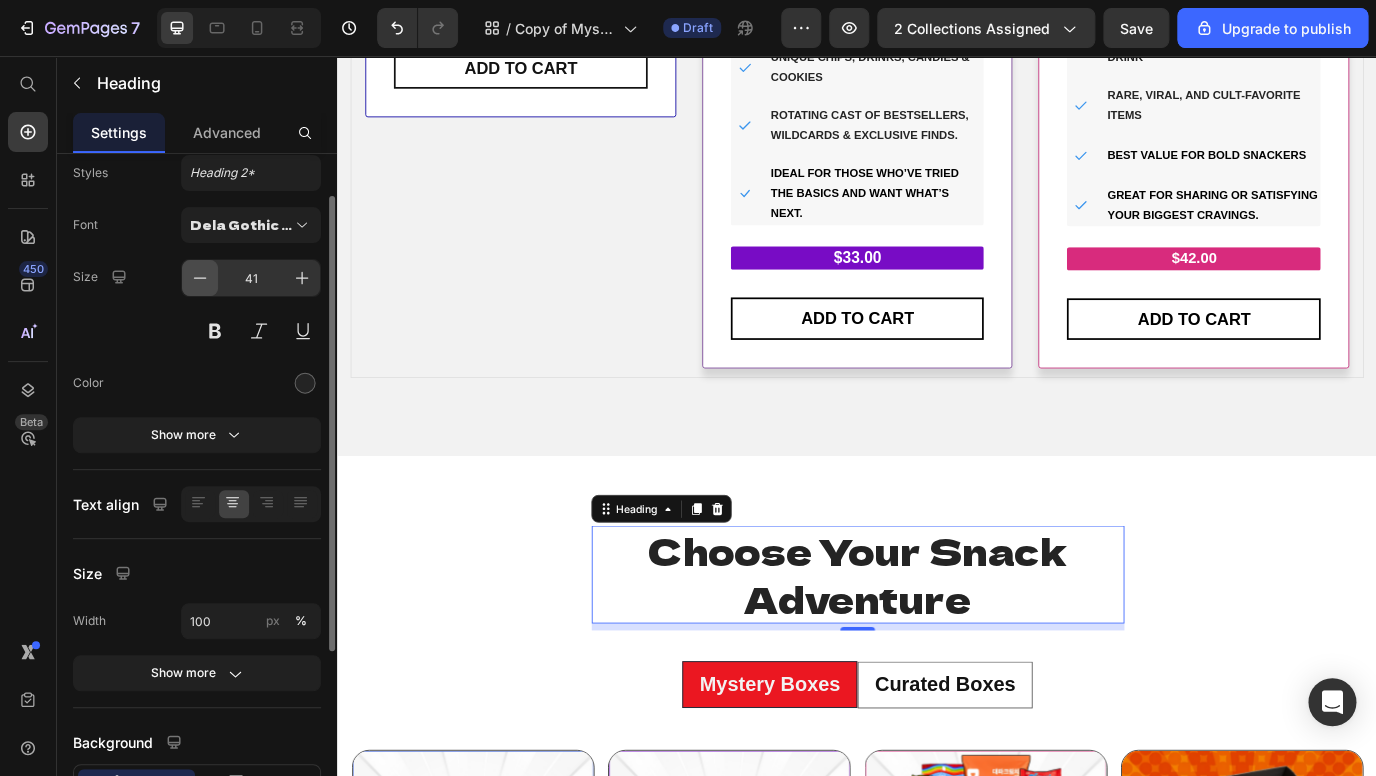 click 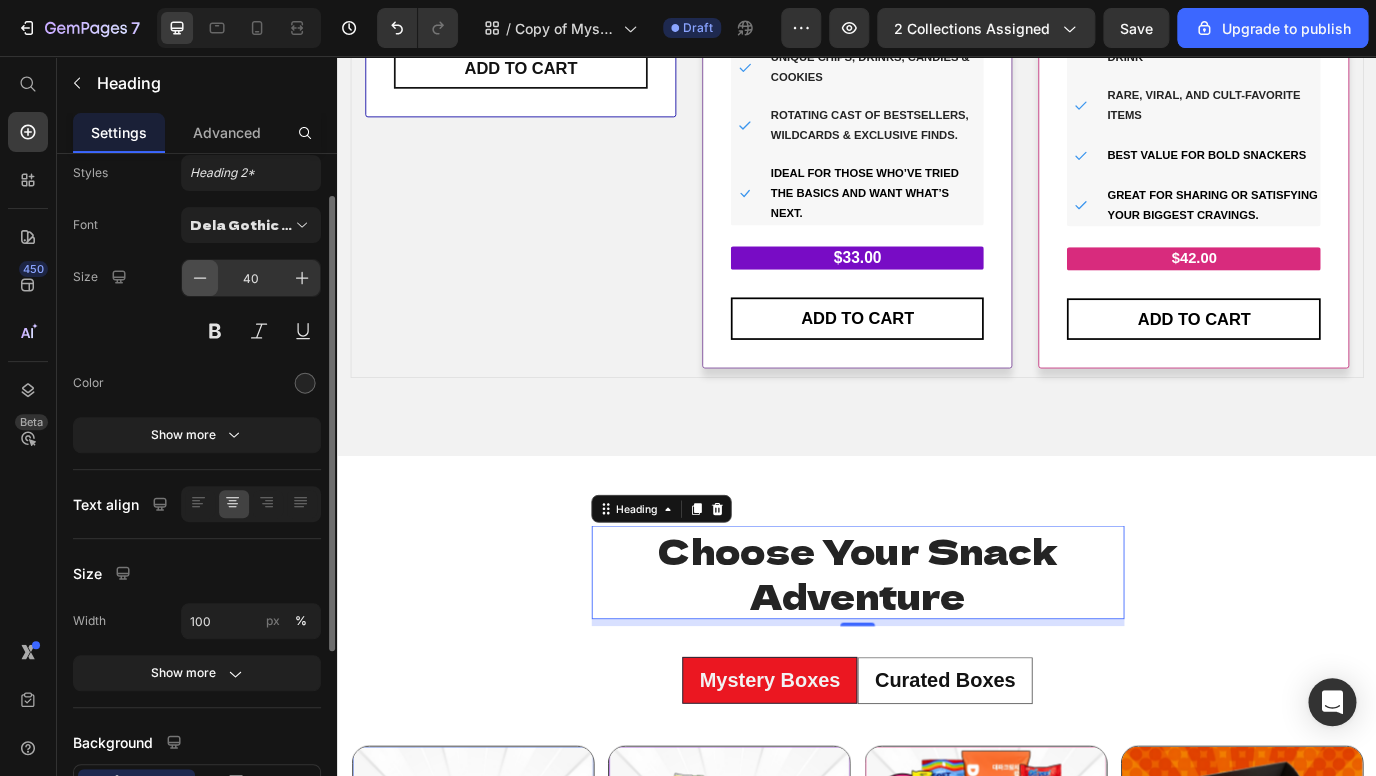 click 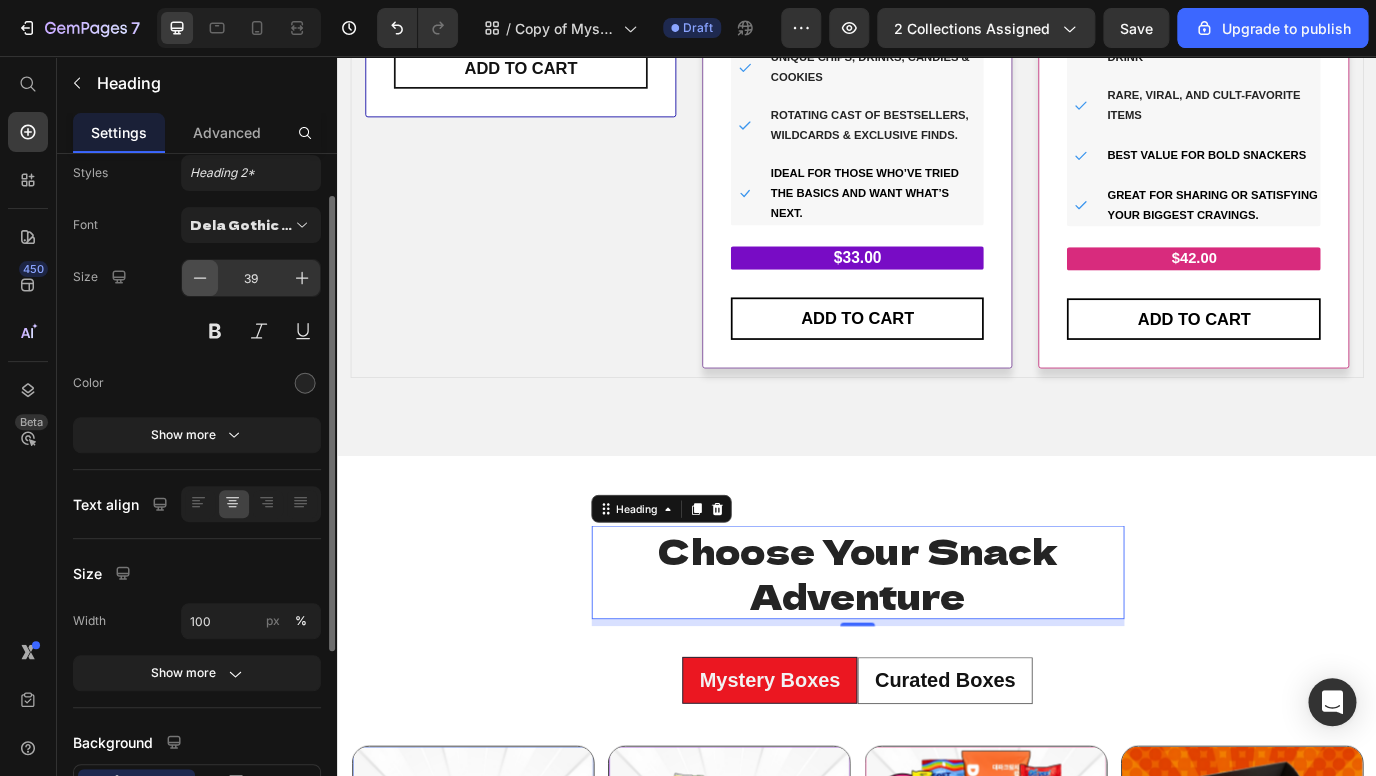click 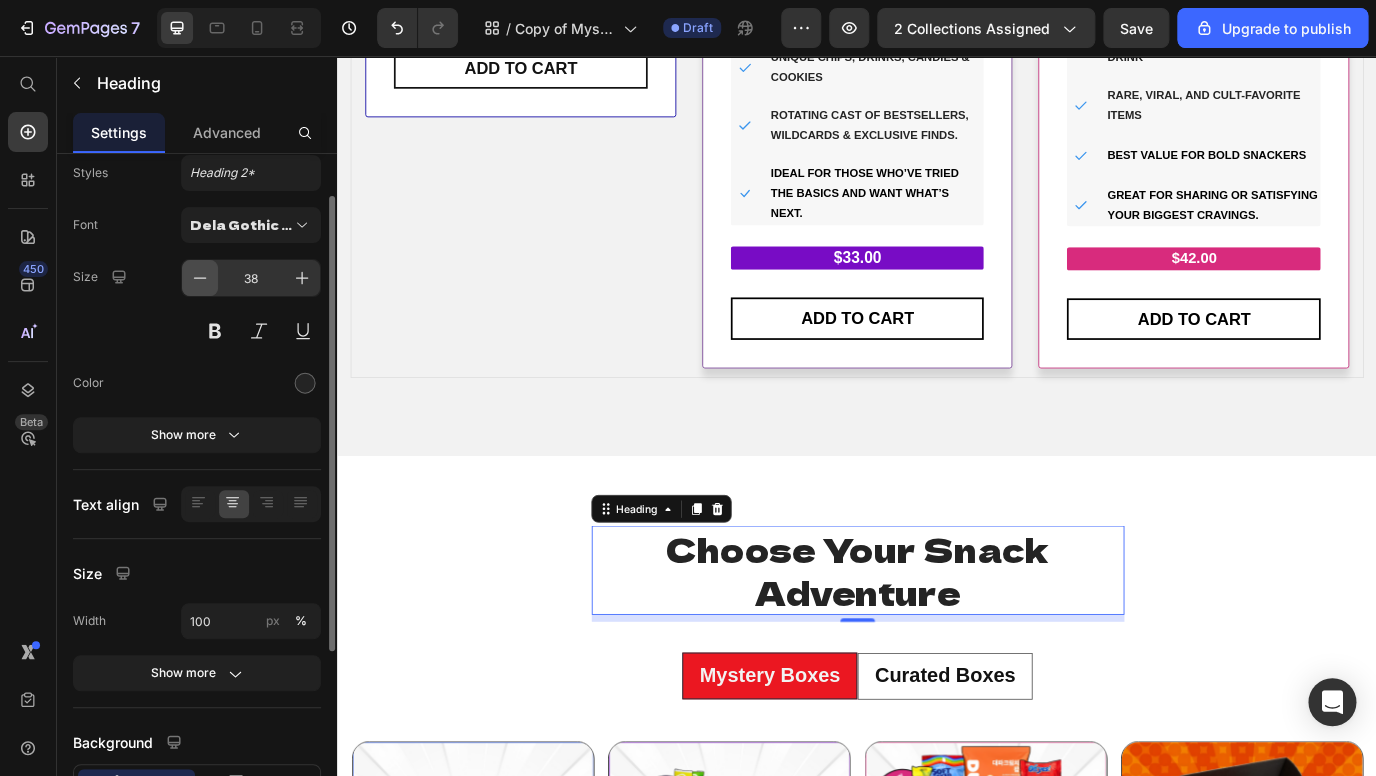 click 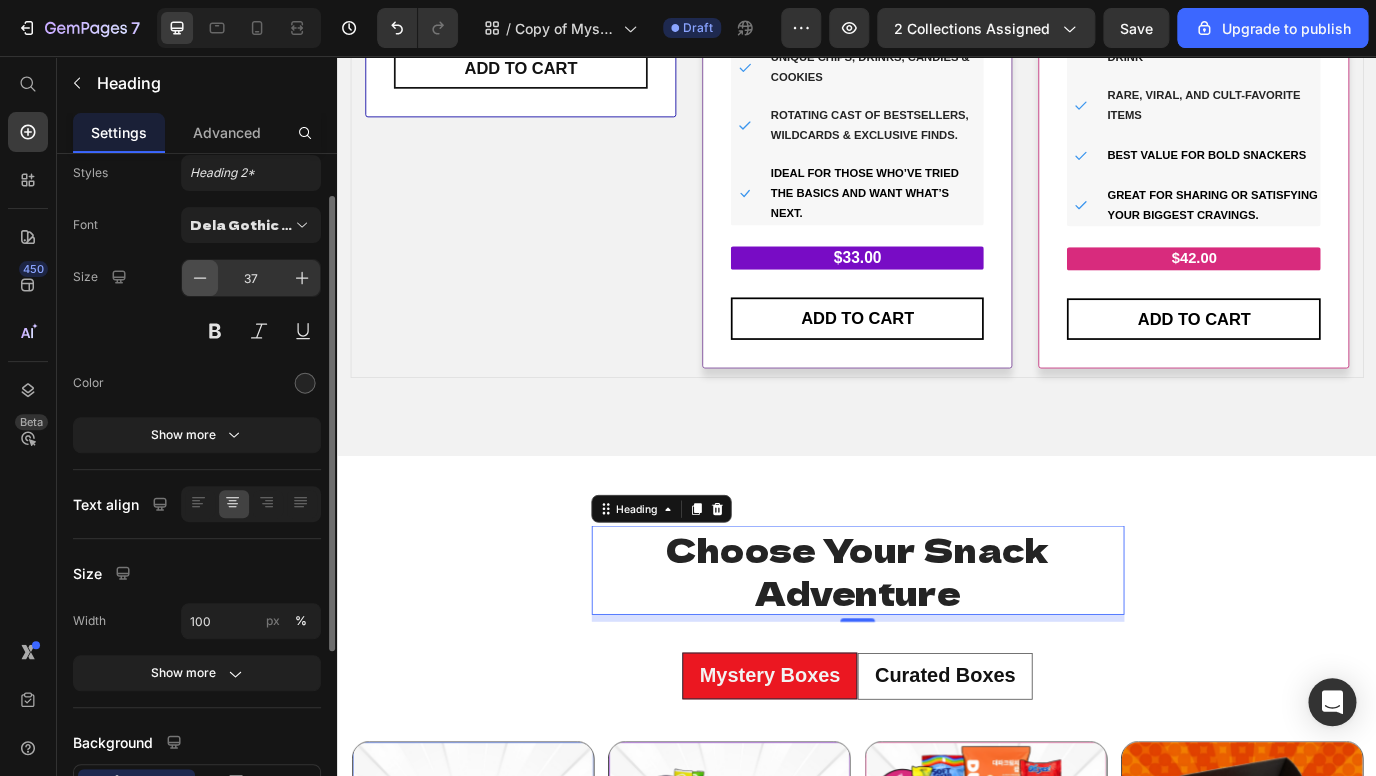 click 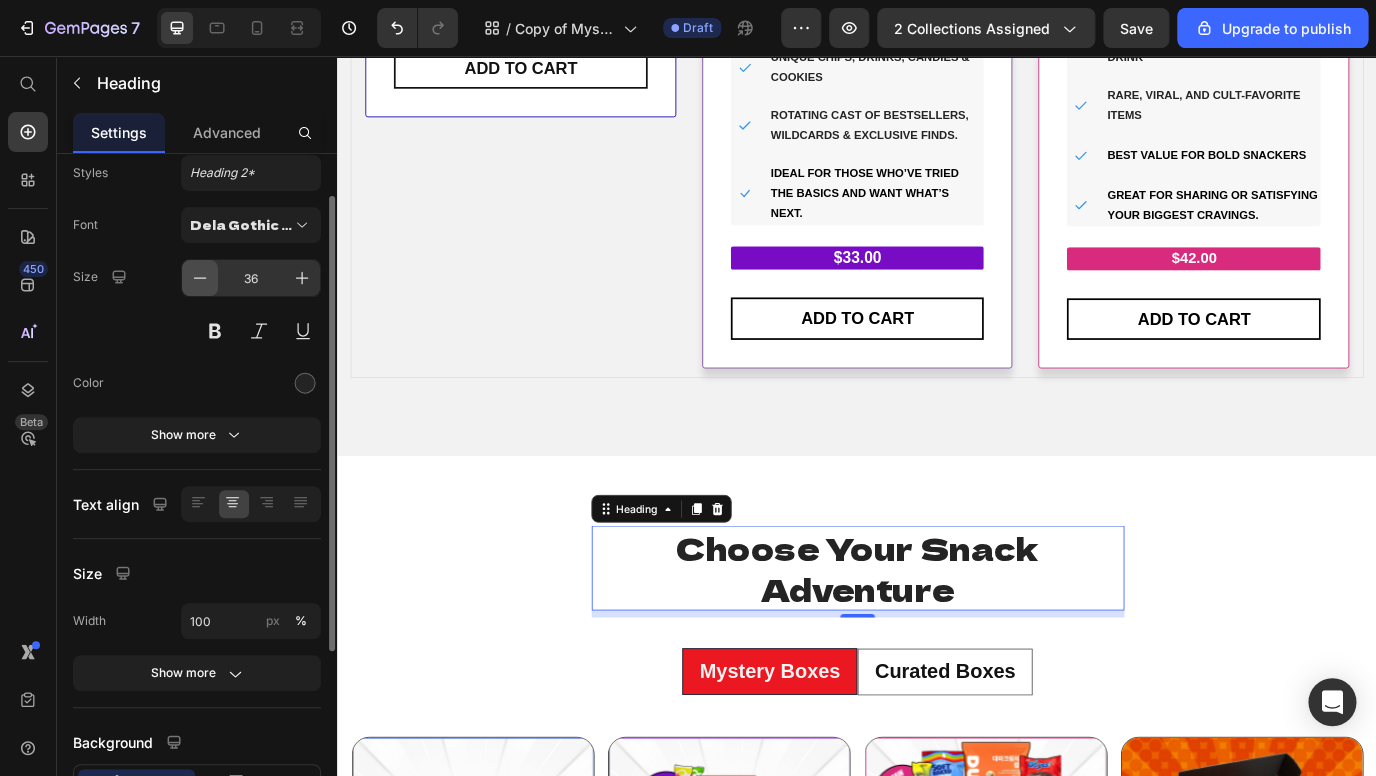 click 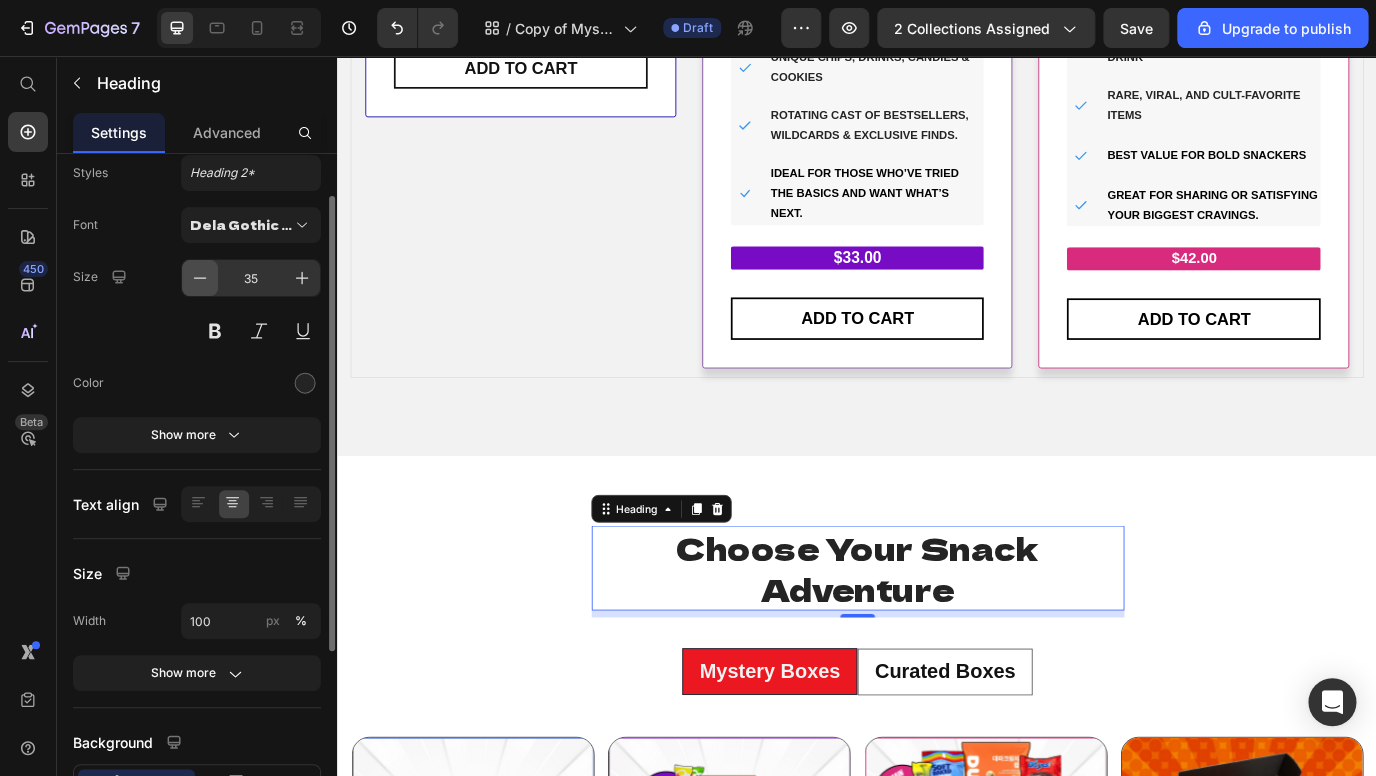 click 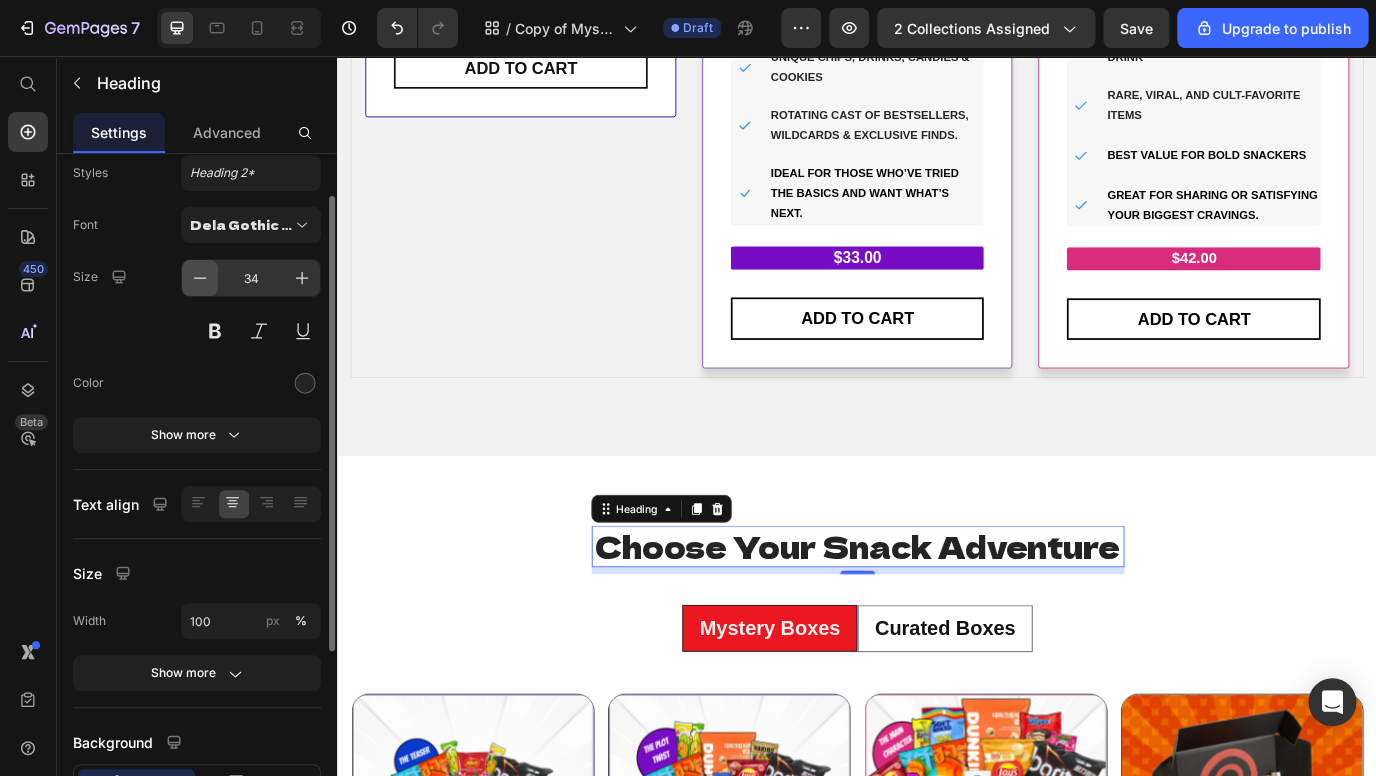 click 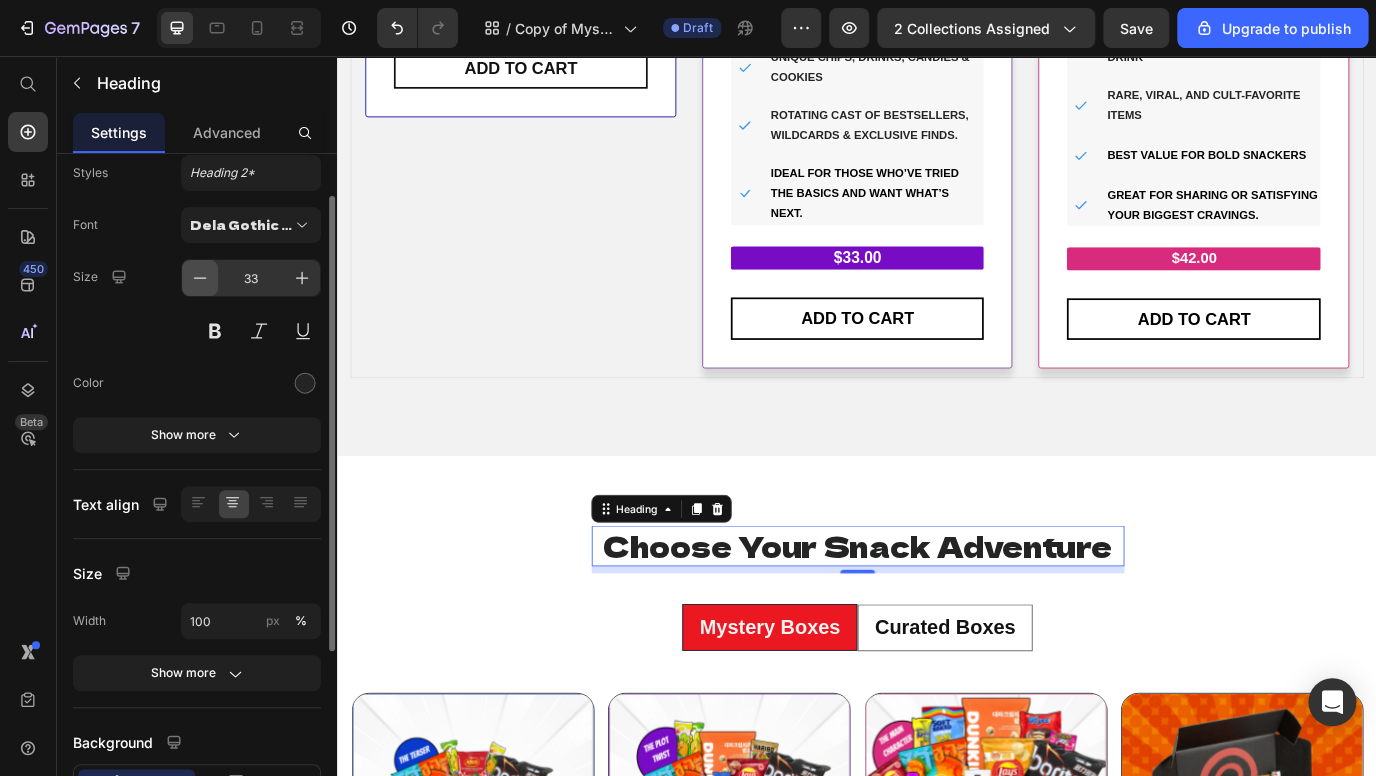 click 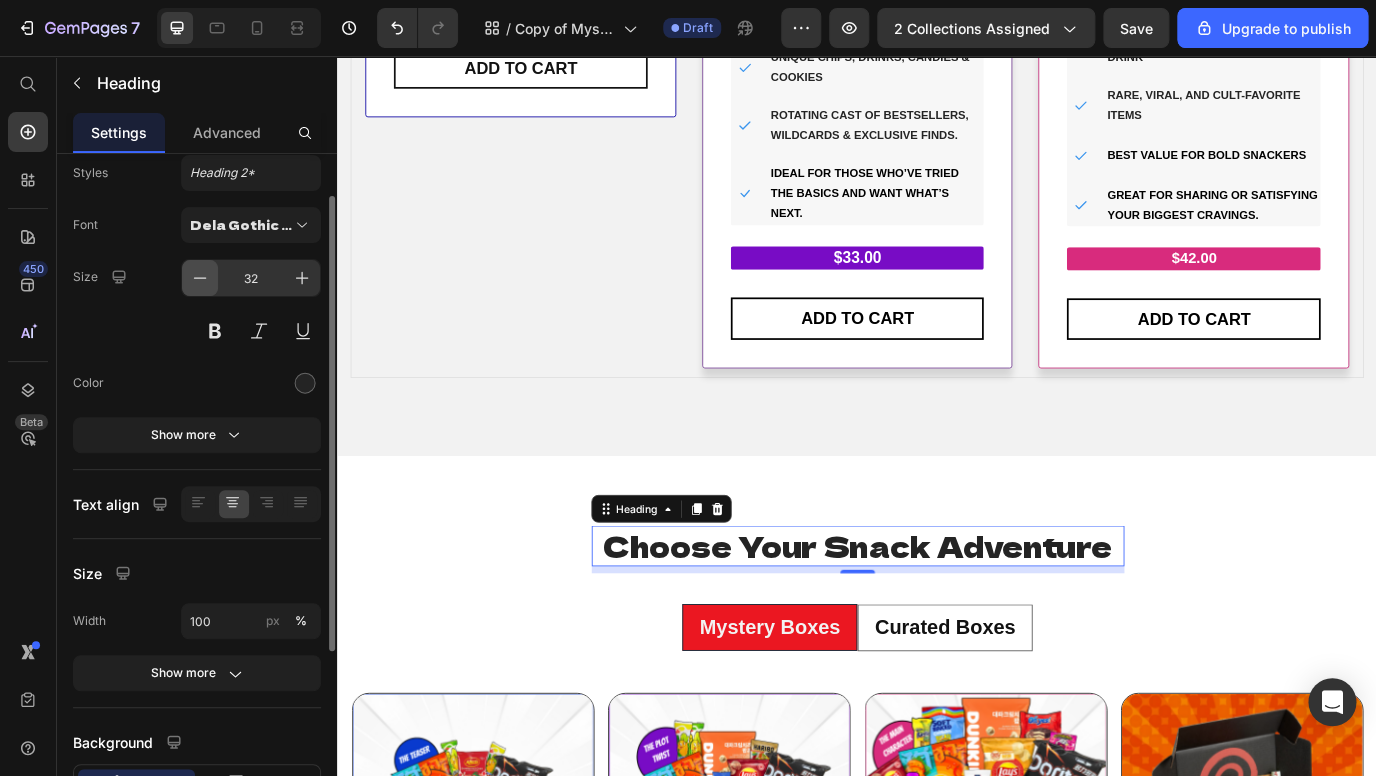 click 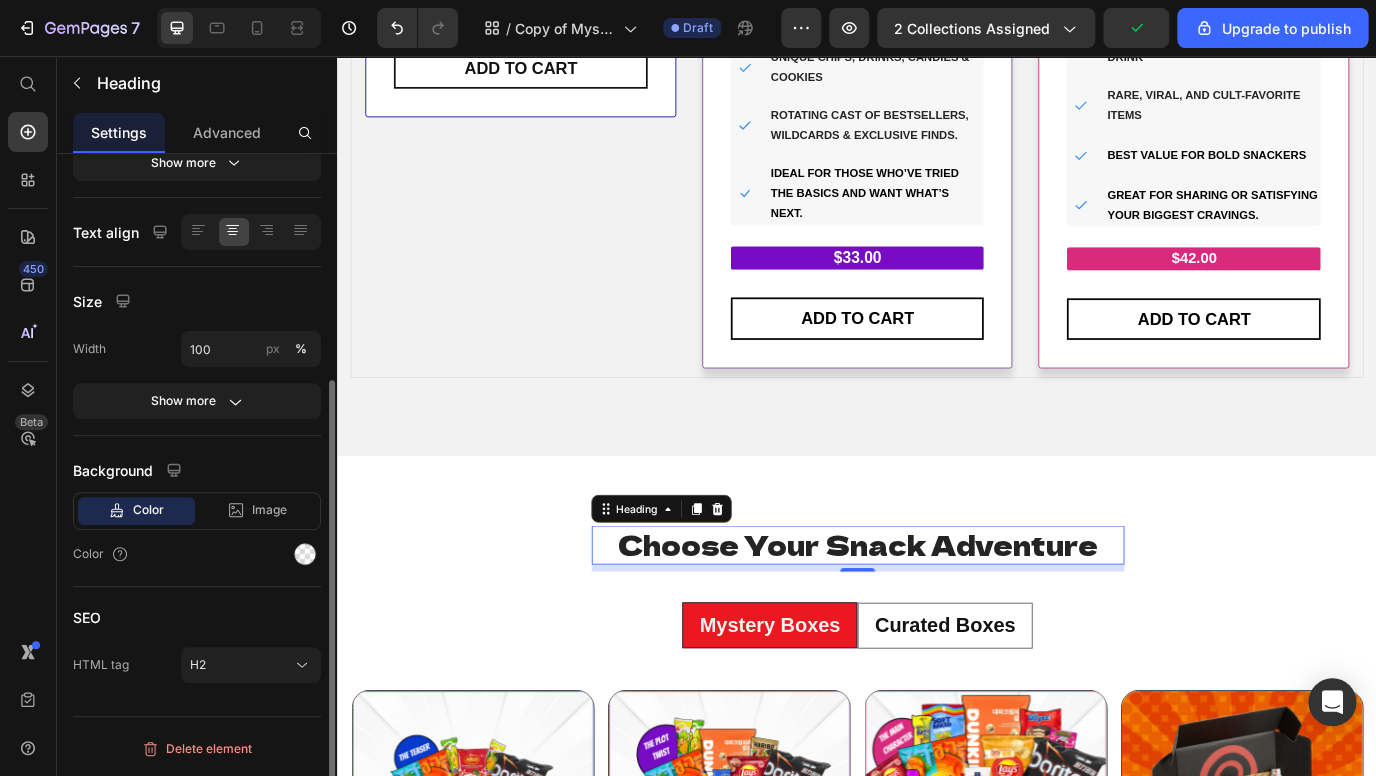 scroll, scrollTop: 338, scrollLeft: 0, axis: vertical 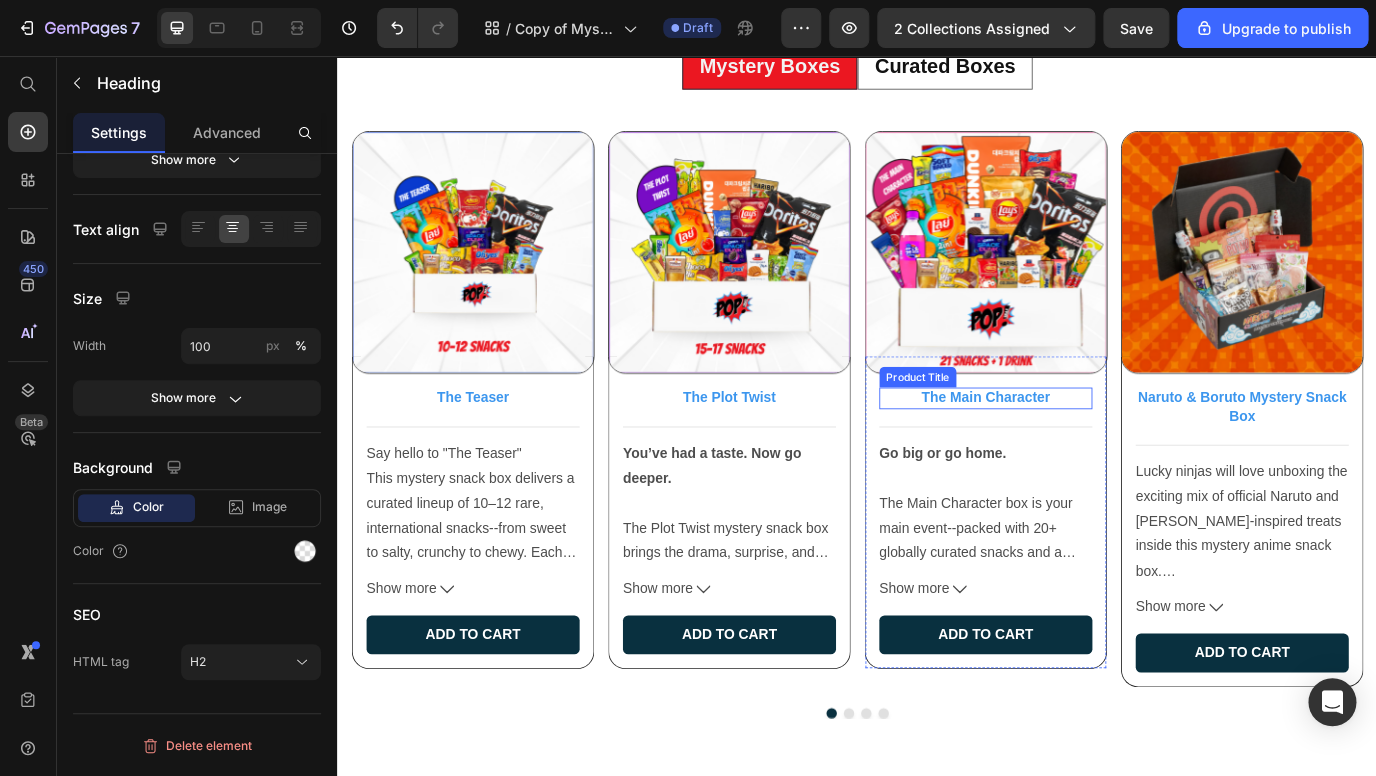 click on "The Main Character" at bounding box center (1085, 451) 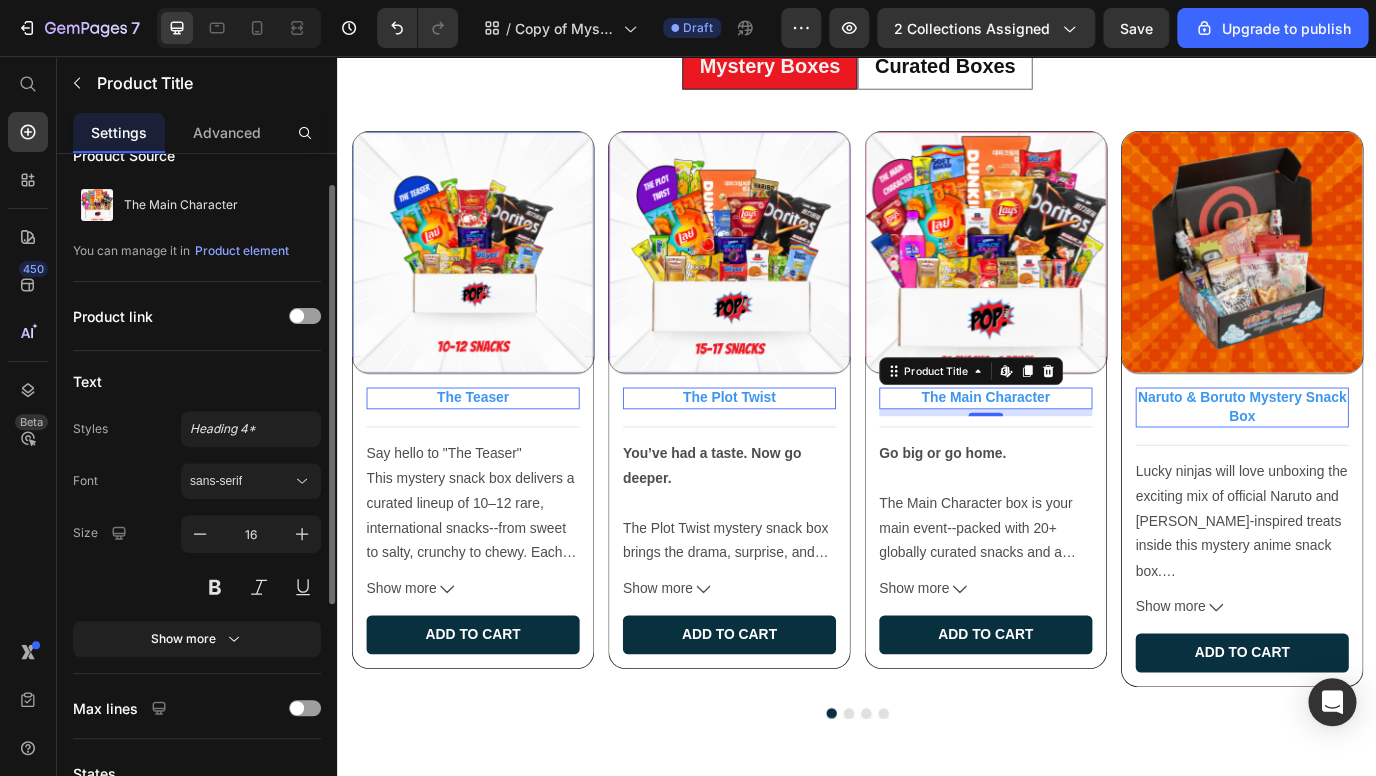 scroll, scrollTop: 40, scrollLeft: 0, axis: vertical 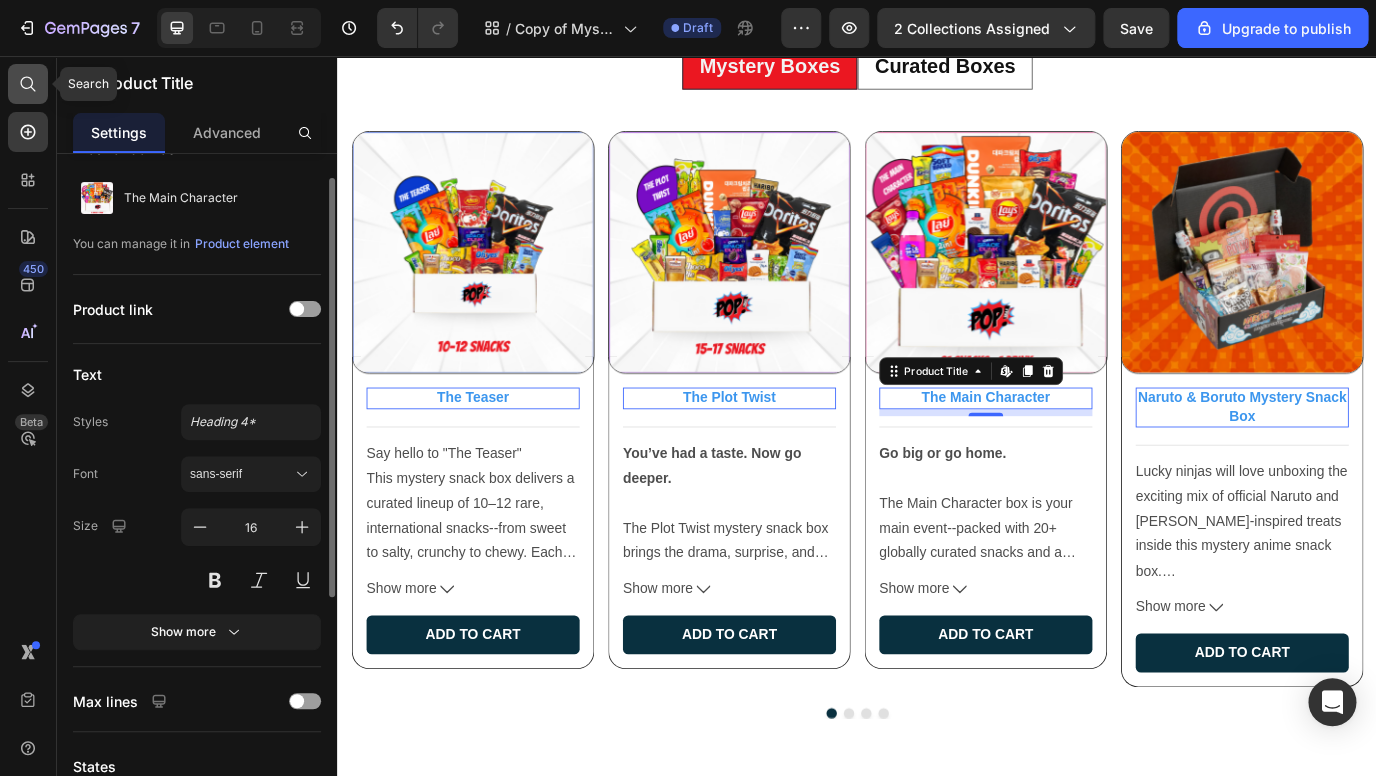 click 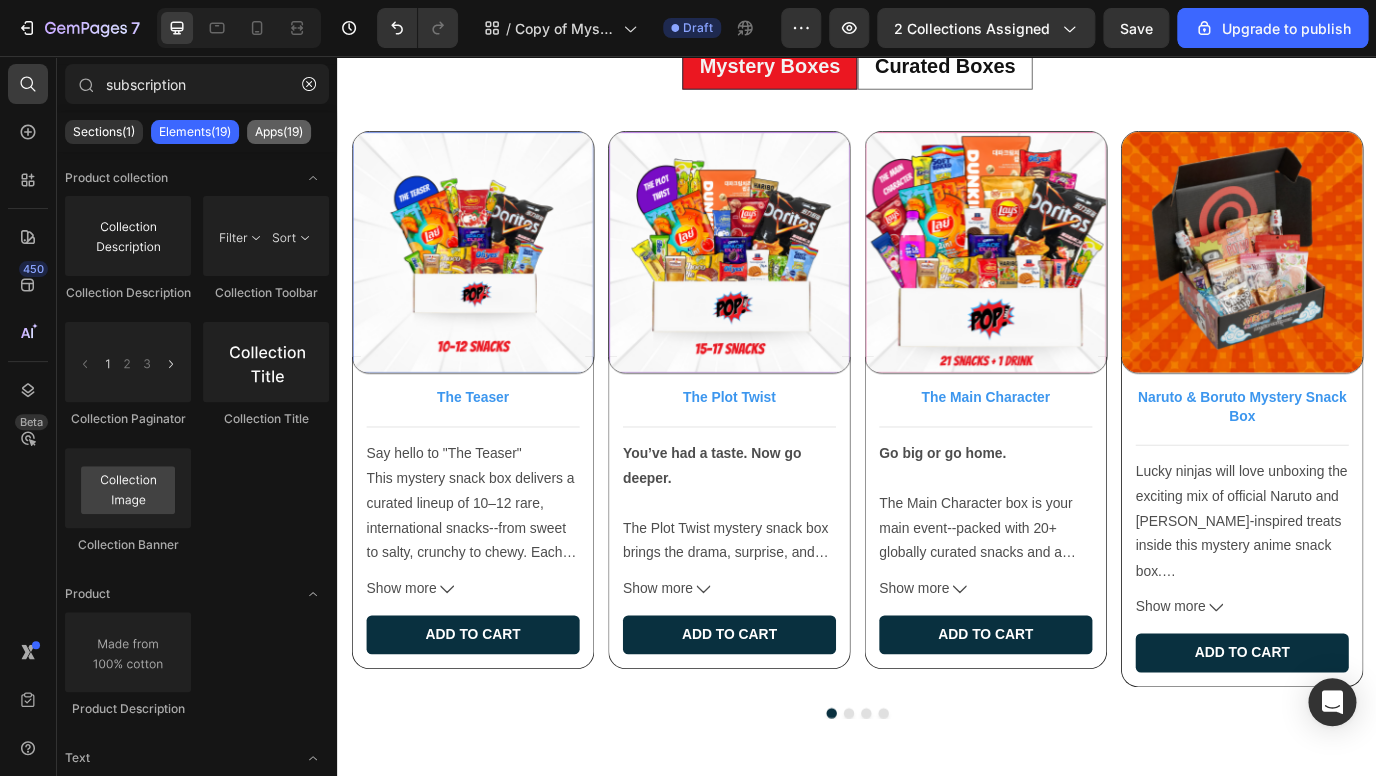 click on "Apps(19)" at bounding box center [279, 132] 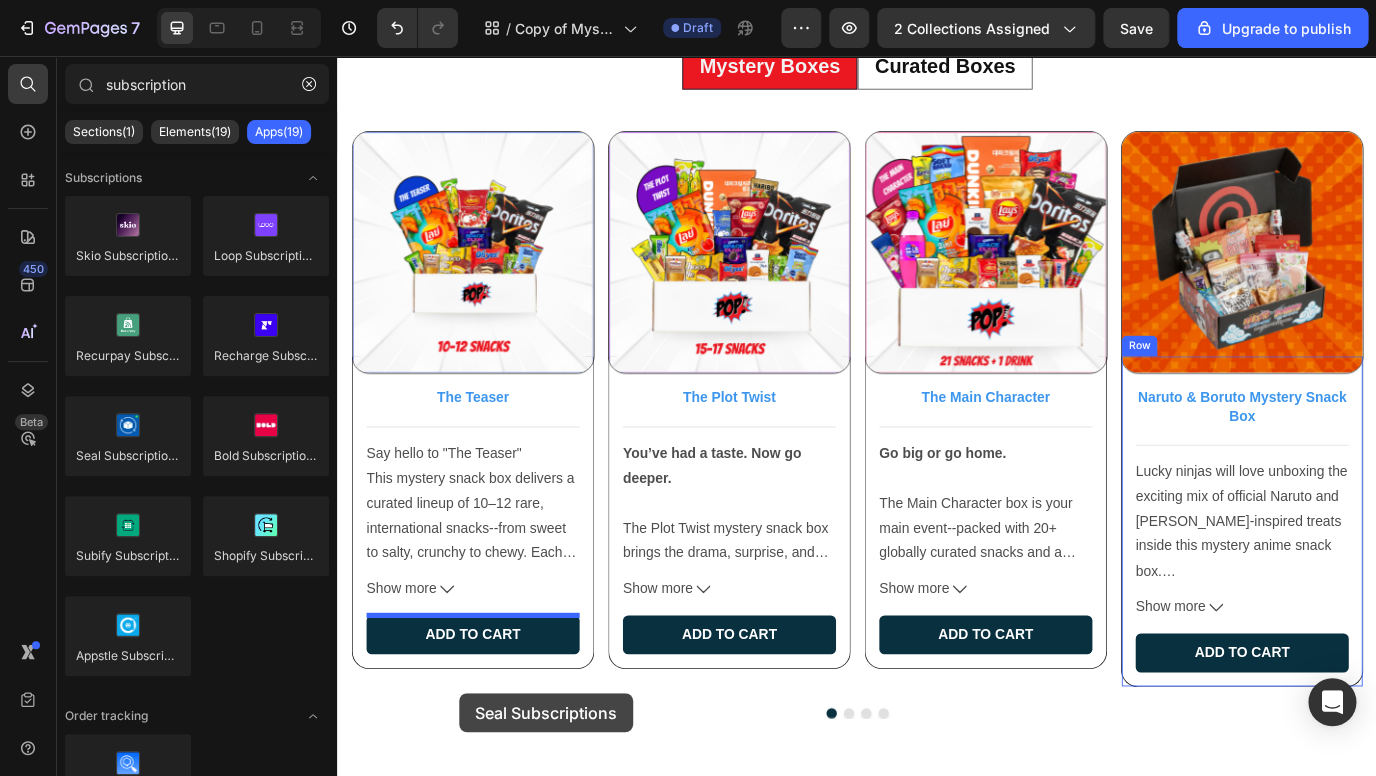drag, startPoint x: 451, startPoint y: 488, endPoint x: 459, endPoint y: 696, distance: 208.1538 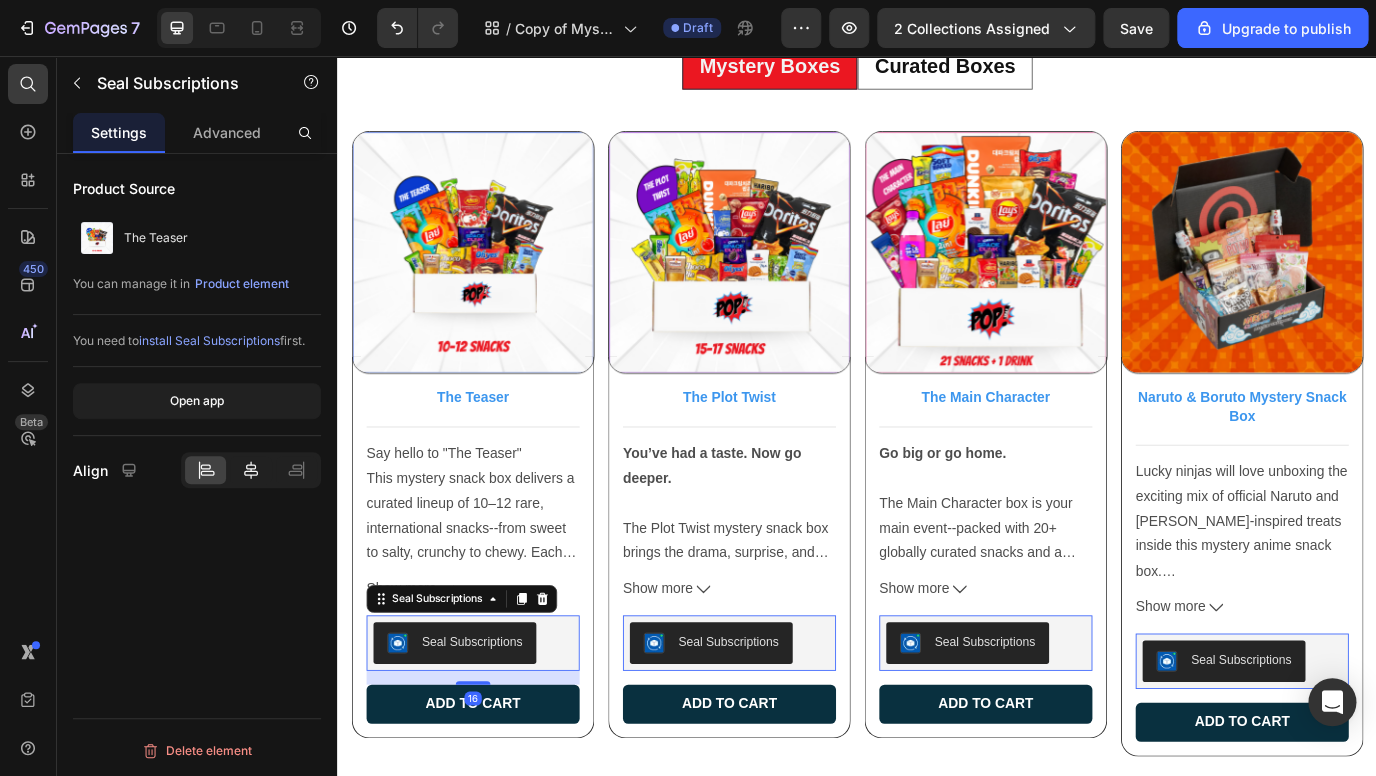 click 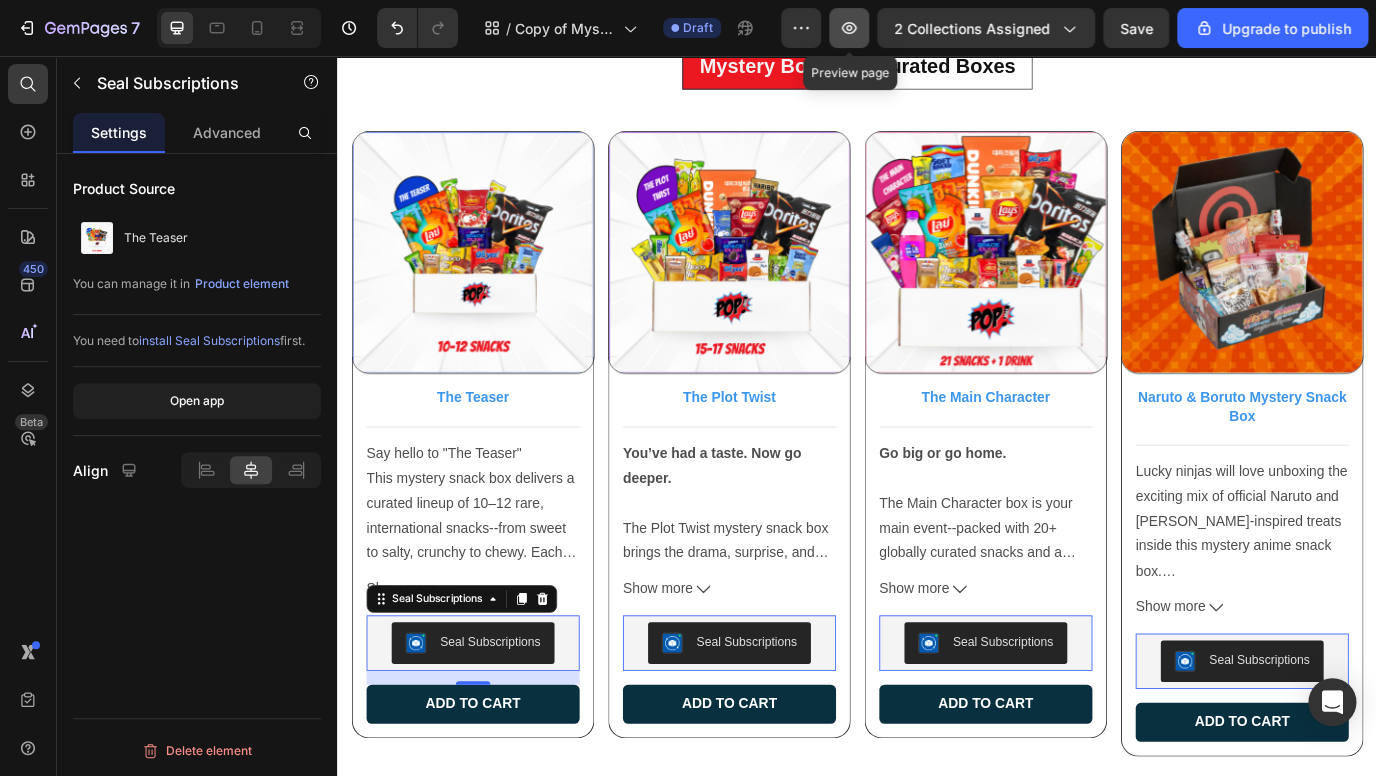 click 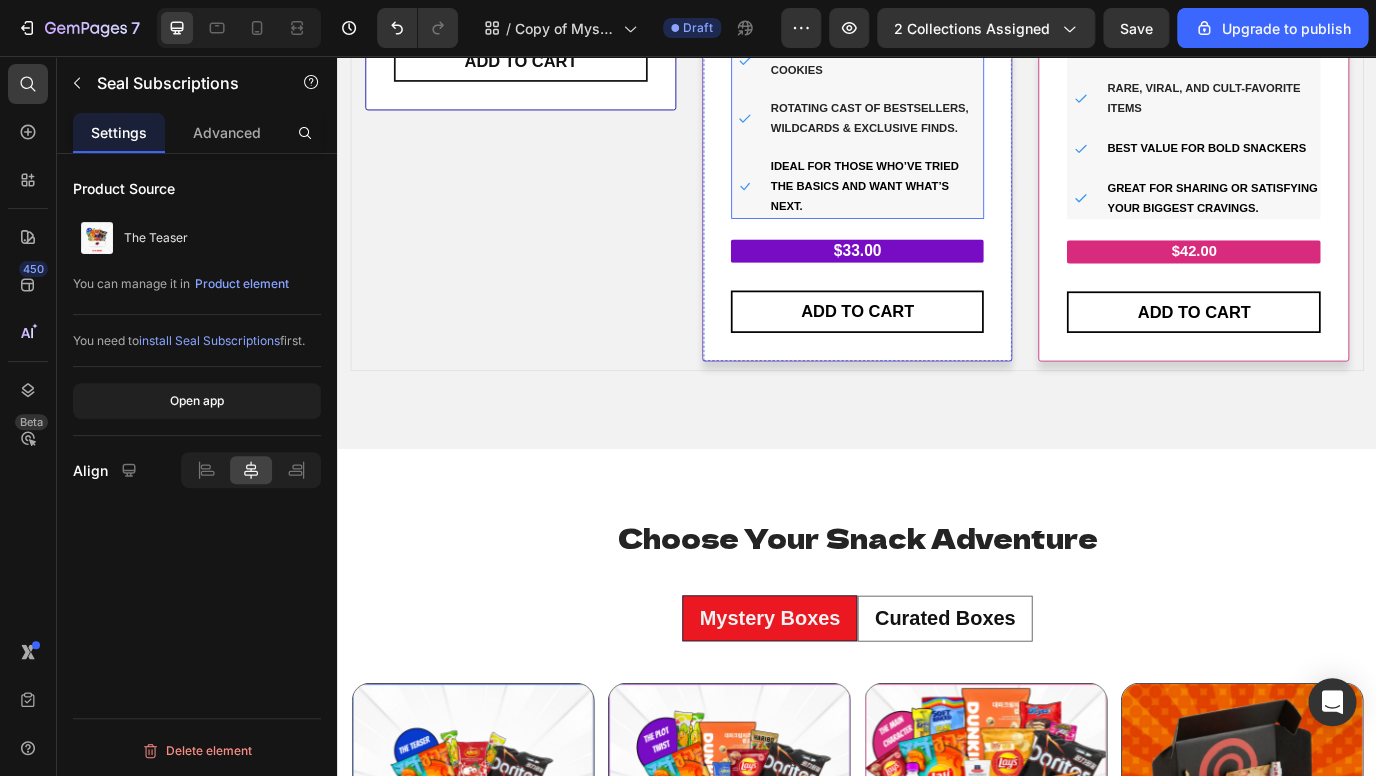 scroll, scrollTop: 795, scrollLeft: 0, axis: vertical 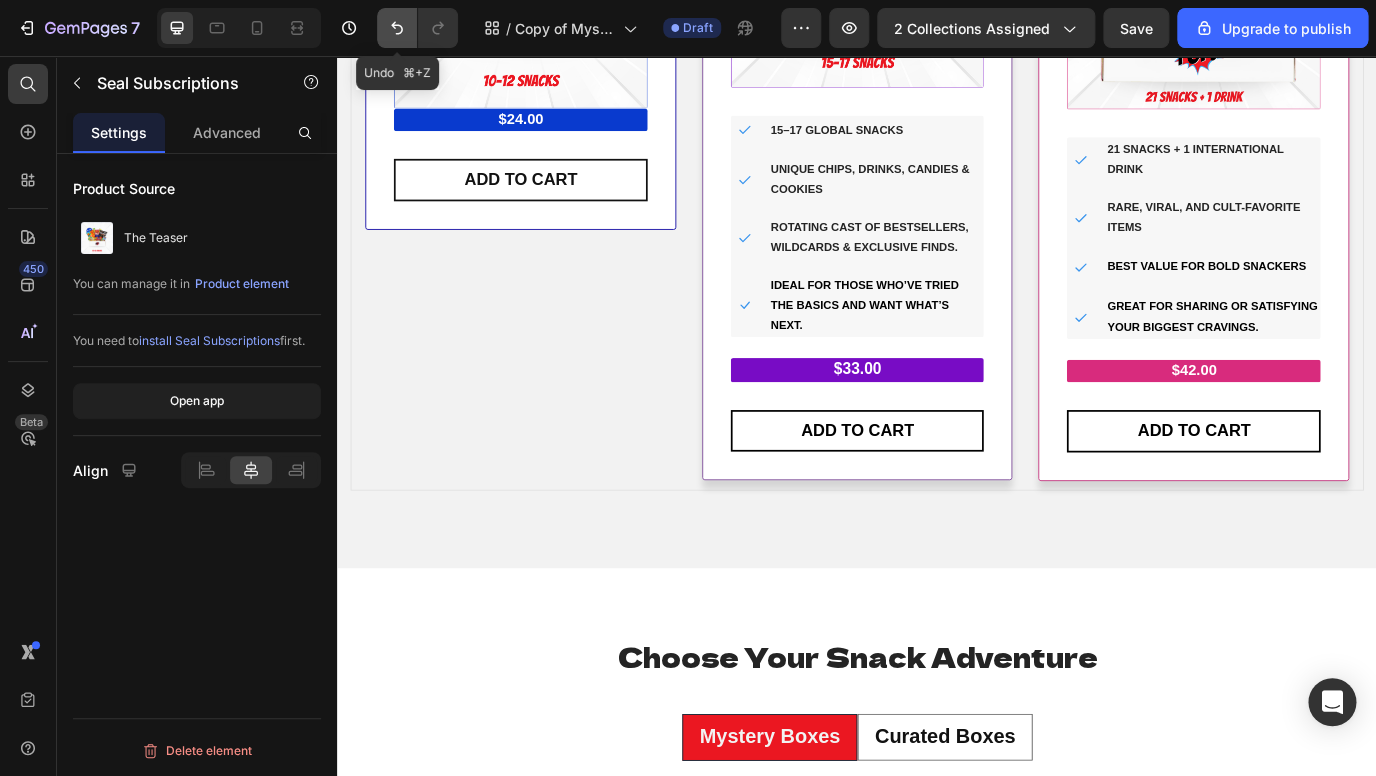 click 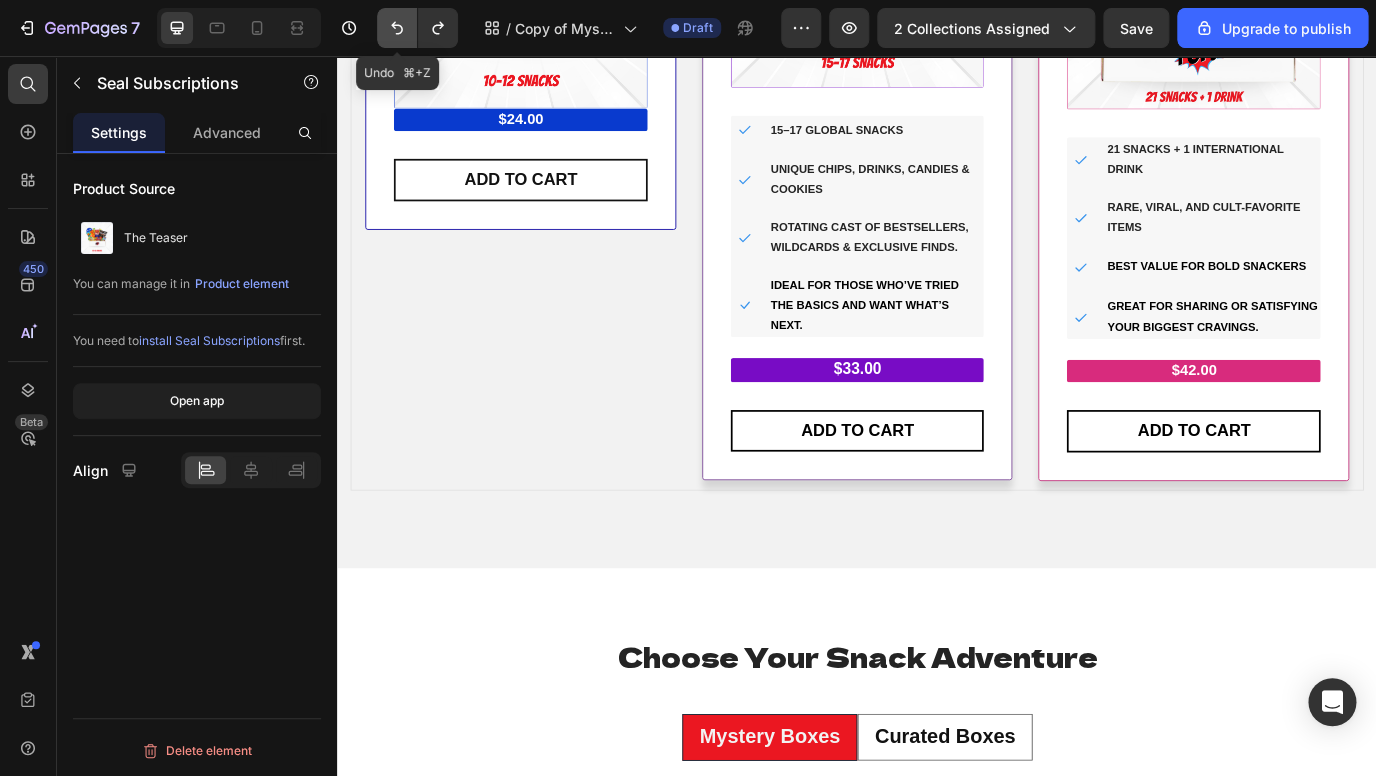 click 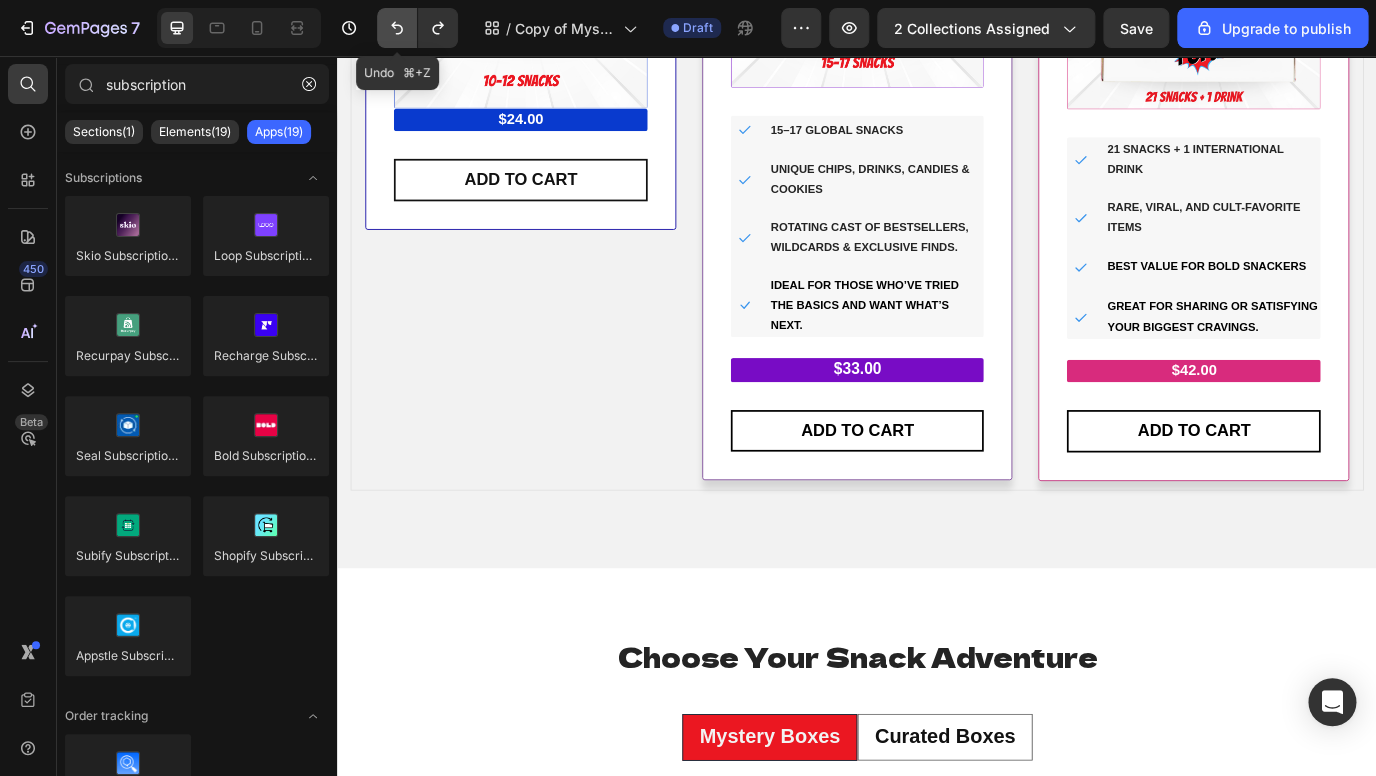 click 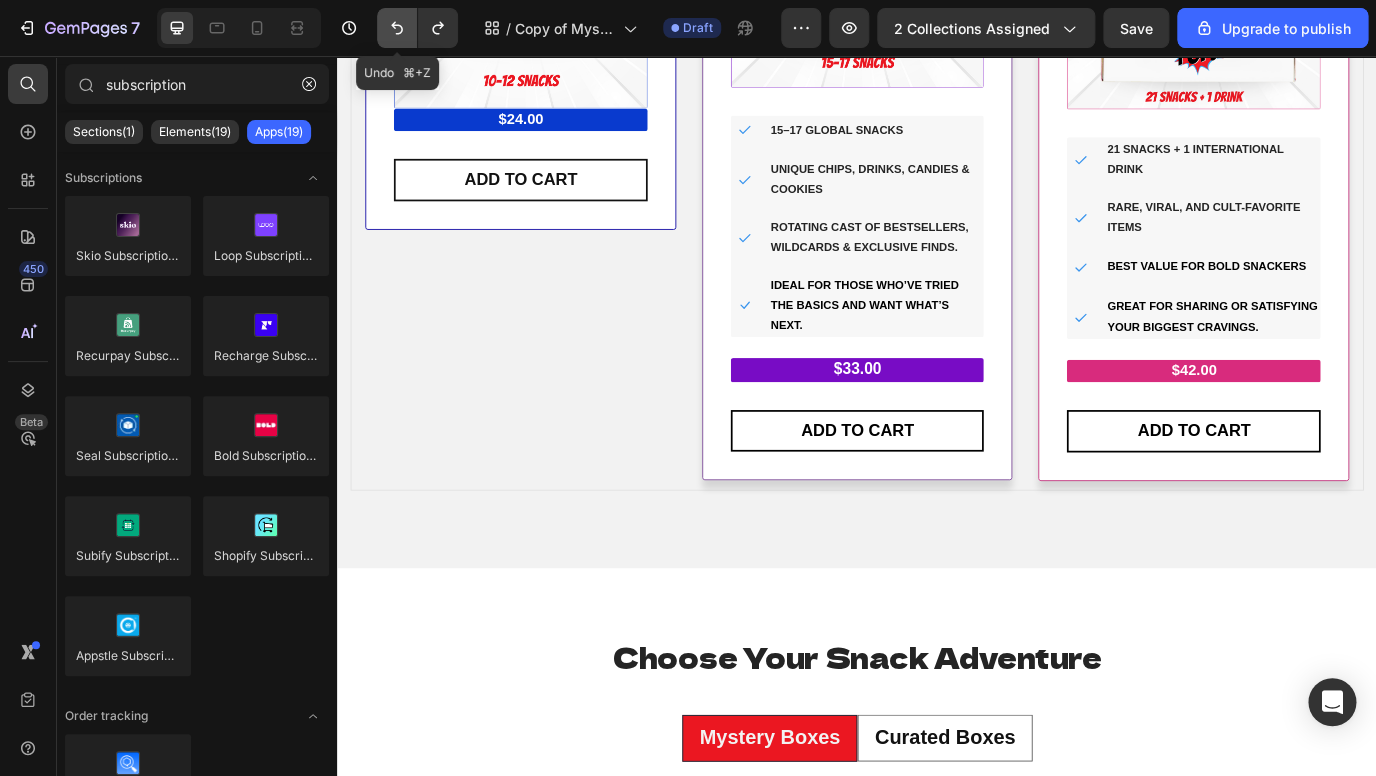 click 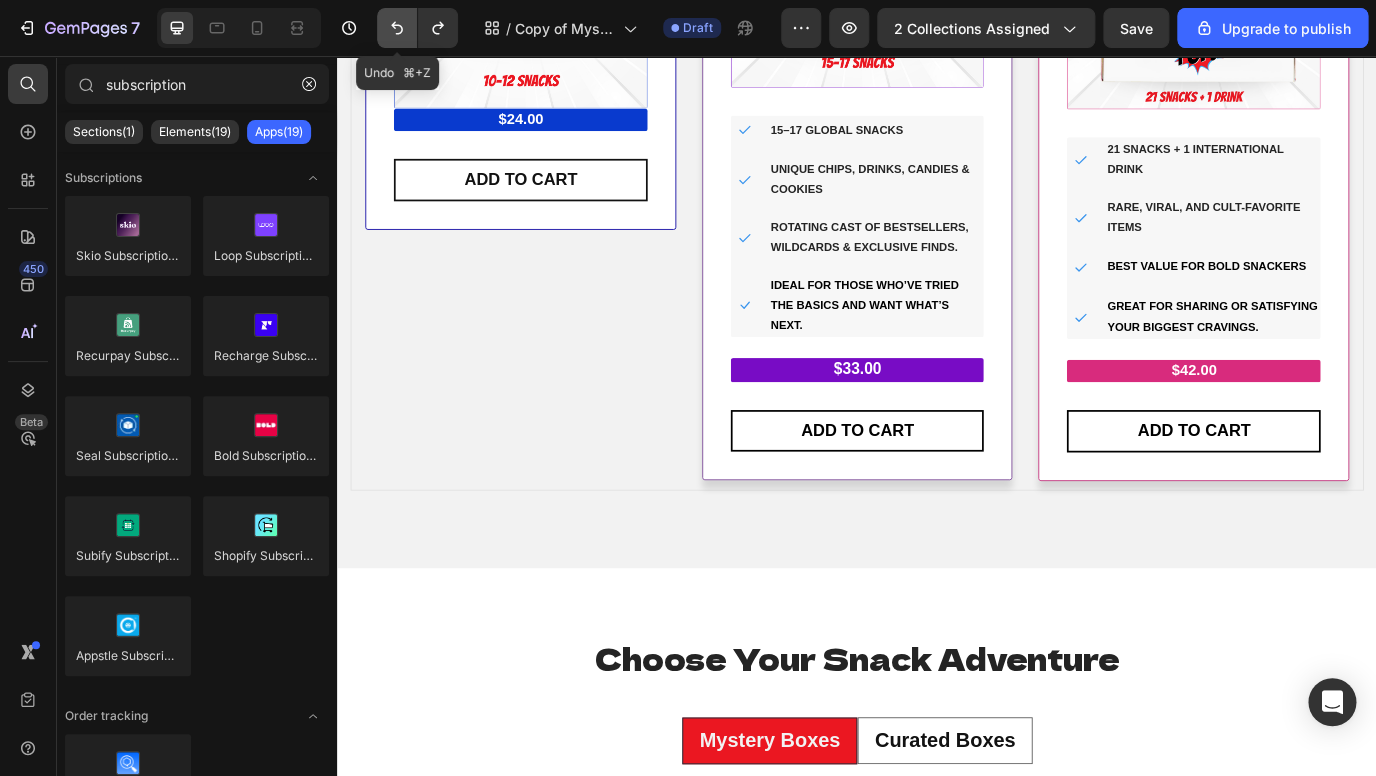 click 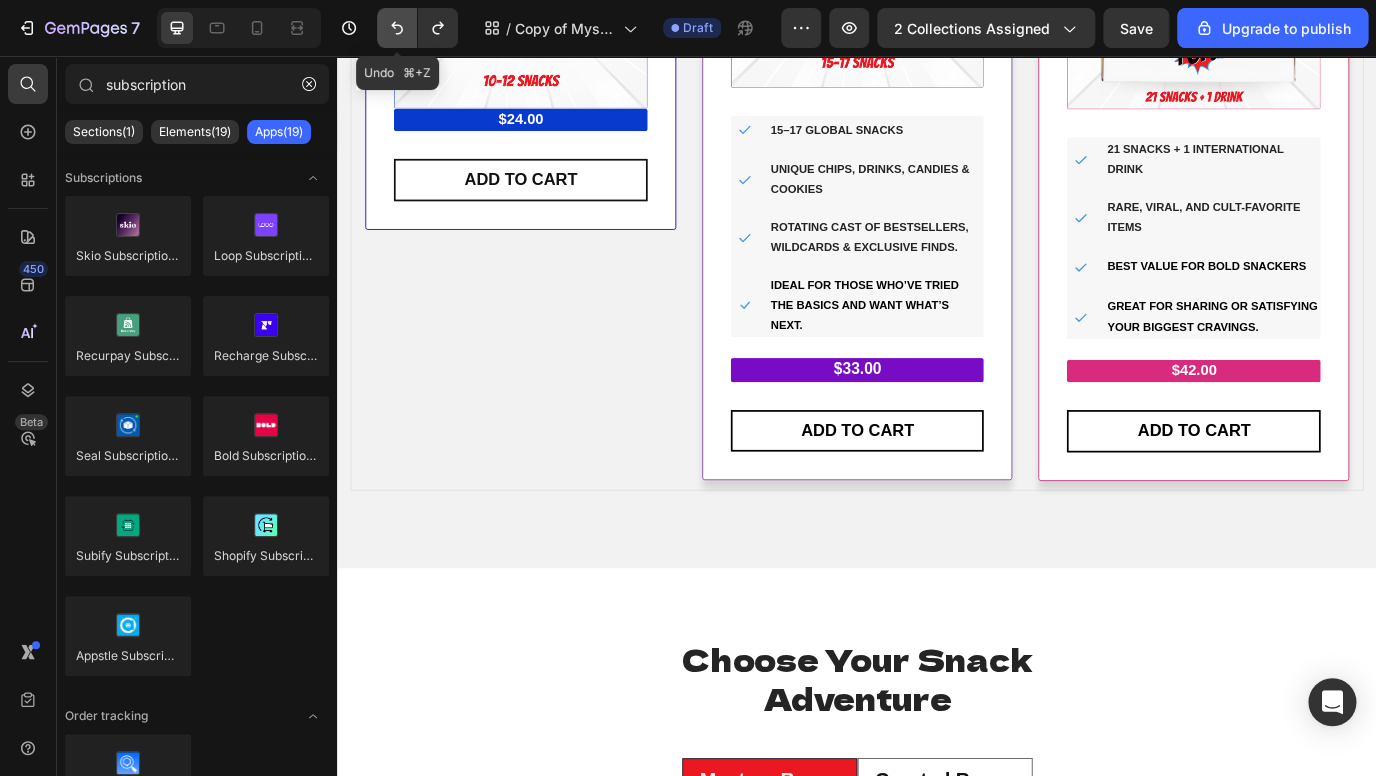 click 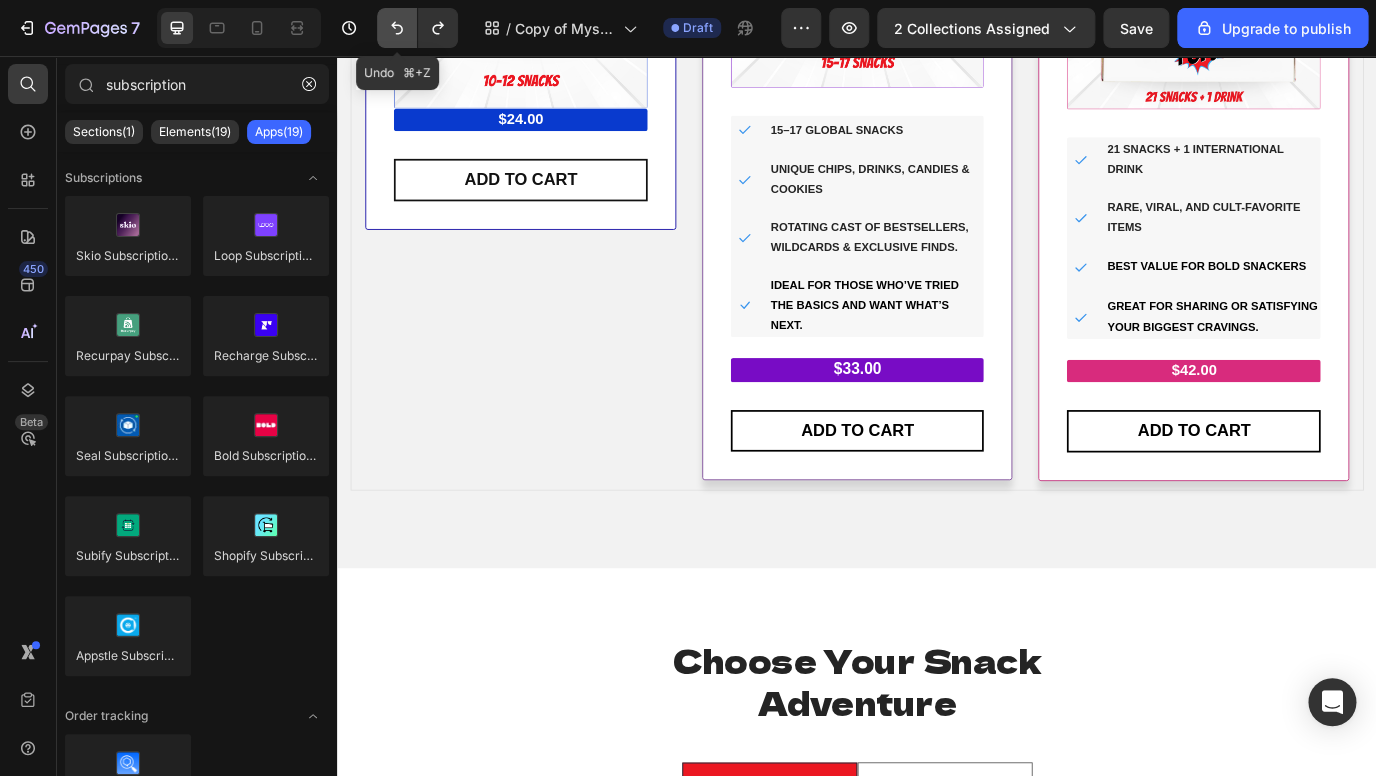click 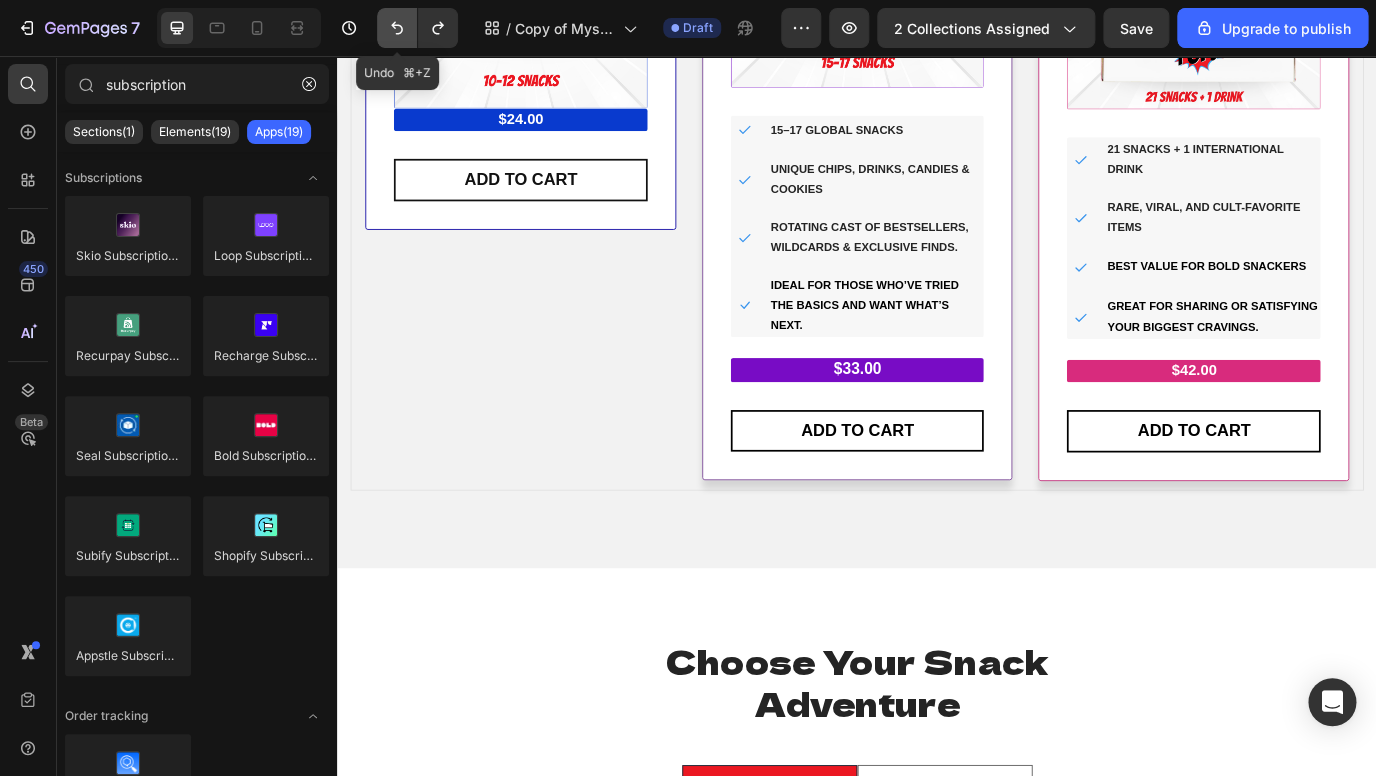 click 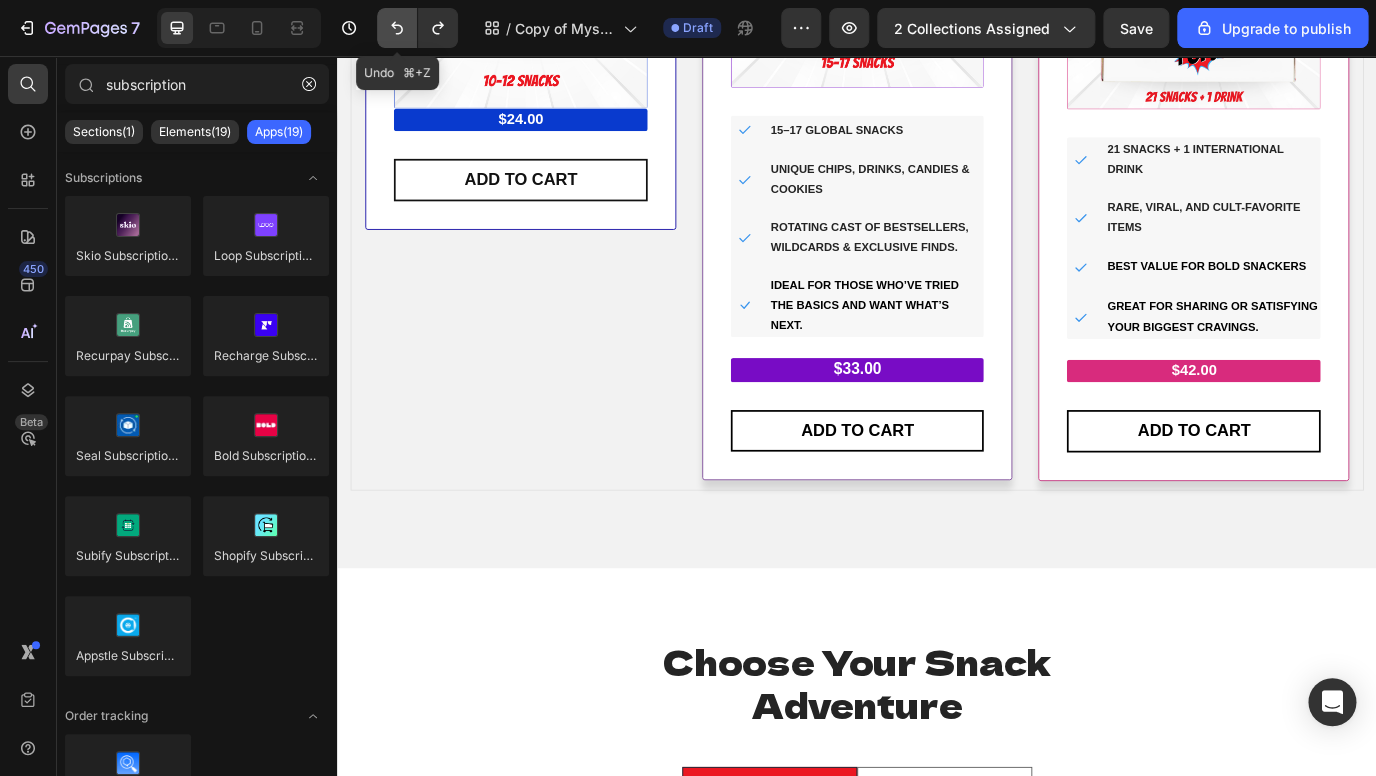 click 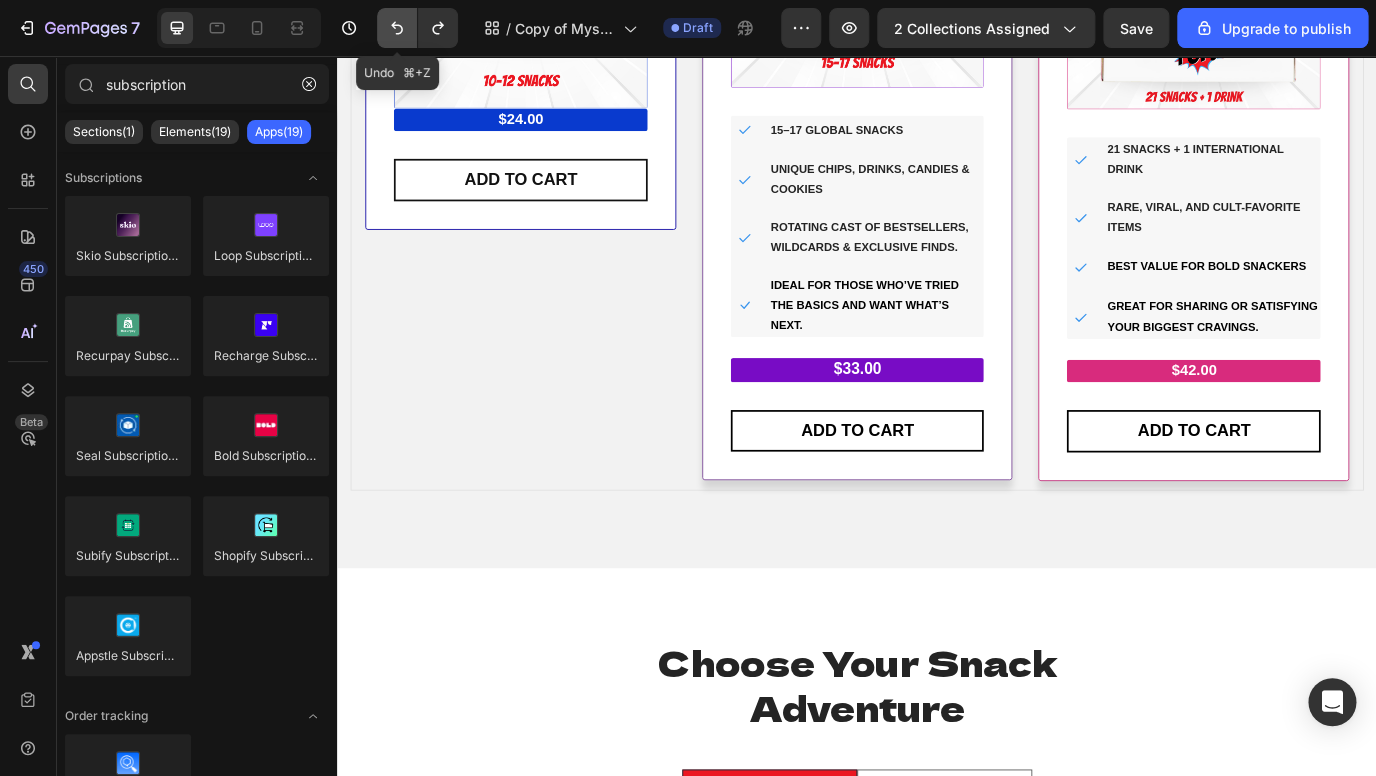 click 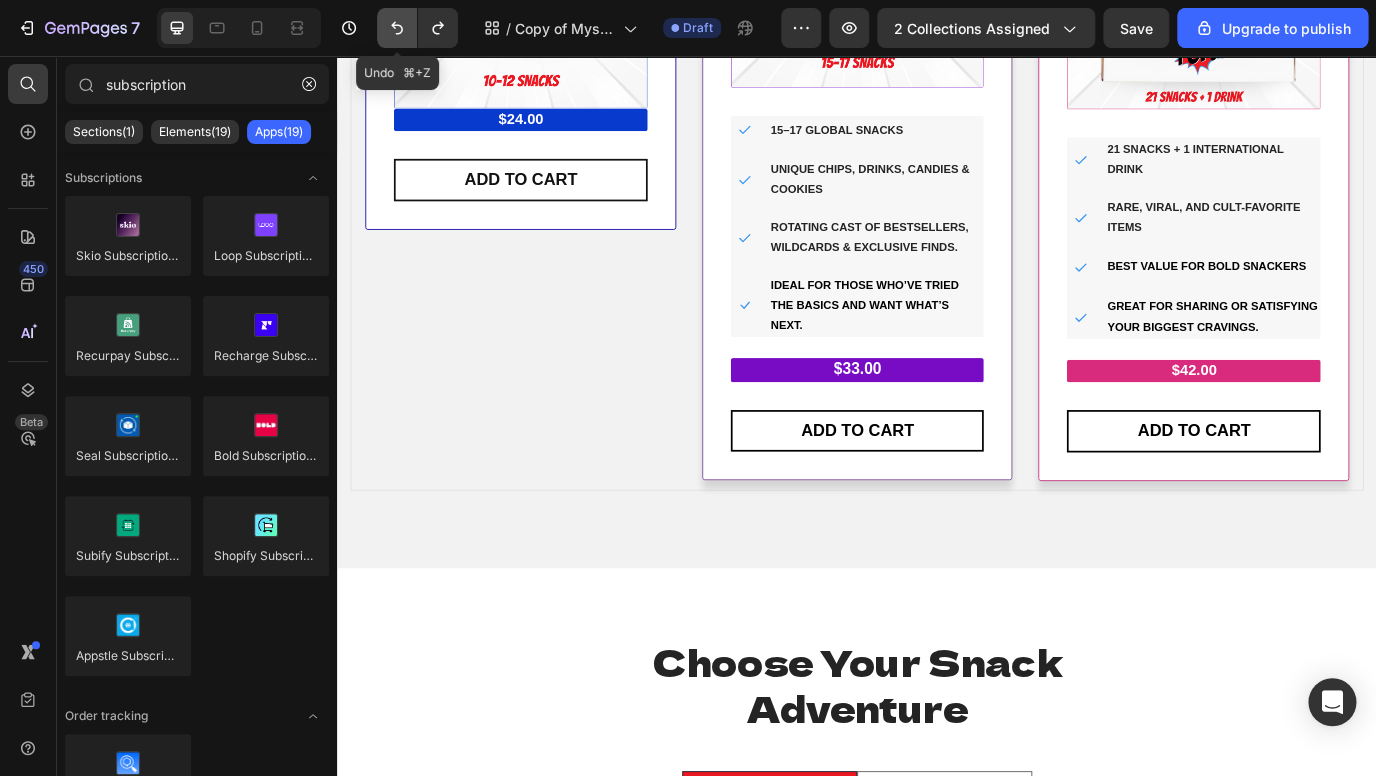 click 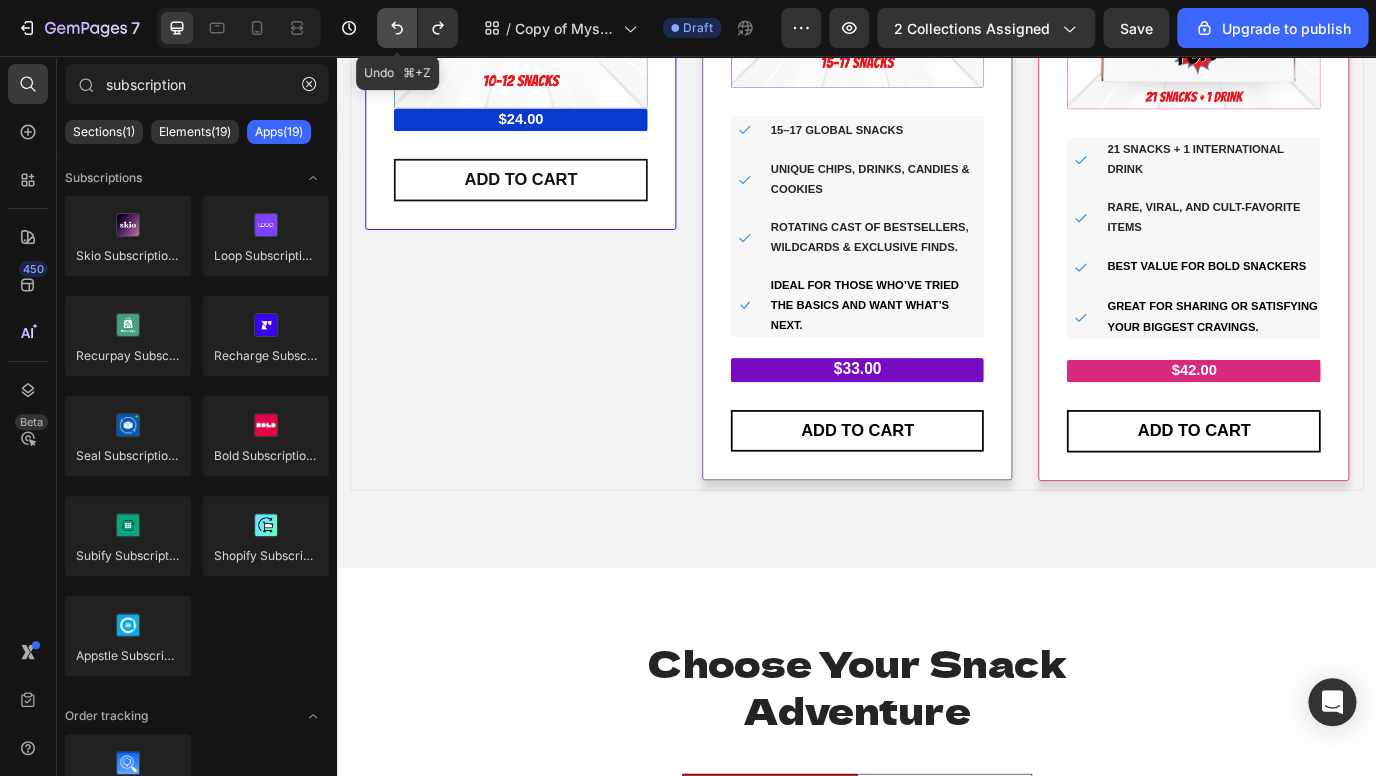 click 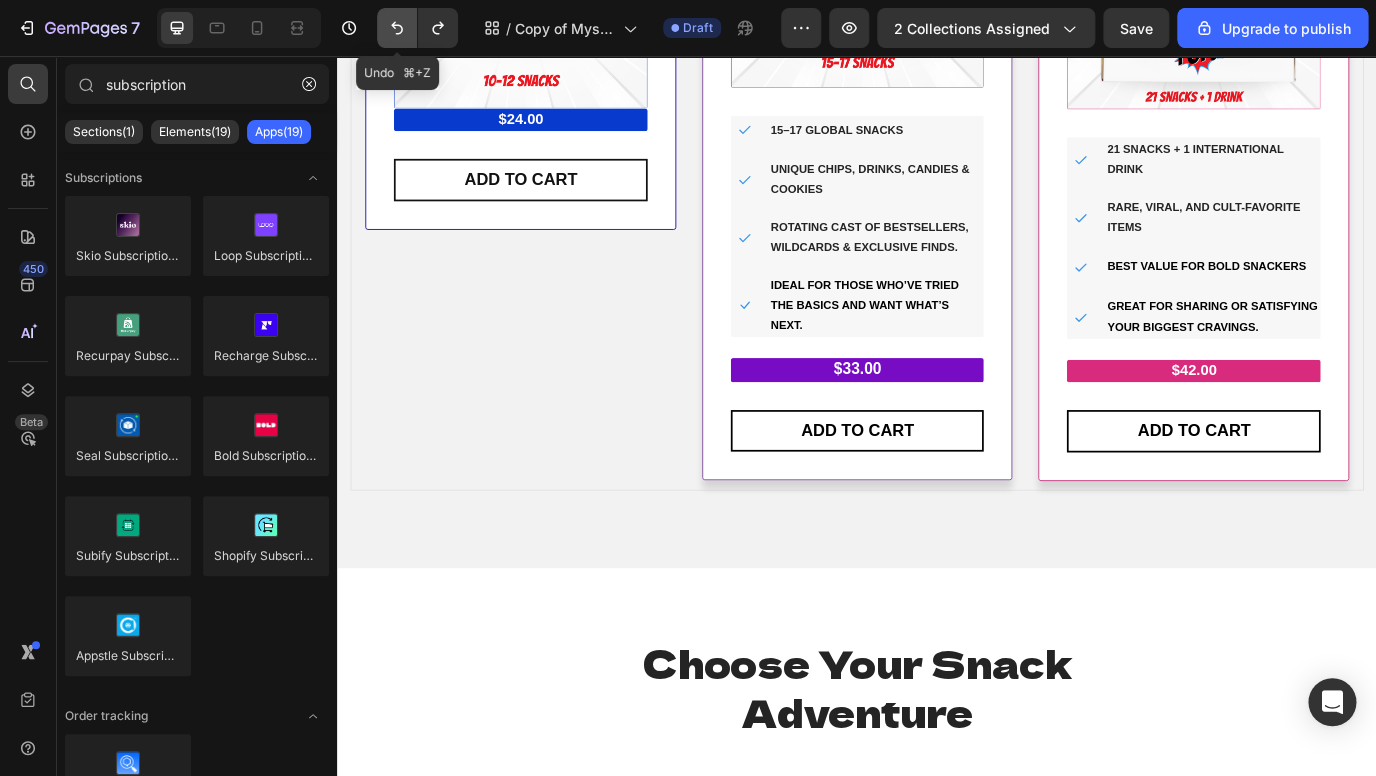 click 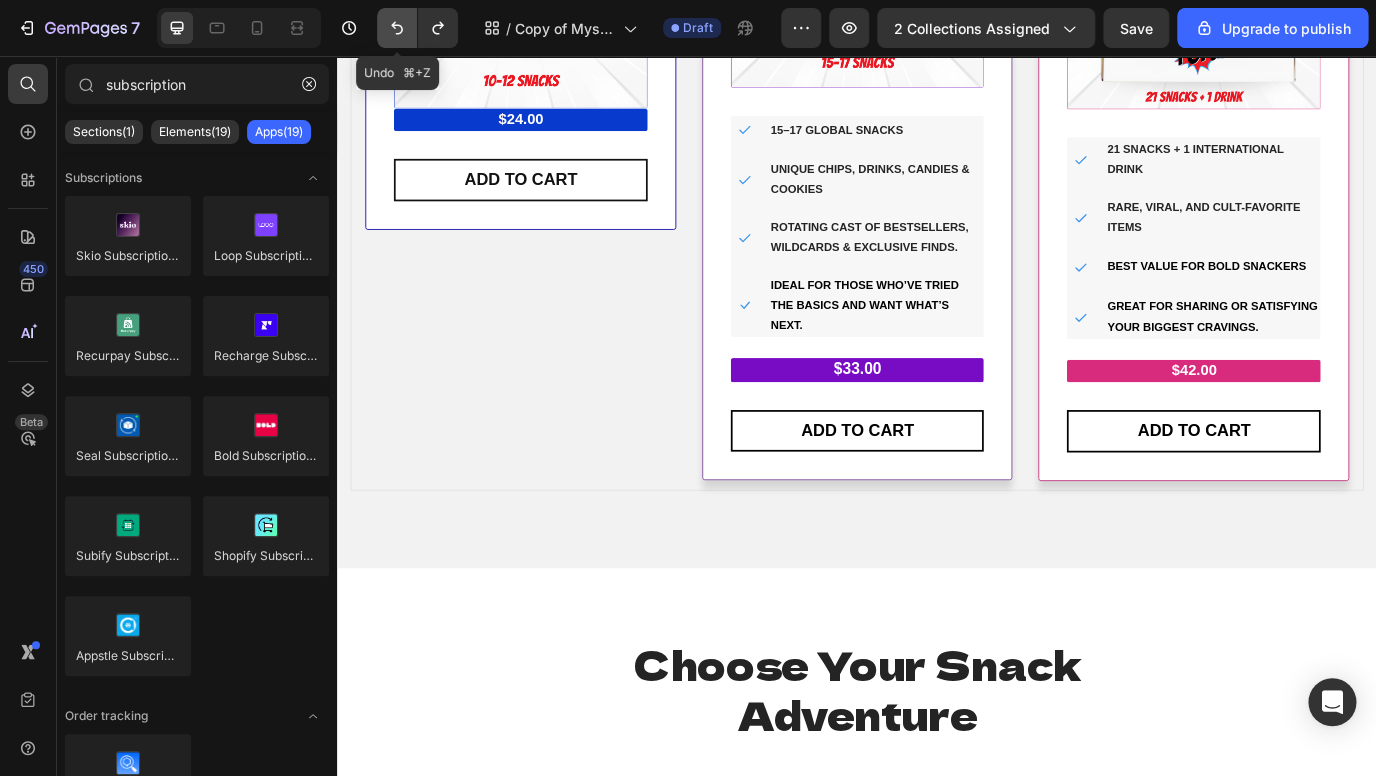 click 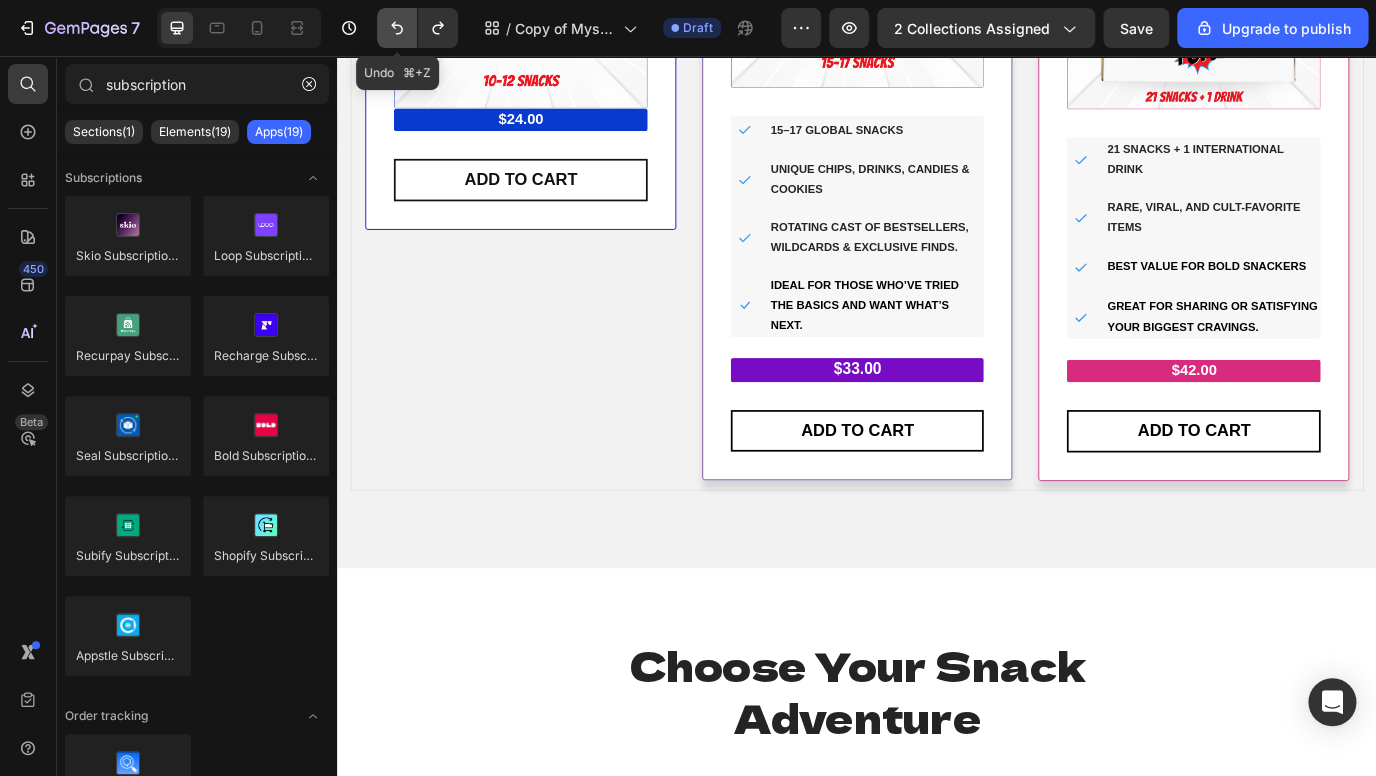 click 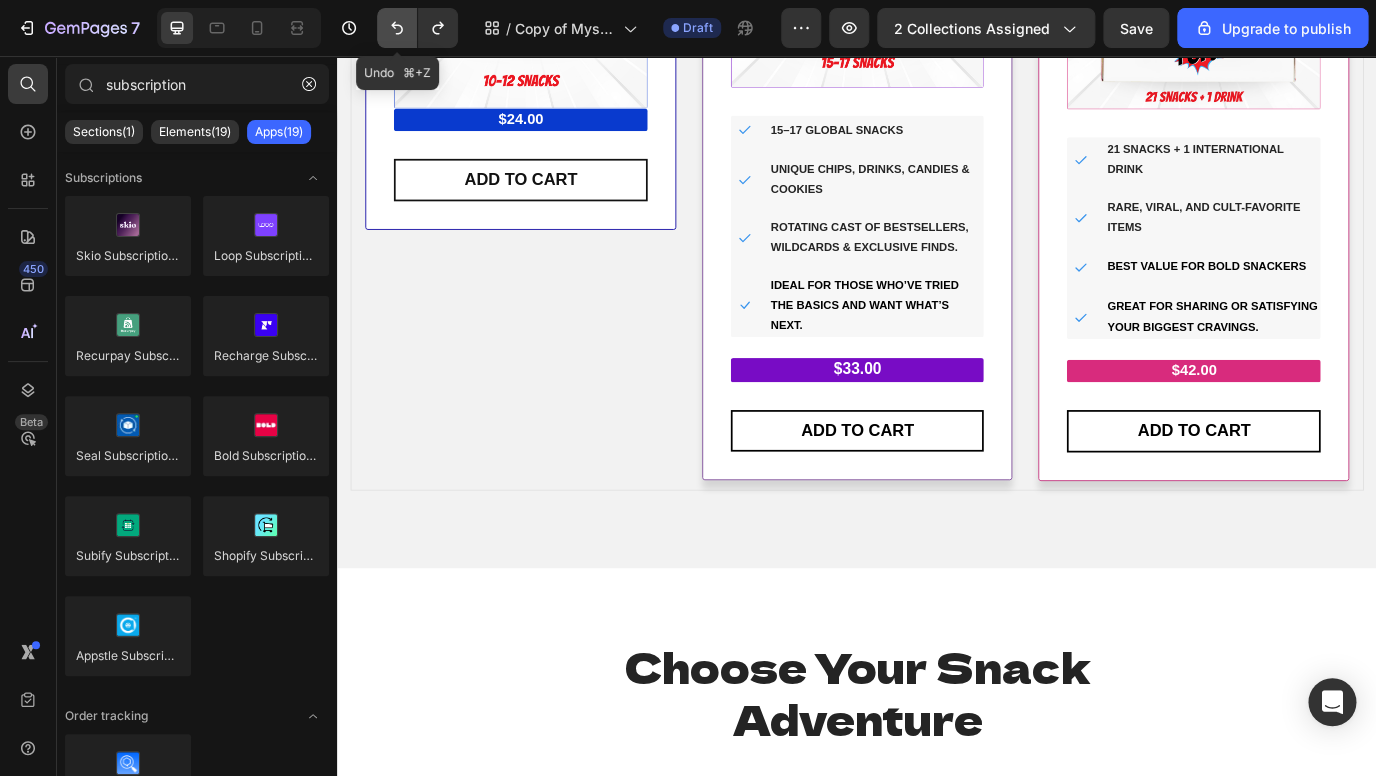 click 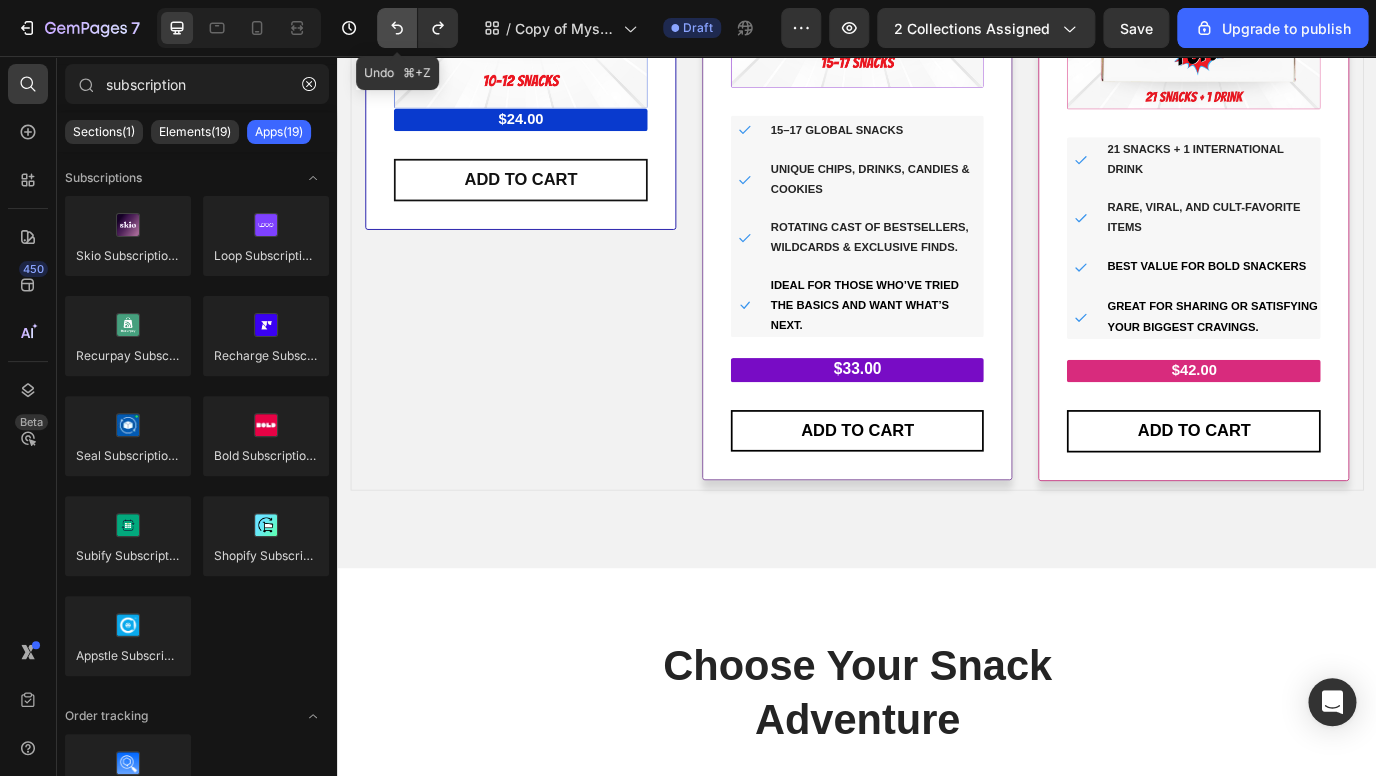 click 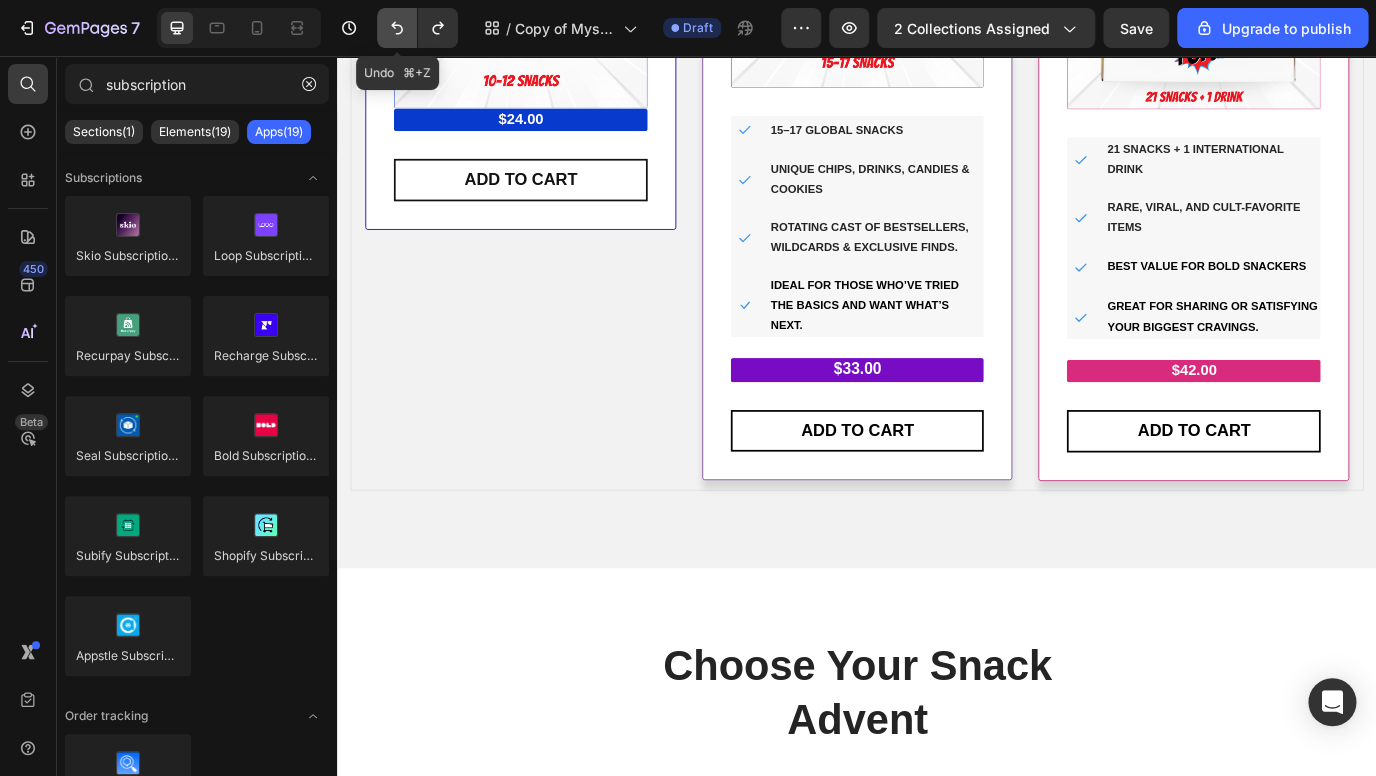 click 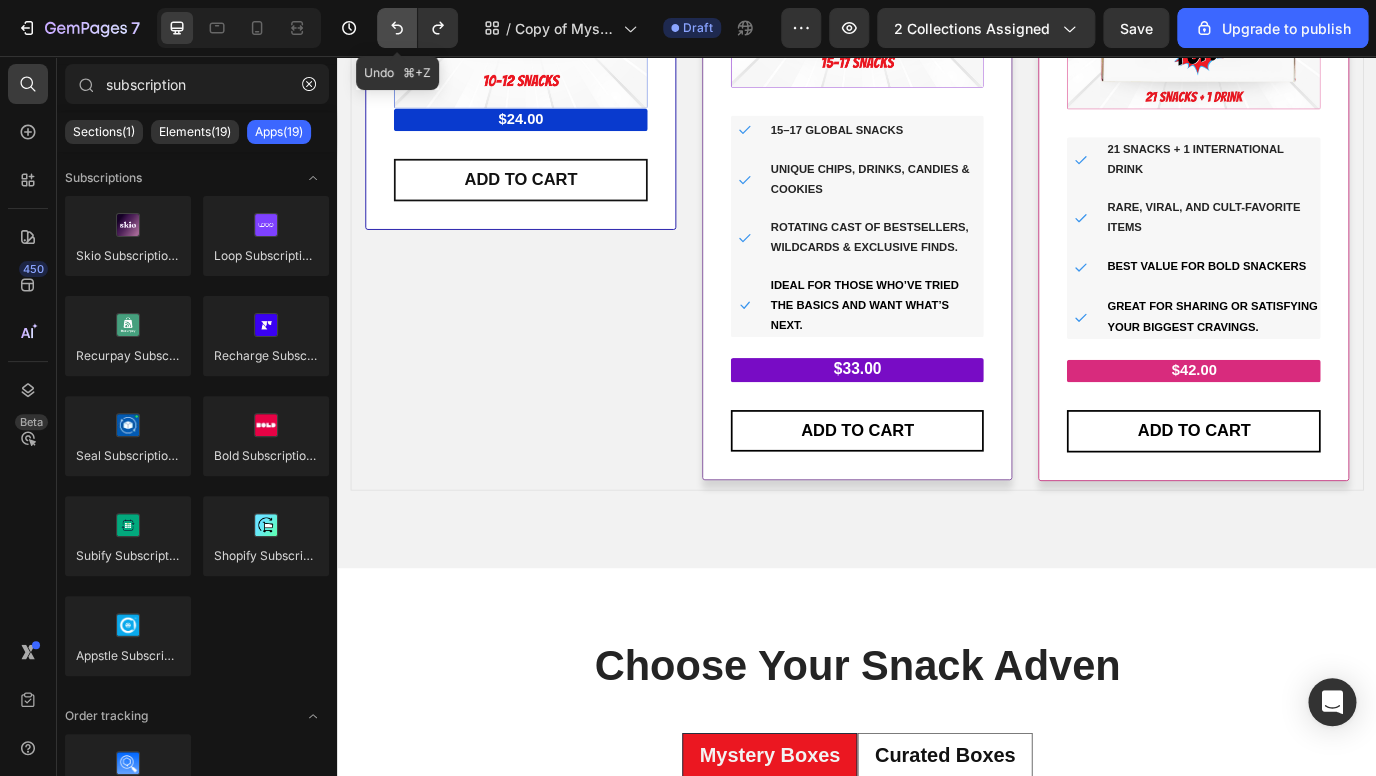 click 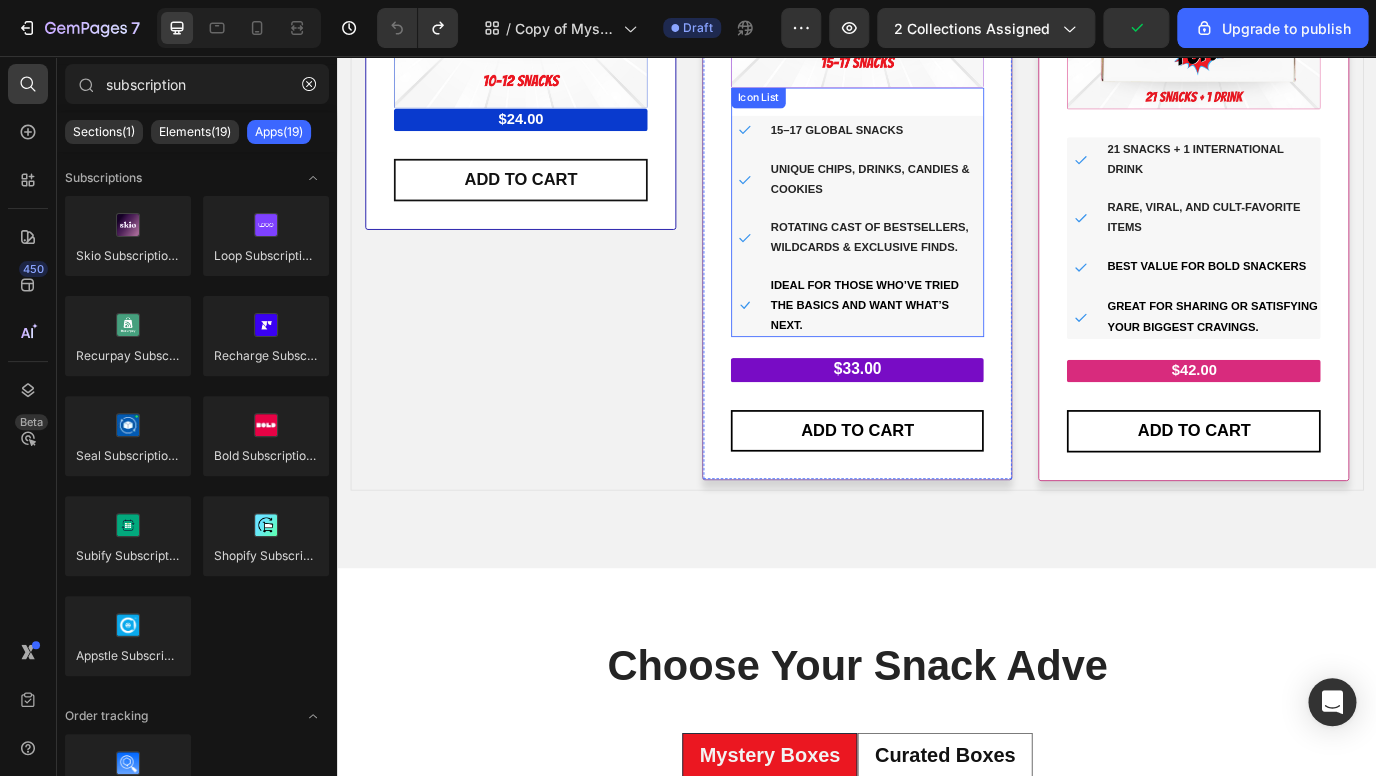 click on "Icon 15–17 global snacks Text block
Icon Unique chips, drinks, candies & cookies Text block
Icon Rotating cast of bestsellers, wildcards & exclusive finds. Text block                Icon Ideal for those who’ve tried the basics and want what’s next. Text Icon List" at bounding box center (937, 237) 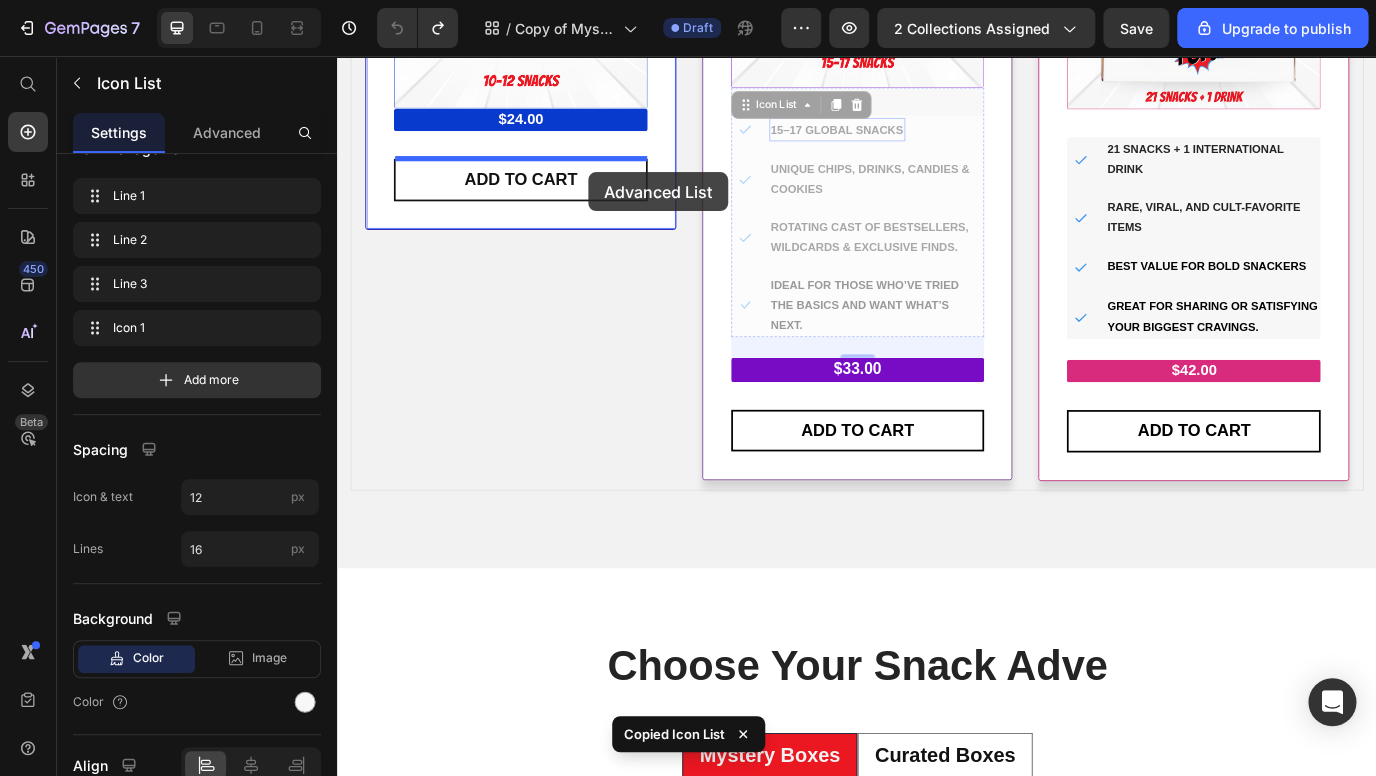 drag, startPoint x: 1032, startPoint y: 124, endPoint x: 588, endPoint y: 172, distance: 446.58707 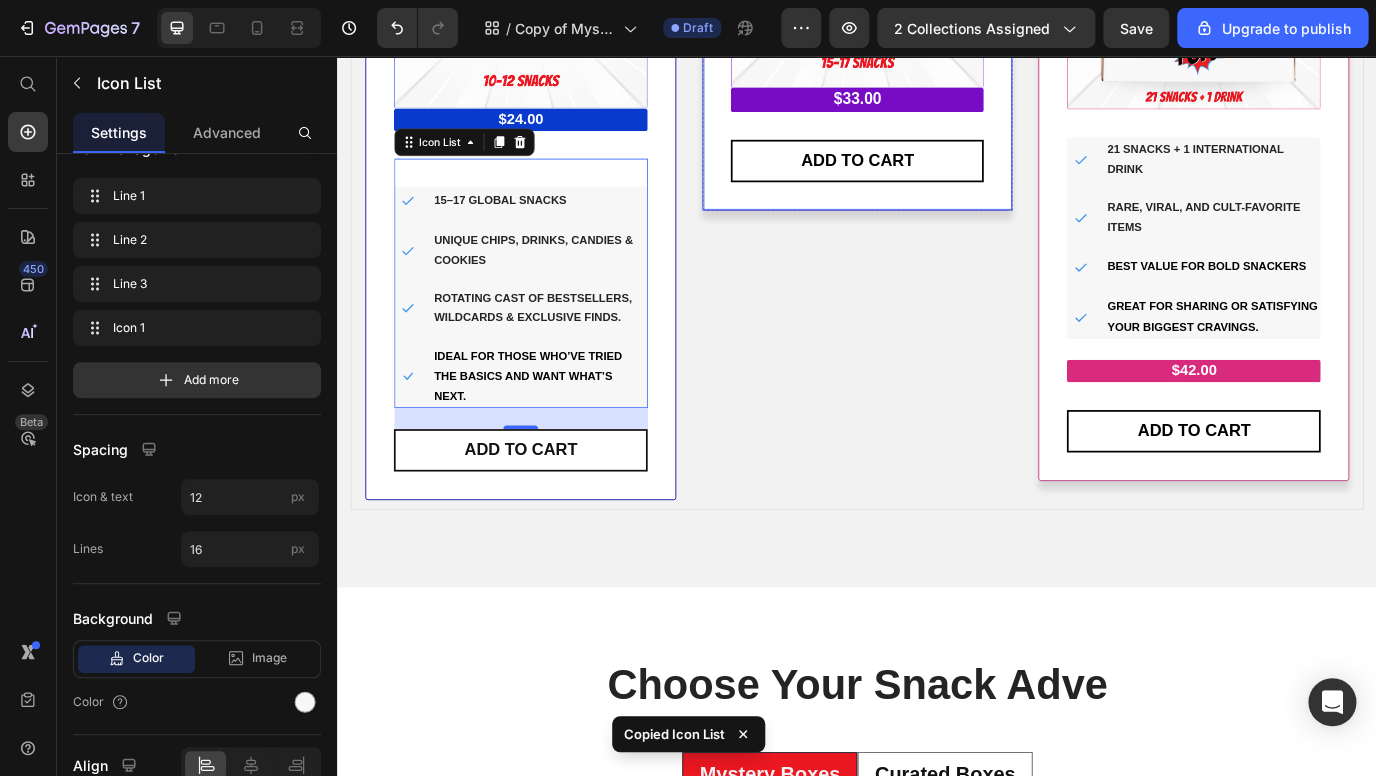 click on "The Plot Twist (P) Title                Title Line Not your average snack haul. A step up in size (15-17 snacks), flavors, & surprises. Heading (P) Images & Gallery $33.00 (P) Price Row Row ADD TO CART (P) Cart Button" at bounding box center (937, -51) 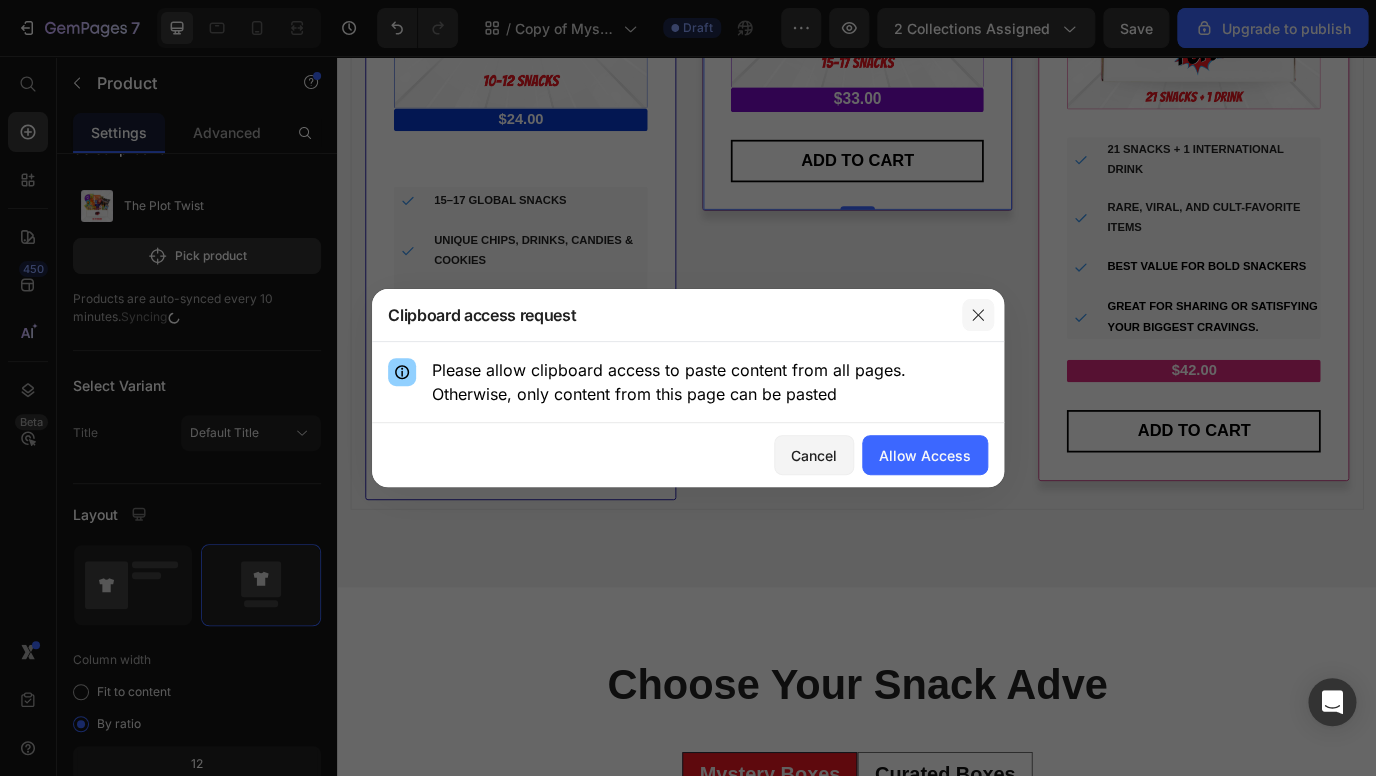 click 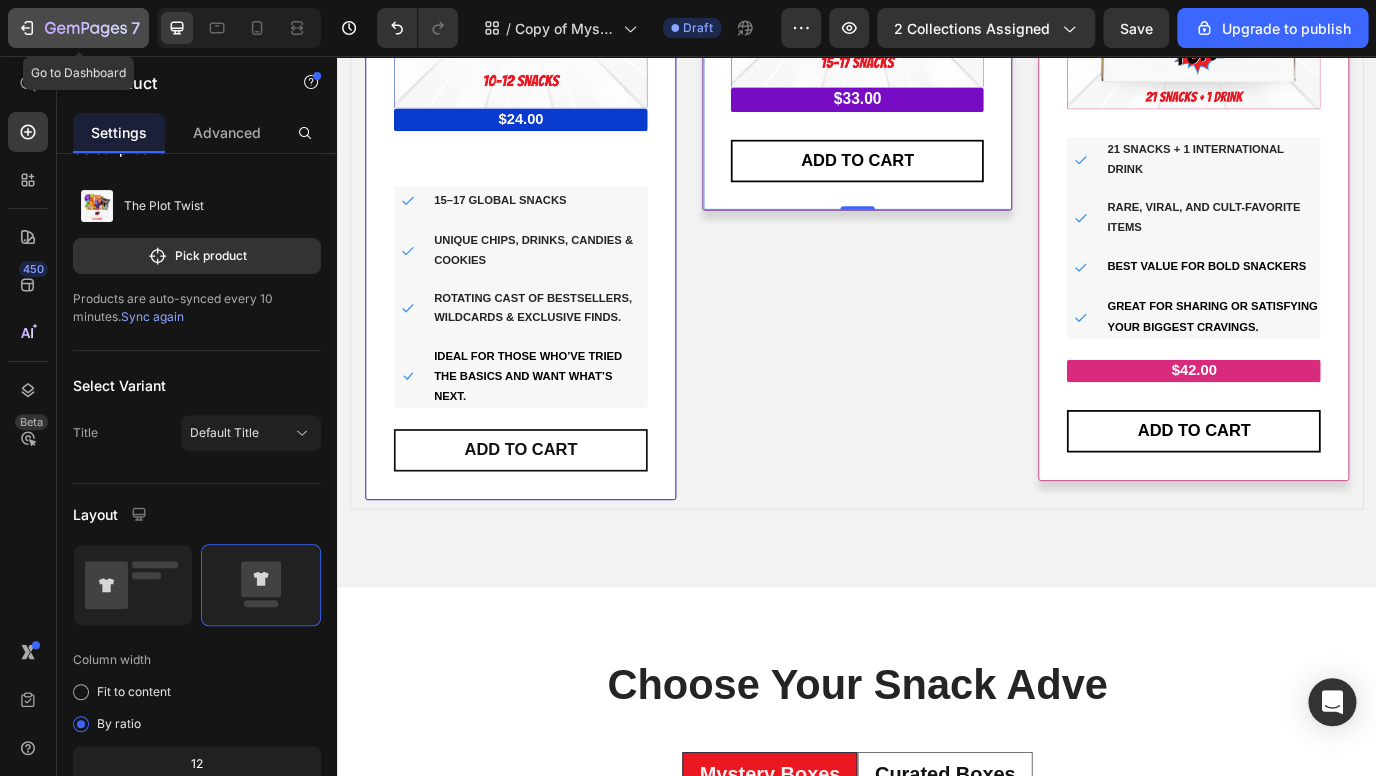 click 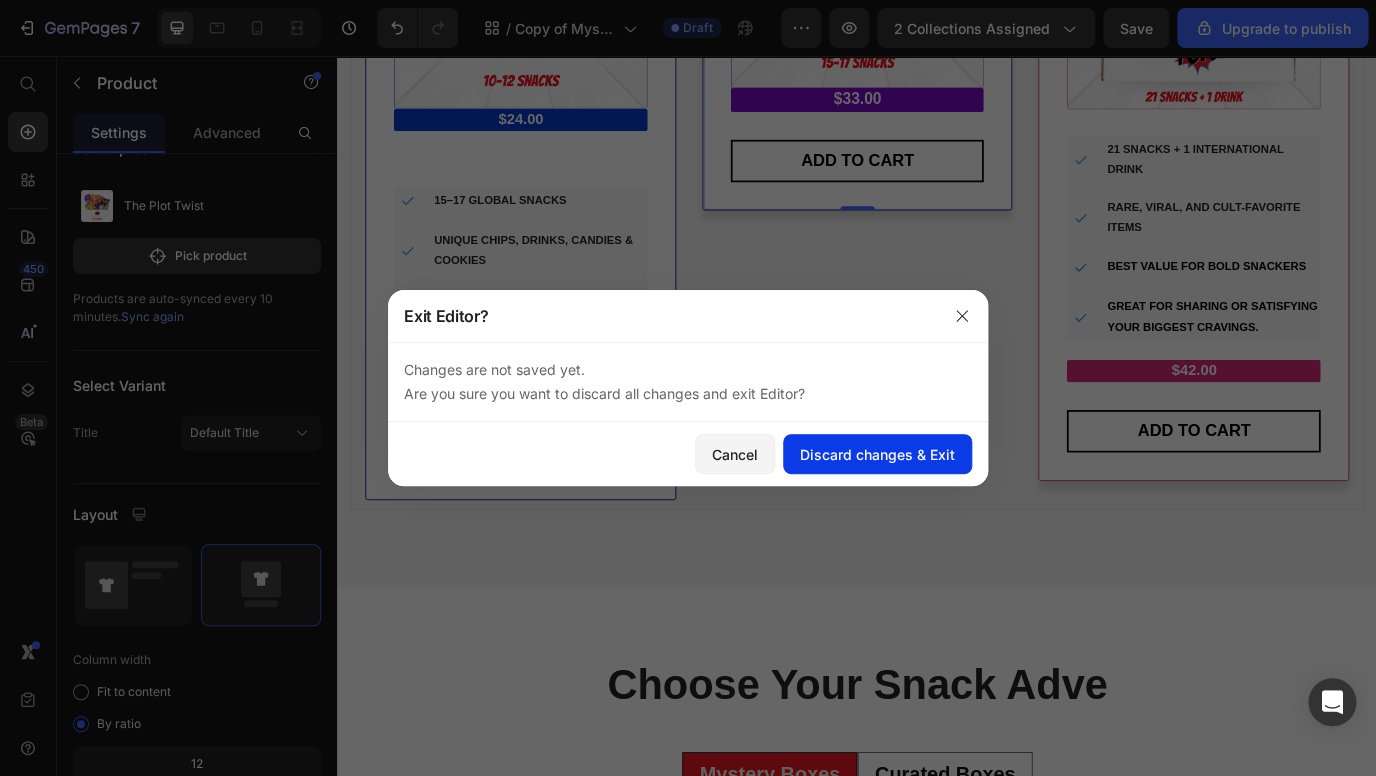 click on "Discard changes & Exit" at bounding box center [877, 454] 